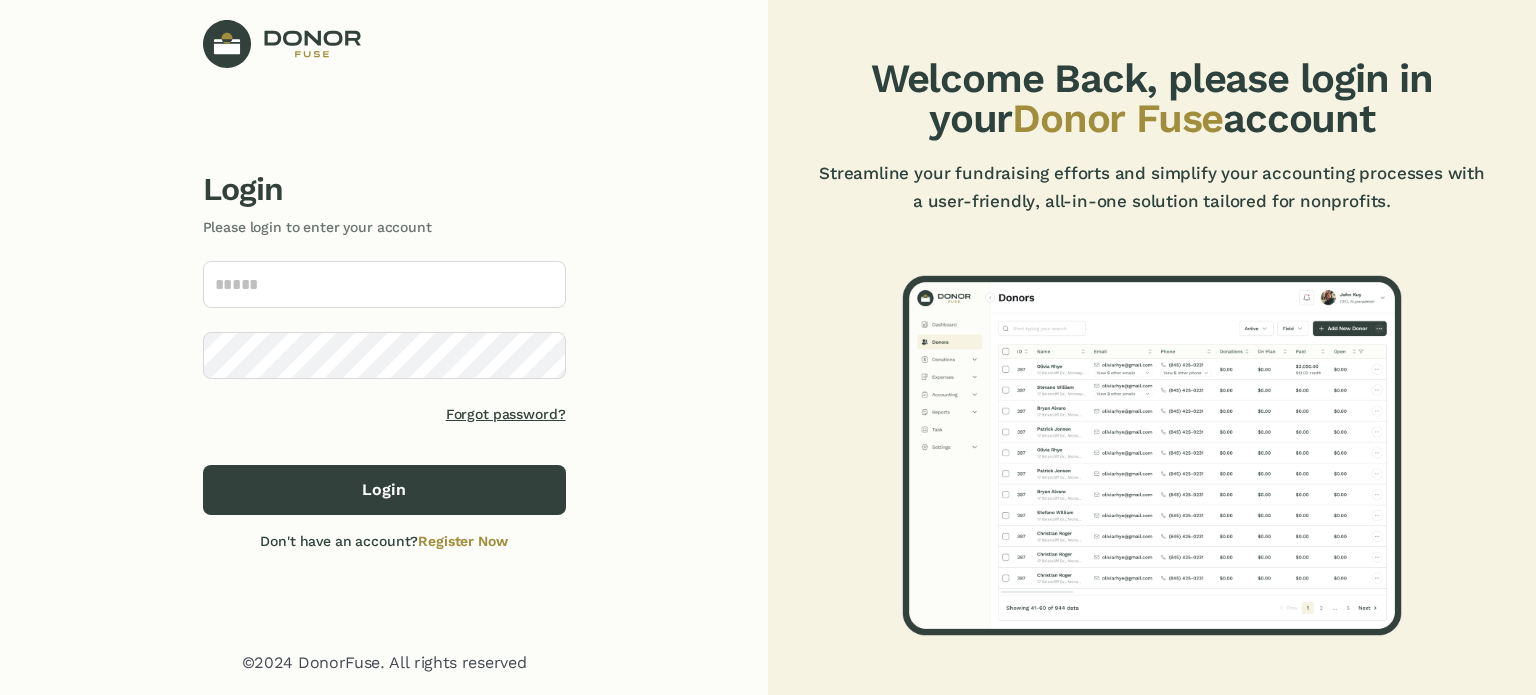 scroll, scrollTop: 0, scrollLeft: 0, axis: both 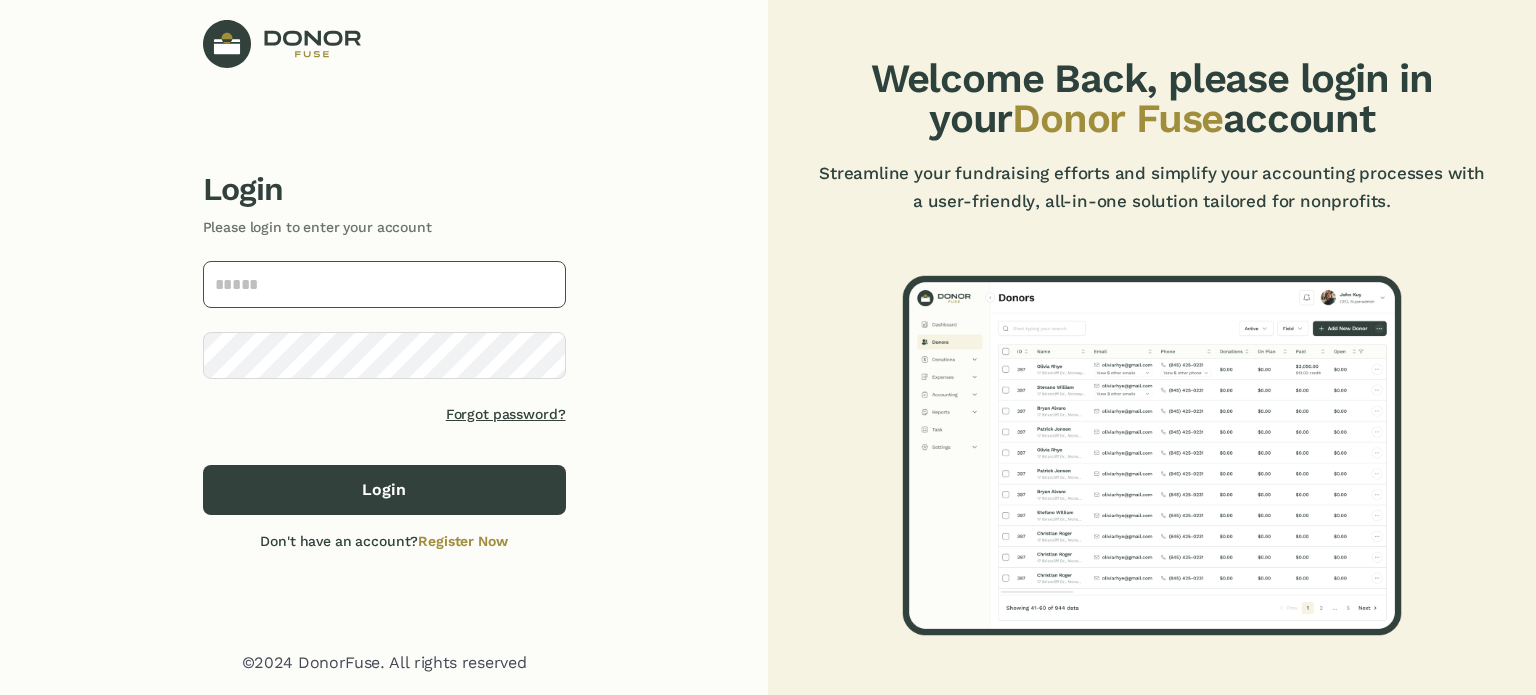 click 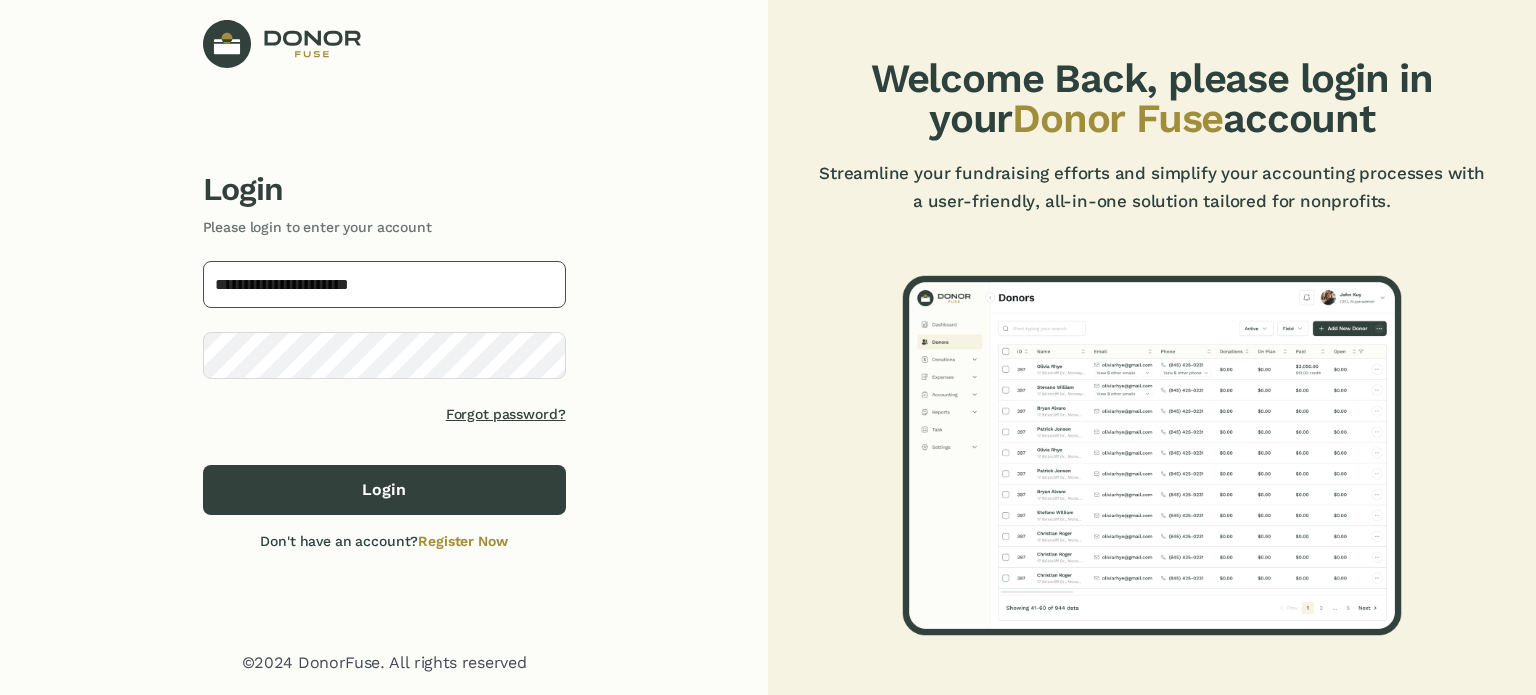type on "**********" 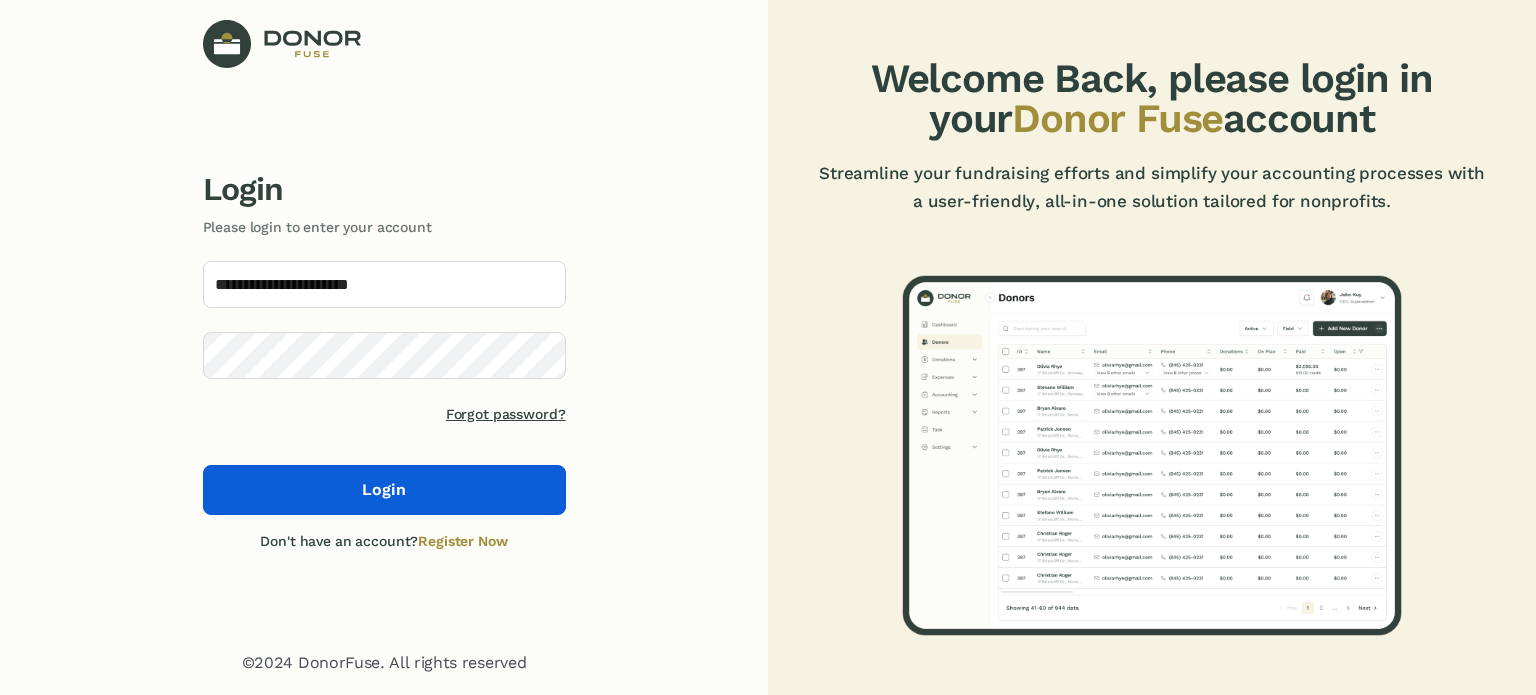 click on "Login" 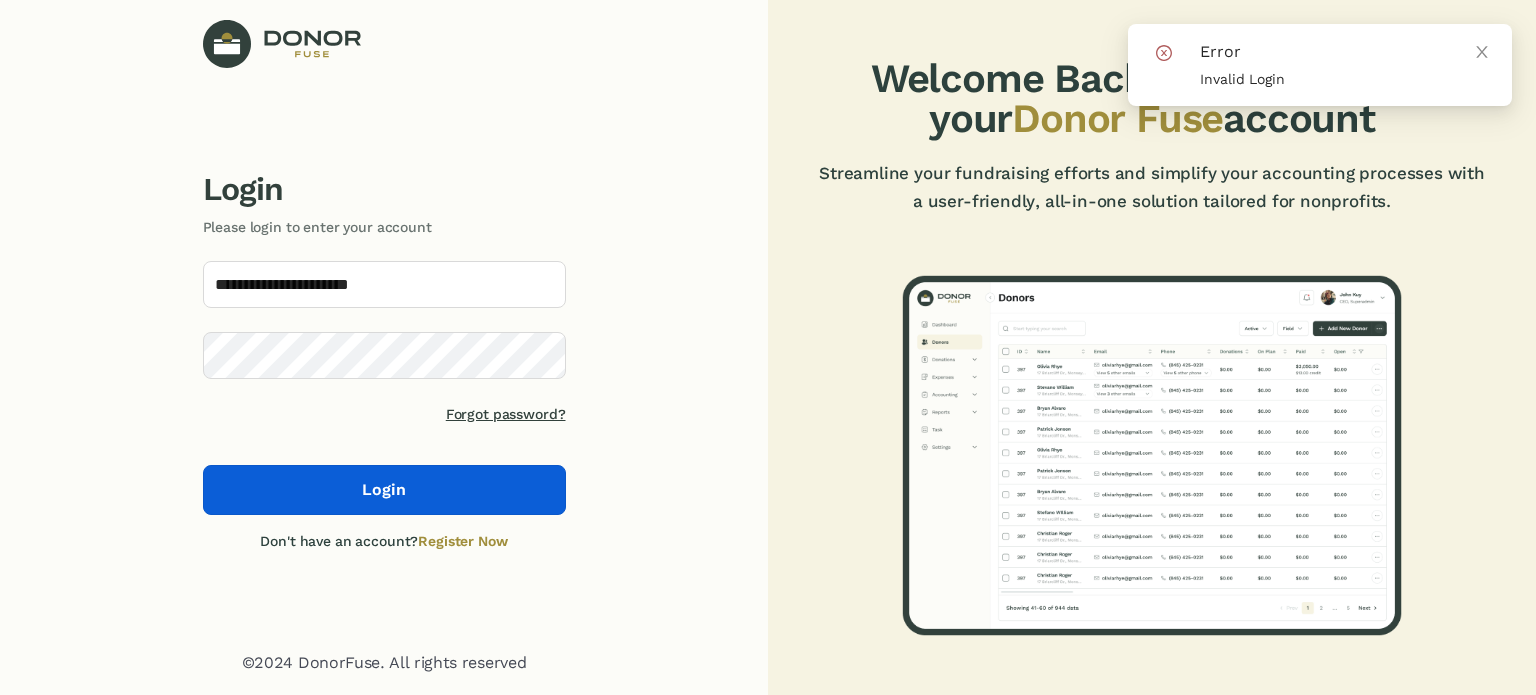 click on "Login" 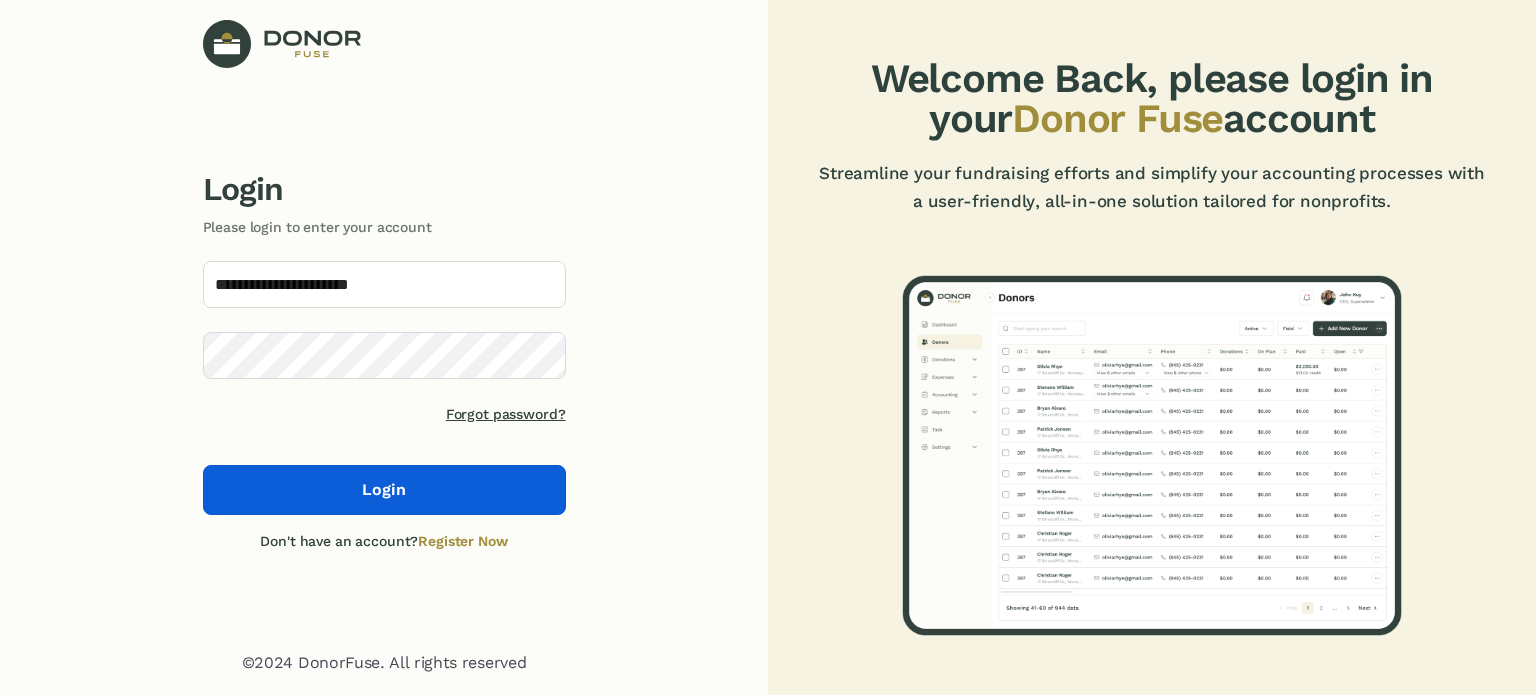 click on "Login" 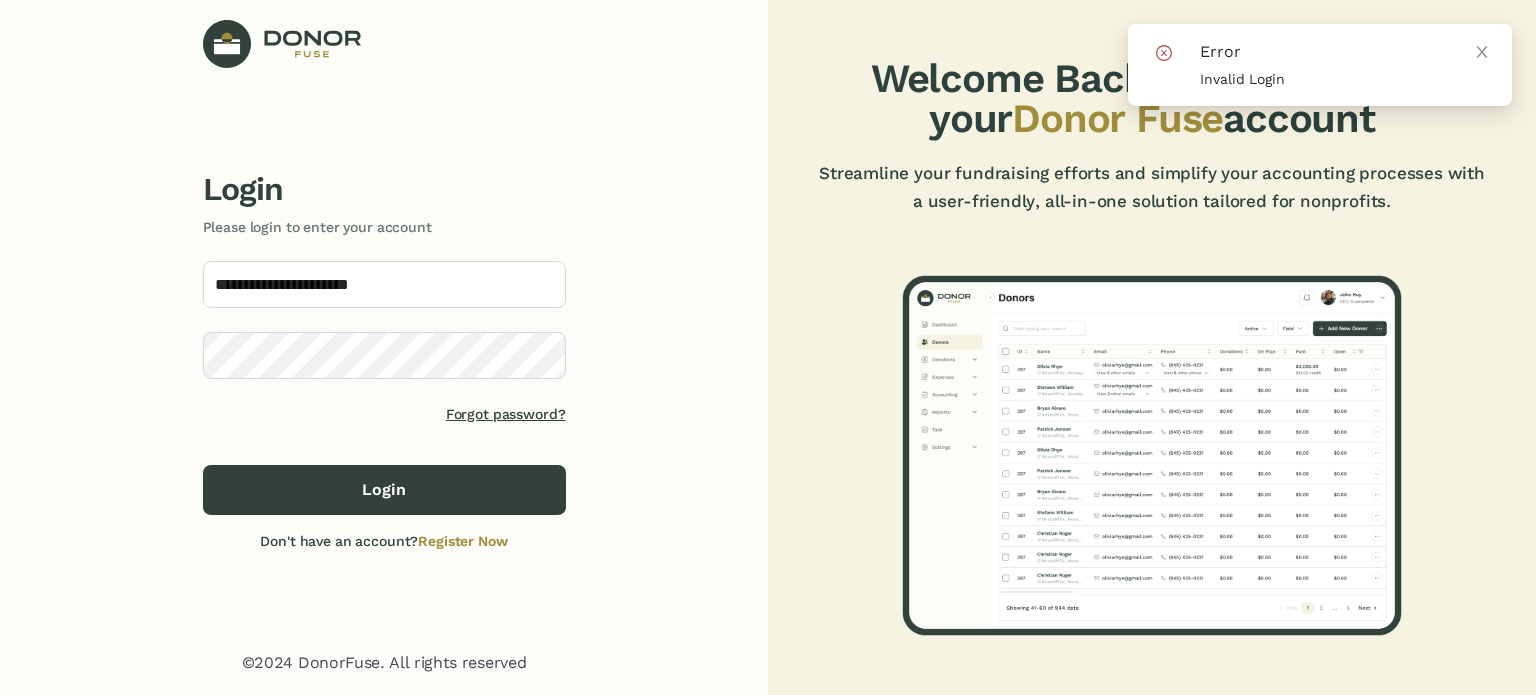 click on "Forgot password?" 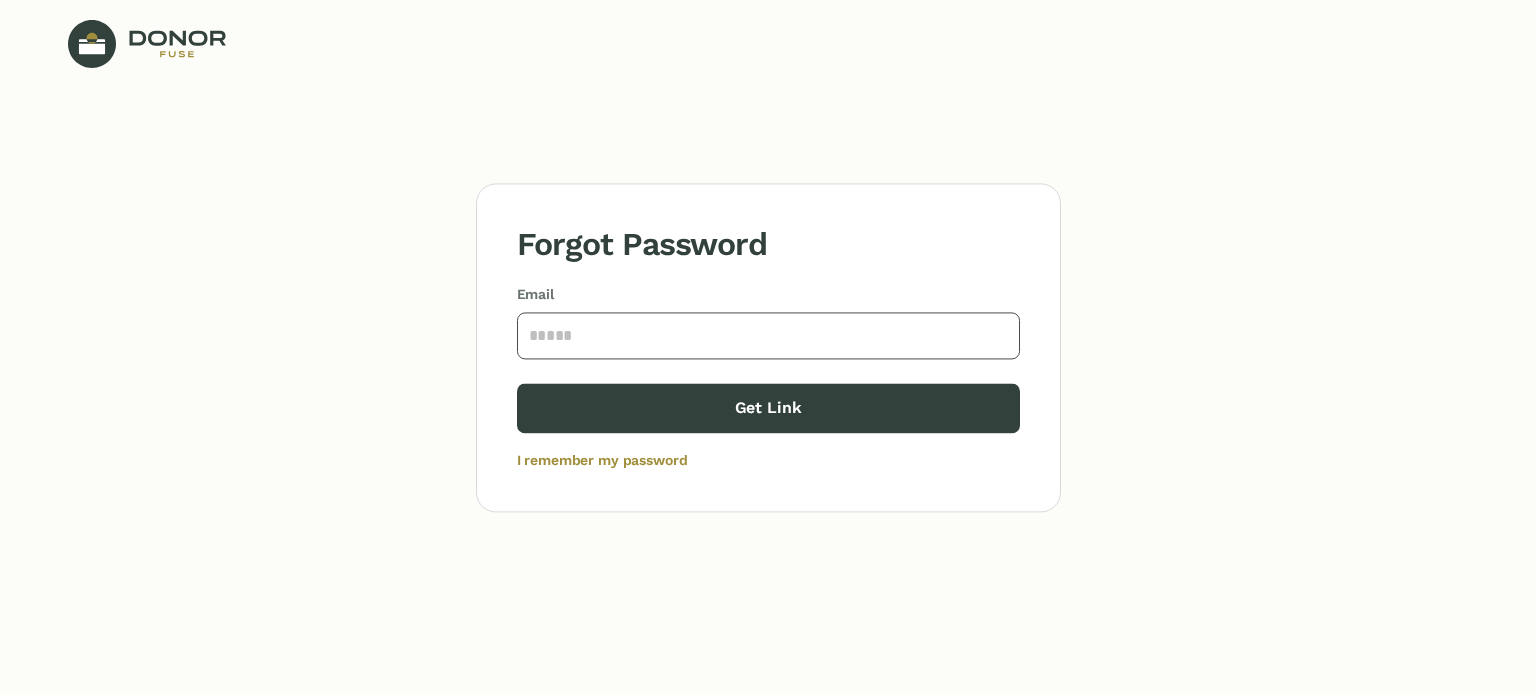 click 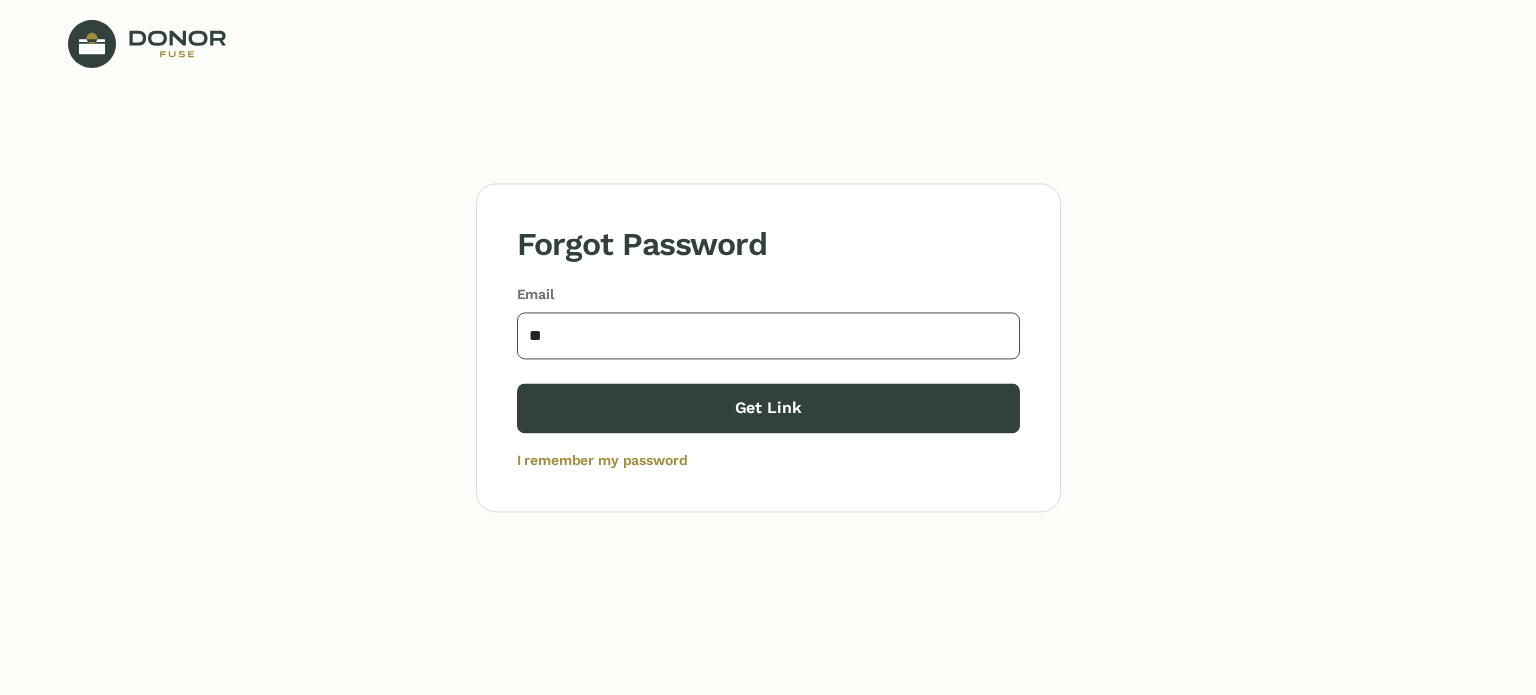 type on "*" 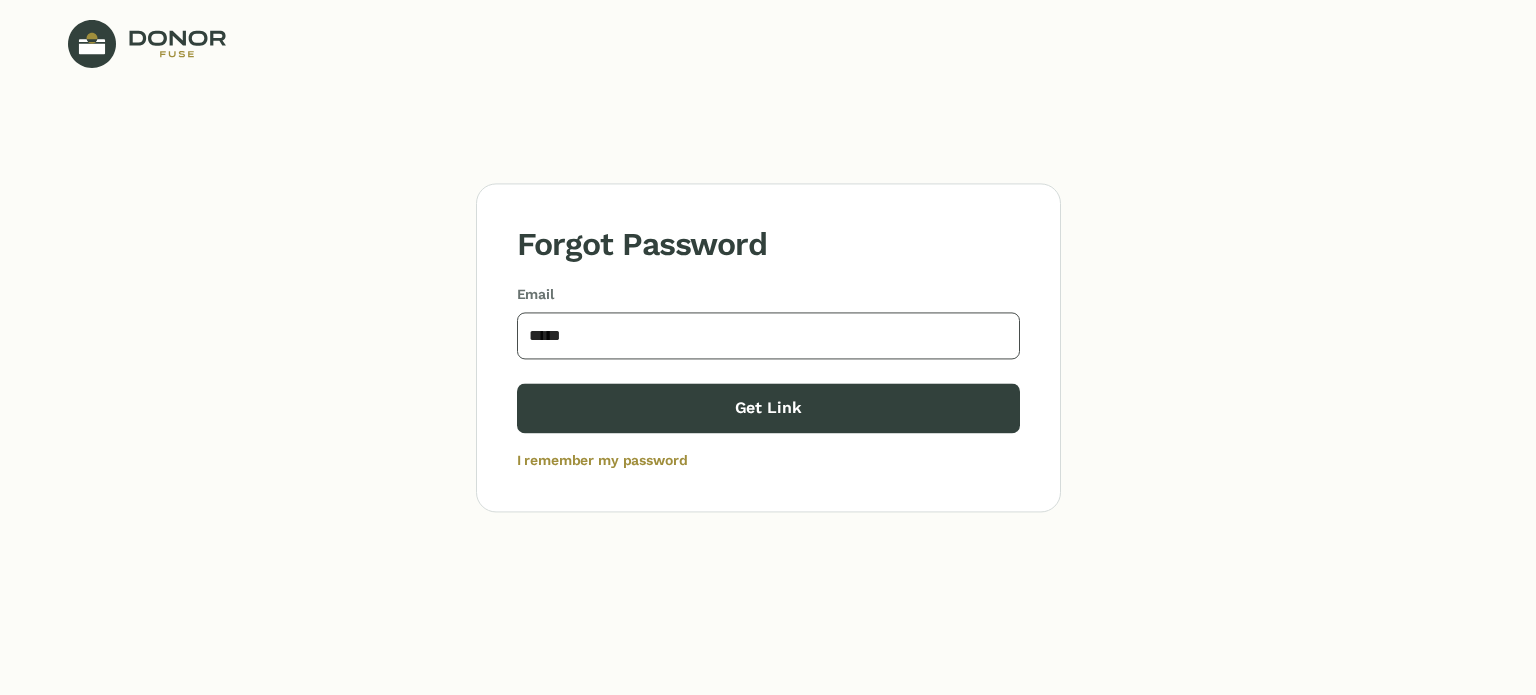 type on "**********" 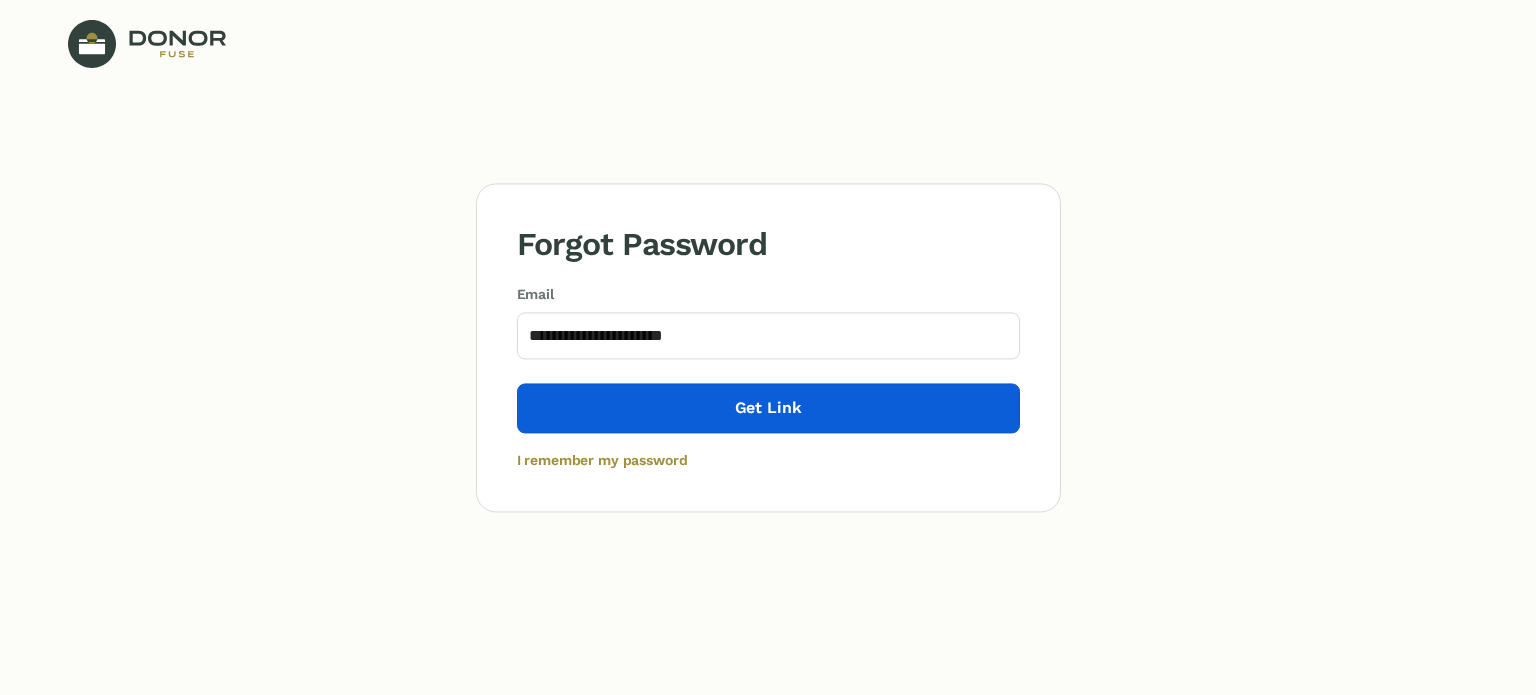 click on "Get Link" 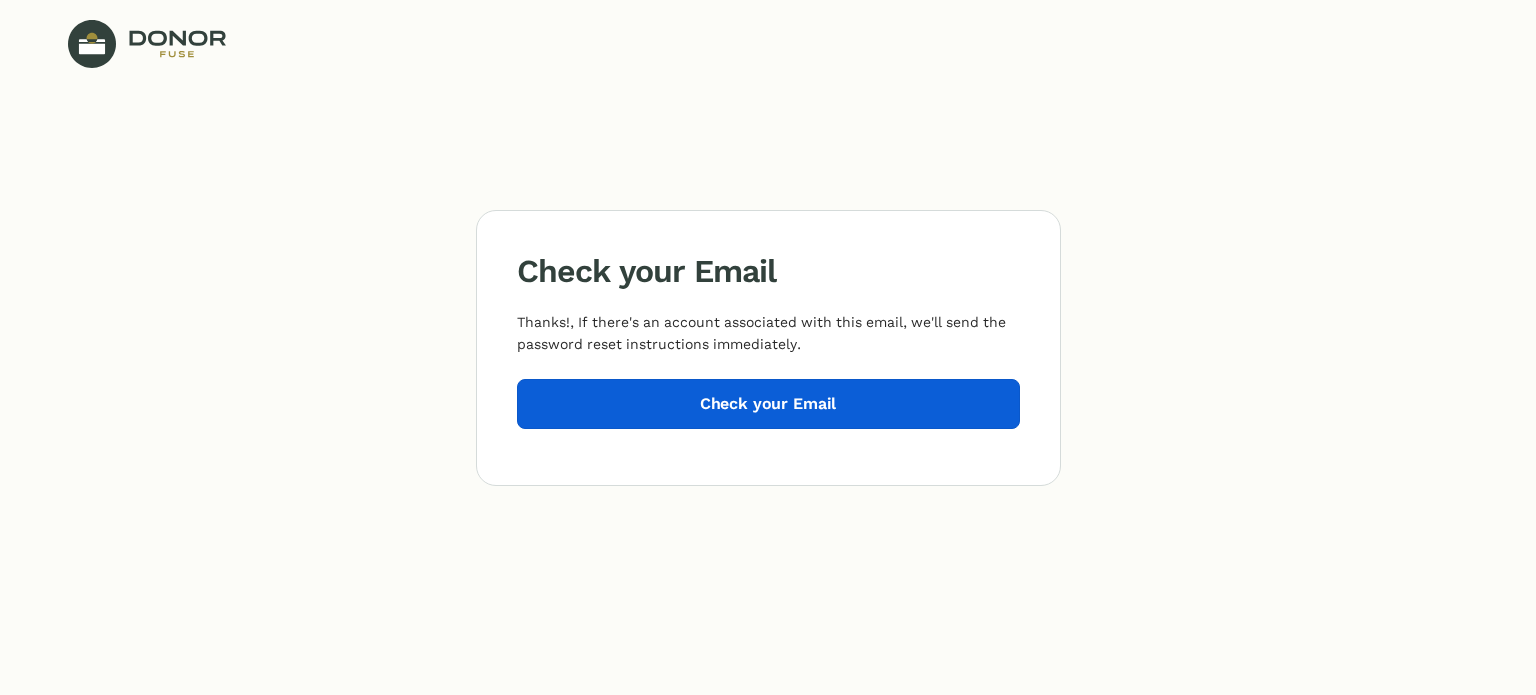 click on "Check your Email" 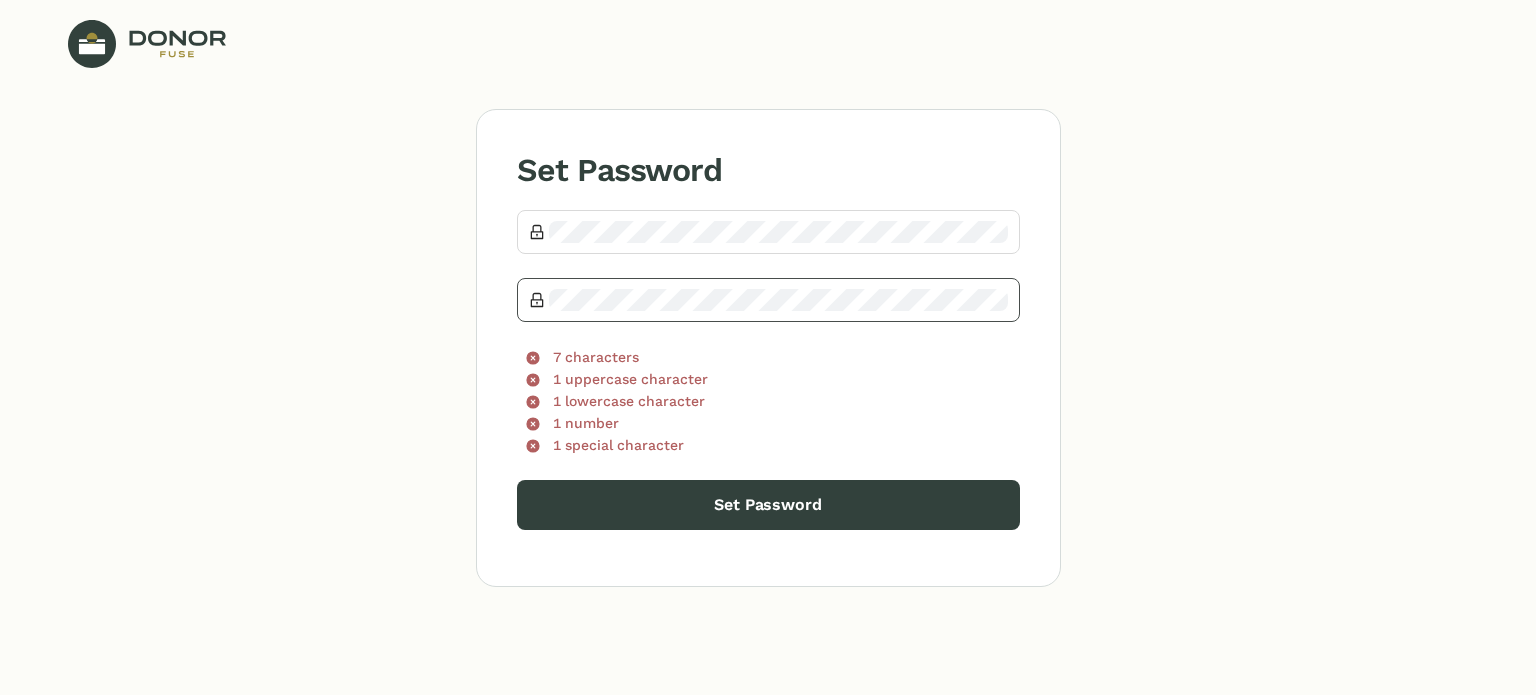scroll, scrollTop: 0, scrollLeft: 0, axis: both 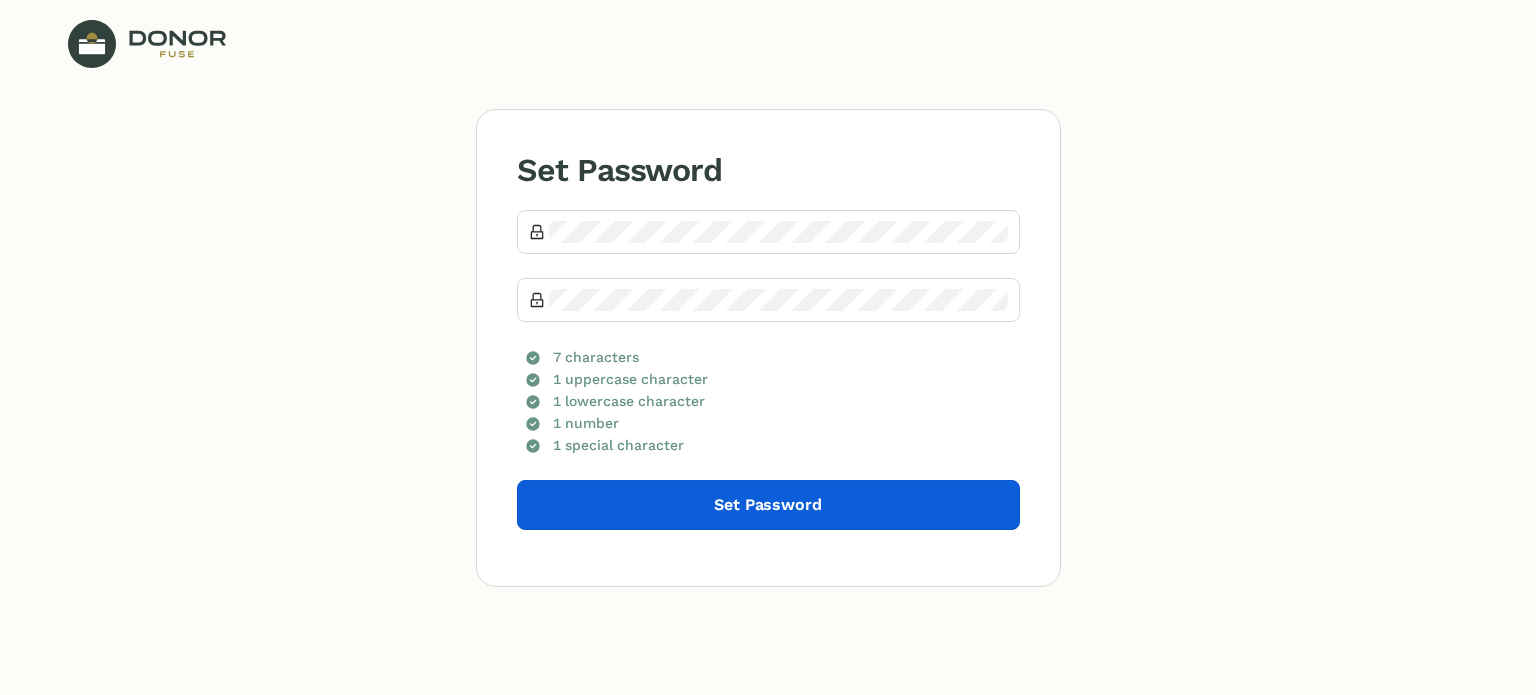 click on "Set Password" 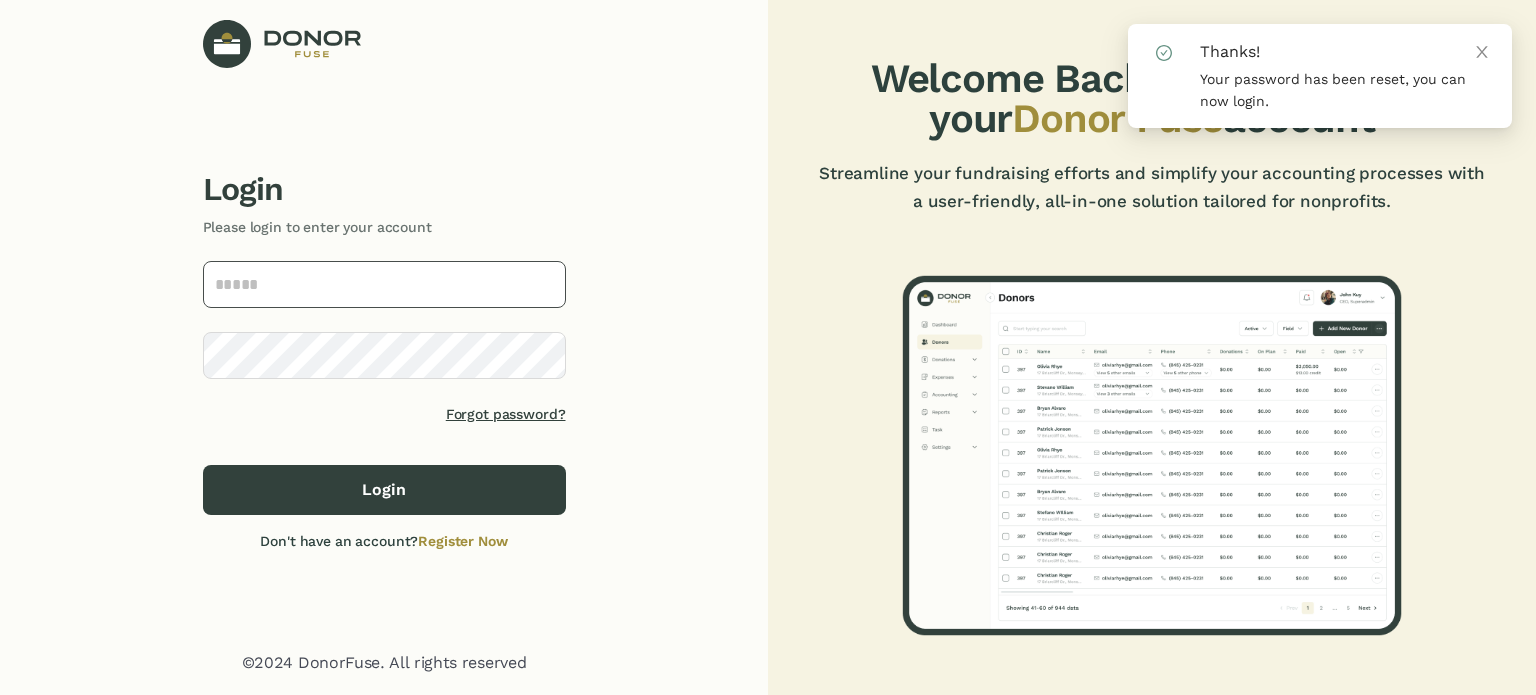 click 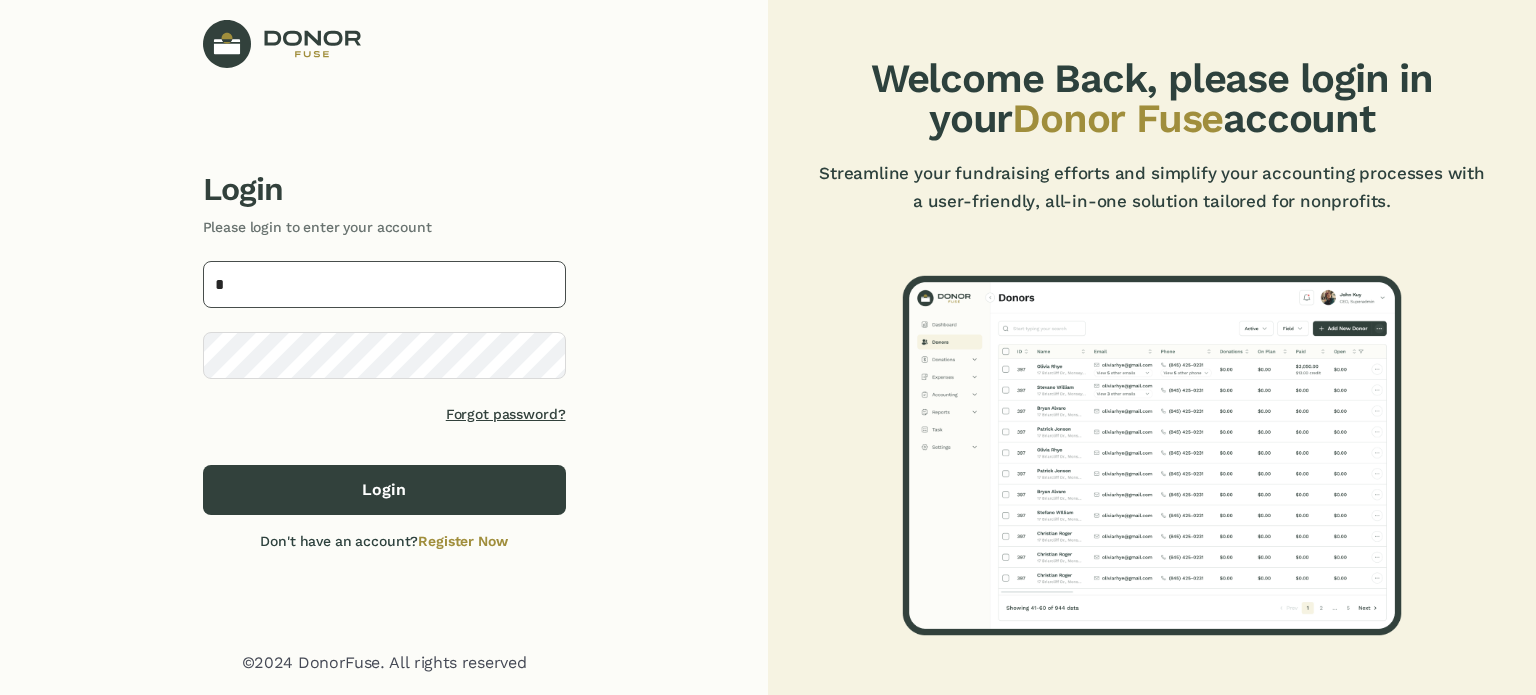 type on "**********" 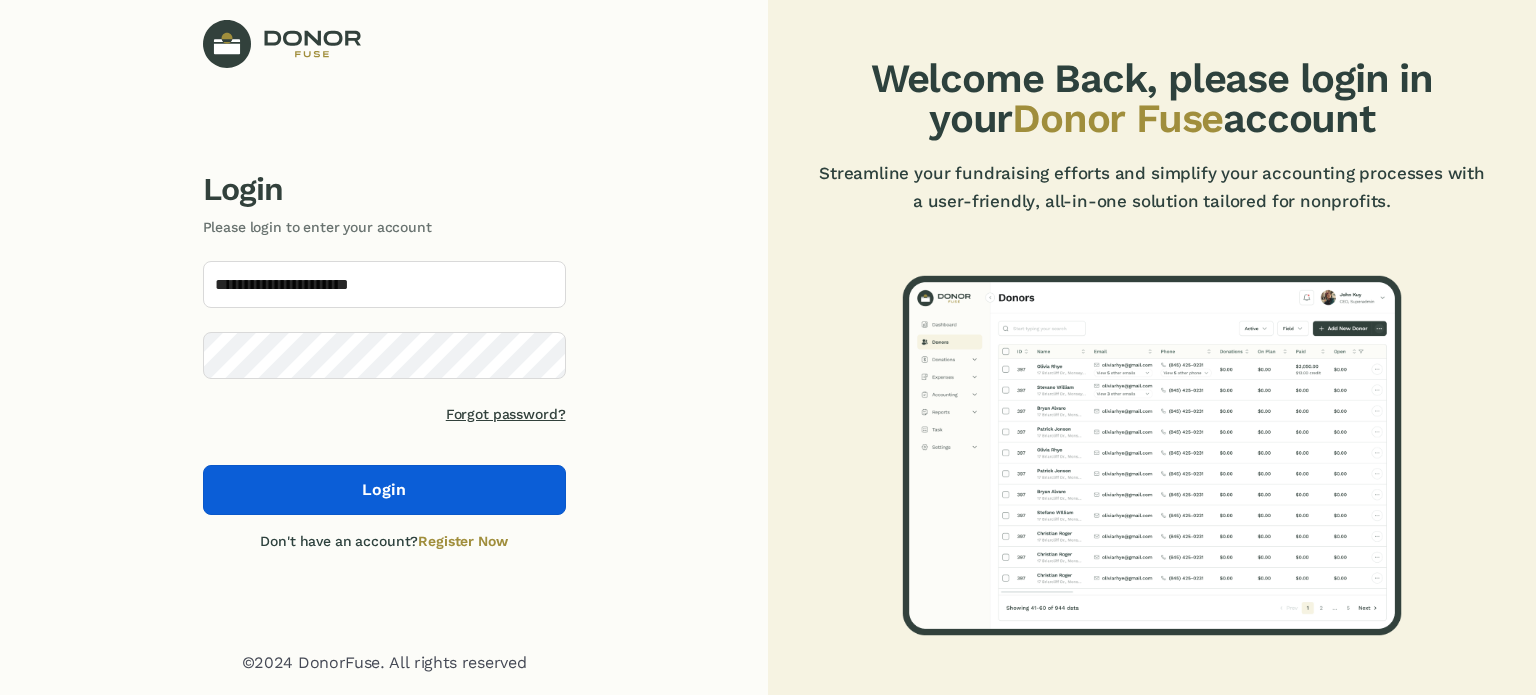 click on "Login" 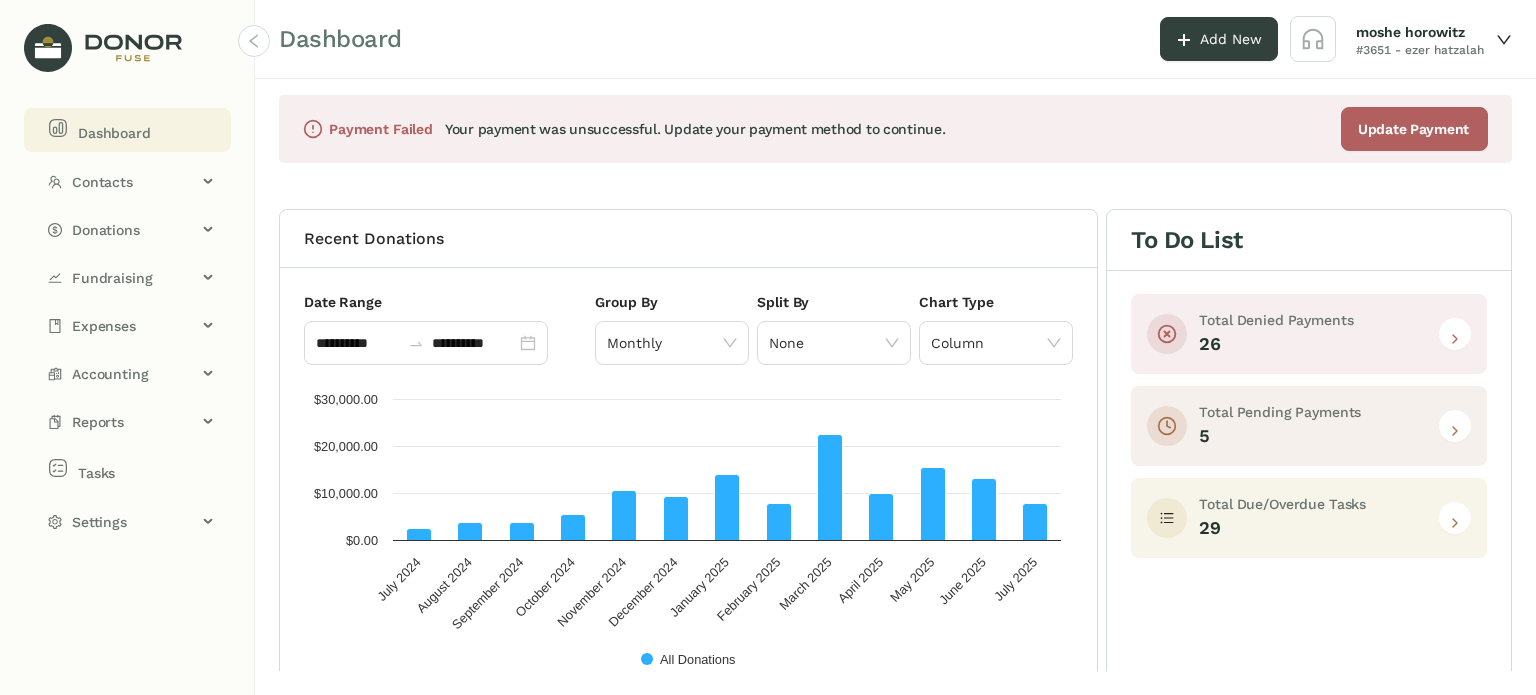 click on "Dashboard" 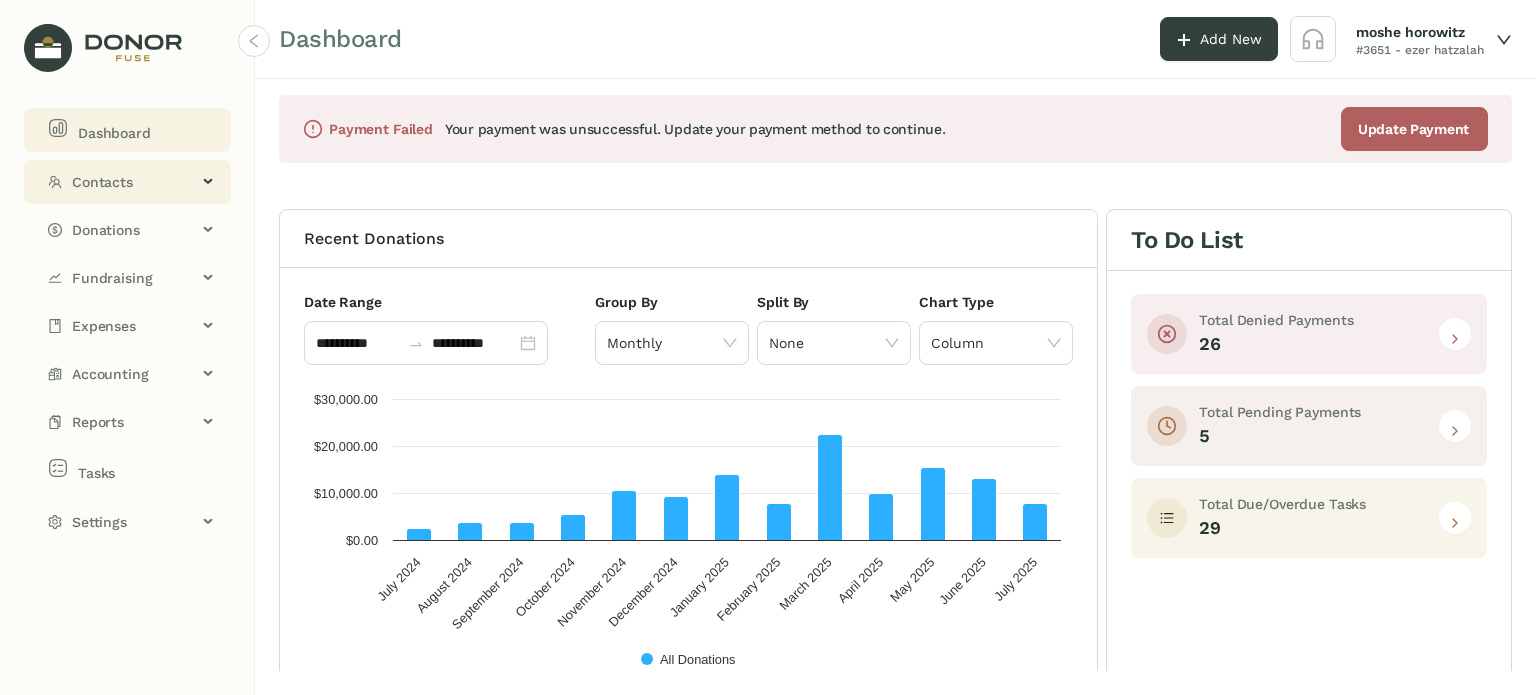 click on "Contacts" 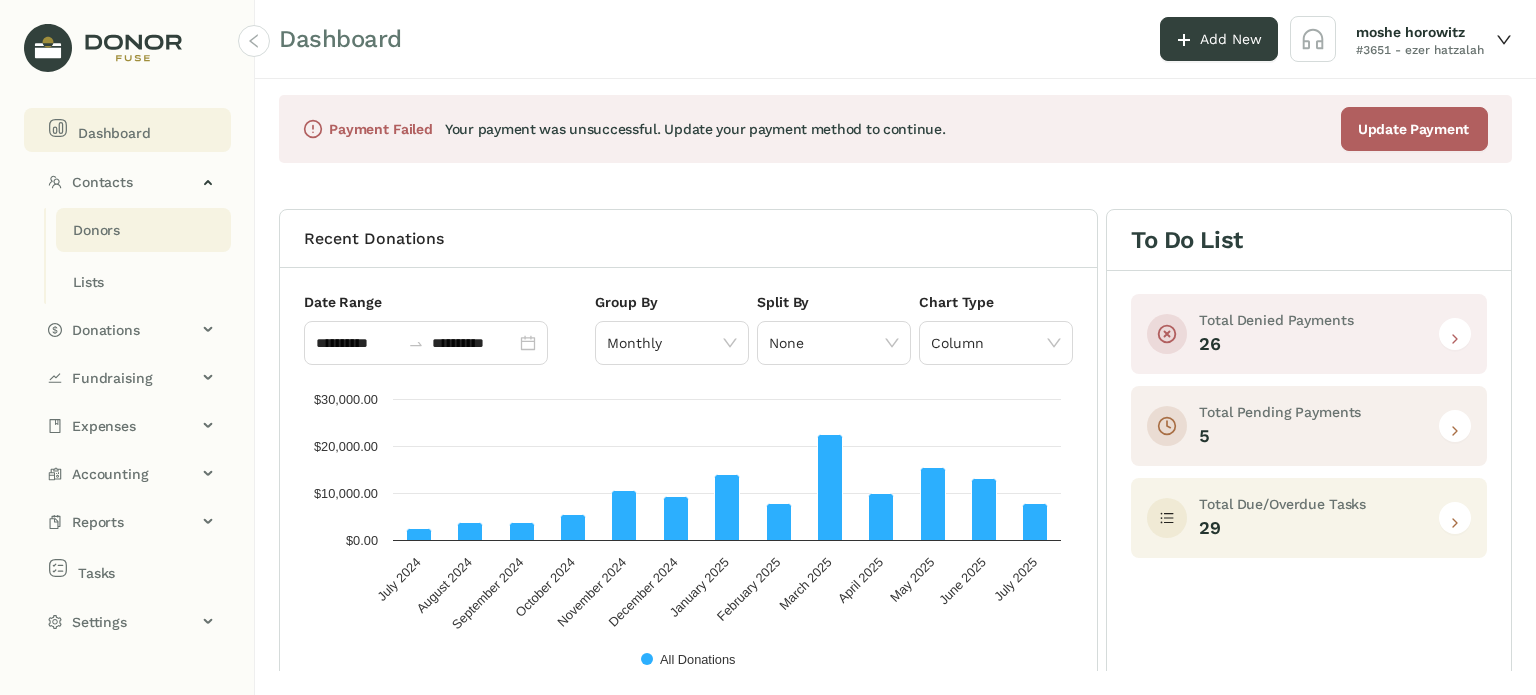 click on "Donors" 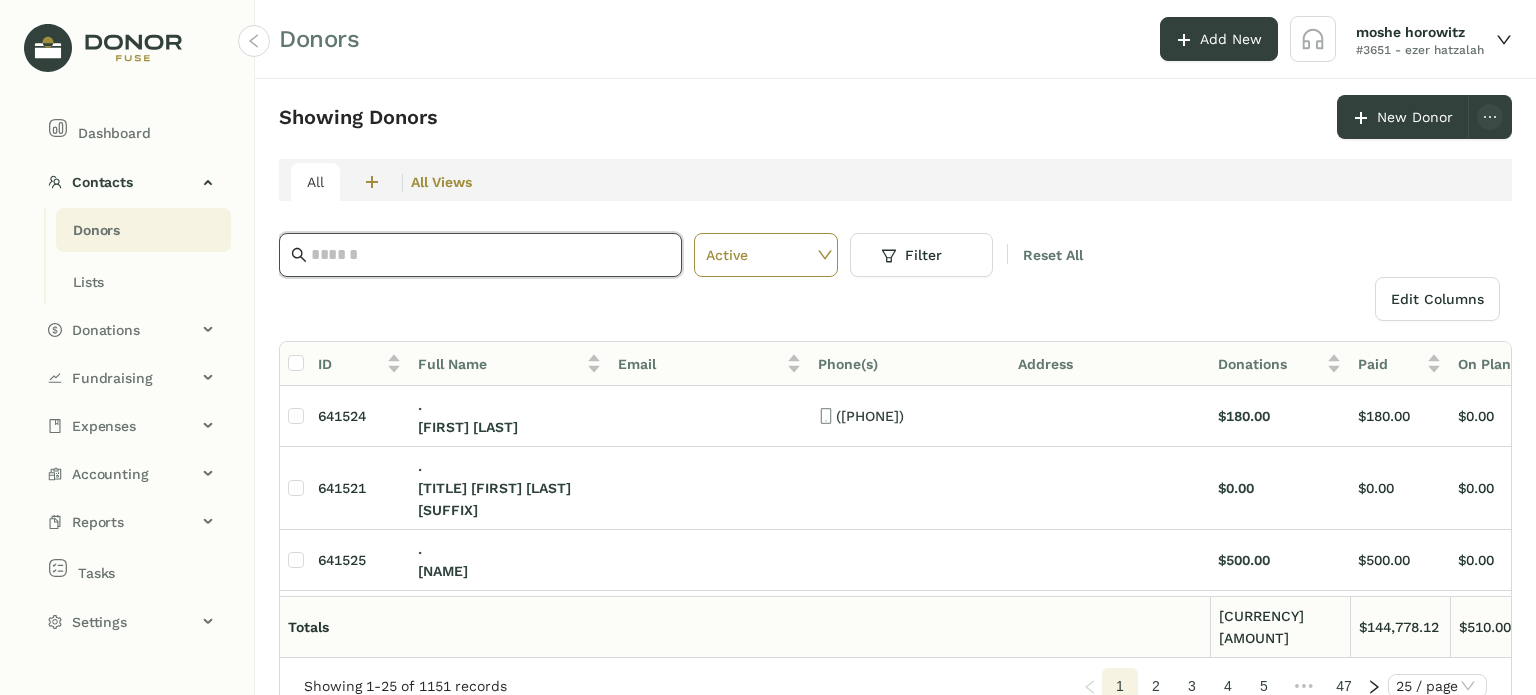 click 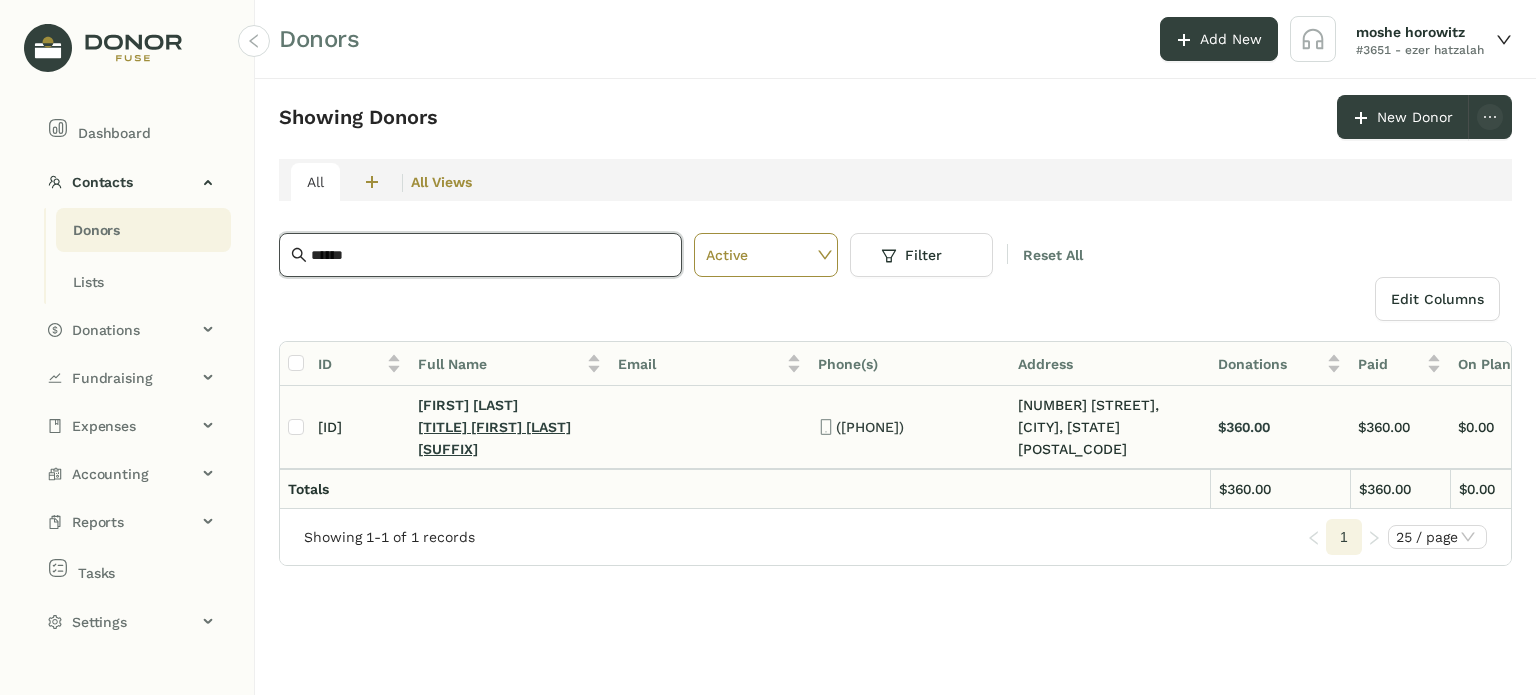 type on "******" 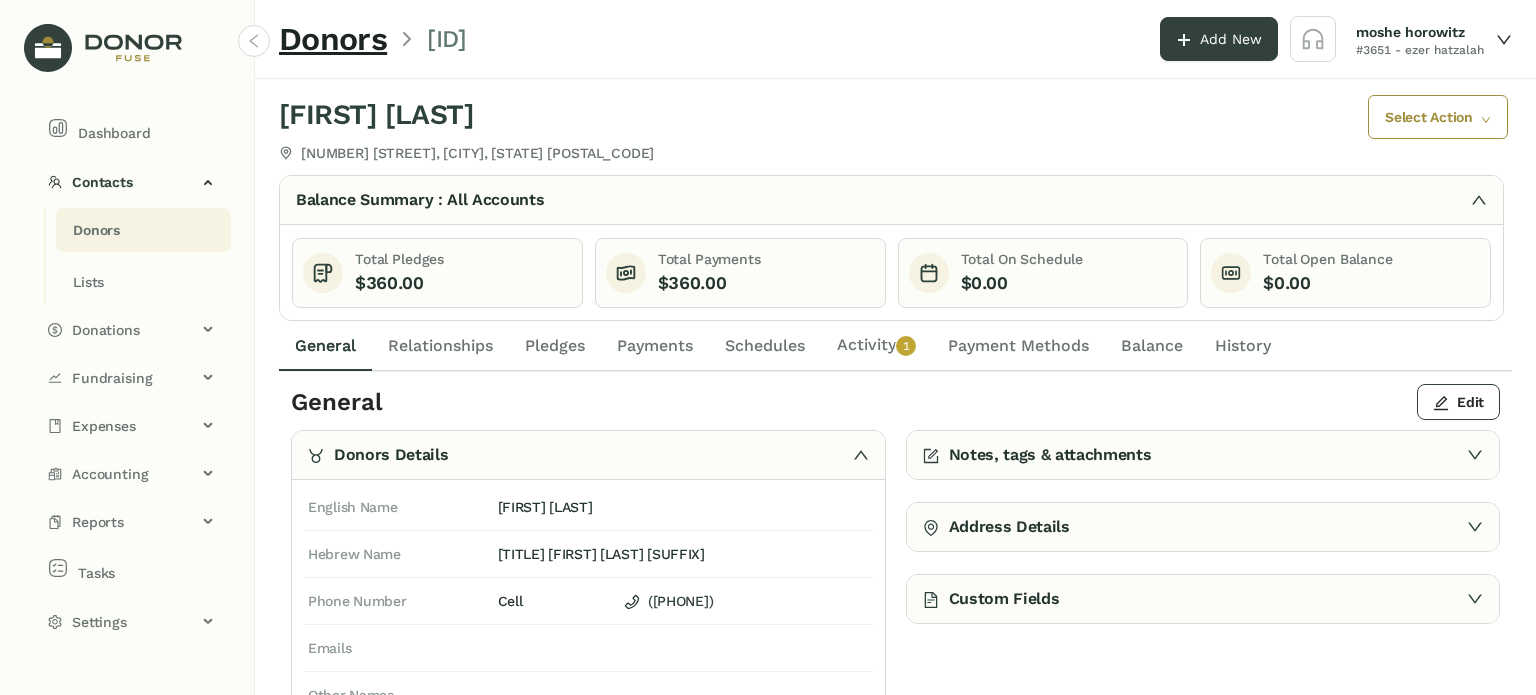 click on "Pledges" 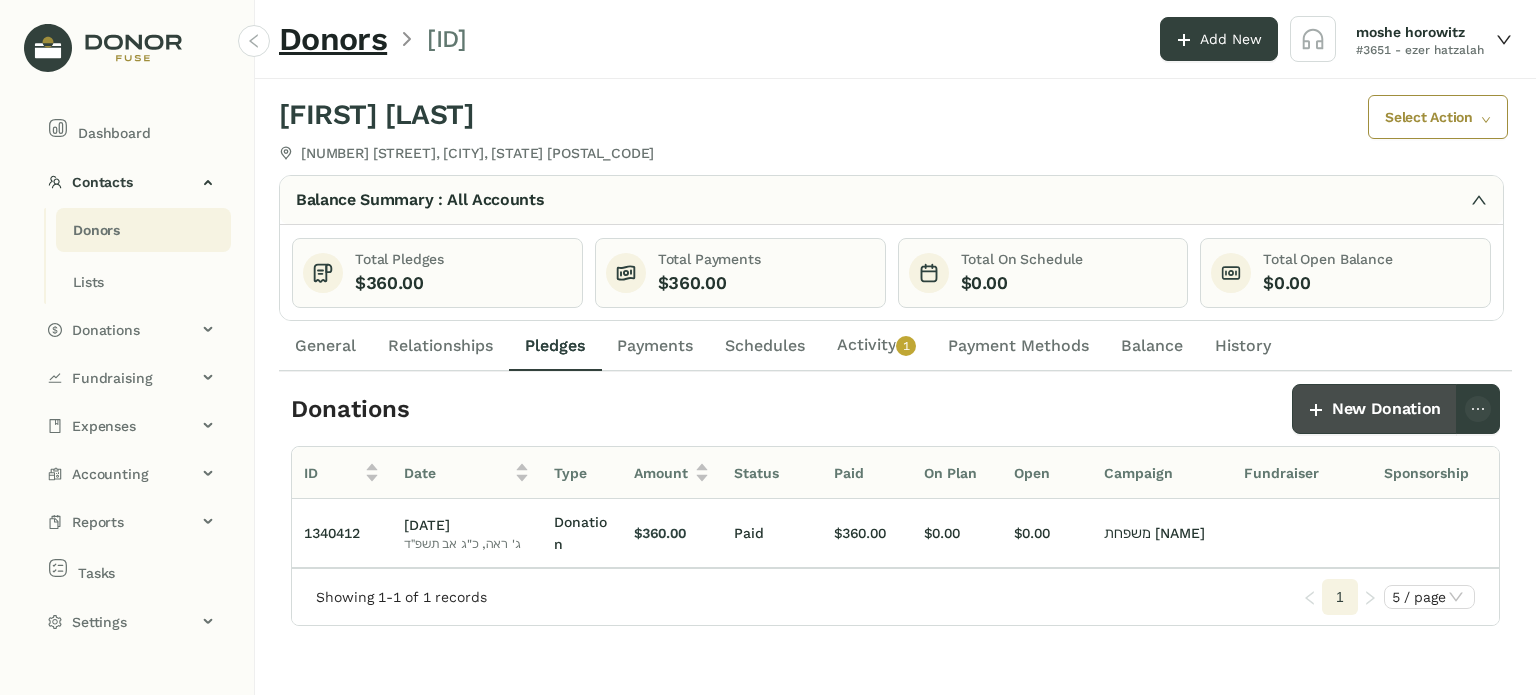 click on "New Donation" 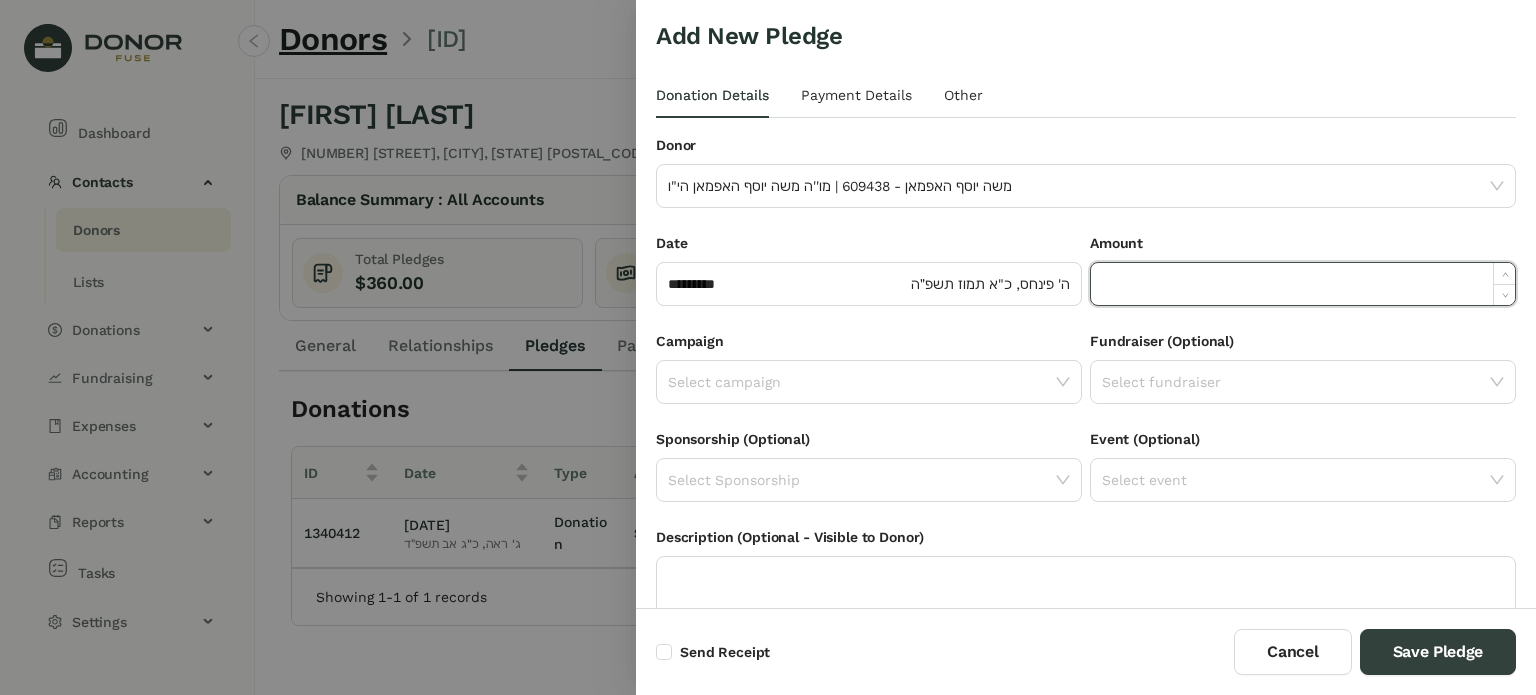 click 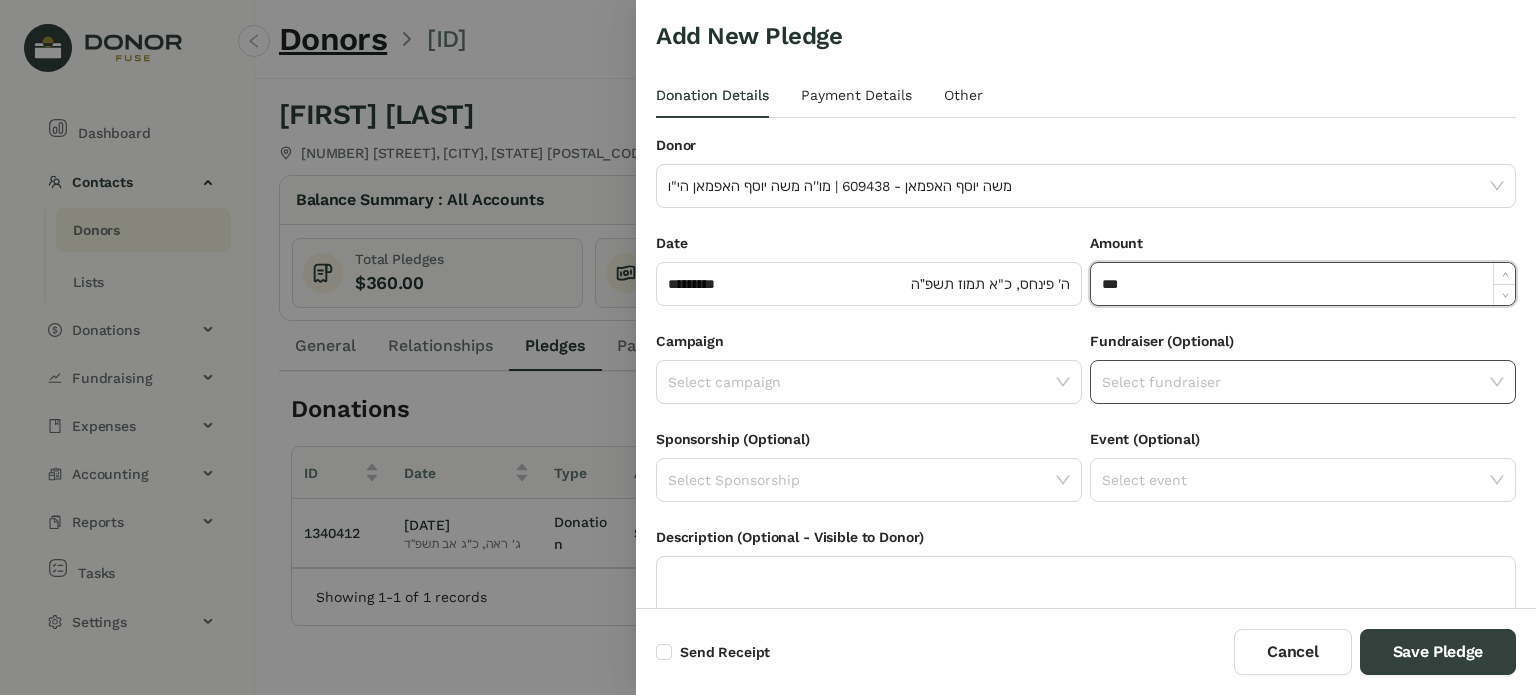 type on "*******" 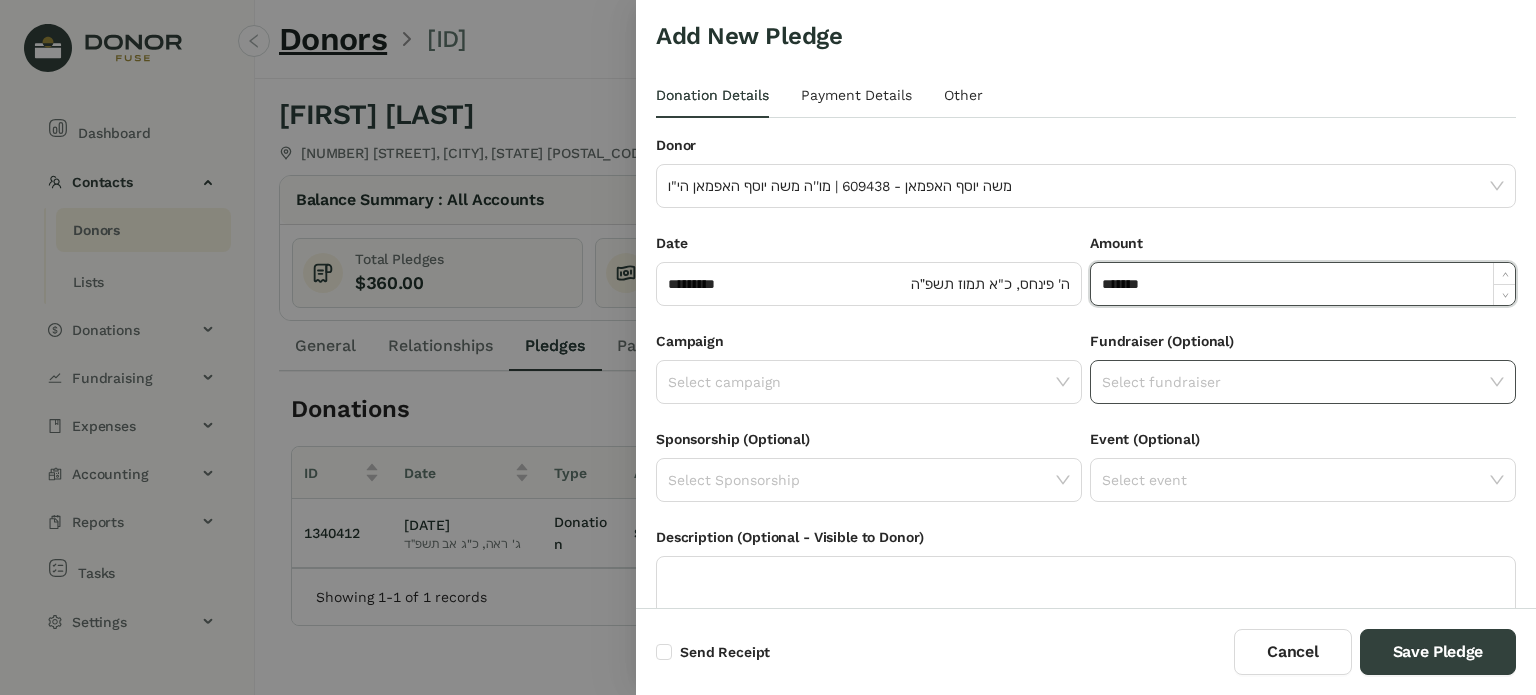 click 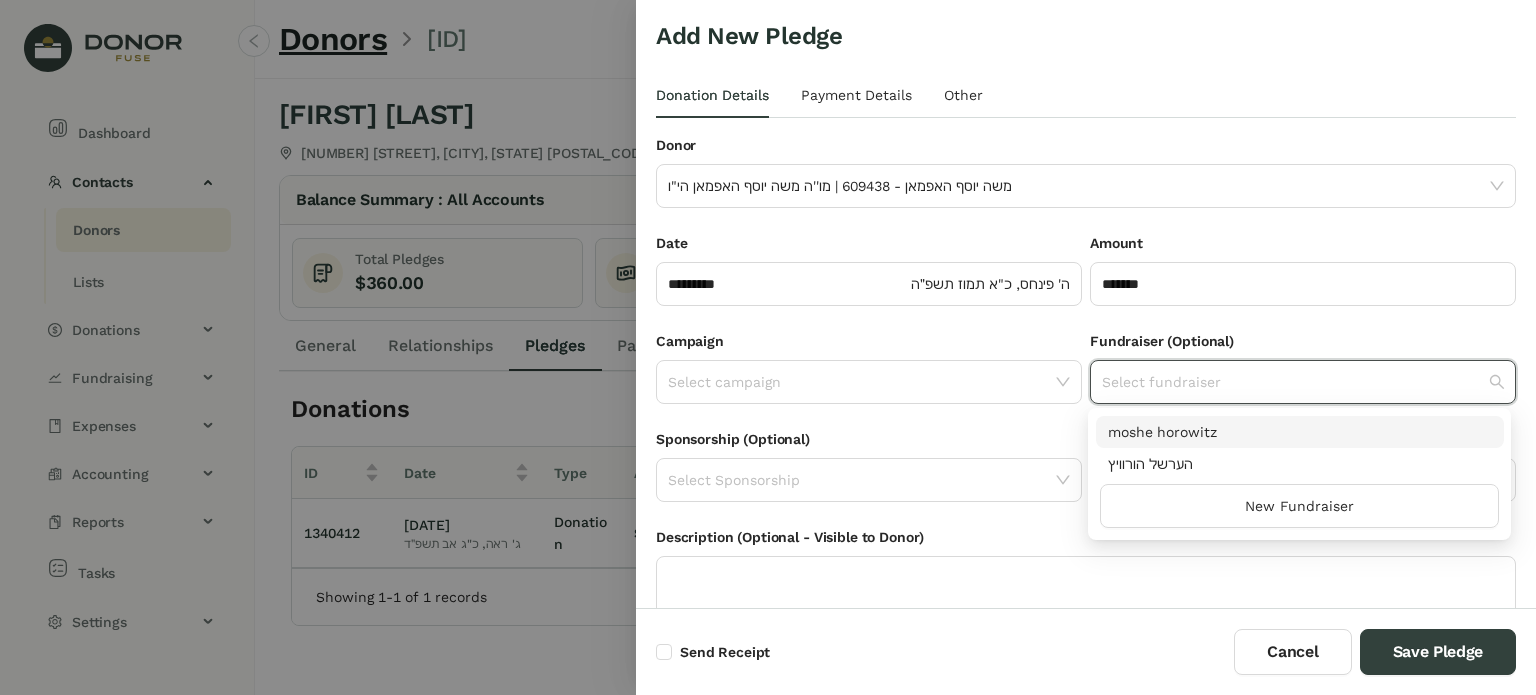 click on "moshe horowitz" at bounding box center (1300, 432) 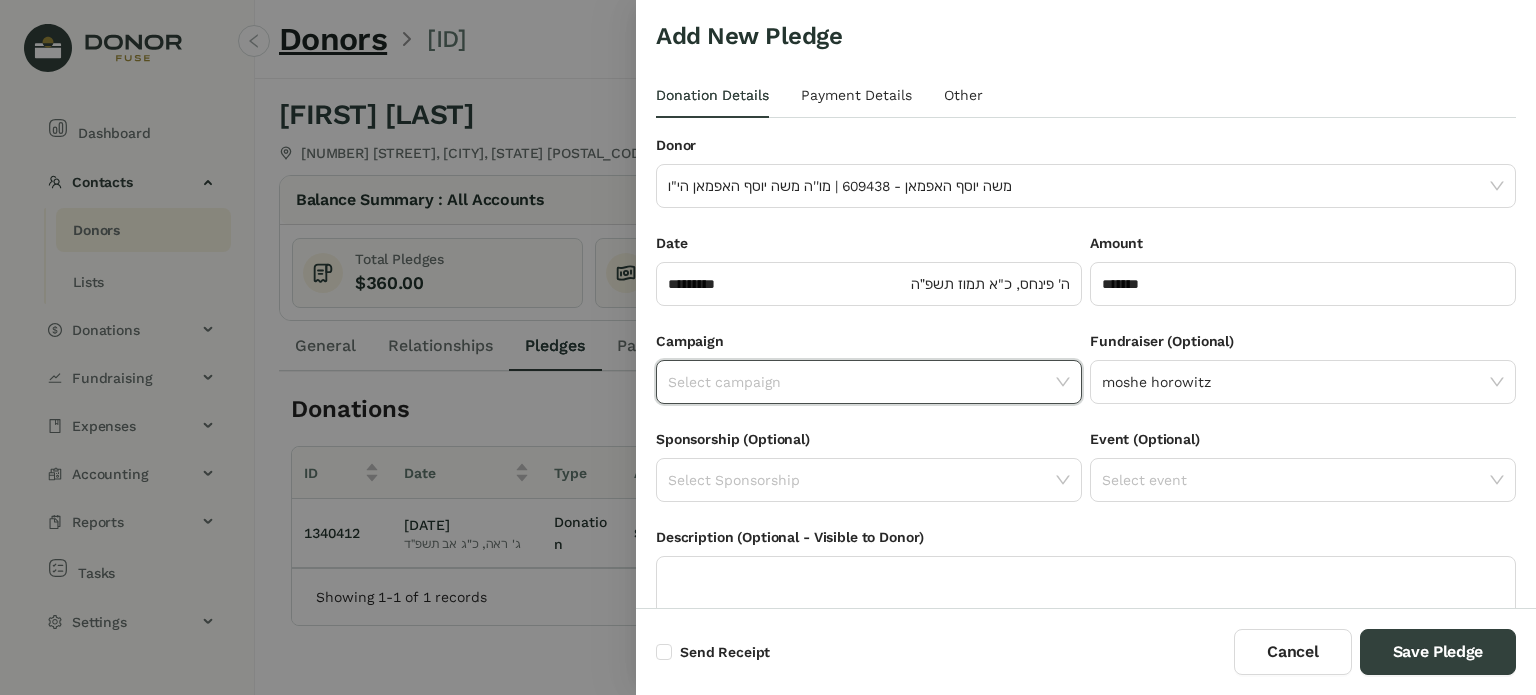click 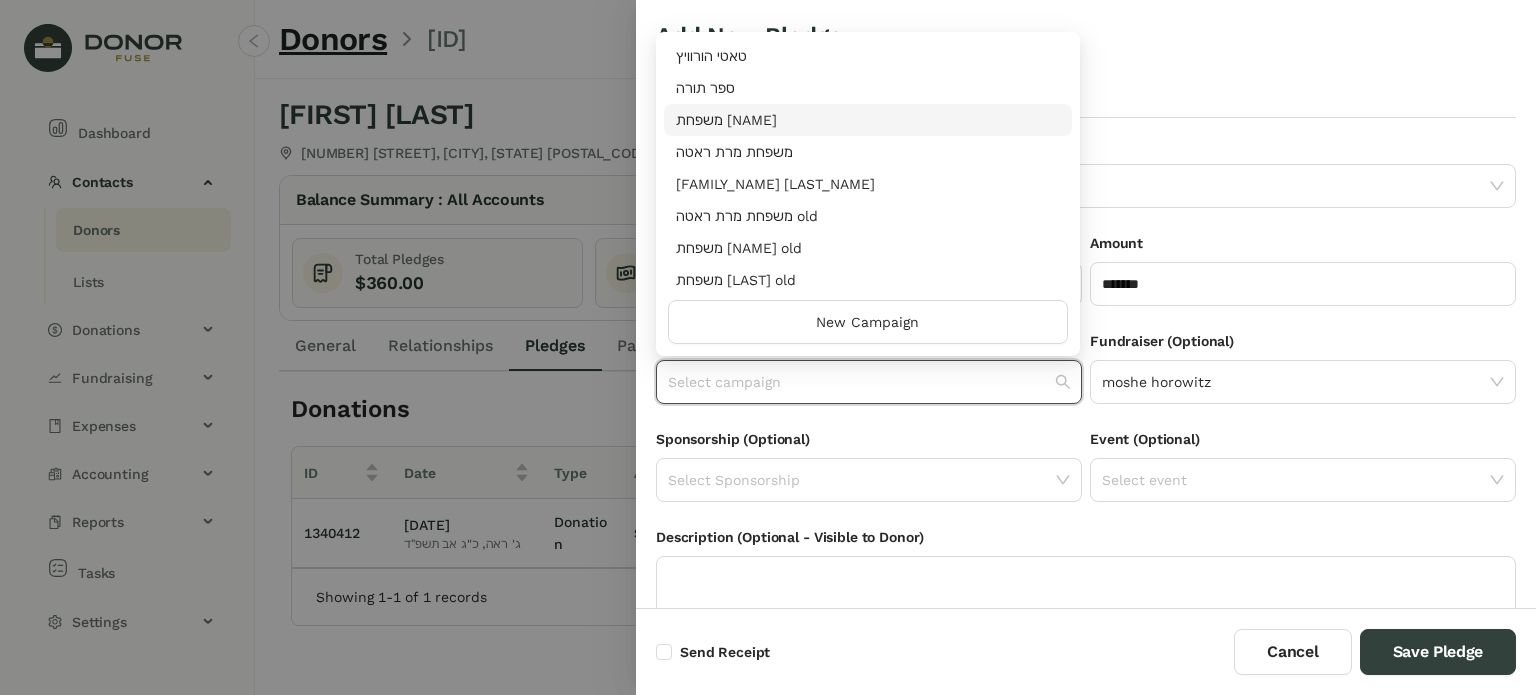 click on "[FAMILY_NAME] [FIRST] [LAST]" at bounding box center [868, 120] 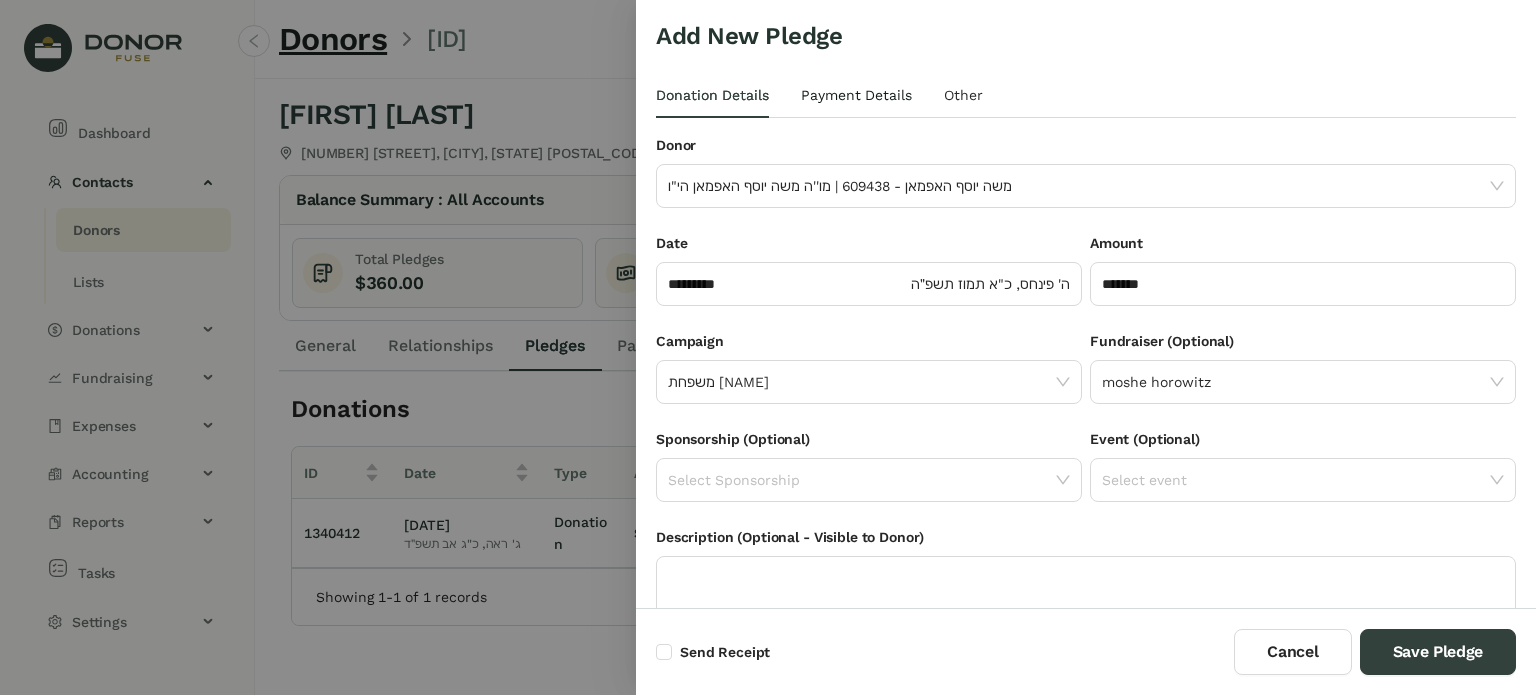 click on "Payment Details" at bounding box center [856, 95] 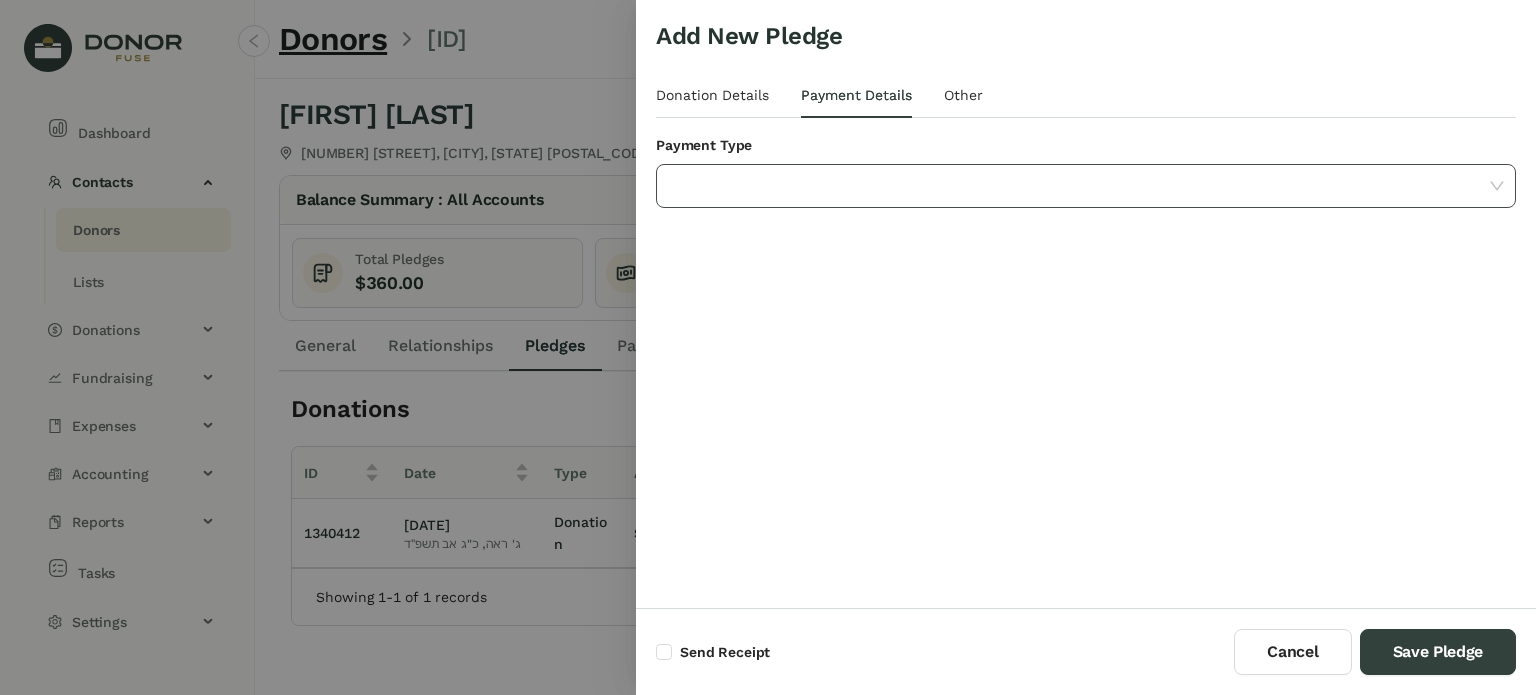 click 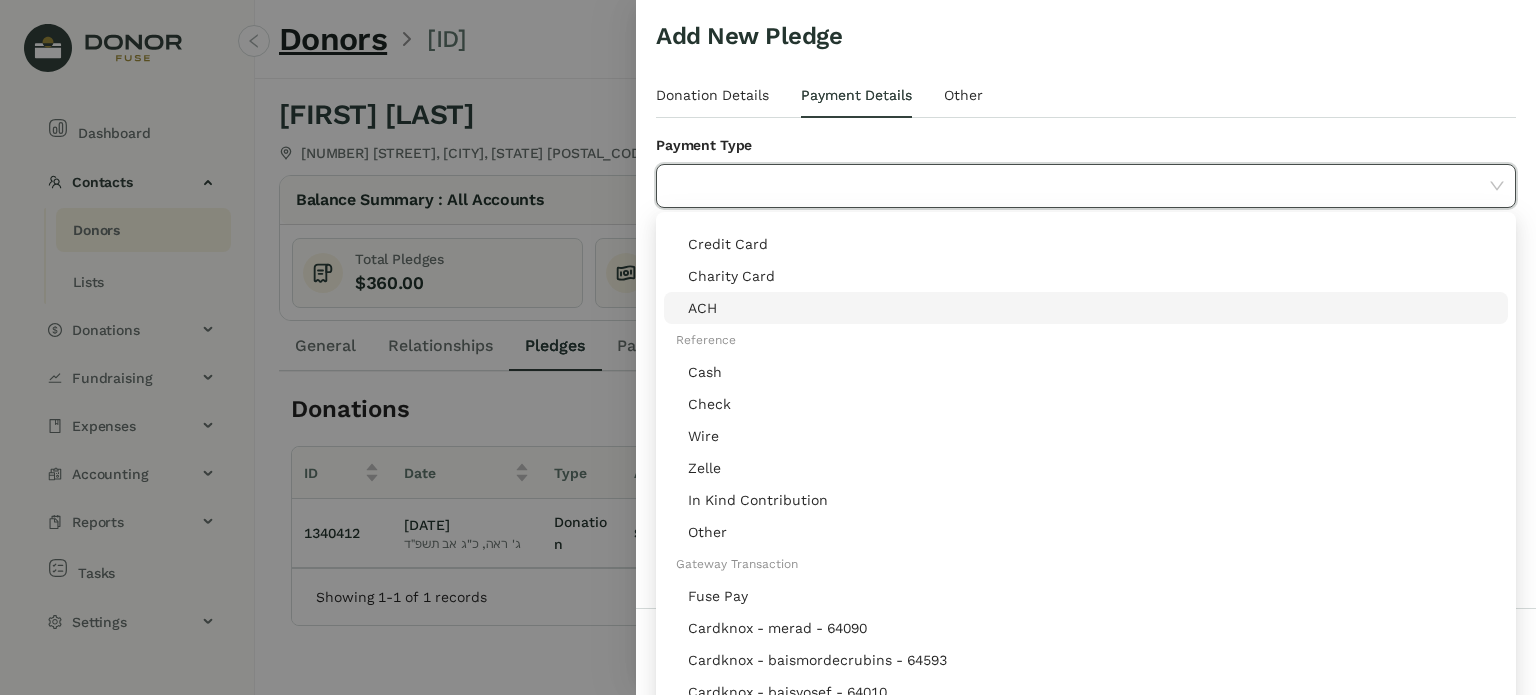 scroll, scrollTop: 32, scrollLeft: 0, axis: vertical 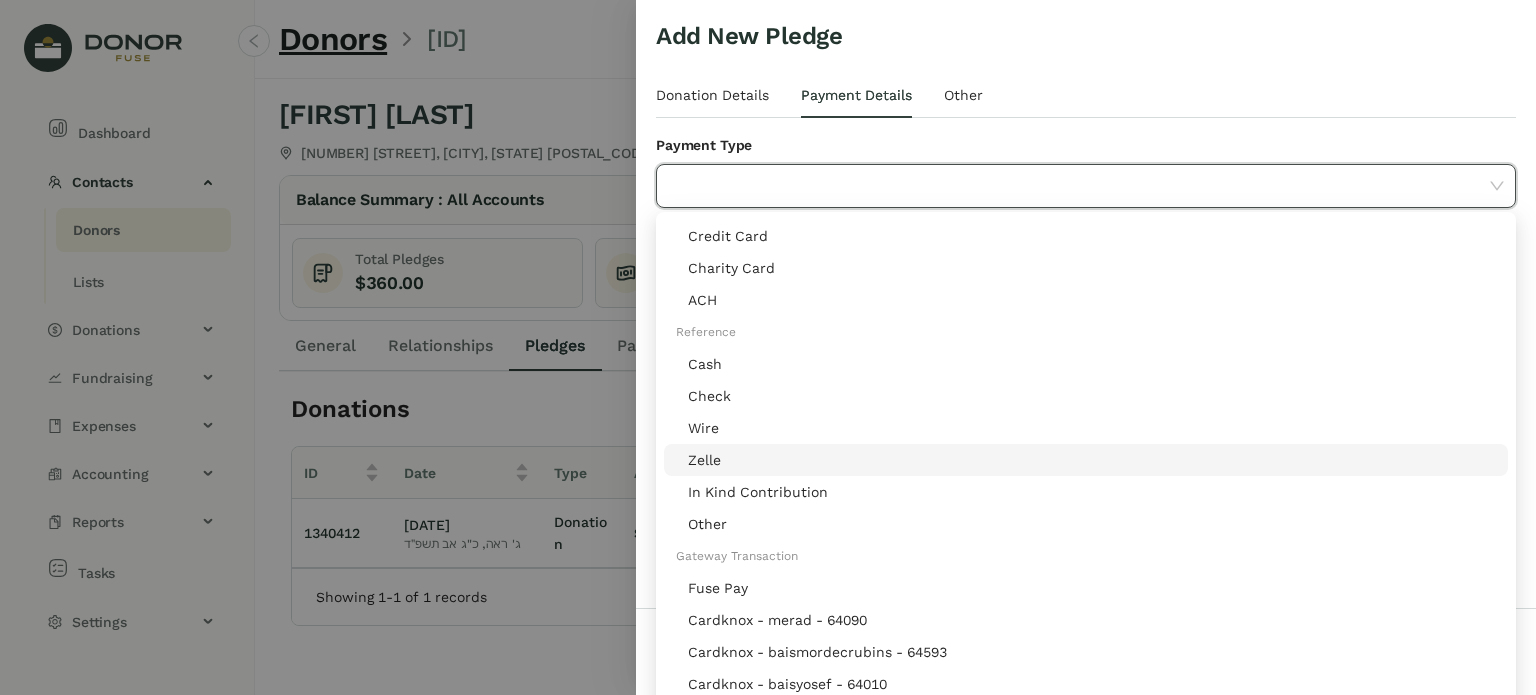 click on "Zelle" 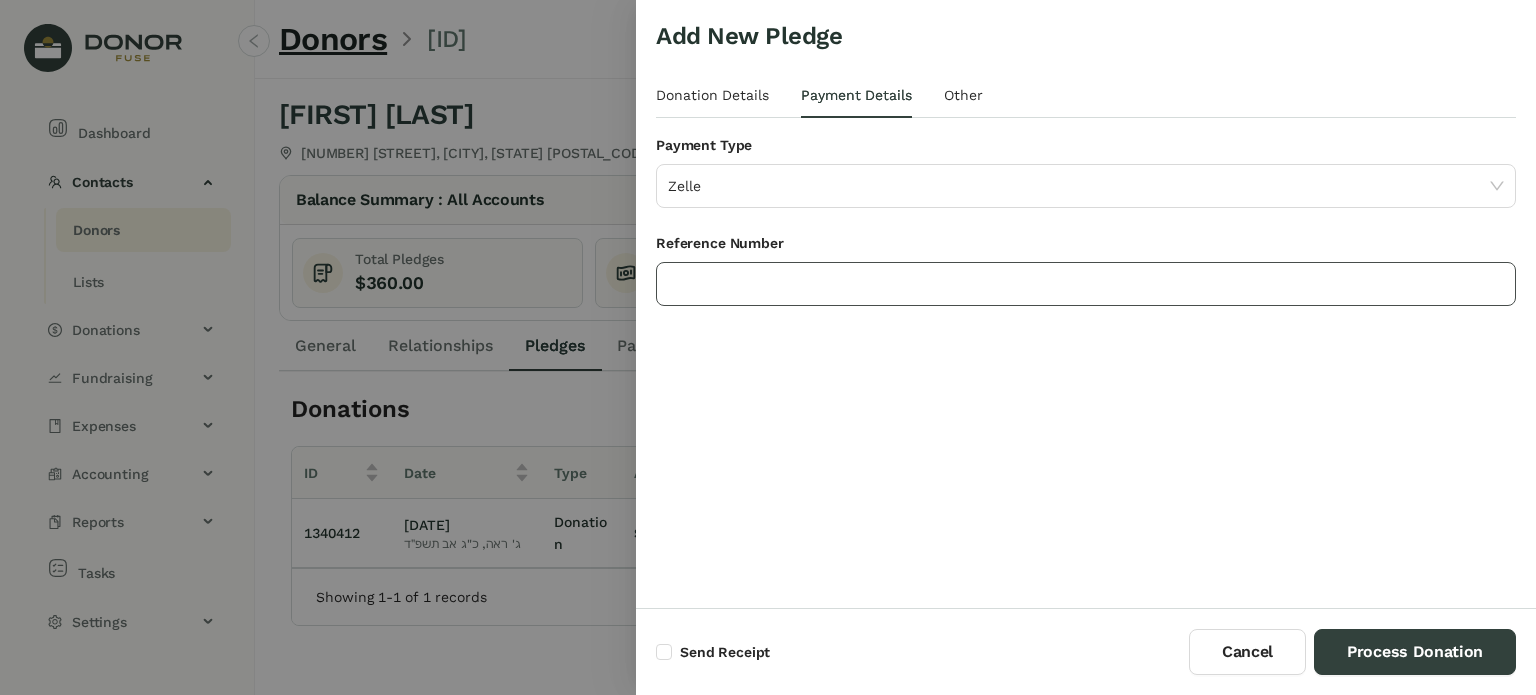 click 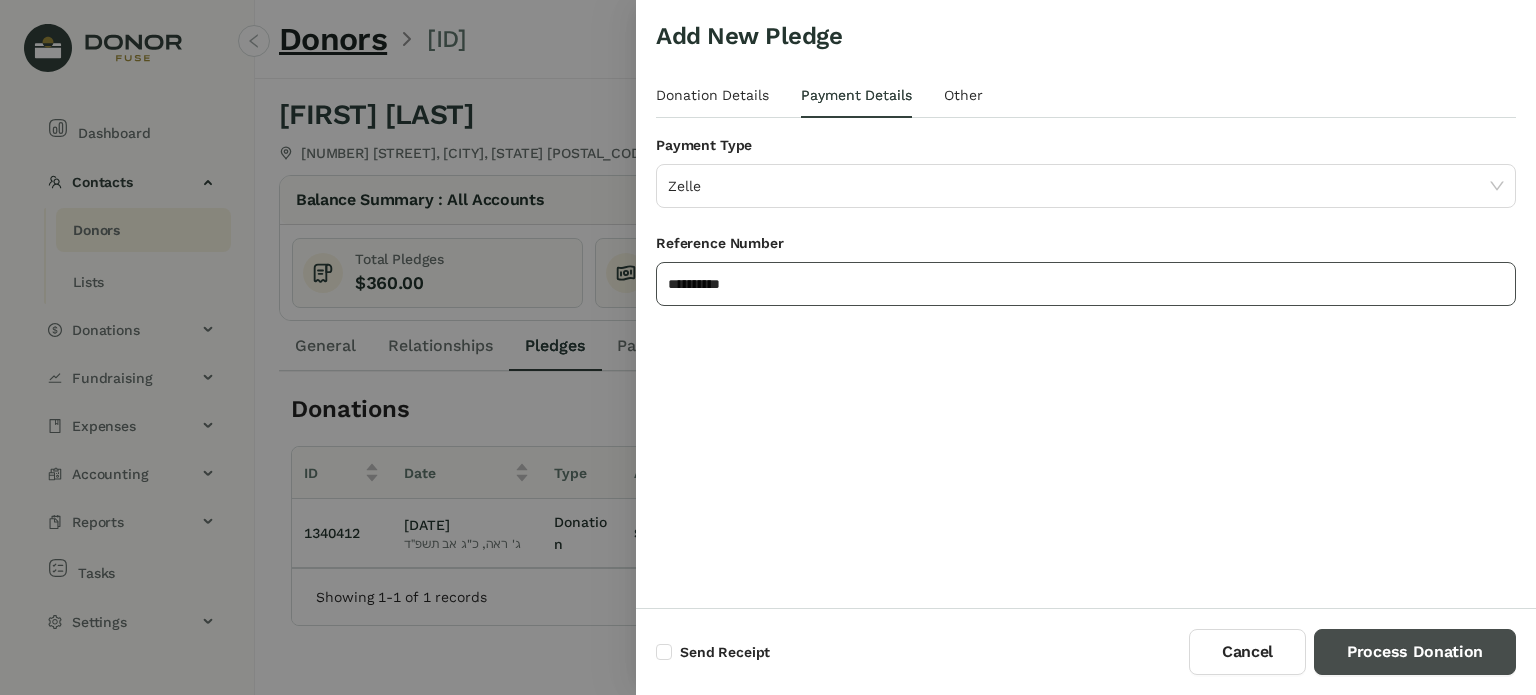 type on "**********" 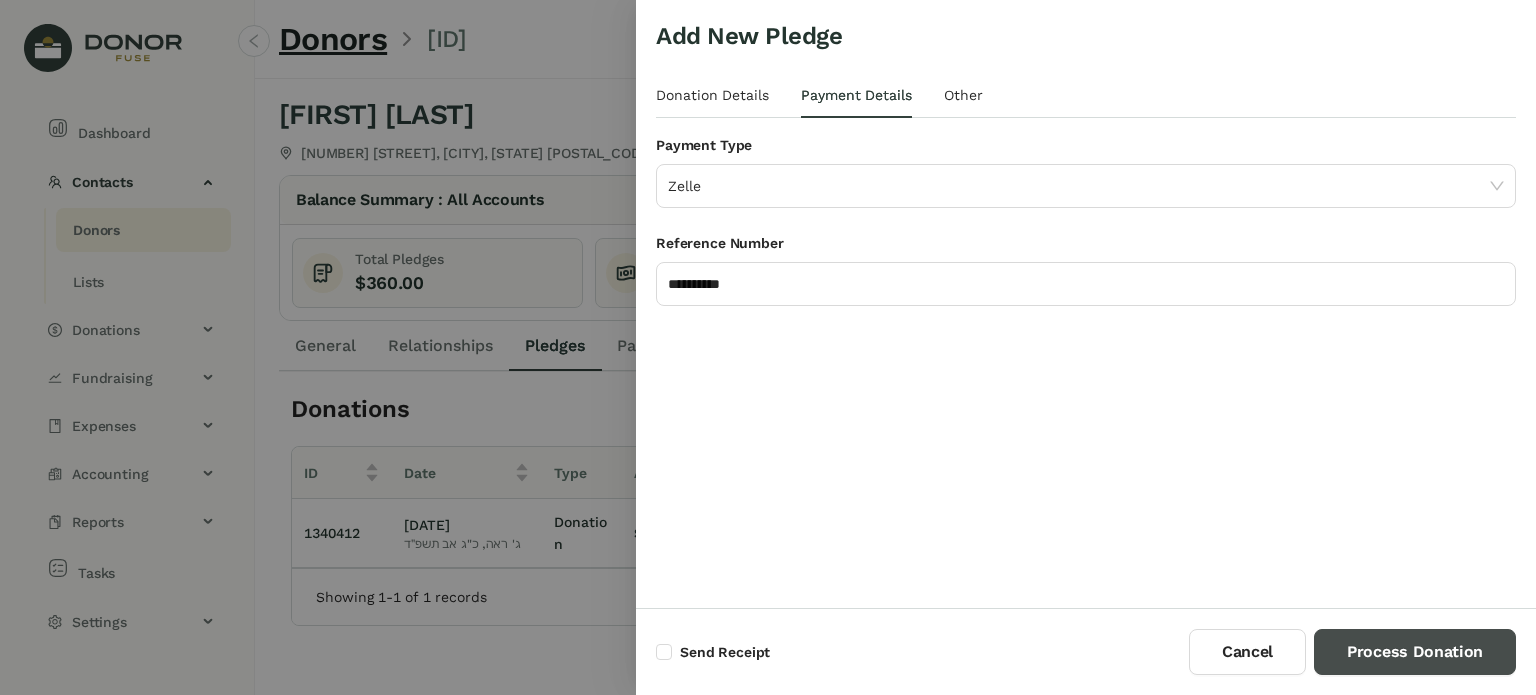 click on "Process Donation" at bounding box center (1415, 652) 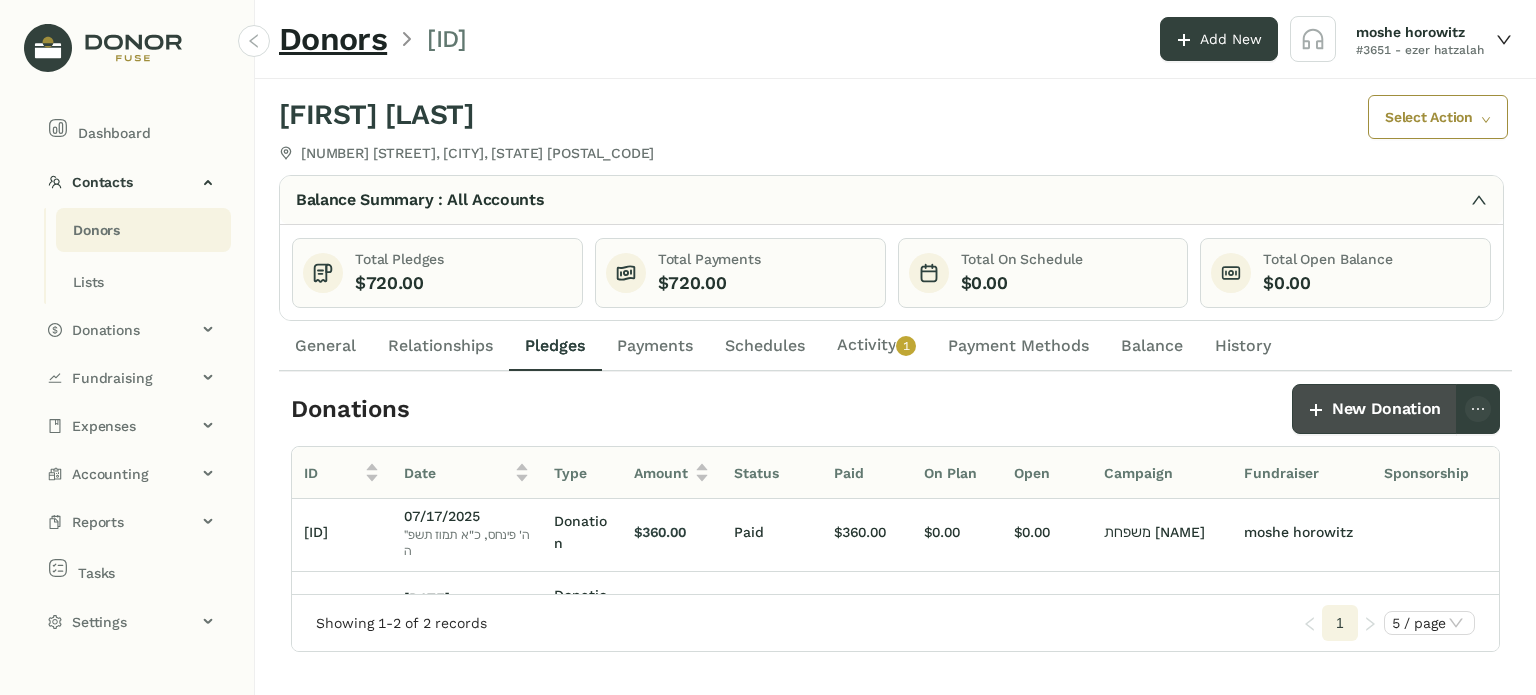 scroll, scrollTop: 52, scrollLeft: 0, axis: vertical 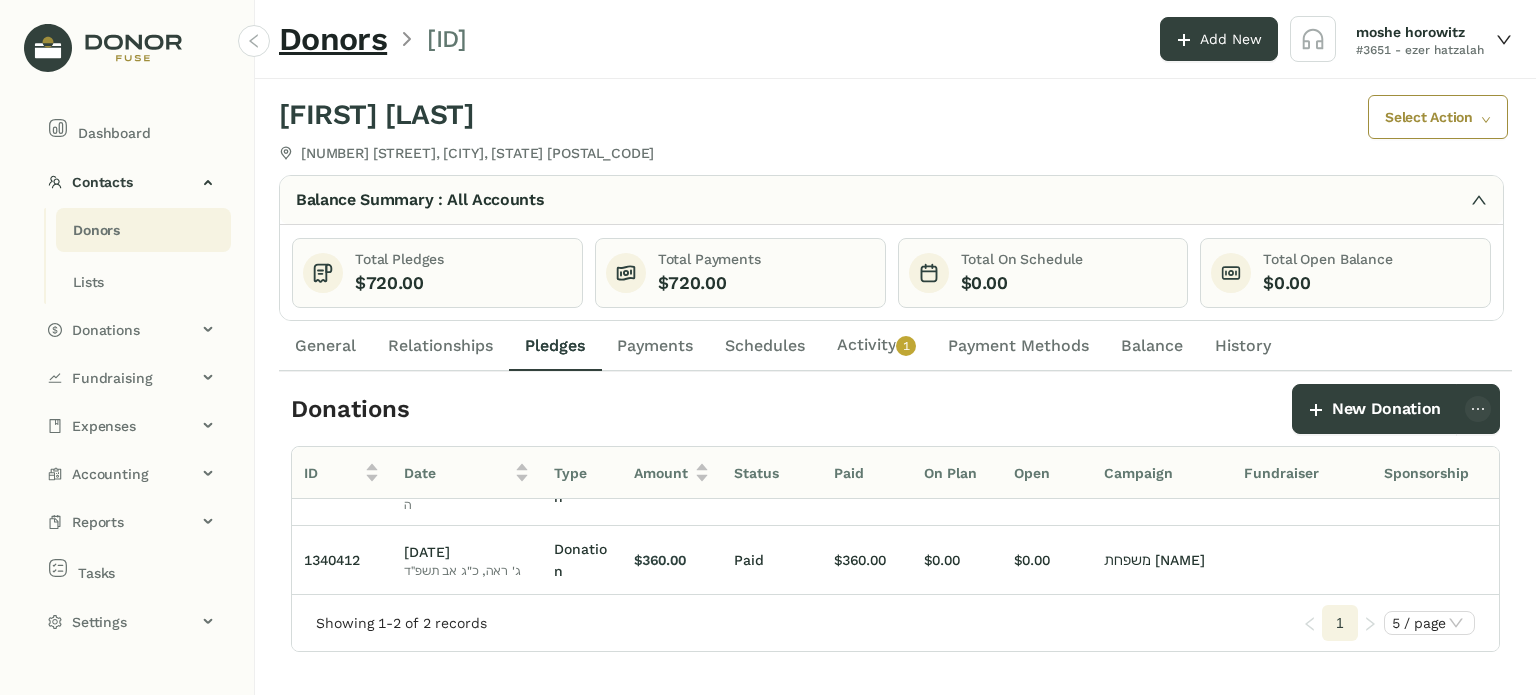 click on "Activity   0   1   2   3   4   5   6   7   8   9" 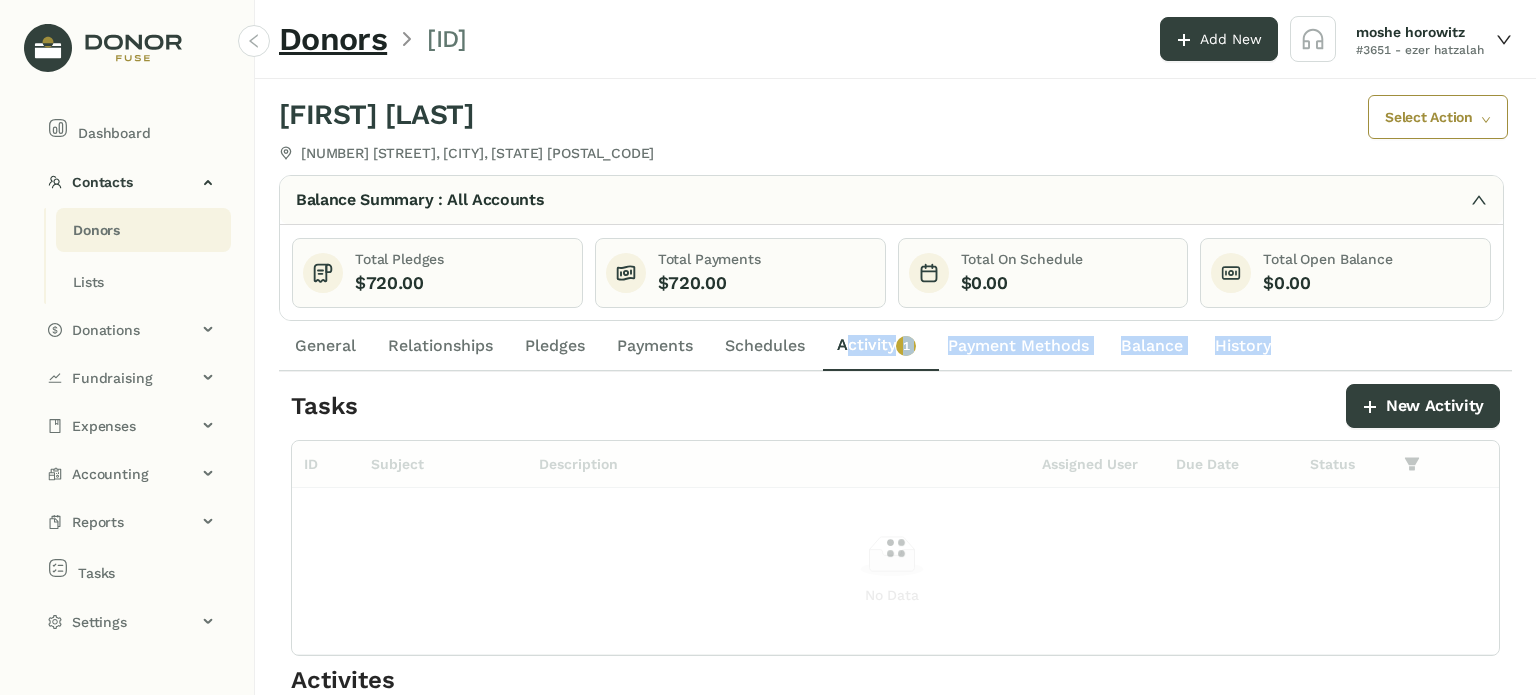 drag, startPoint x: 892, startPoint y: 342, endPoint x: 1488, endPoint y: 360, distance: 596.2717 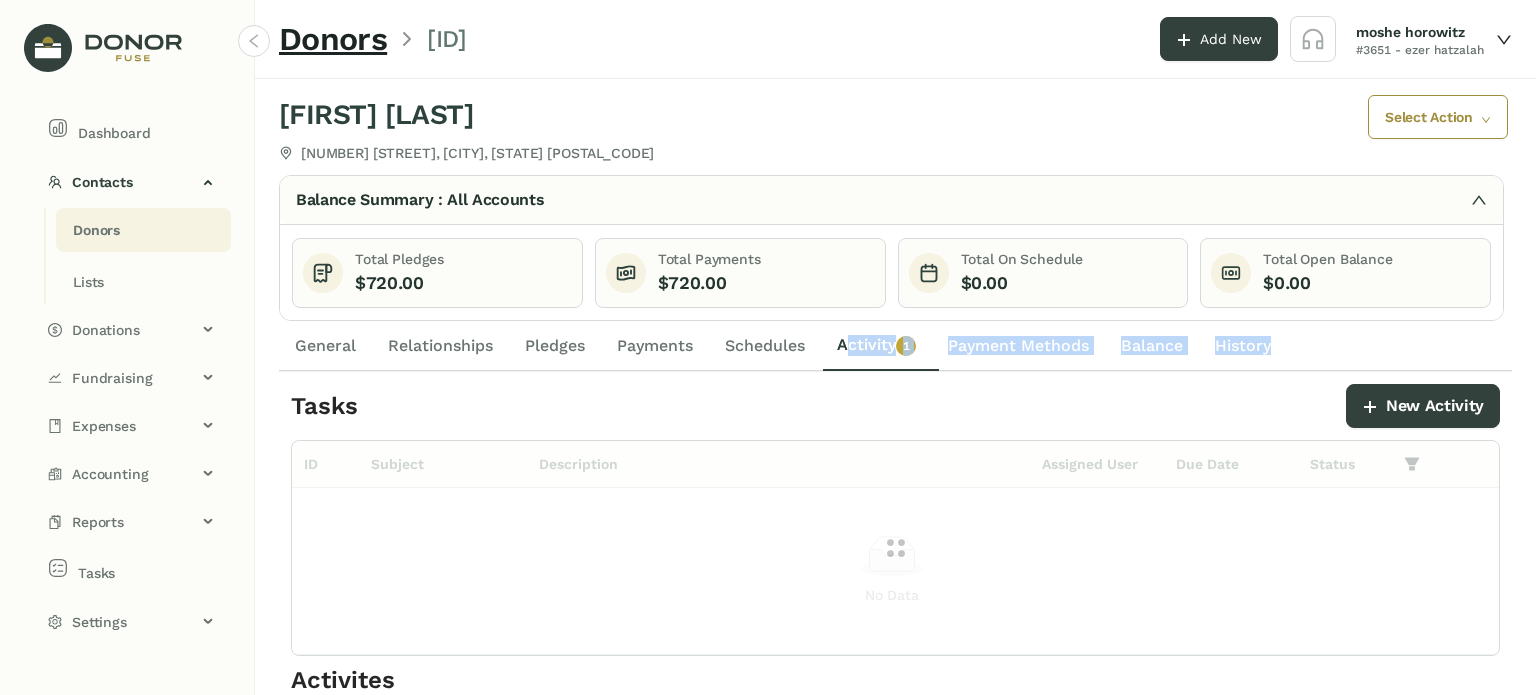 click on "General Relationships Pledges Payments Schedules  Activity   0   1   2   3   4   5   6   7   8   9  Payment Methods Balance History" 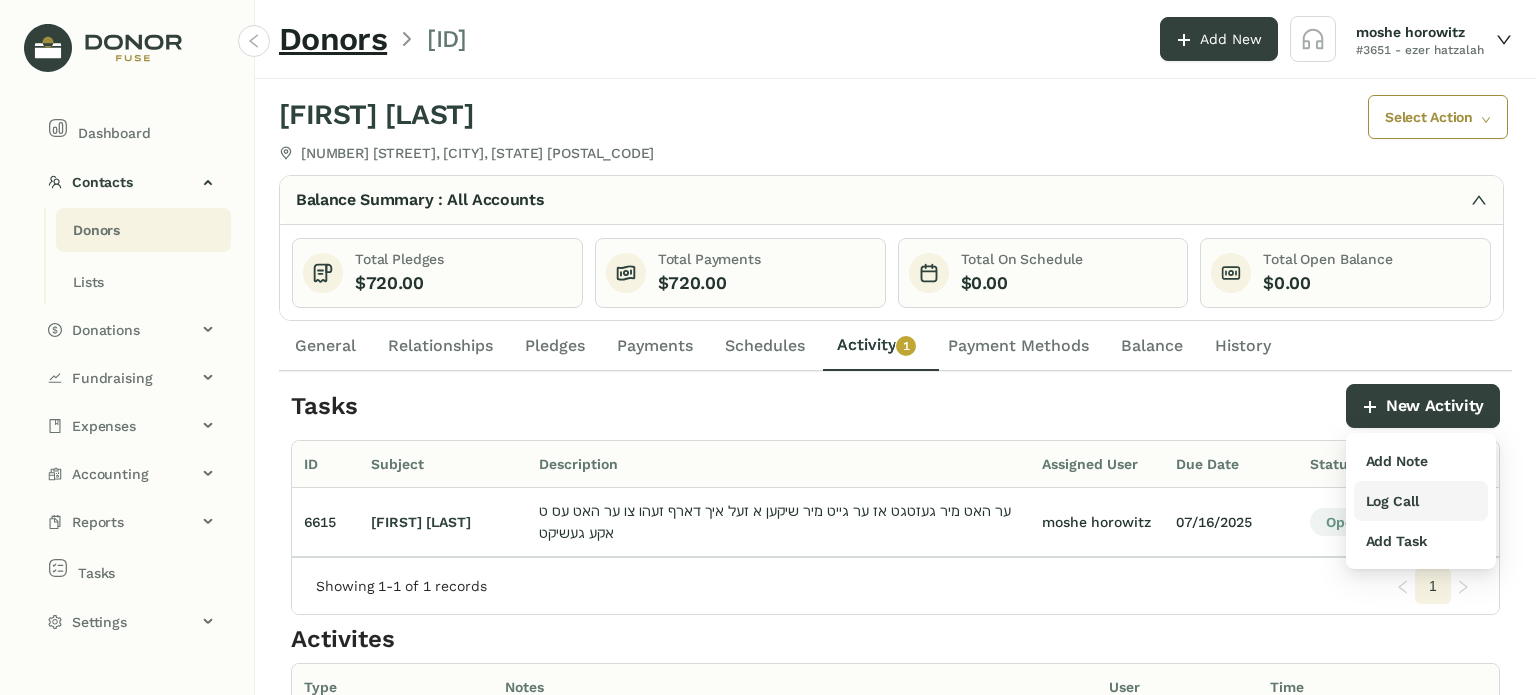 click on "Log Call" at bounding box center (1392, 501) 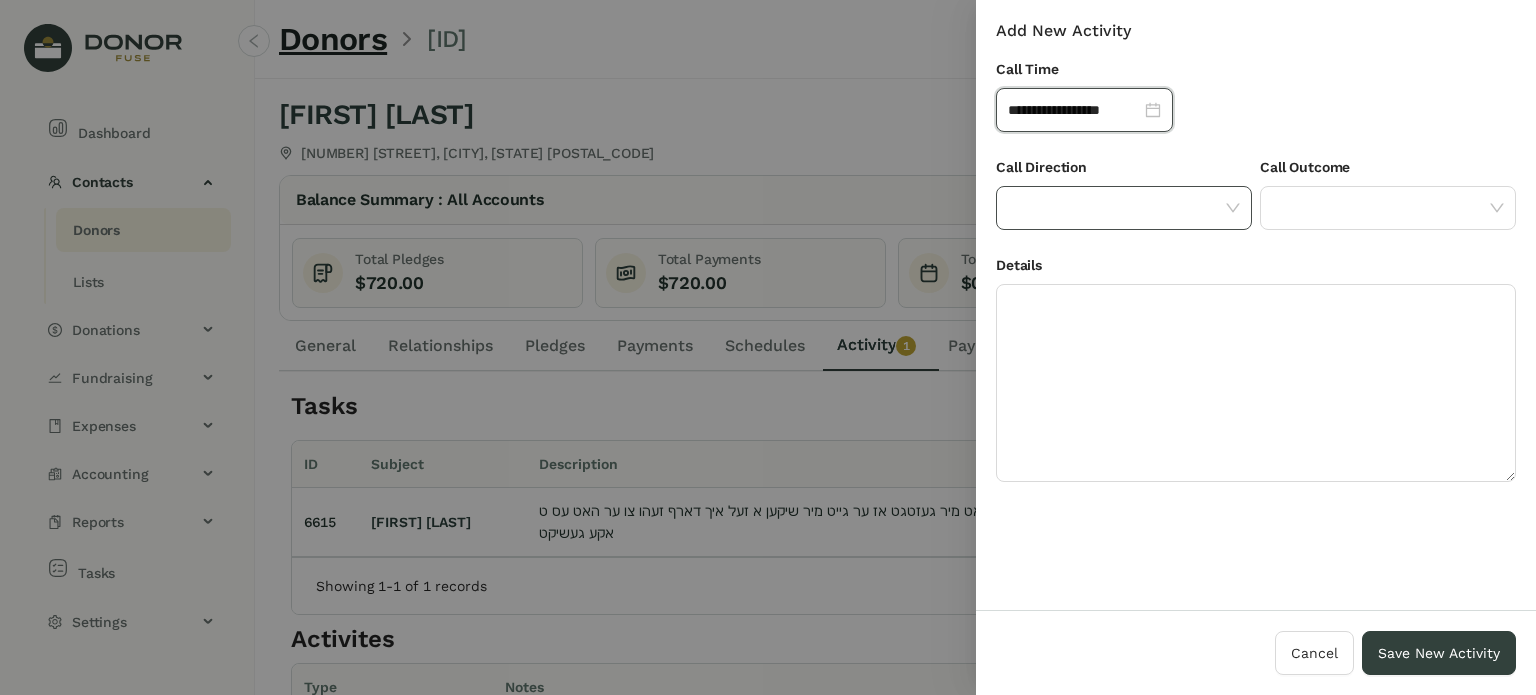 click 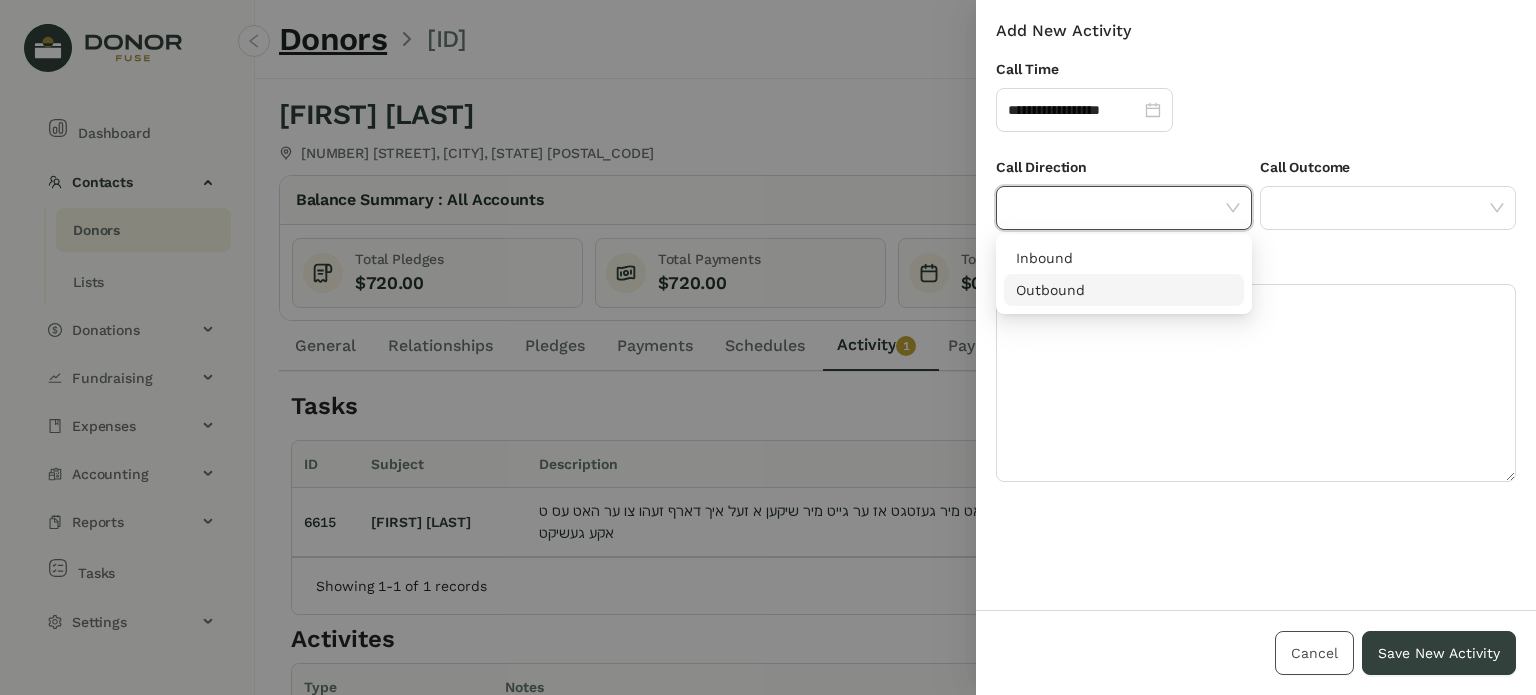 click on "Cancel" at bounding box center (1314, 653) 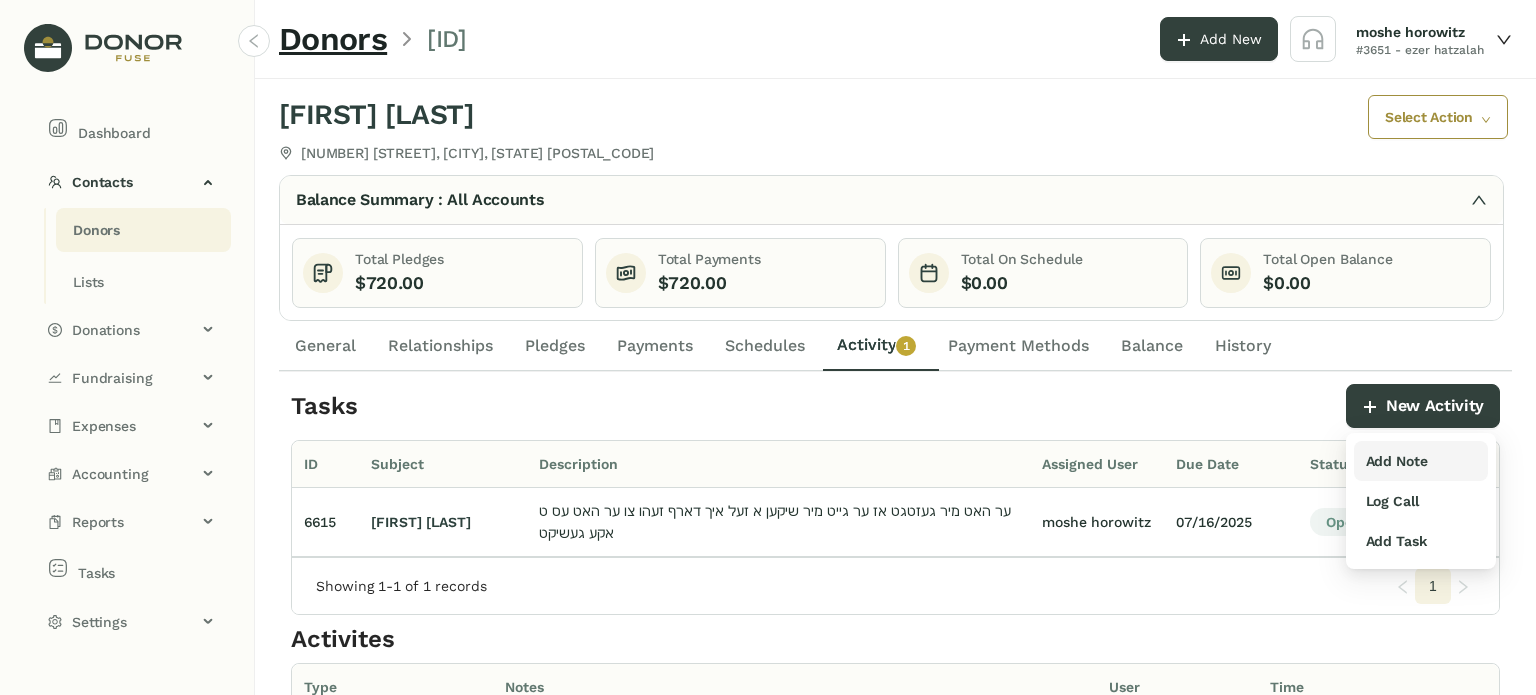 click on "Add Note" at bounding box center [1397, 461] 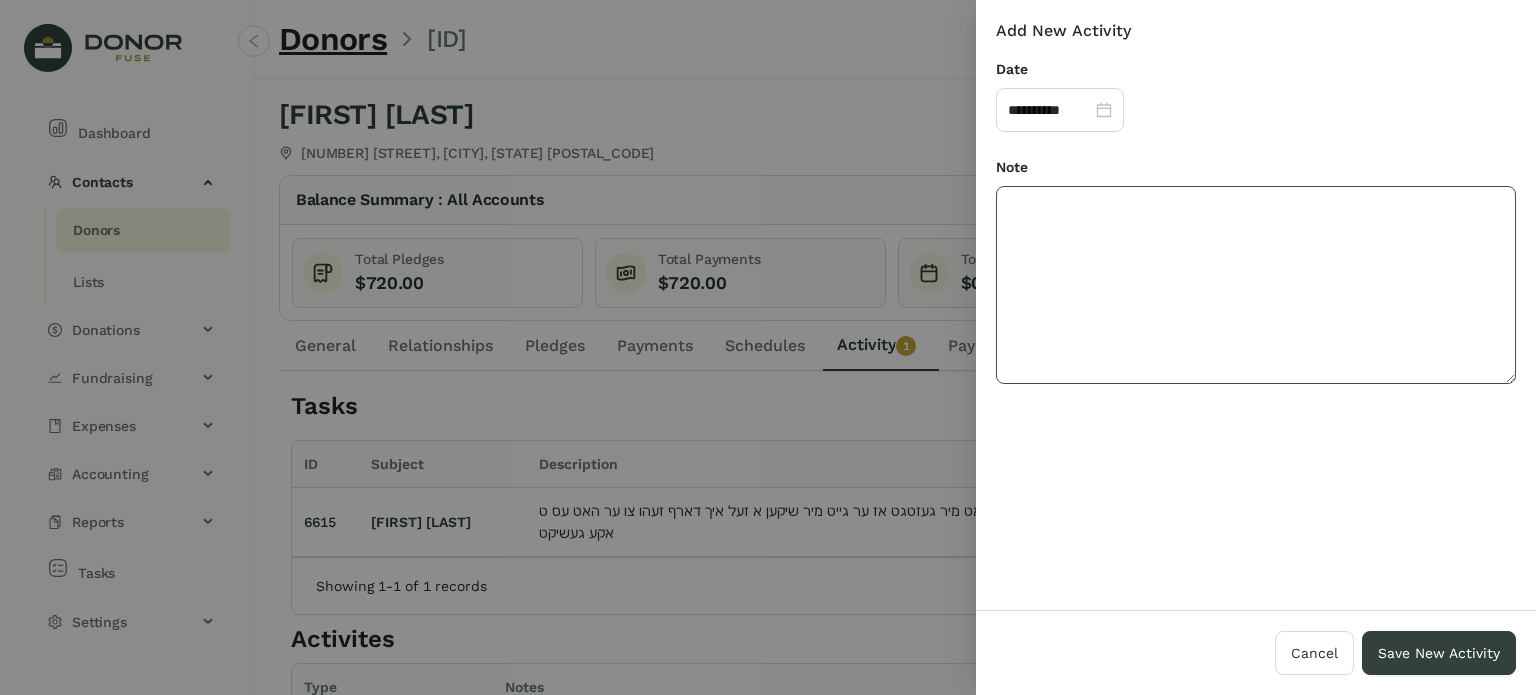 click 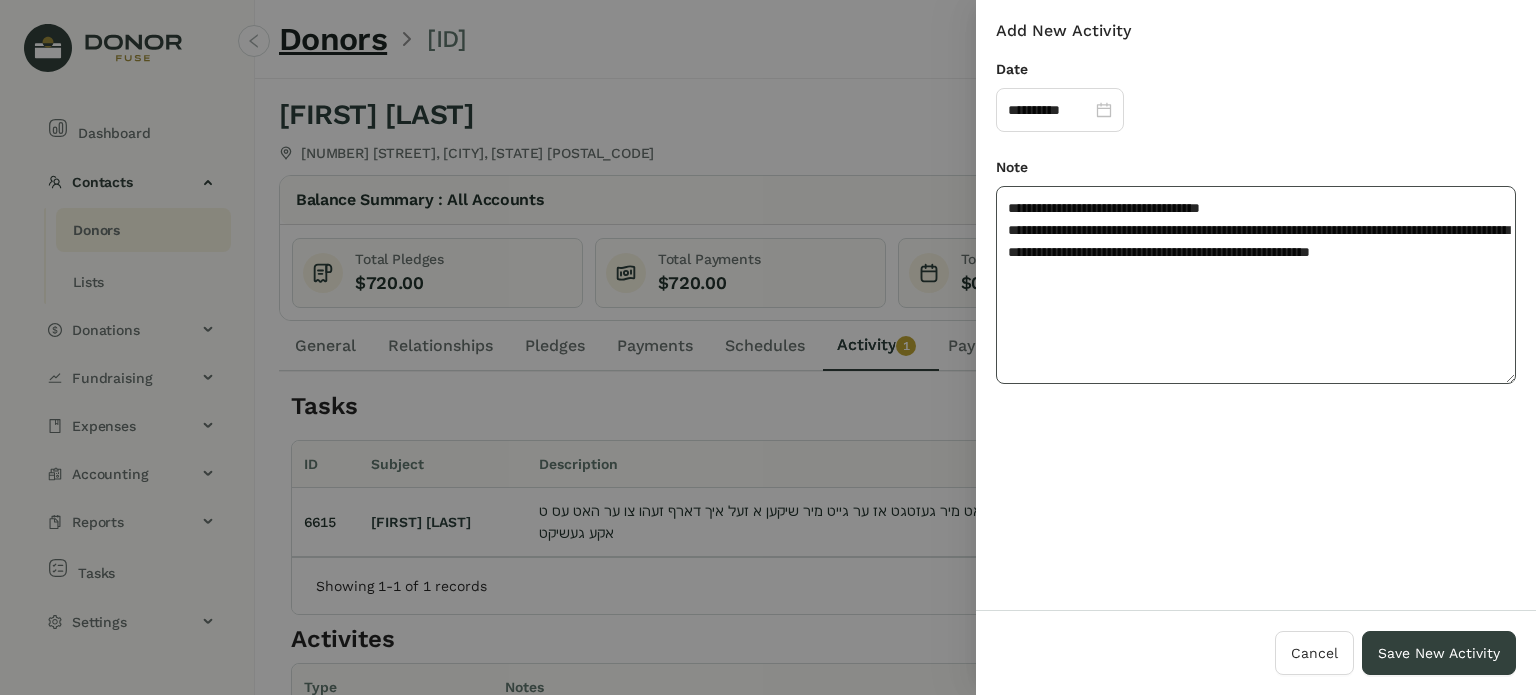 click on "**********" 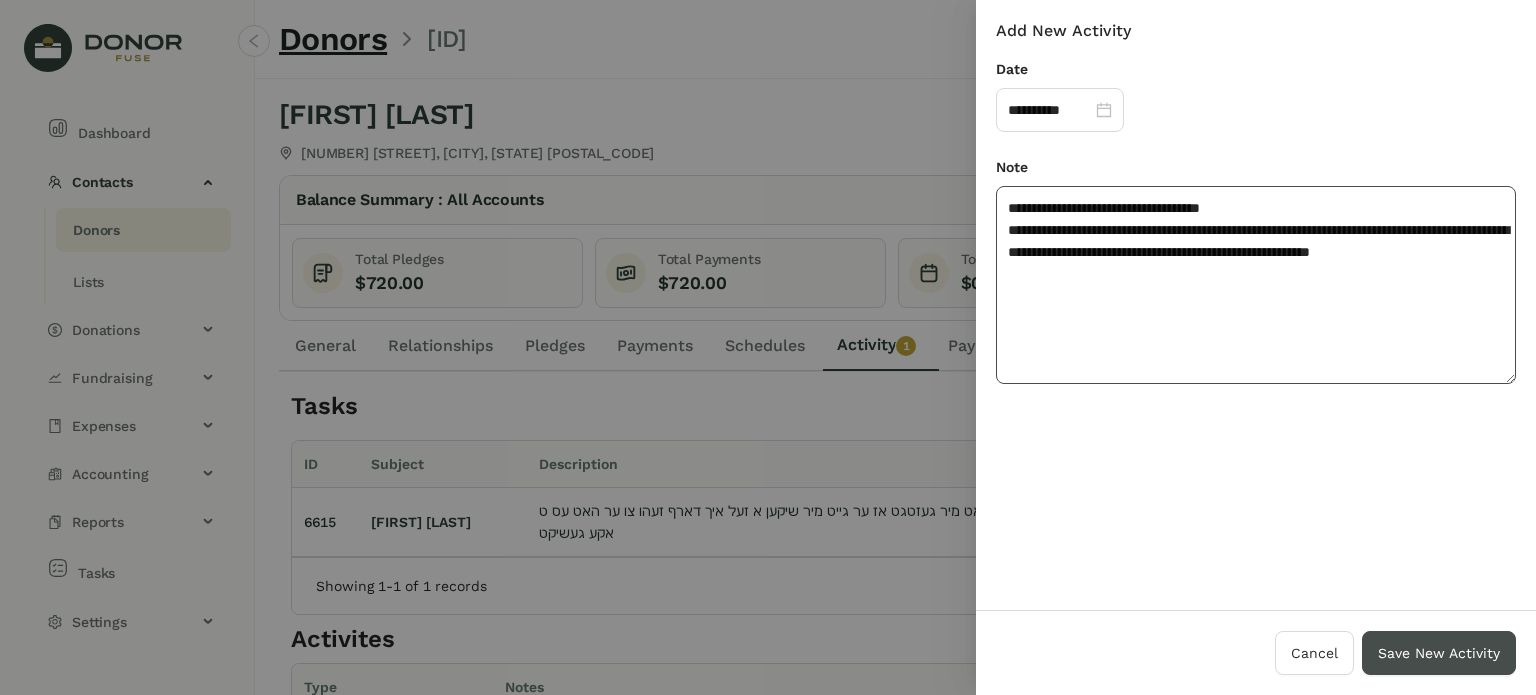 type on "**********" 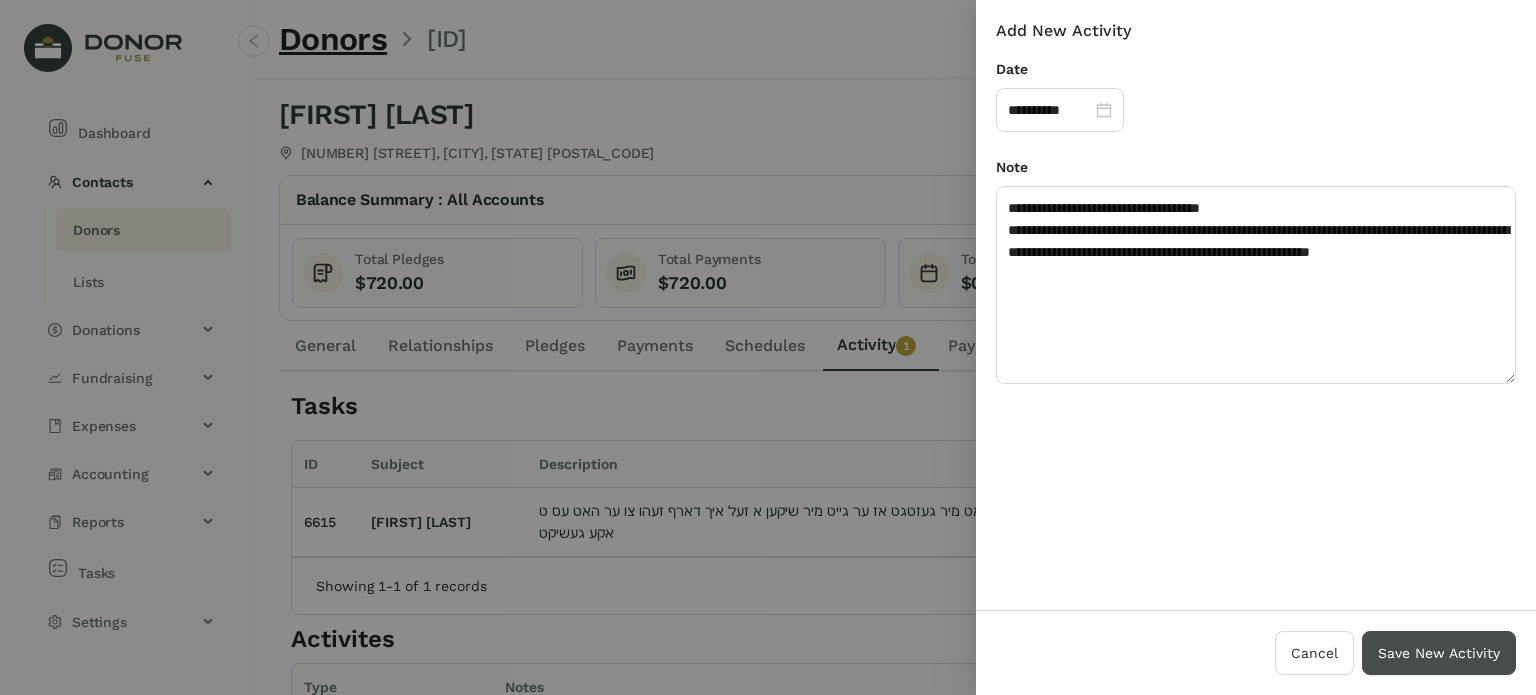 click on "Save New Activity" at bounding box center [1439, 653] 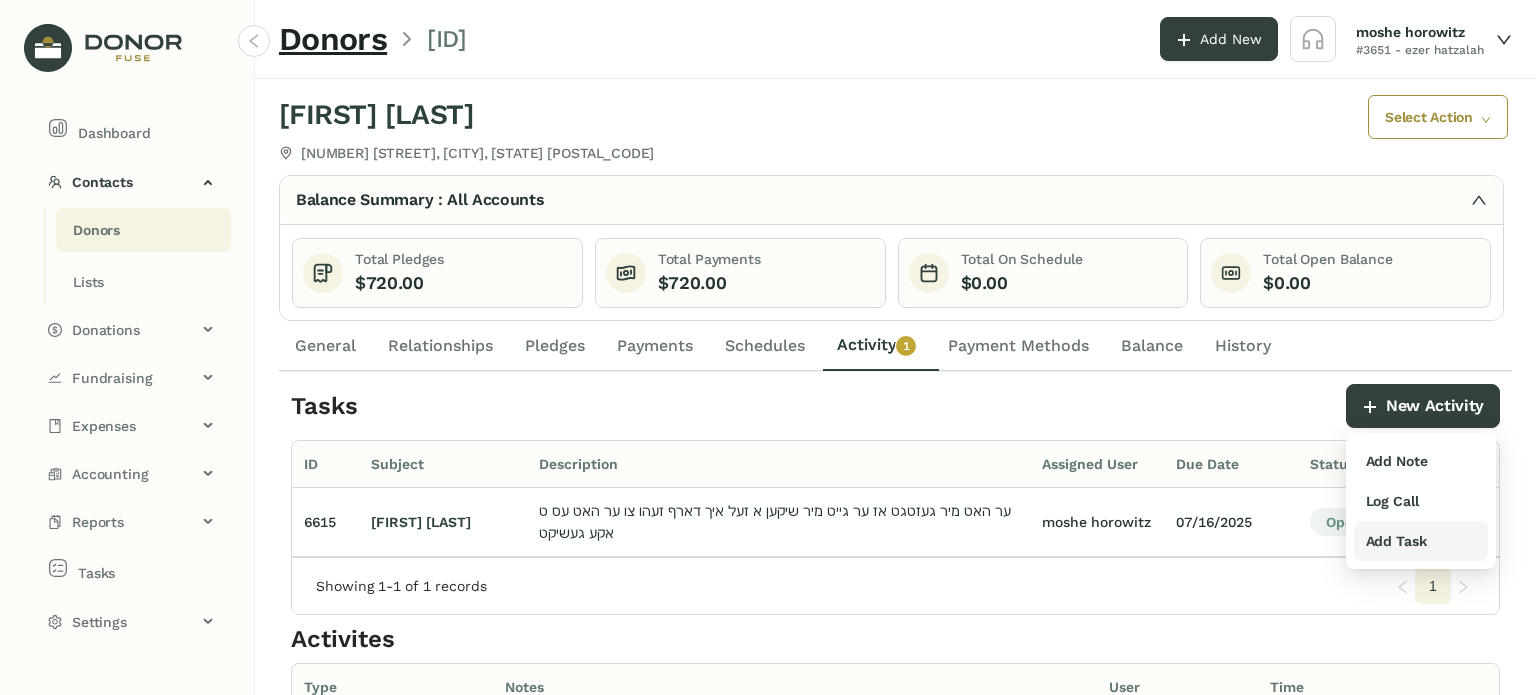 click on "Add Task" at bounding box center [1396, 541] 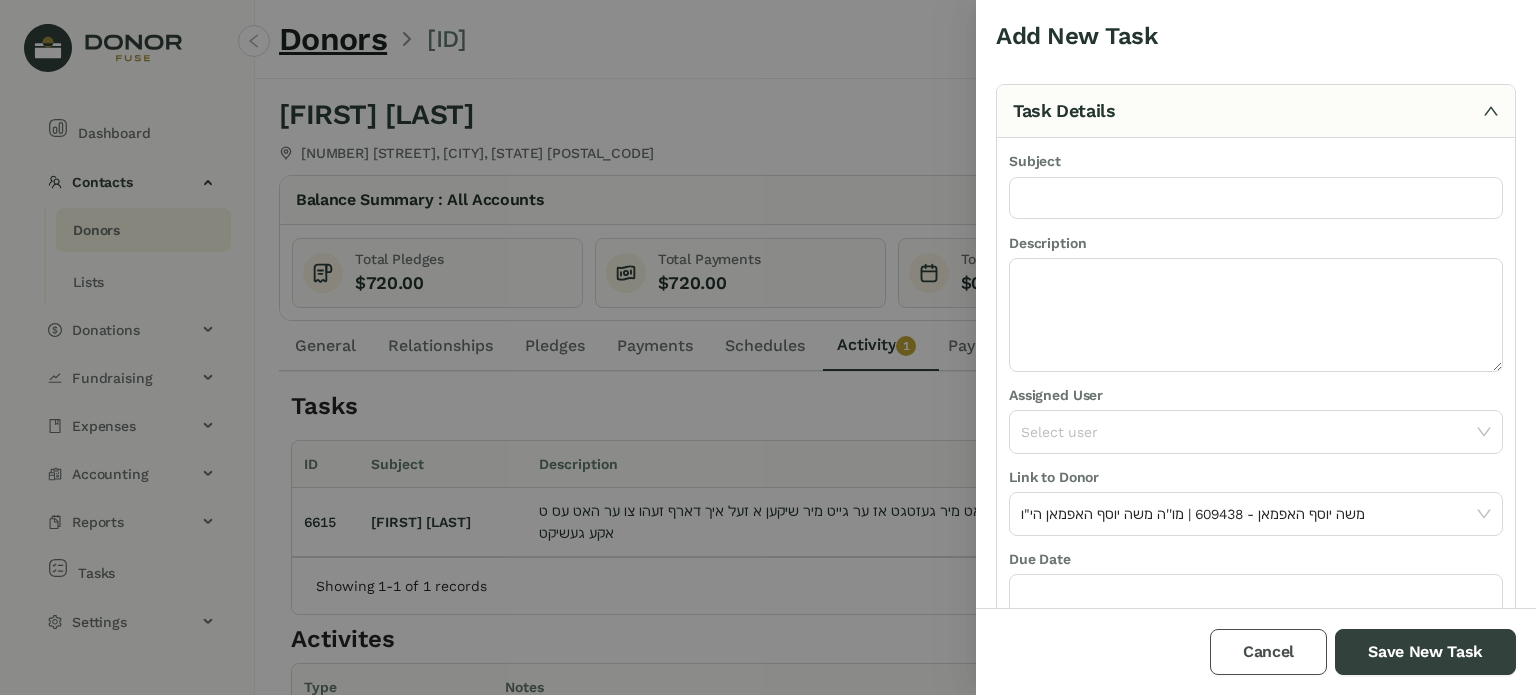 click on "Cancel" at bounding box center [1268, 652] 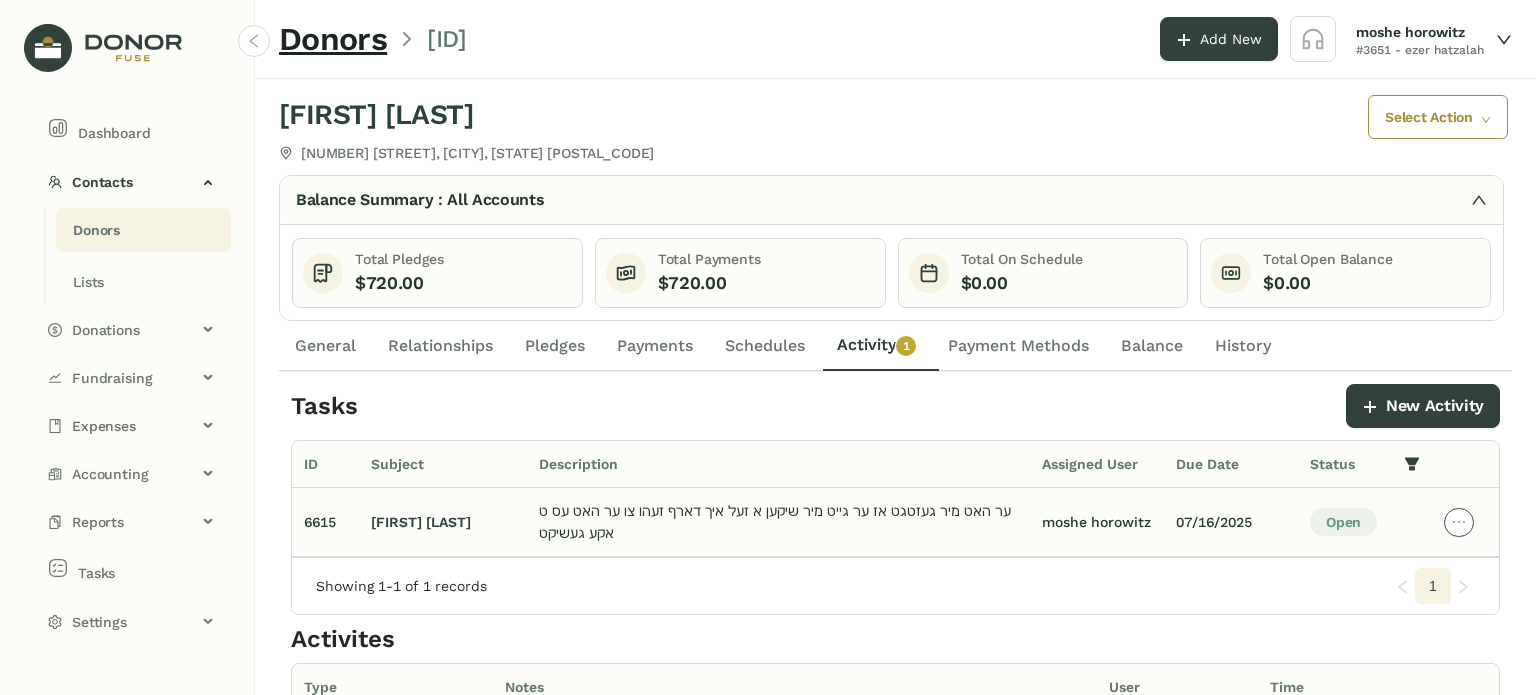 click 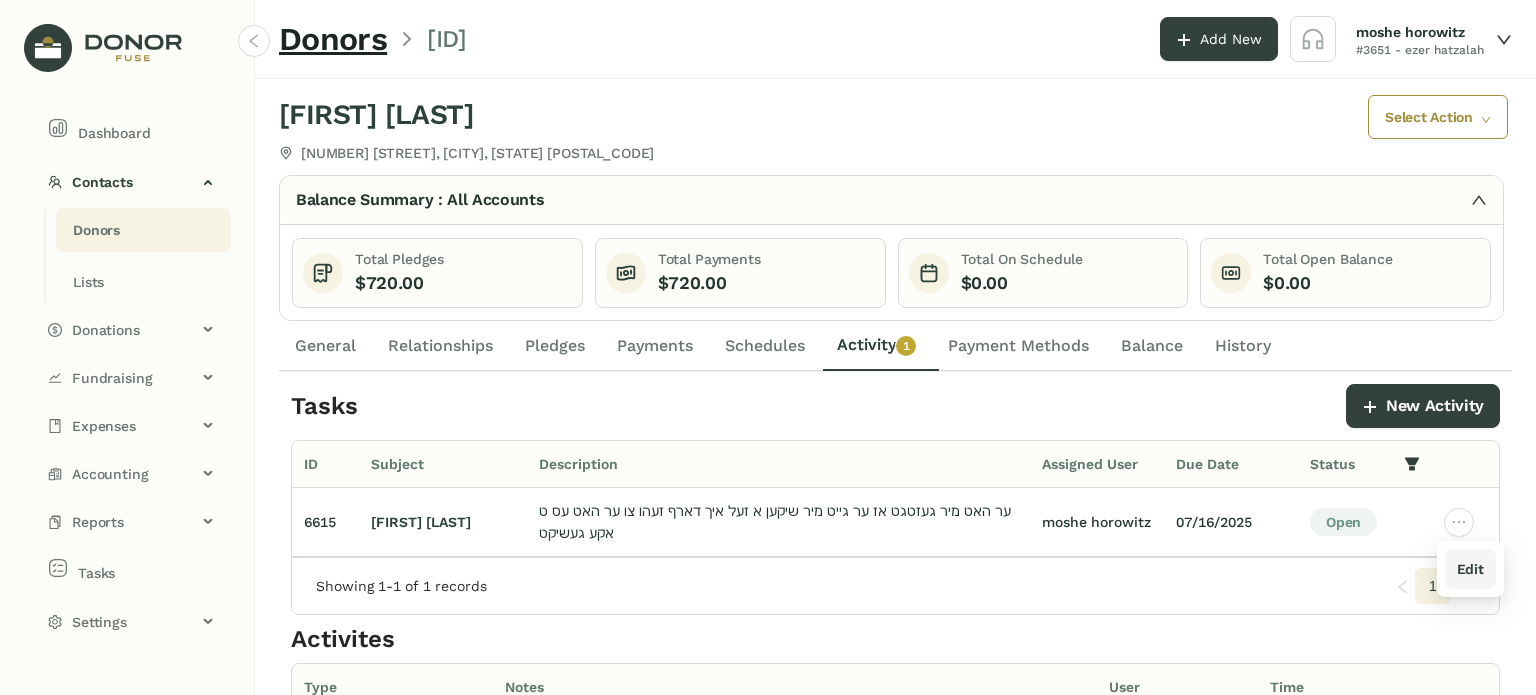 click on "Edit" at bounding box center (1470, 569) 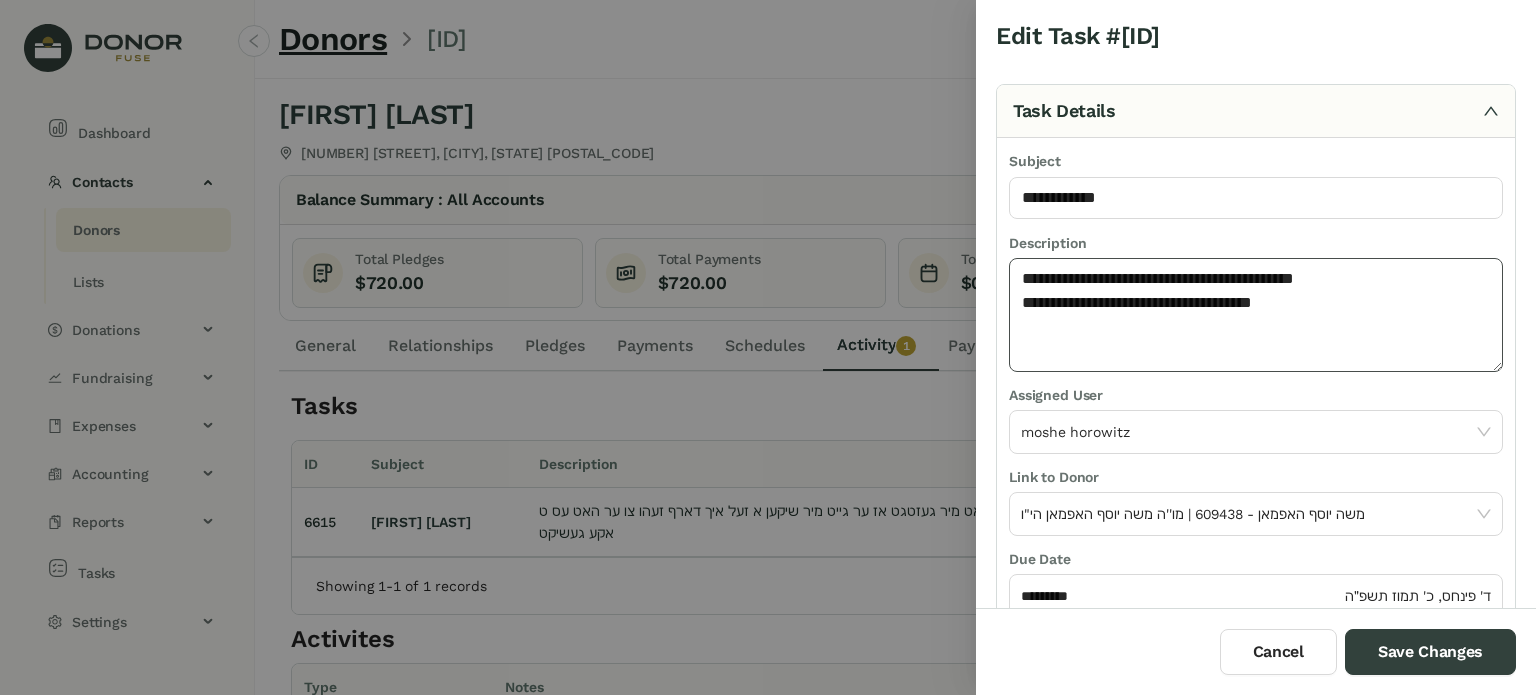 click on "**********" 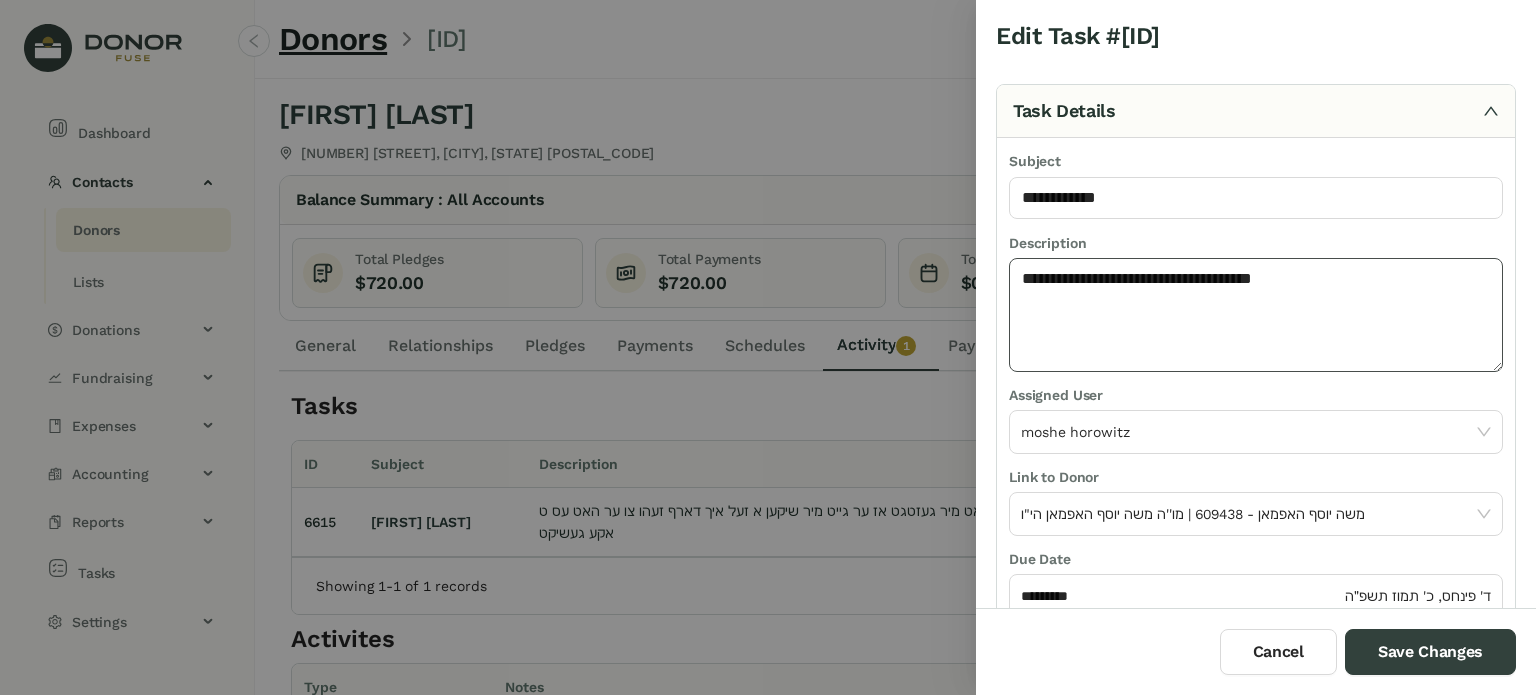 click on "**********" 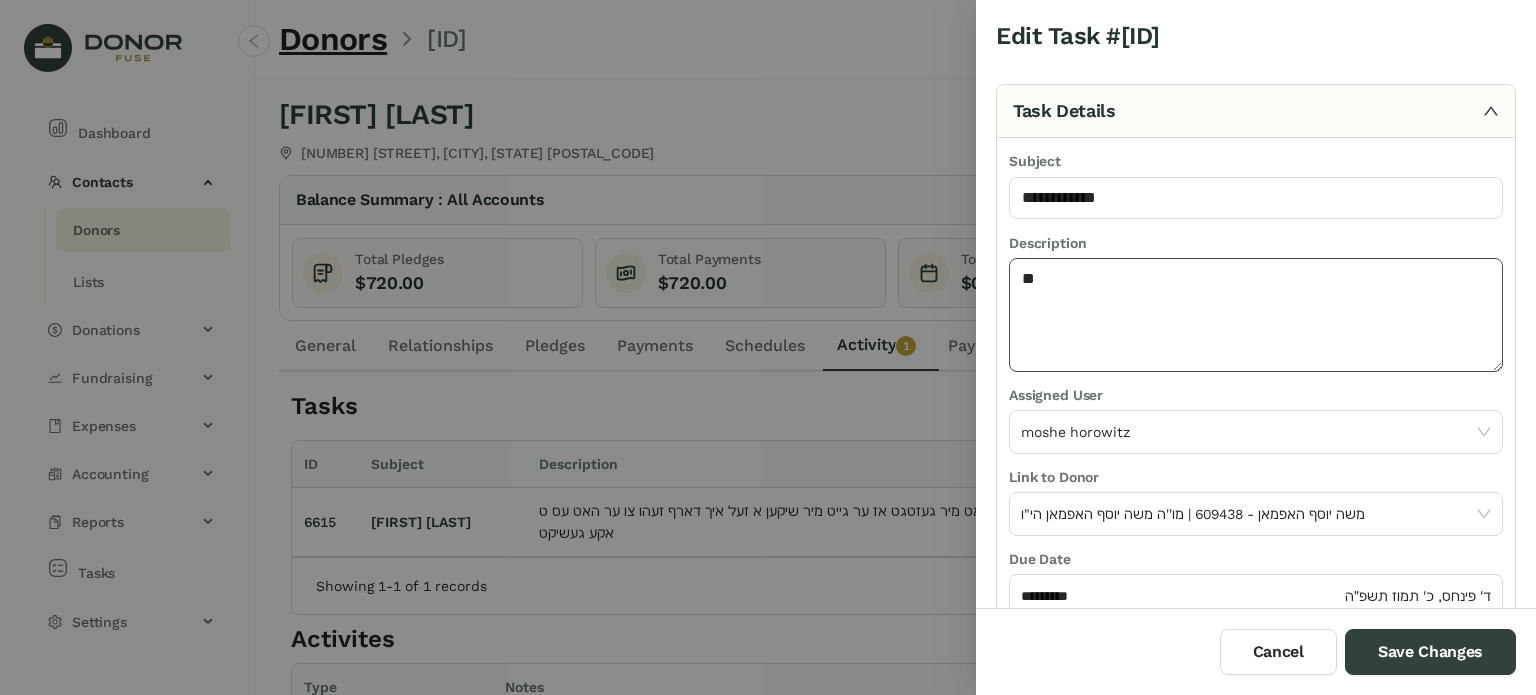 type on "*" 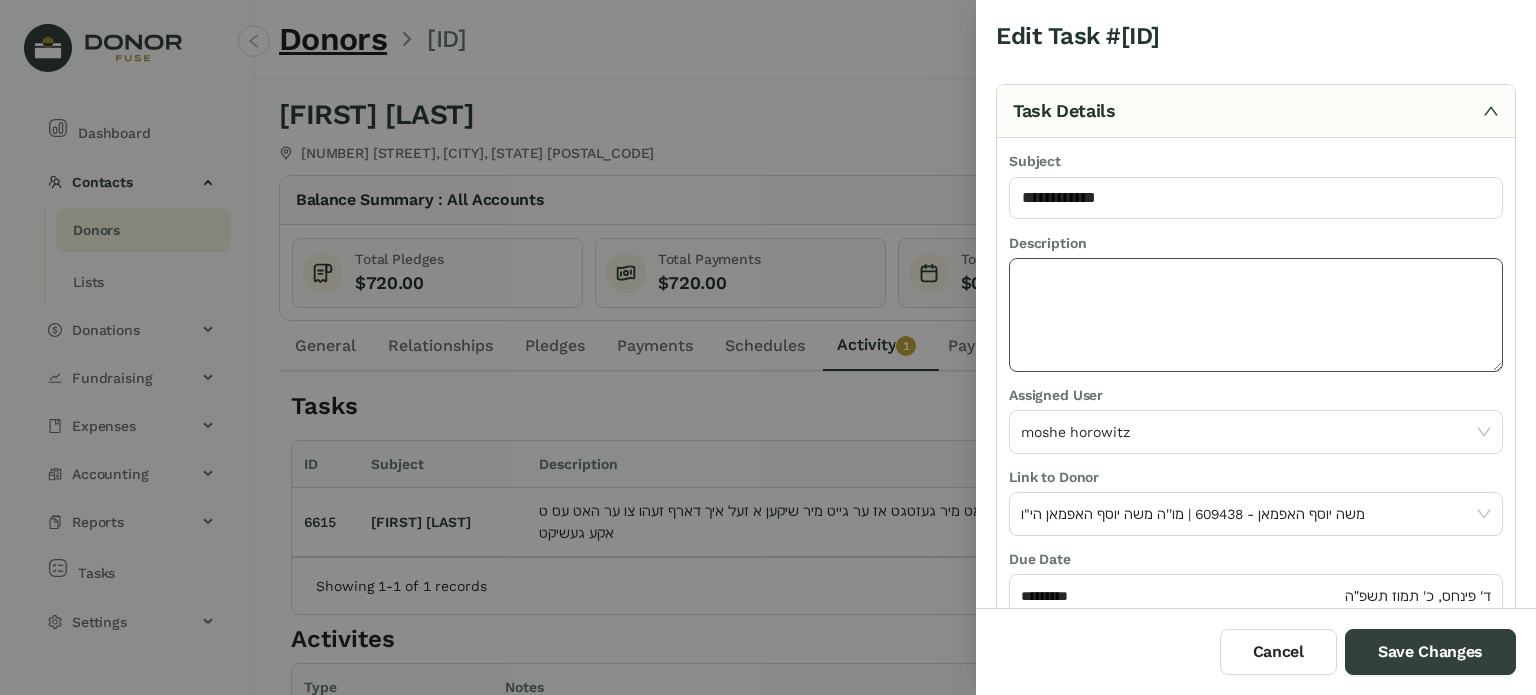 paste on "**********" 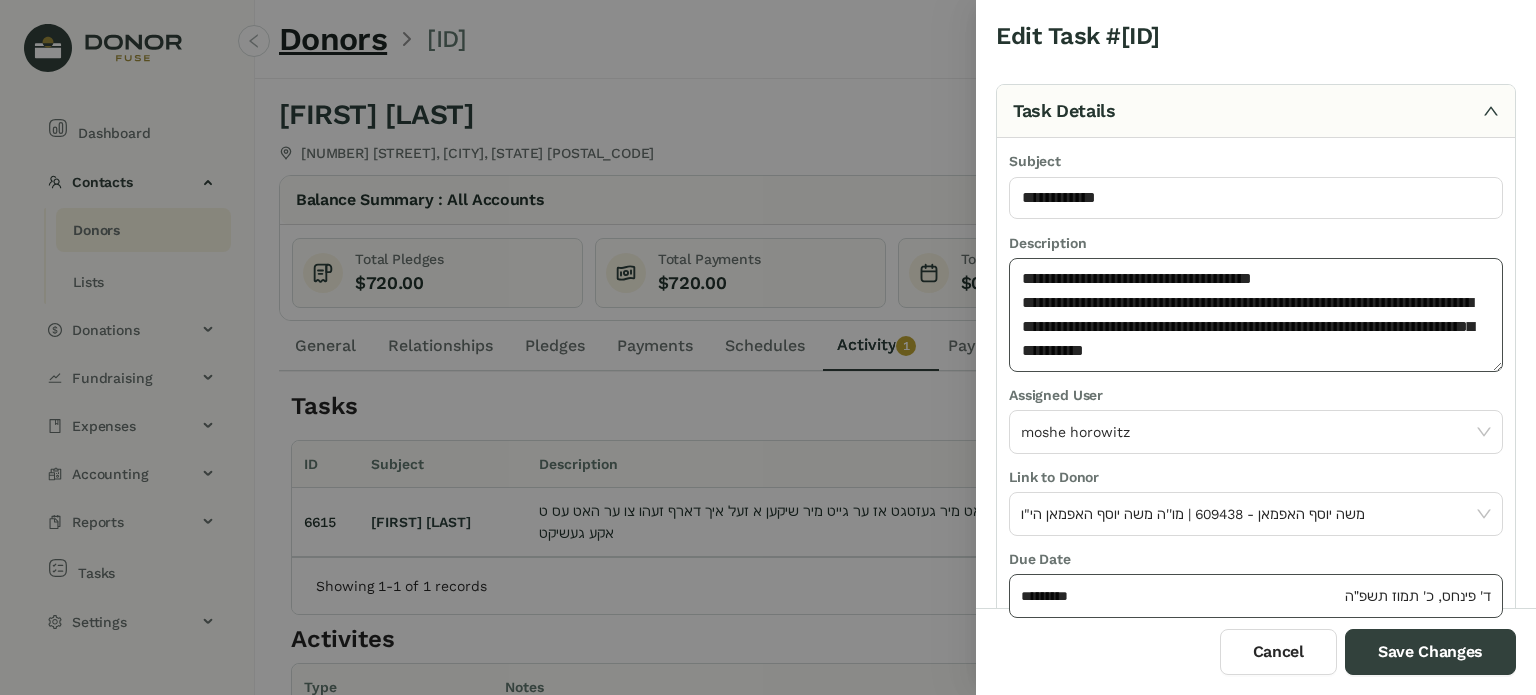 type on "**********" 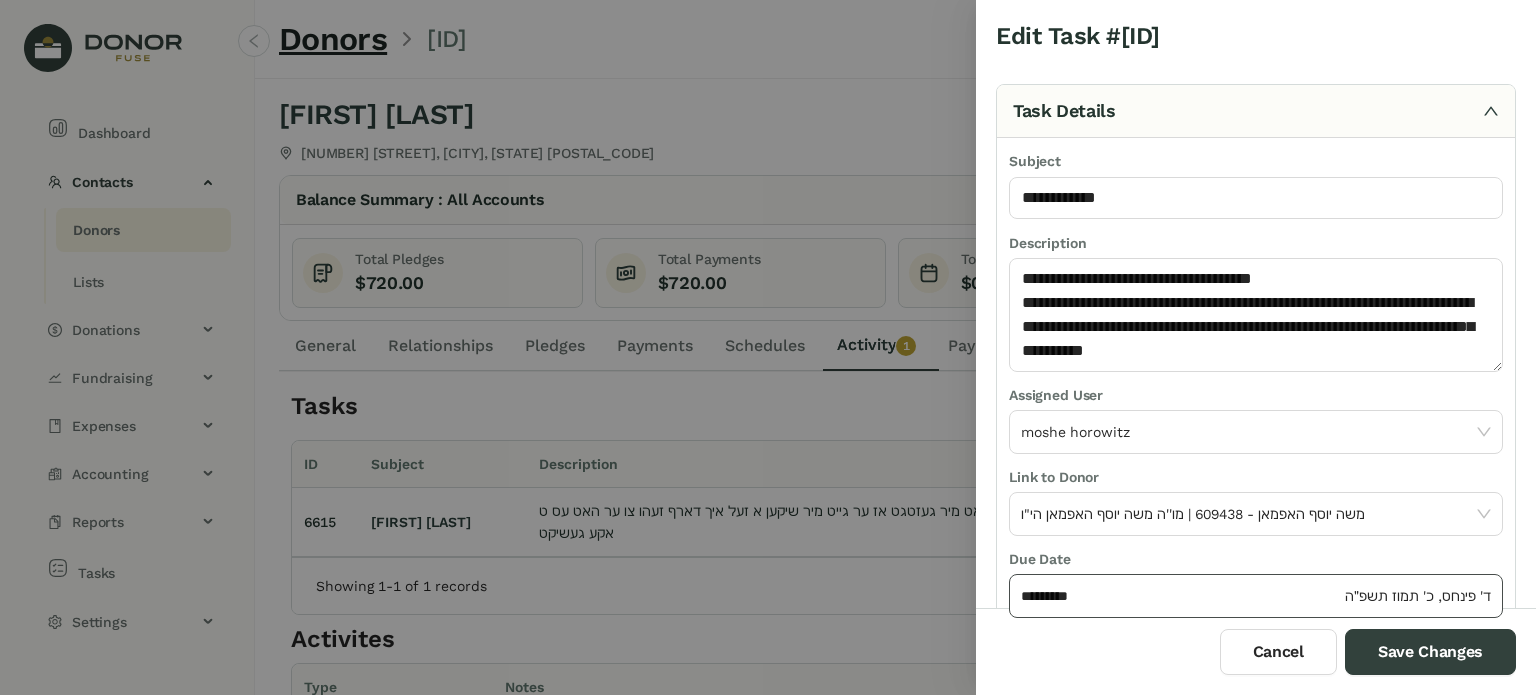 click on "*********" 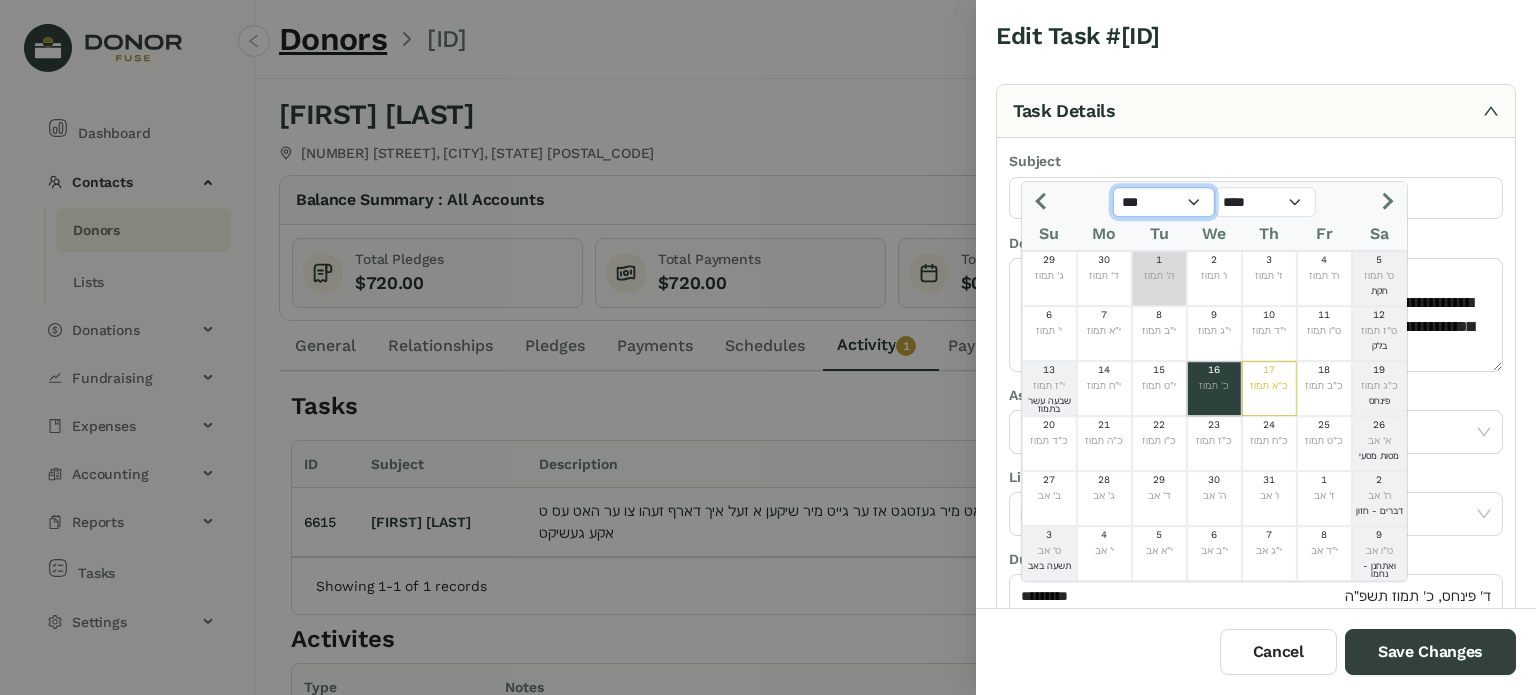 click on "*** *** *** *** *** *** *** *** *** *** *** ***" 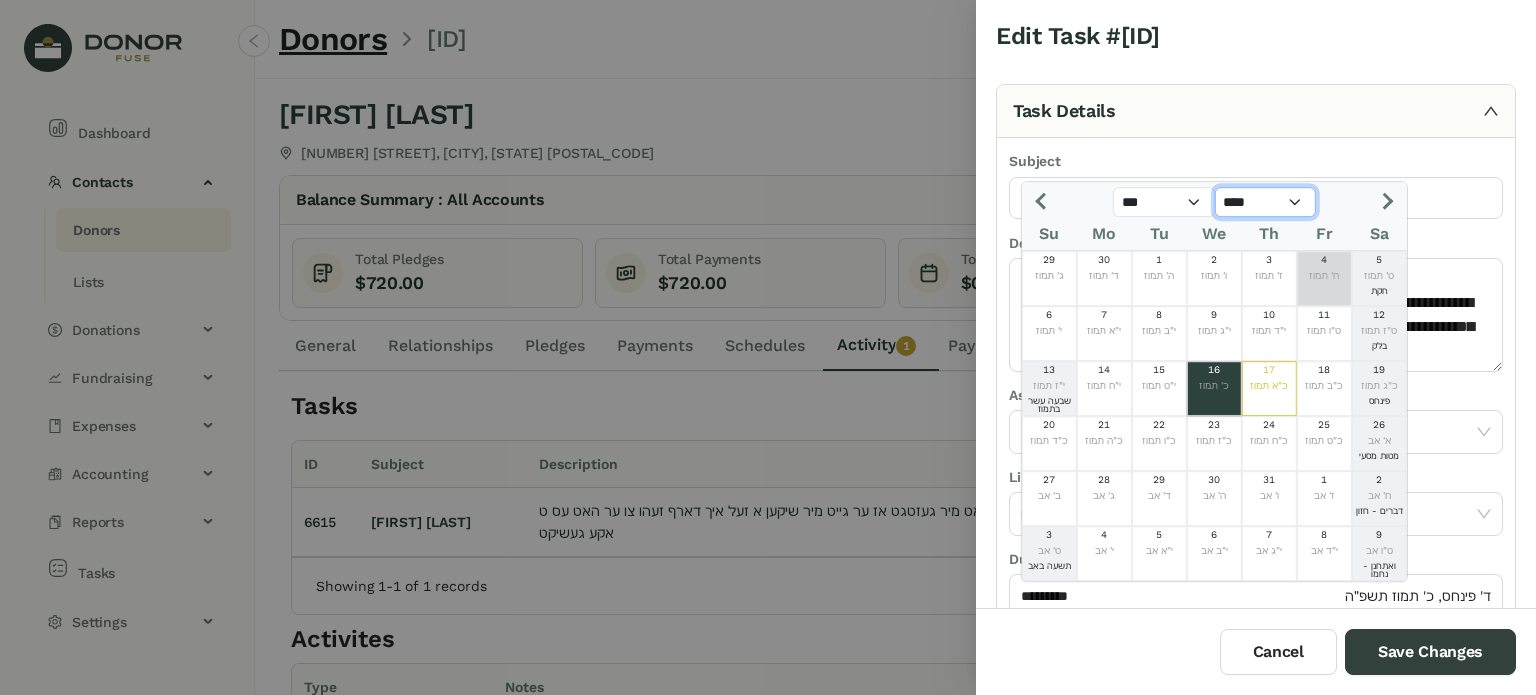 click on "**** **** **** **** **** **** **** **** **** **** **** **** **** **** **** **** **** **** **** **** ****" 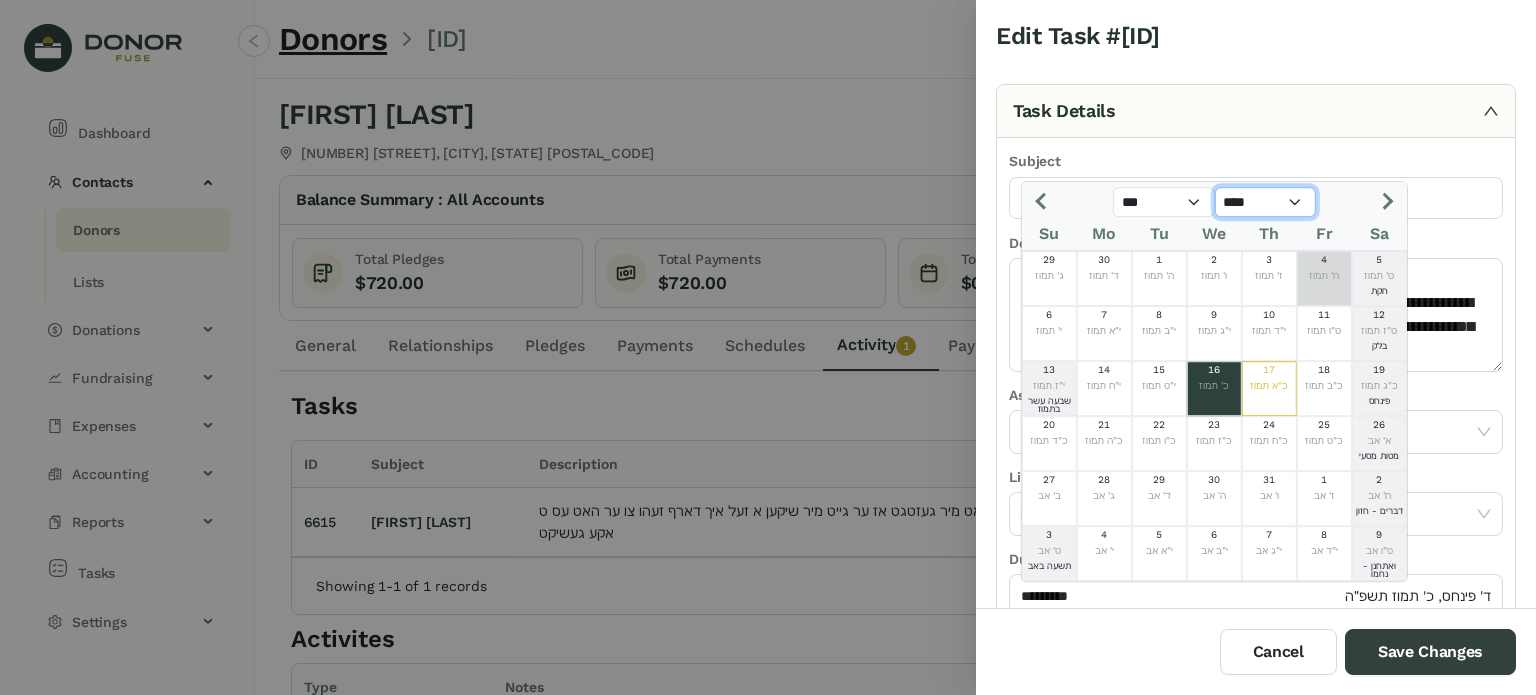 select on "****" 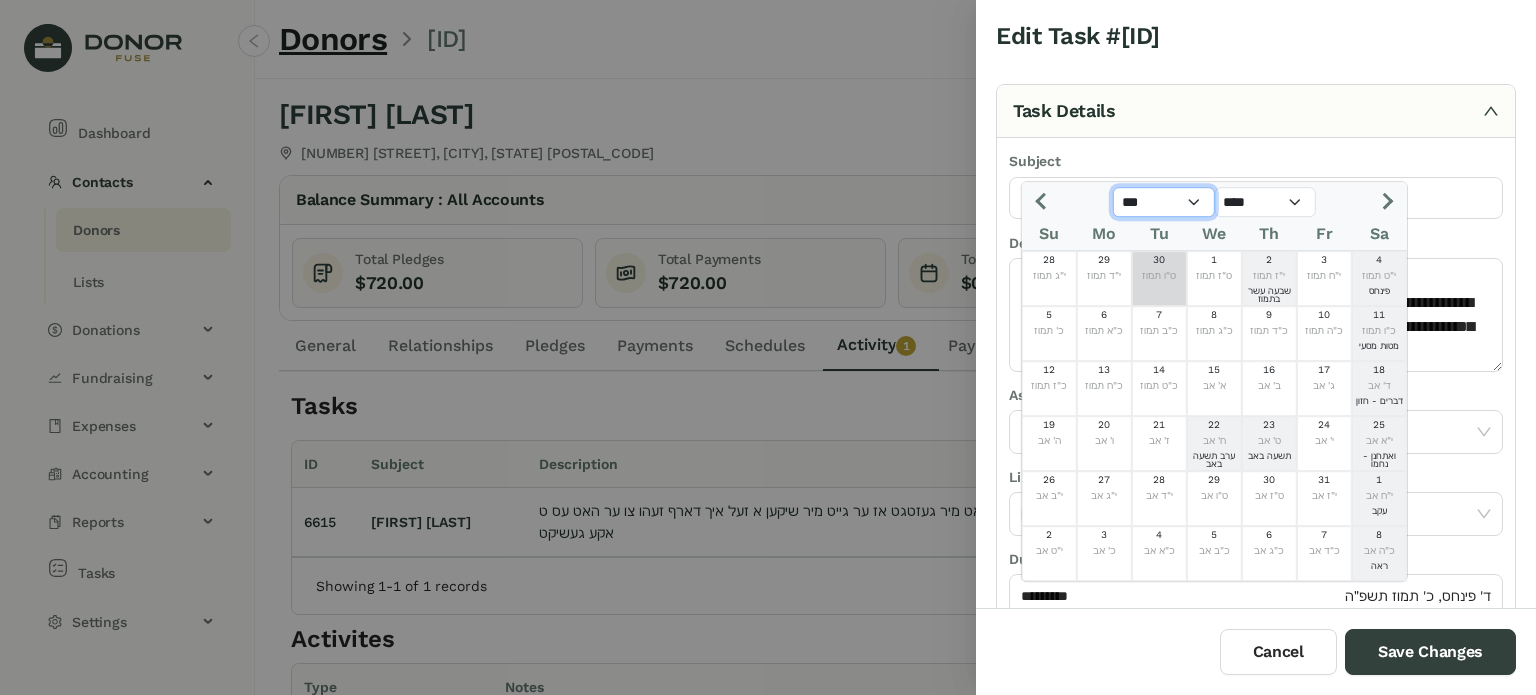 click on "*** *** *** *** *** *** *** *** *** *** *** ***" 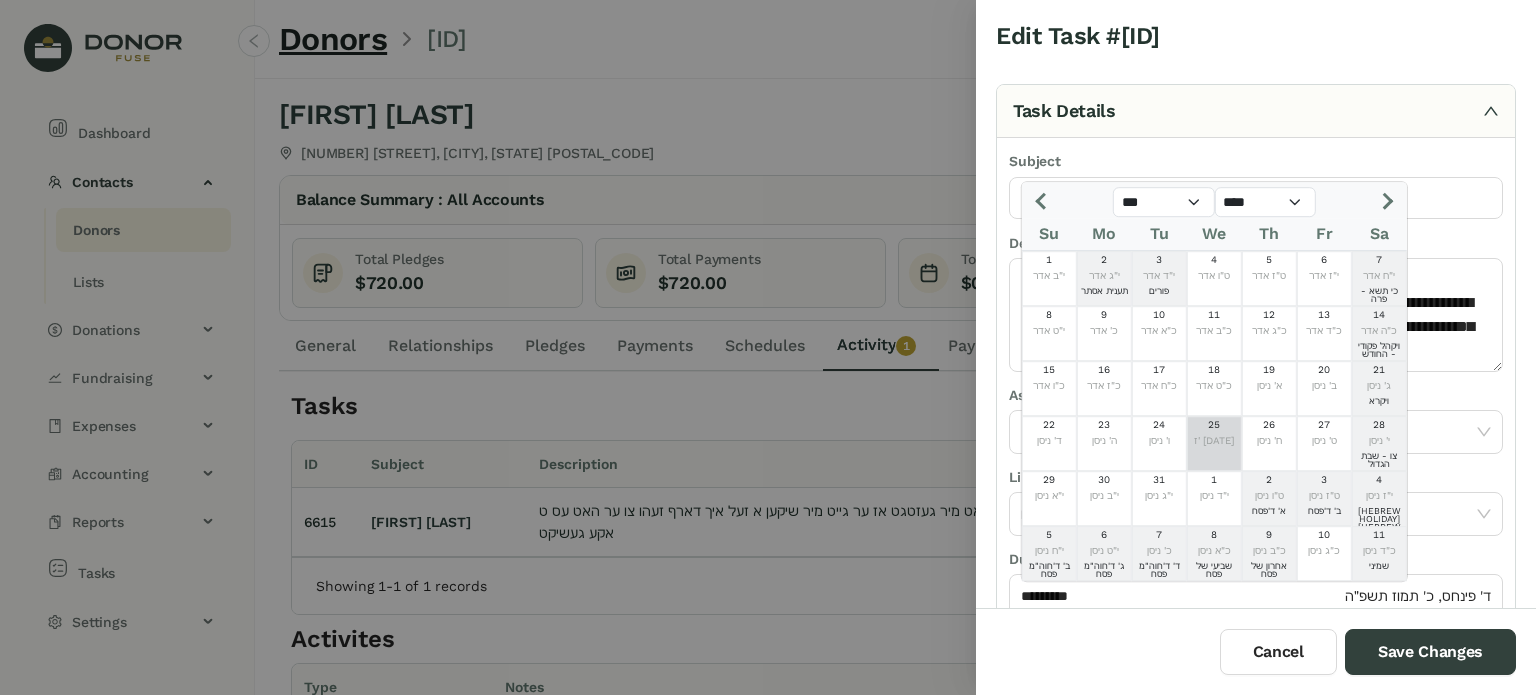 click on "ז' ניסן" 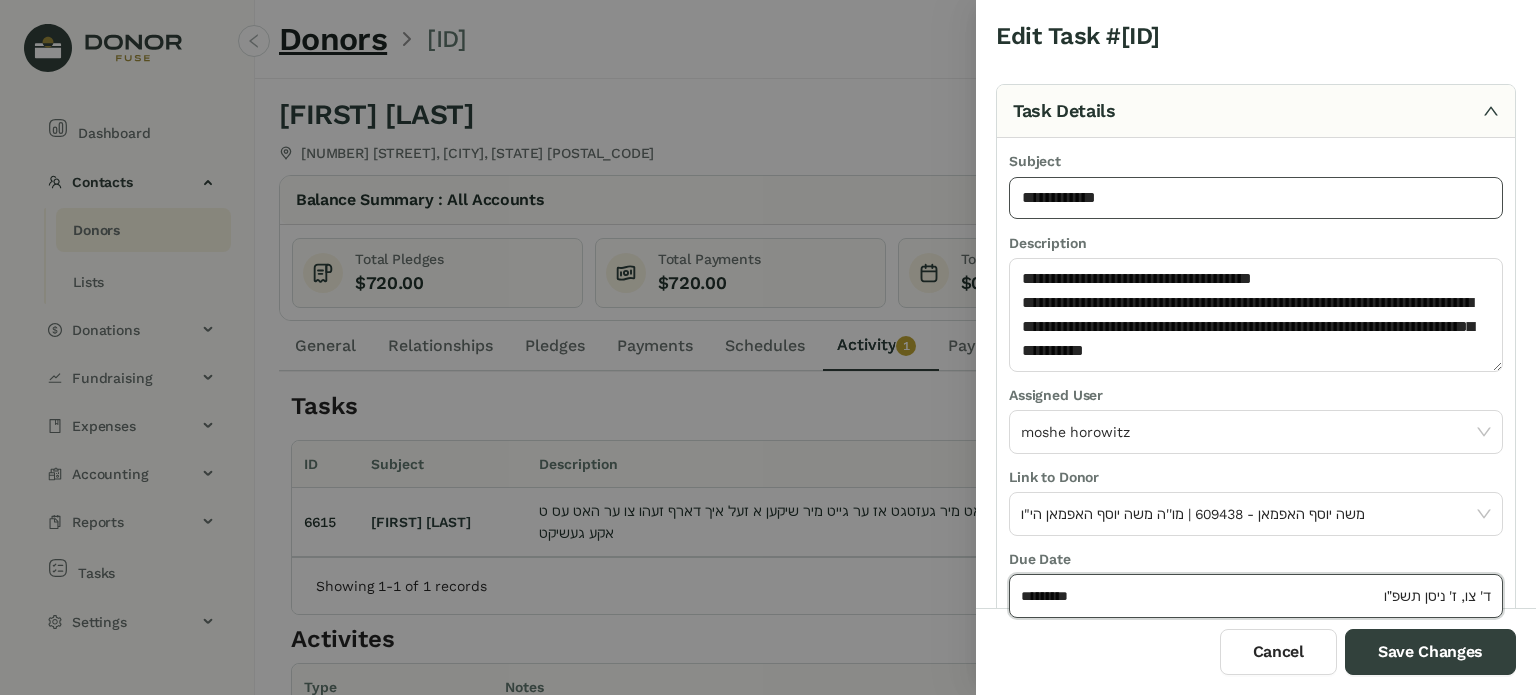 click on "**********" 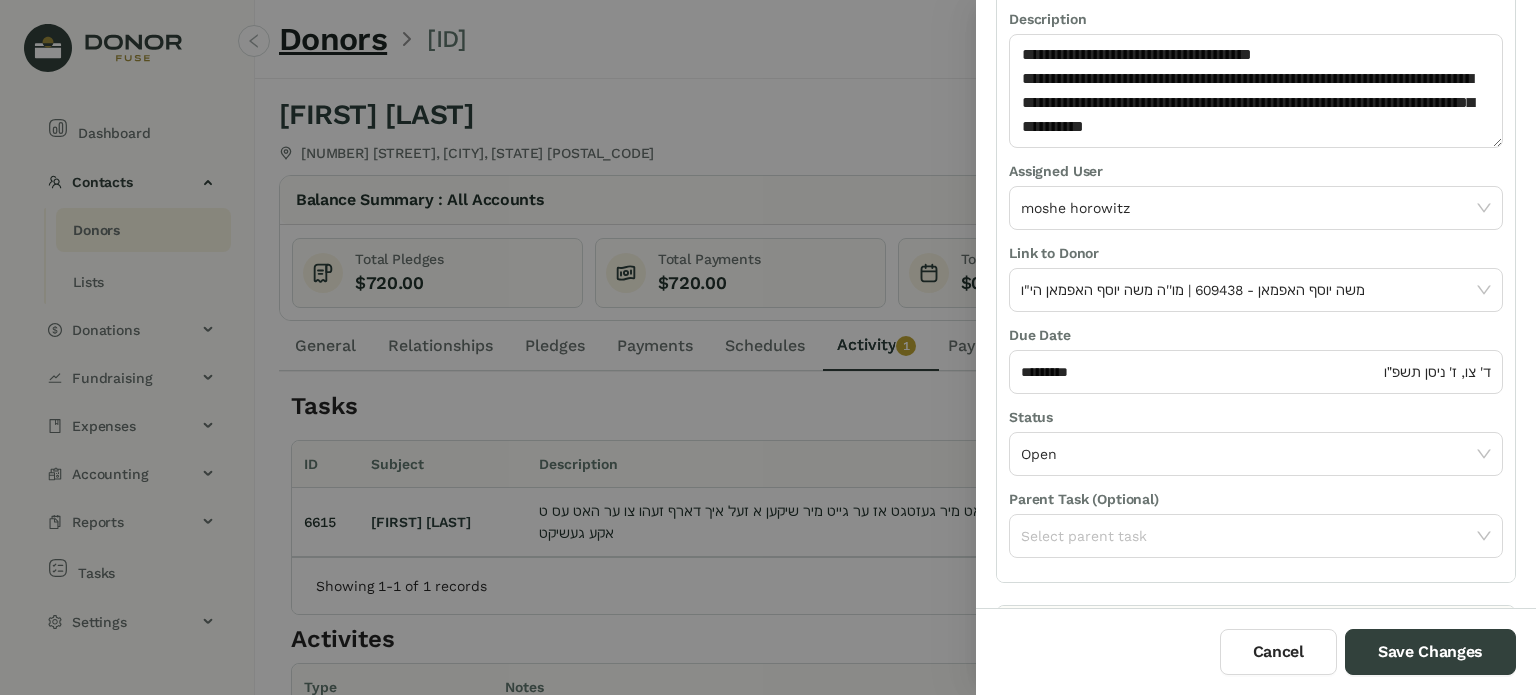 scroll, scrollTop: 292, scrollLeft: 0, axis: vertical 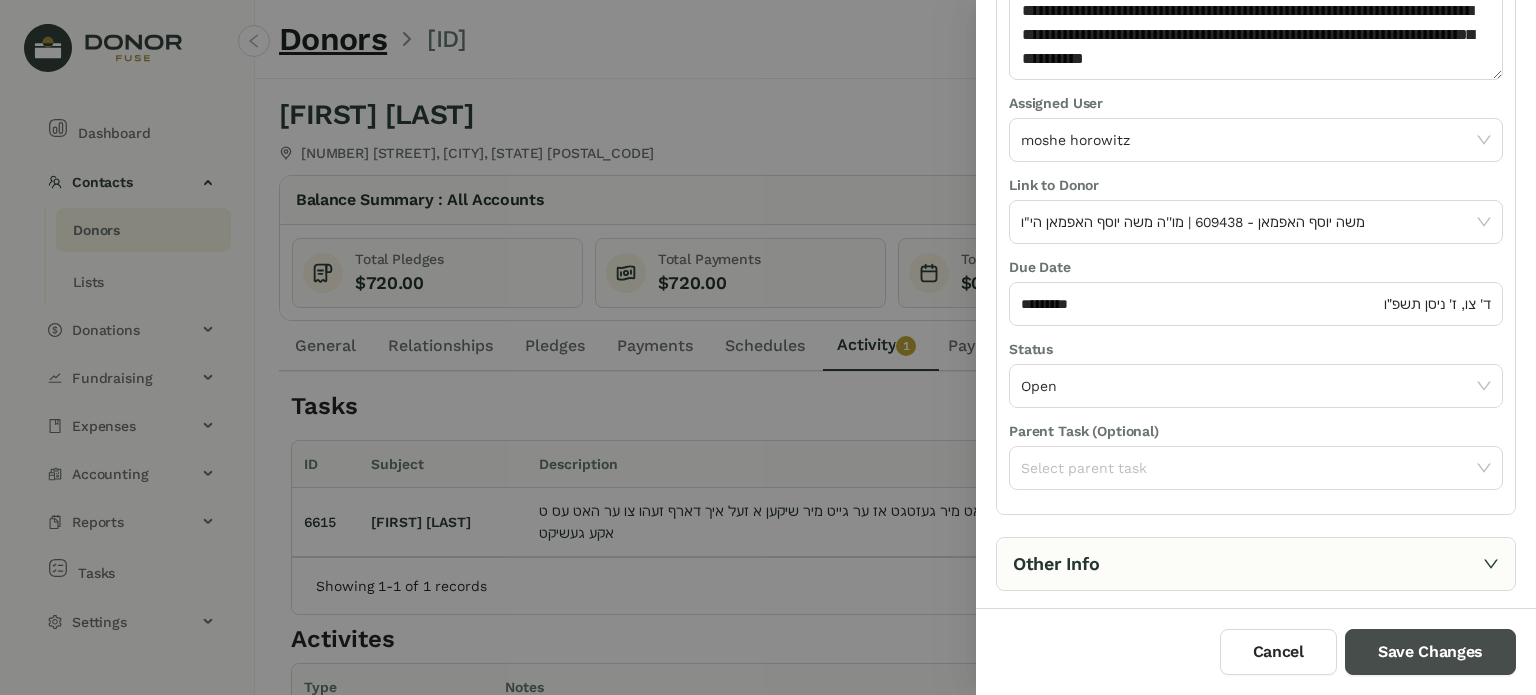 type on "**********" 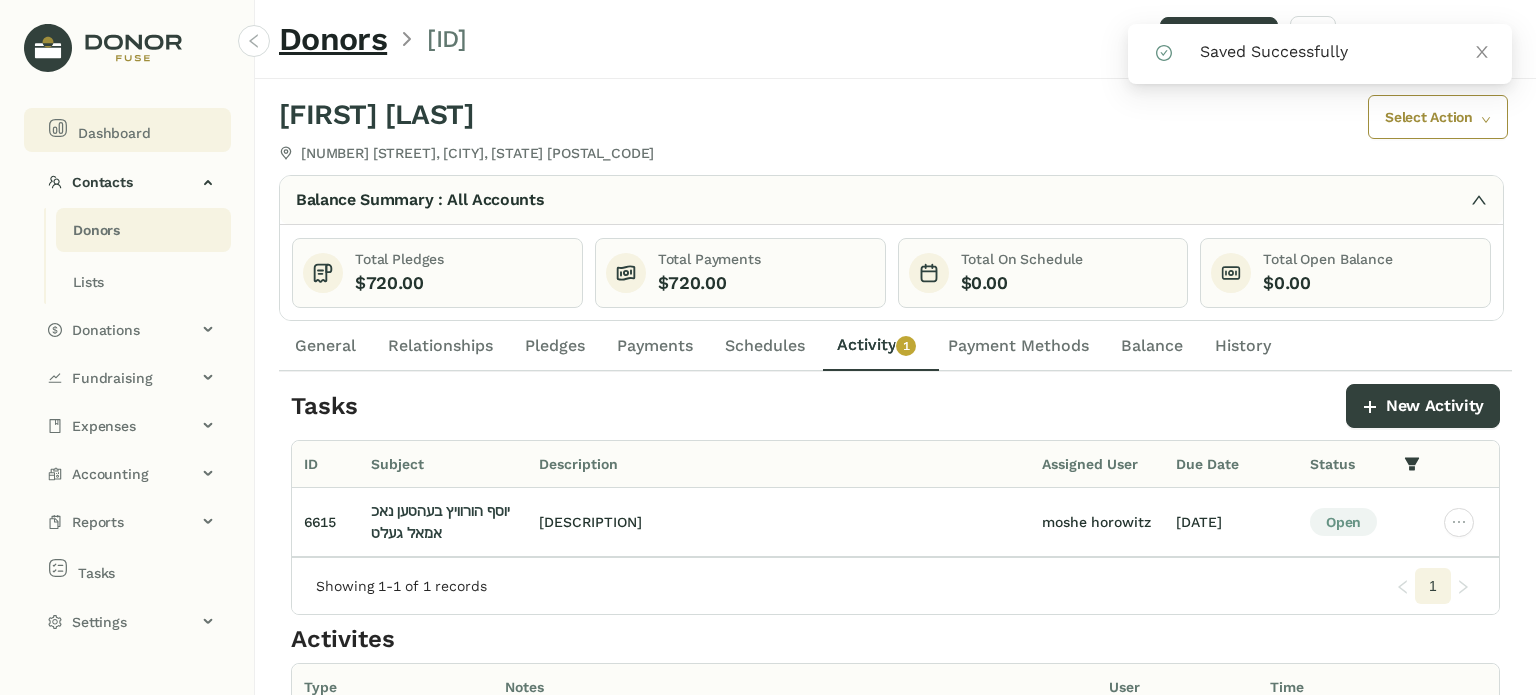 click on "Dashboard" 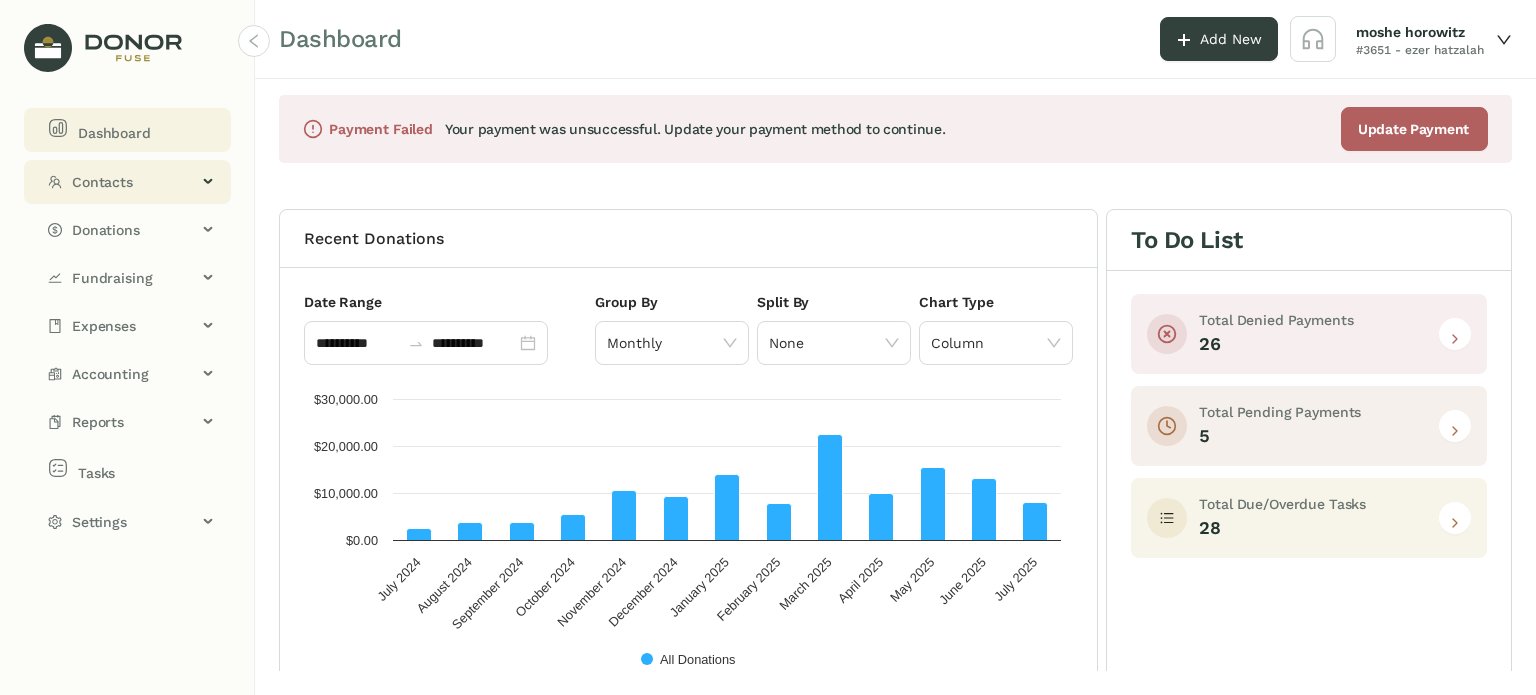 click on "Contacts" 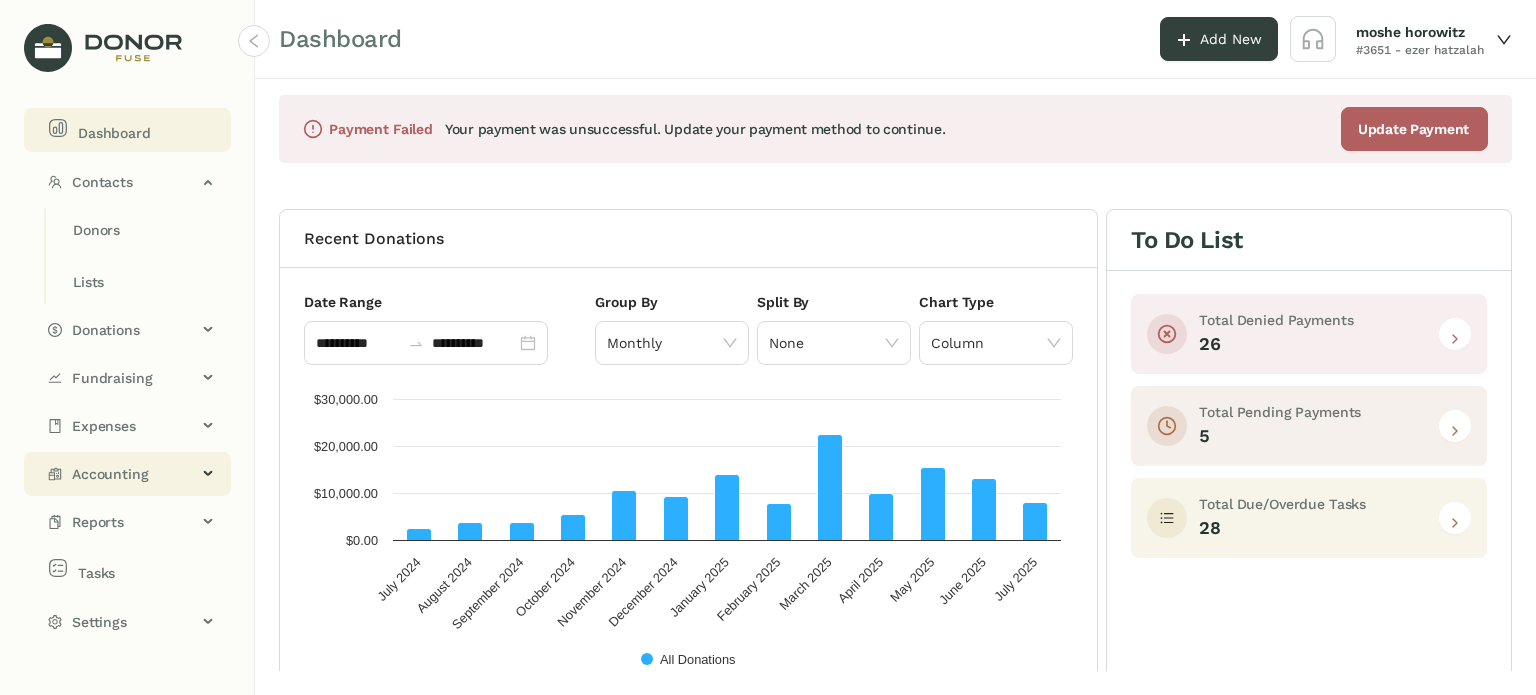 click on "Accounting" 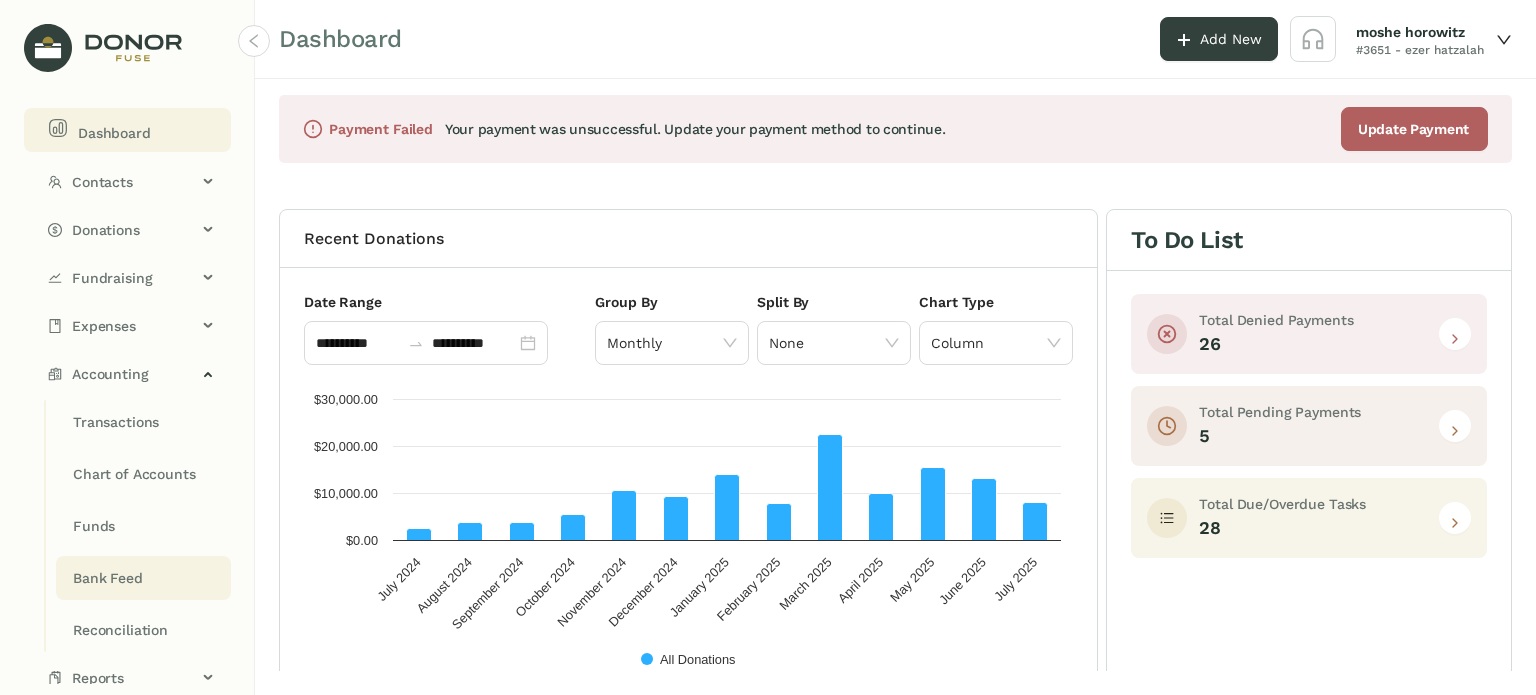 click on "Bank Feed" 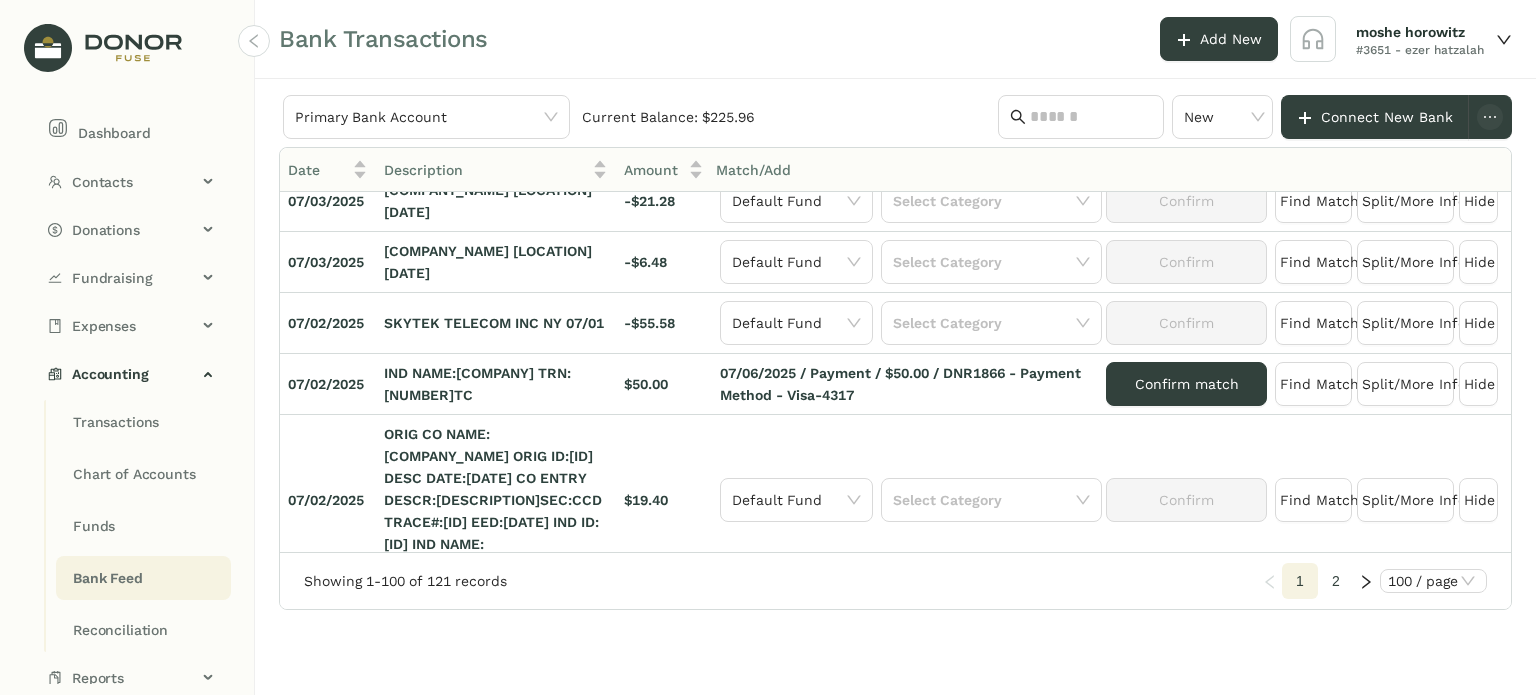 scroll, scrollTop: 0, scrollLeft: 0, axis: both 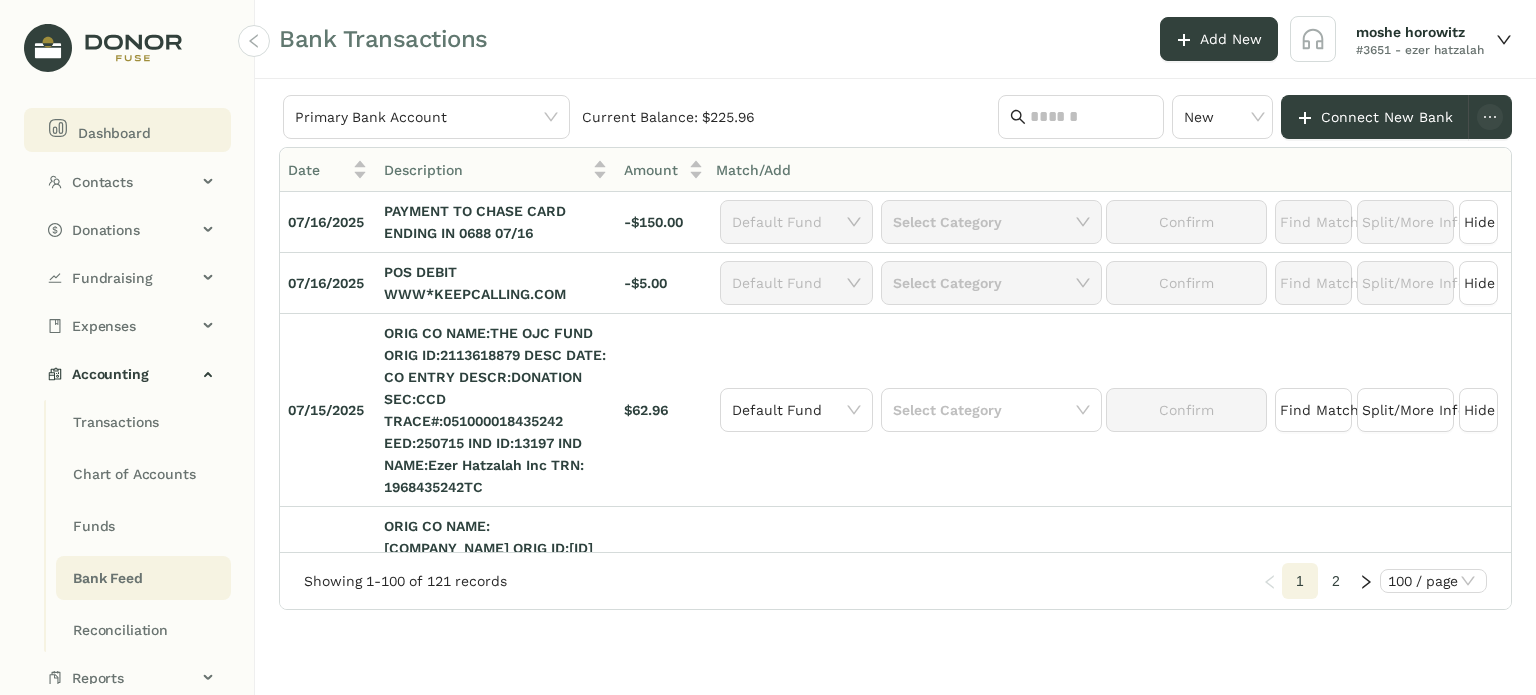 click on "Dashboard" 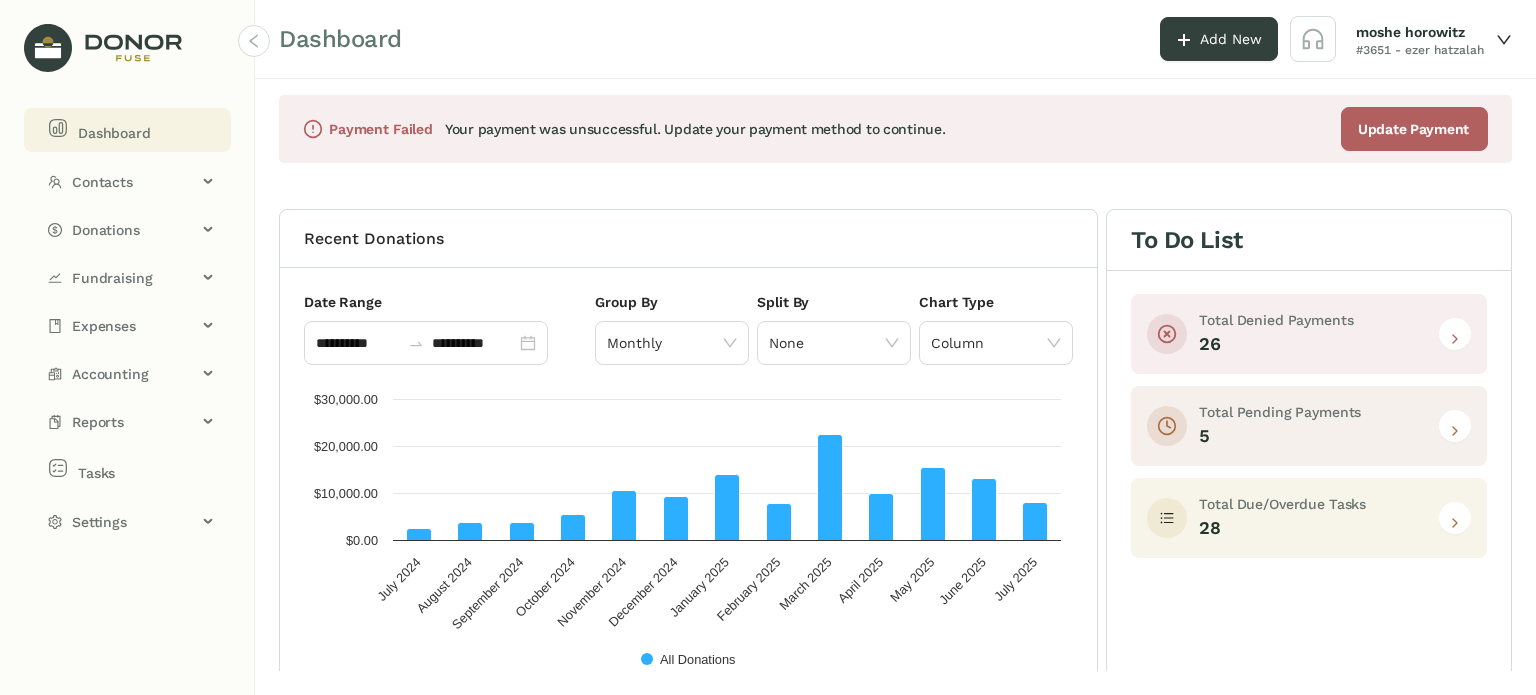 click 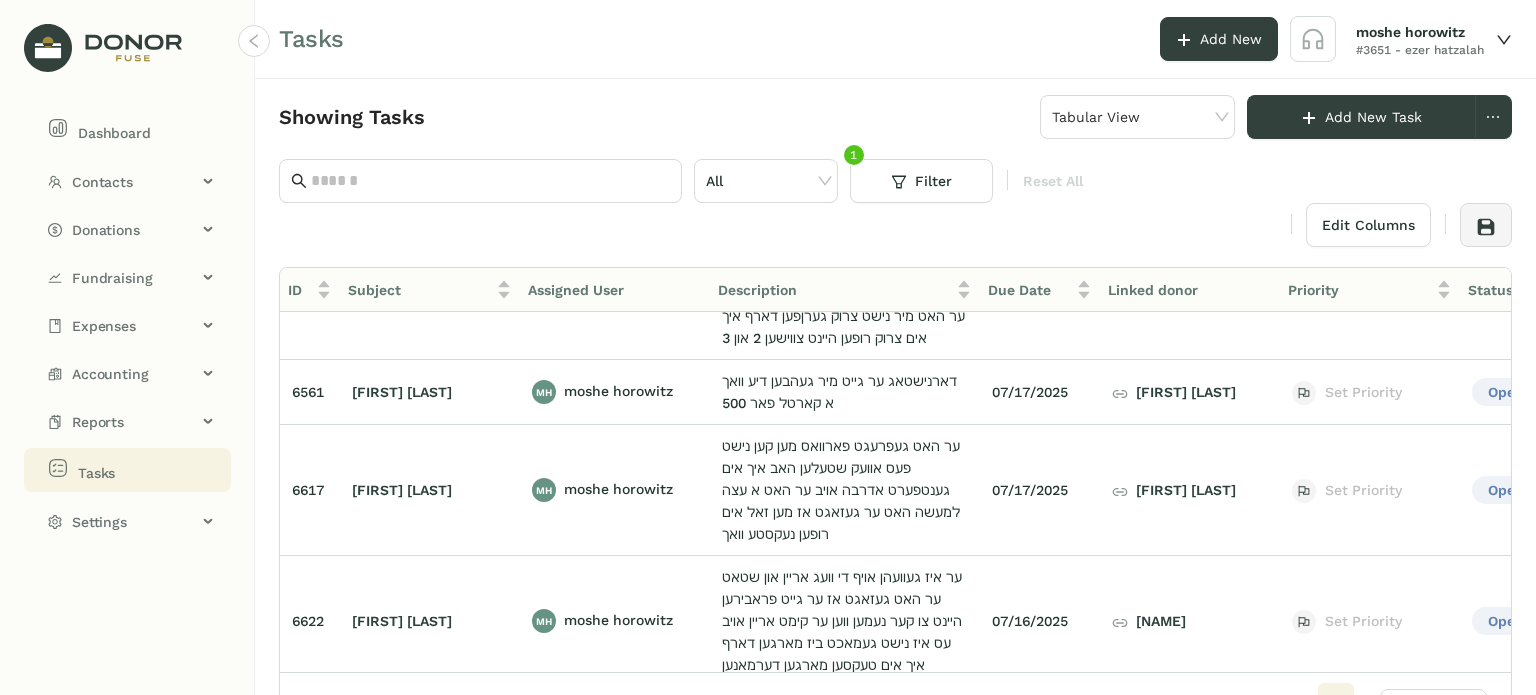 scroll, scrollTop: 136, scrollLeft: 0, axis: vertical 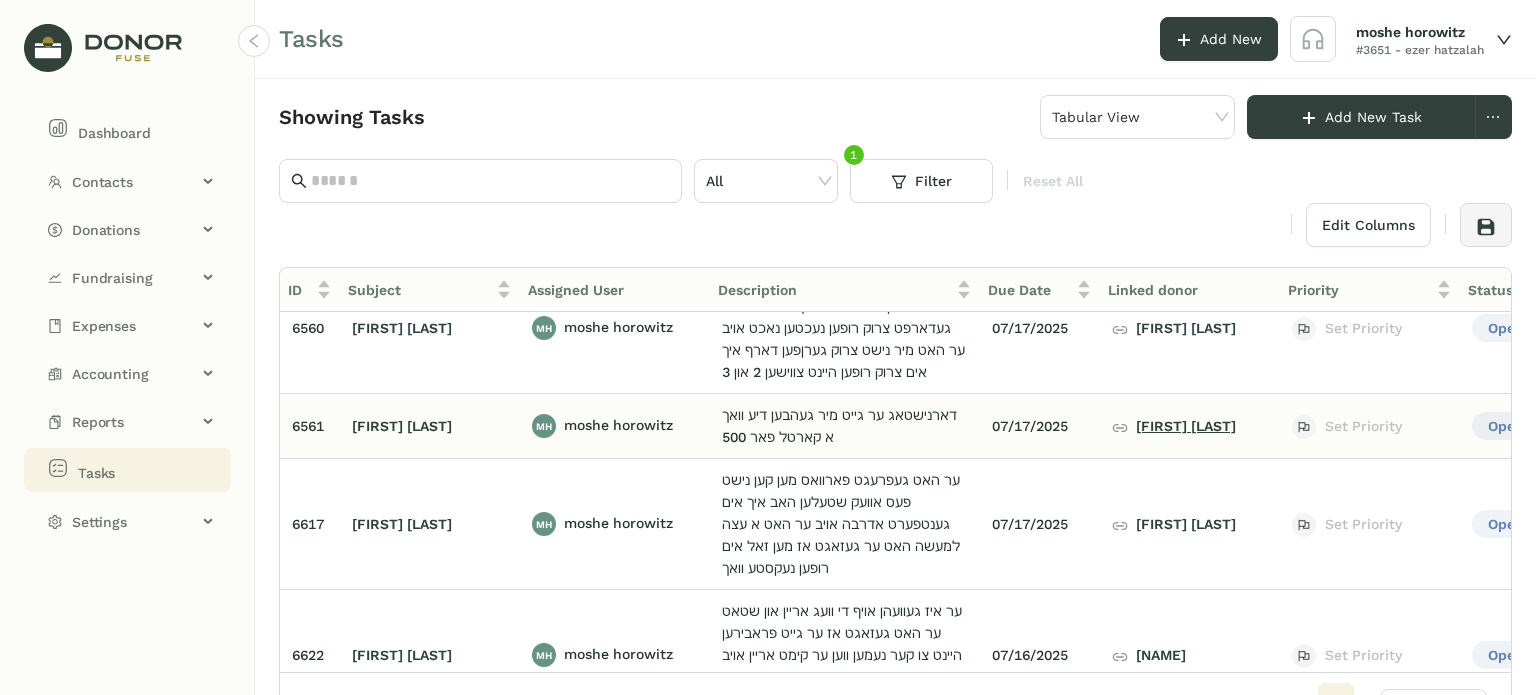 click on "חיים יודא וויינבערגער" 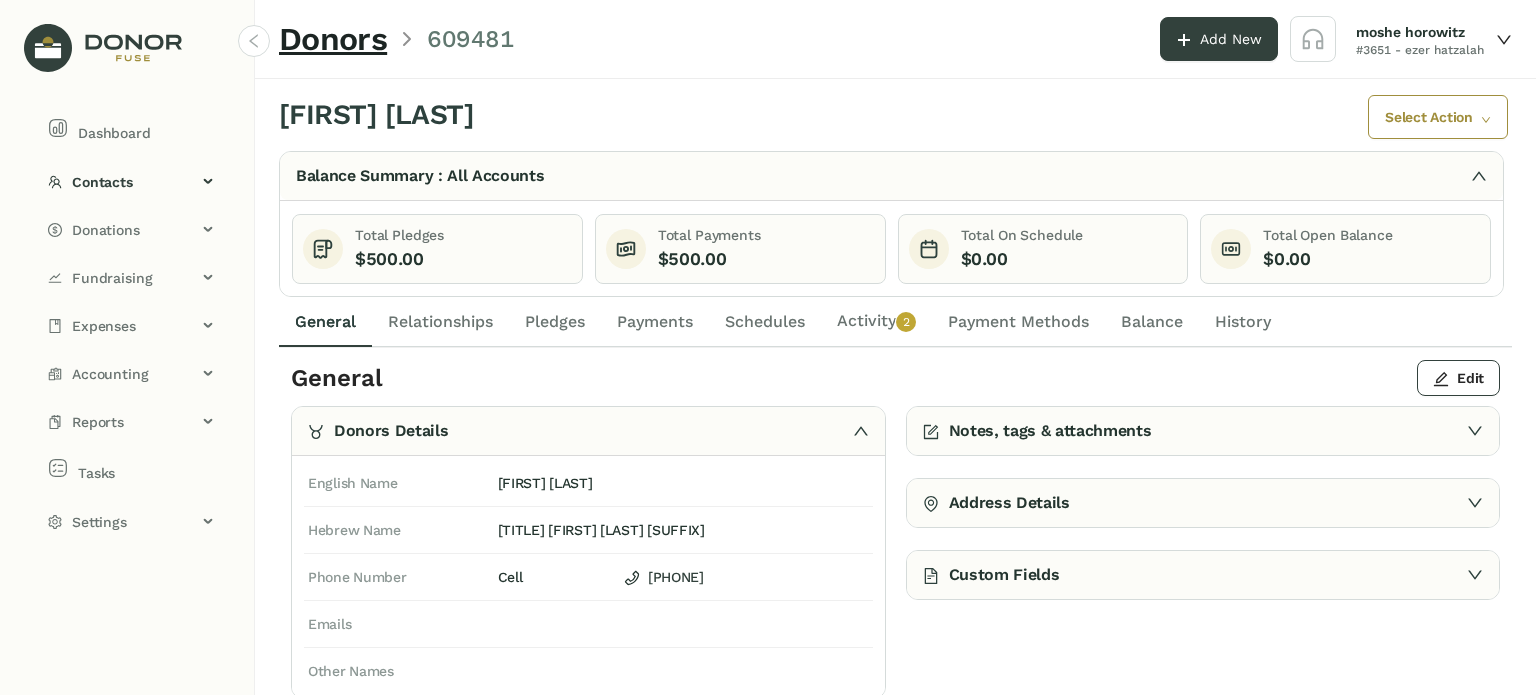 click on "Activity   0   1   2   3   4   5   6   7   8   9" 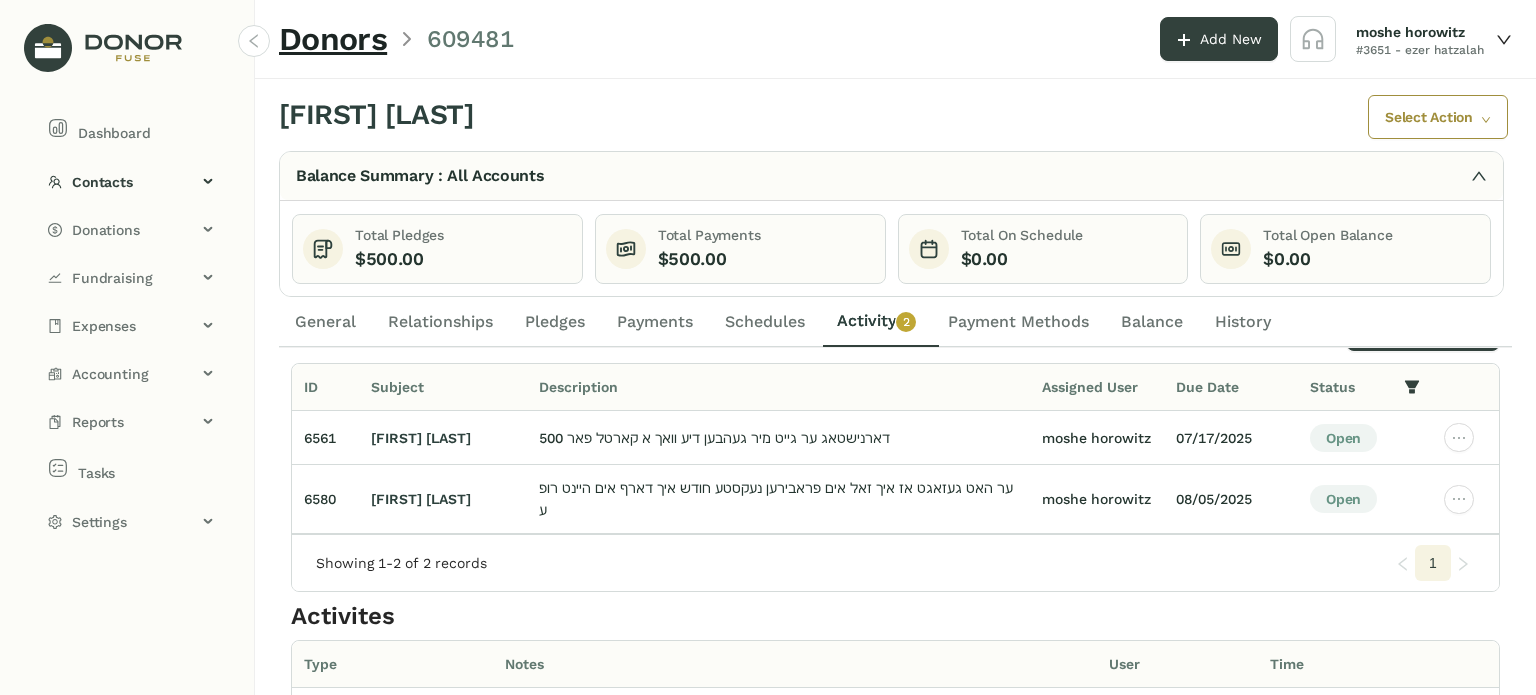 scroll, scrollTop: 56, scrollLeft: 0, axis: vertical 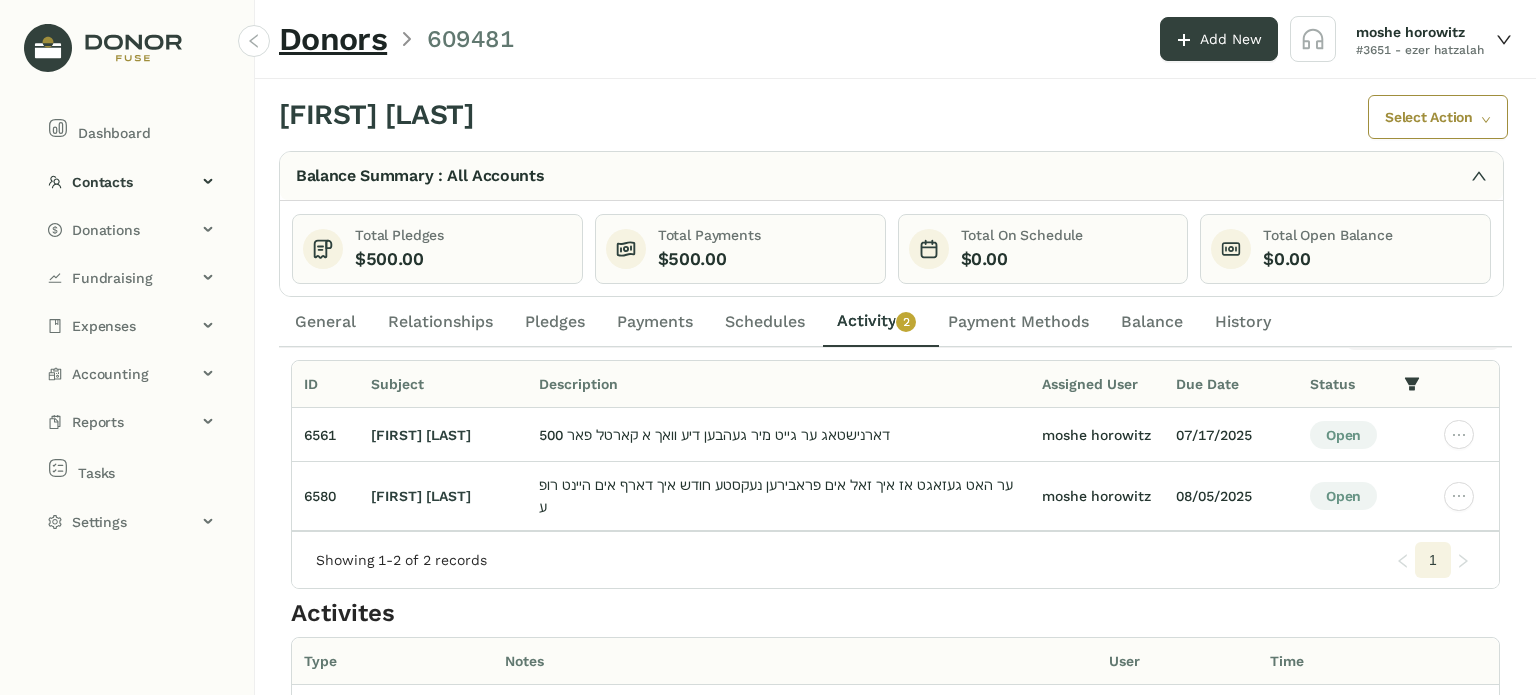click on "Activity   0   1   2   3   4   5   6   7   8   9" 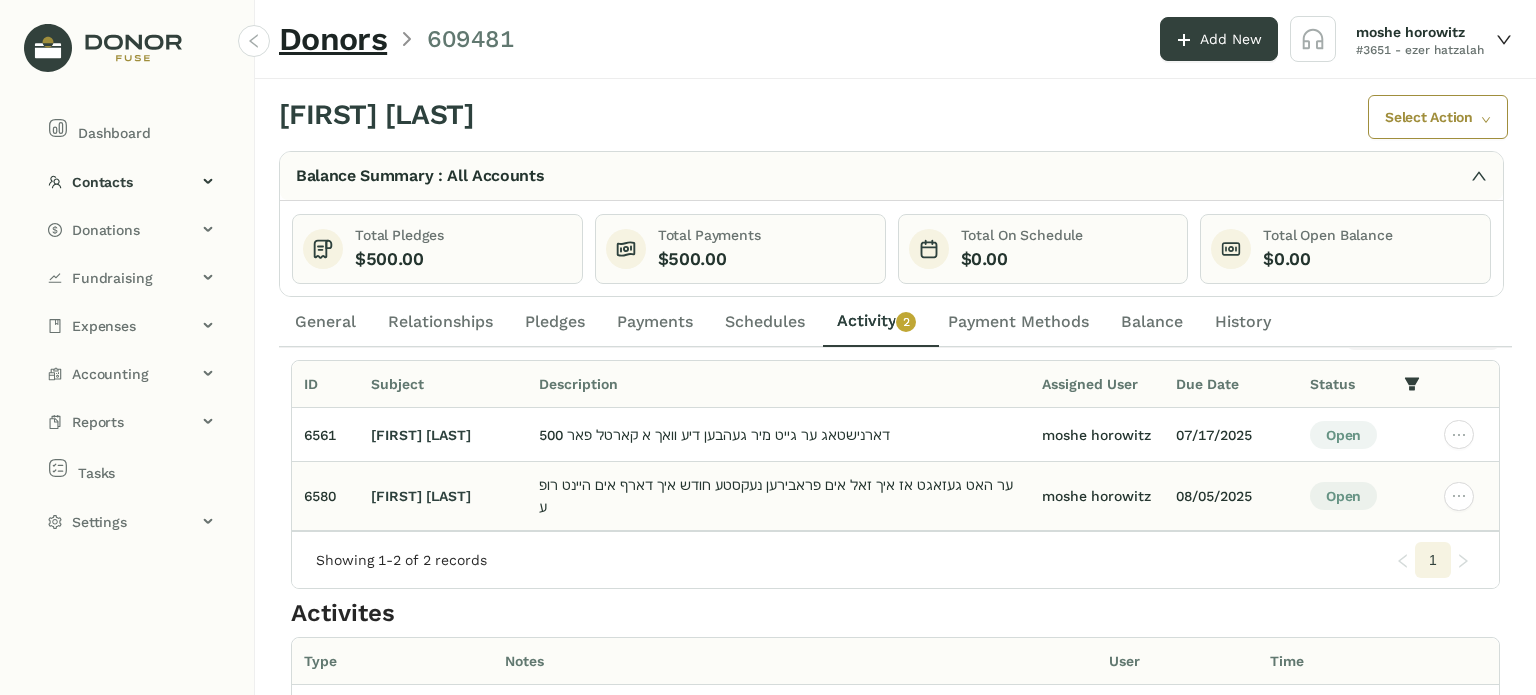 drag, startPoint x: 316, startPoint y: 331, endPoint x: 642, endPoint y: 515, distance: 374.3421 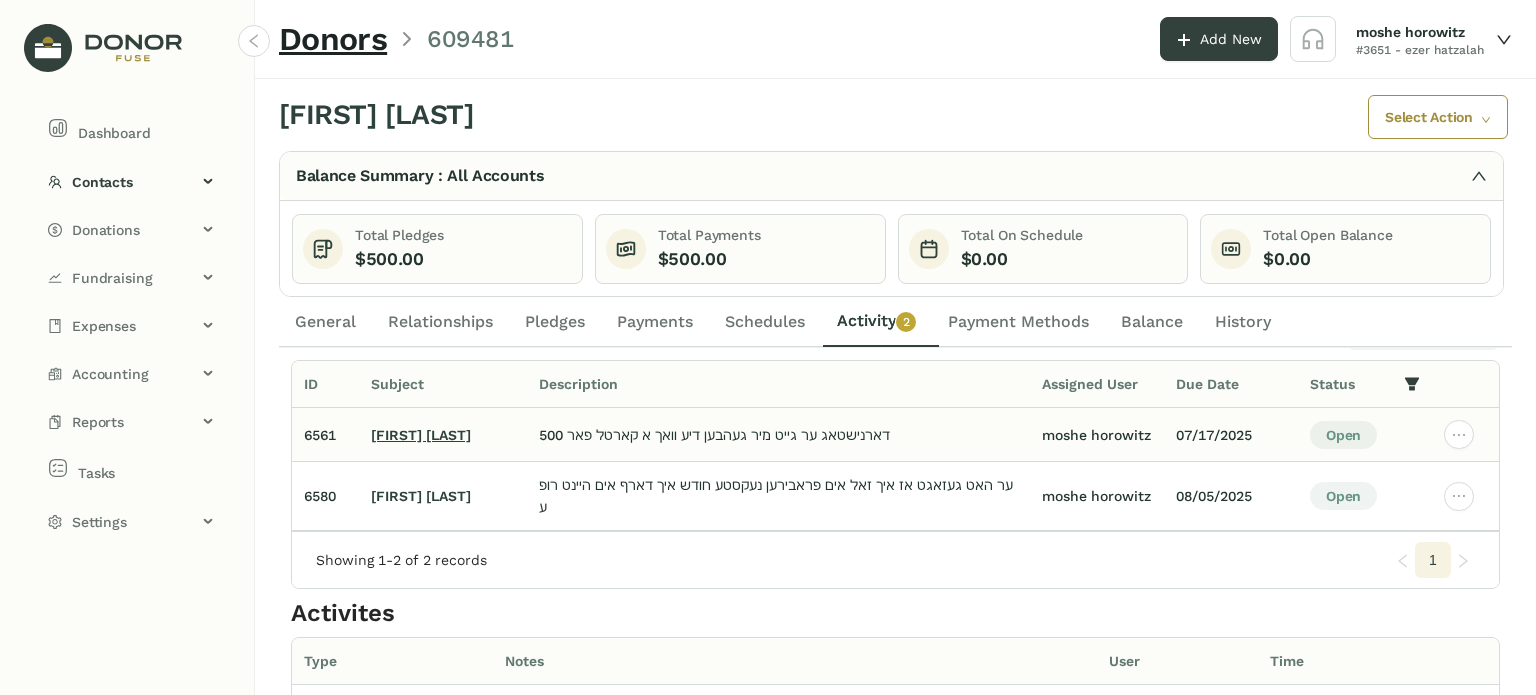 click on "[FIRST] [LAST]" 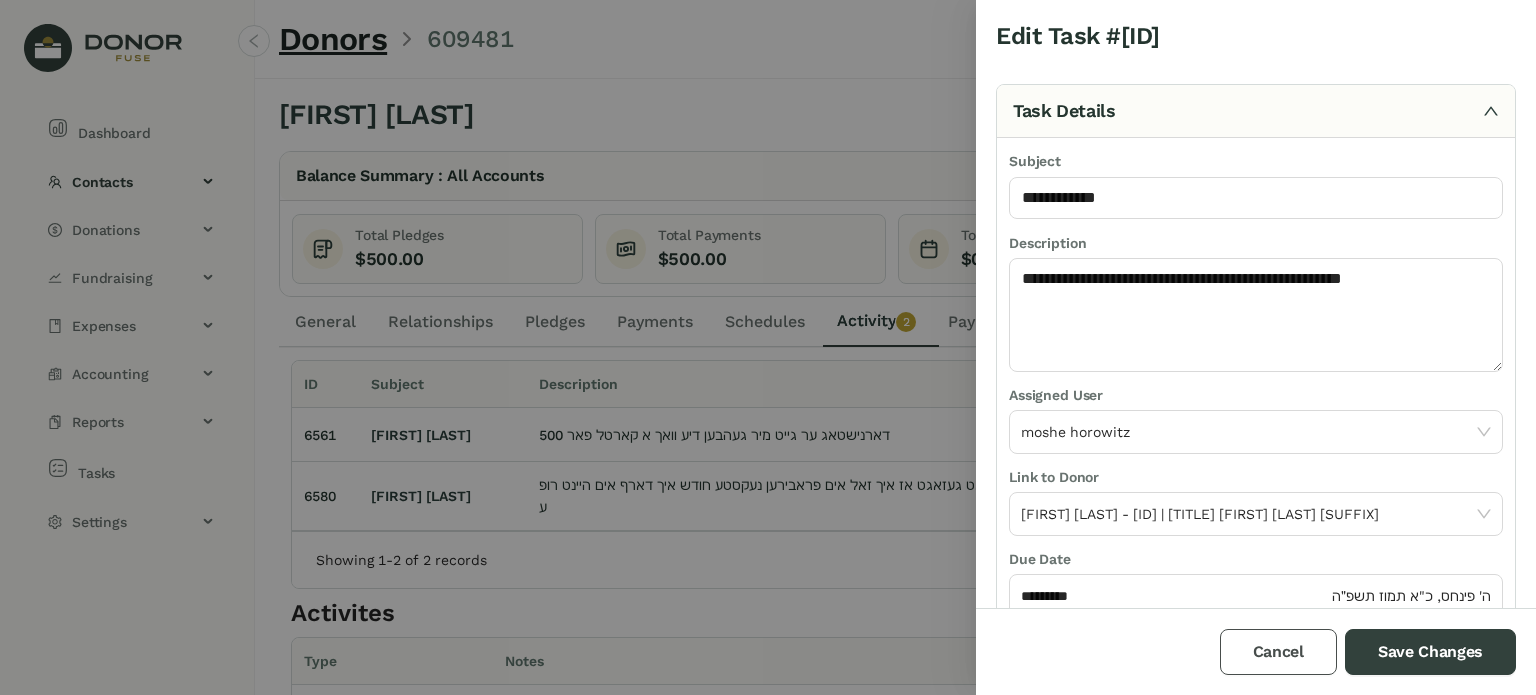 click on "Cancel" at bounding box center (1278, 652) 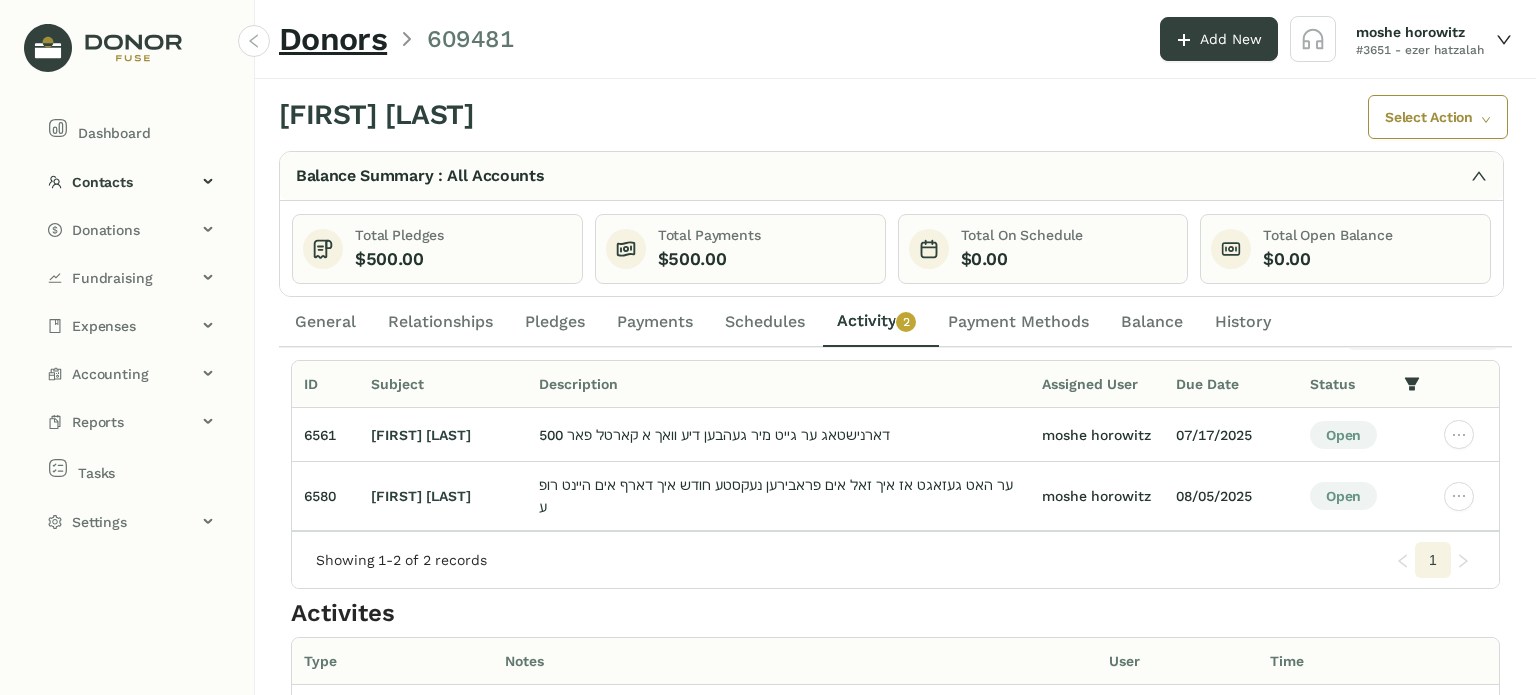 click on "General" 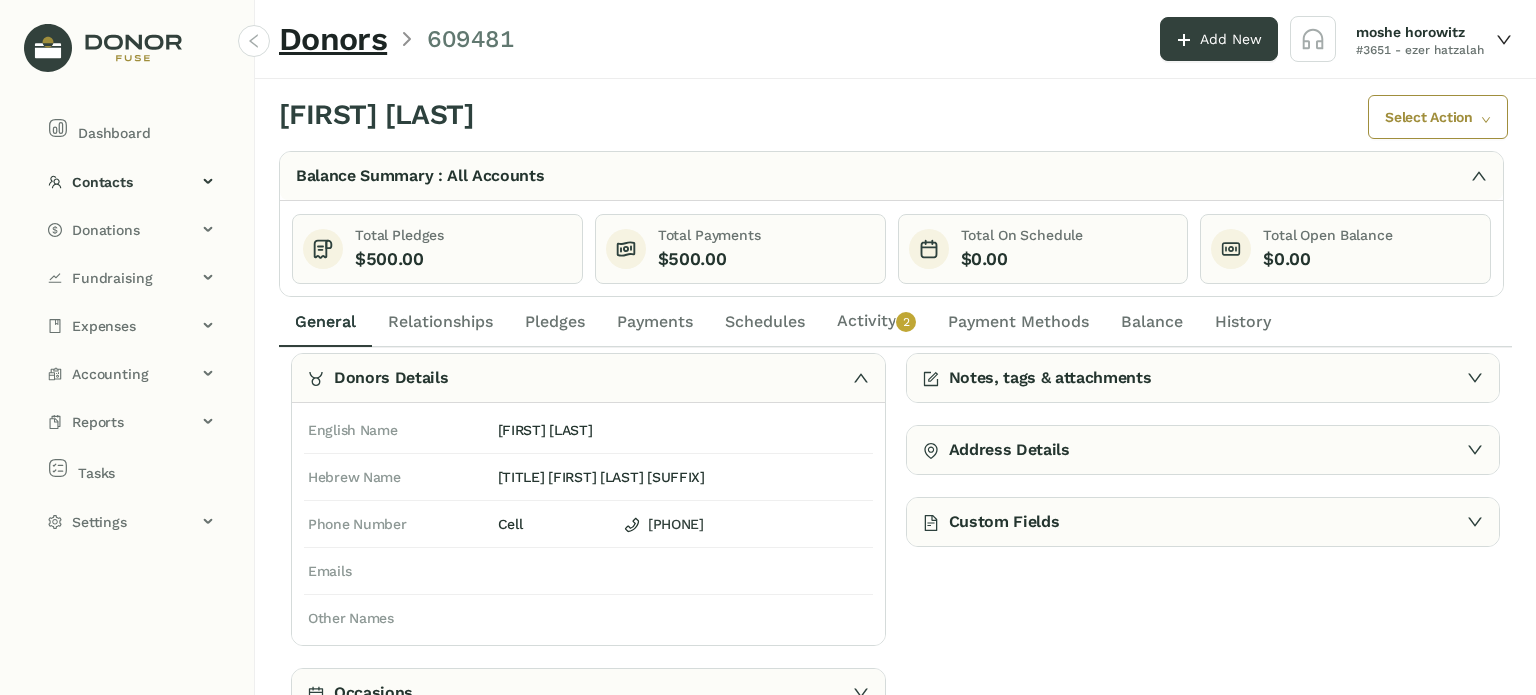 scroll, scrollTop: 50, scrollLeft: 0, axis: vertical 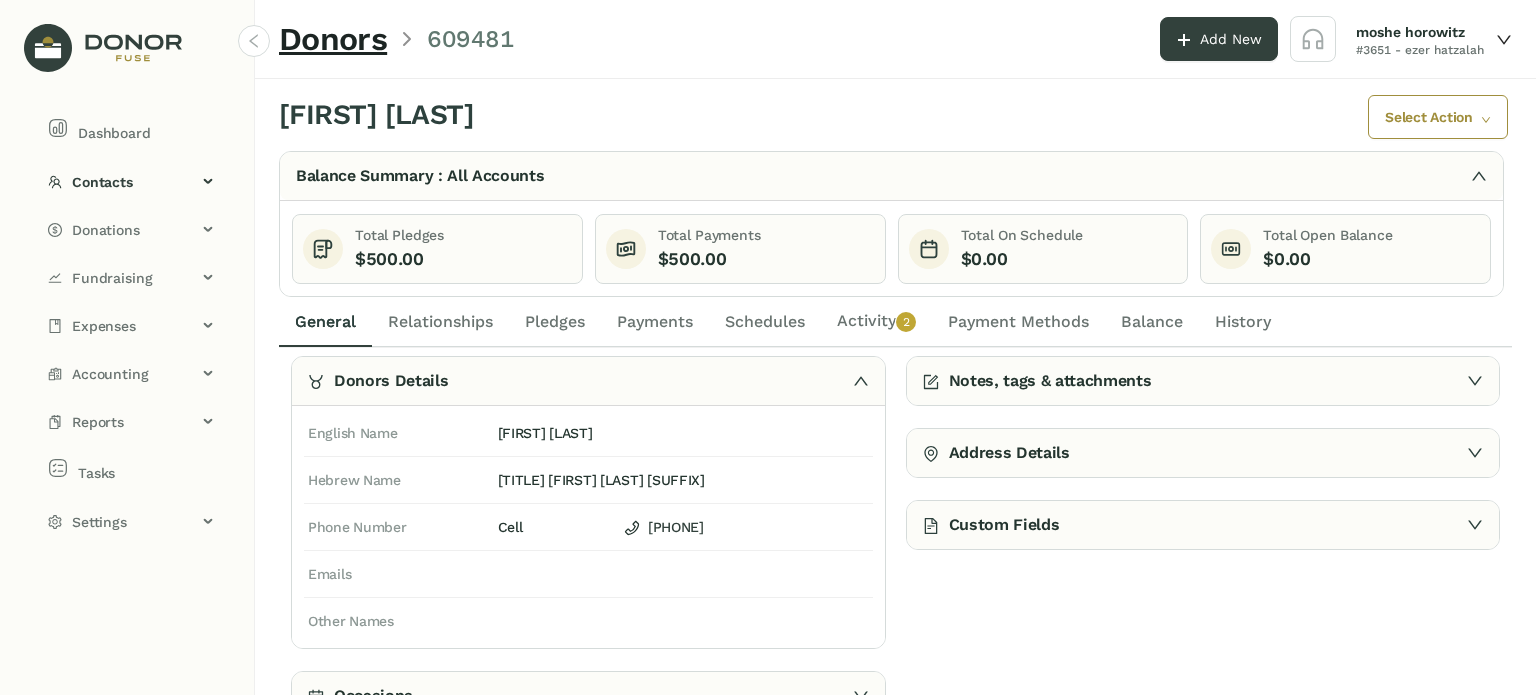 click on "Payments" 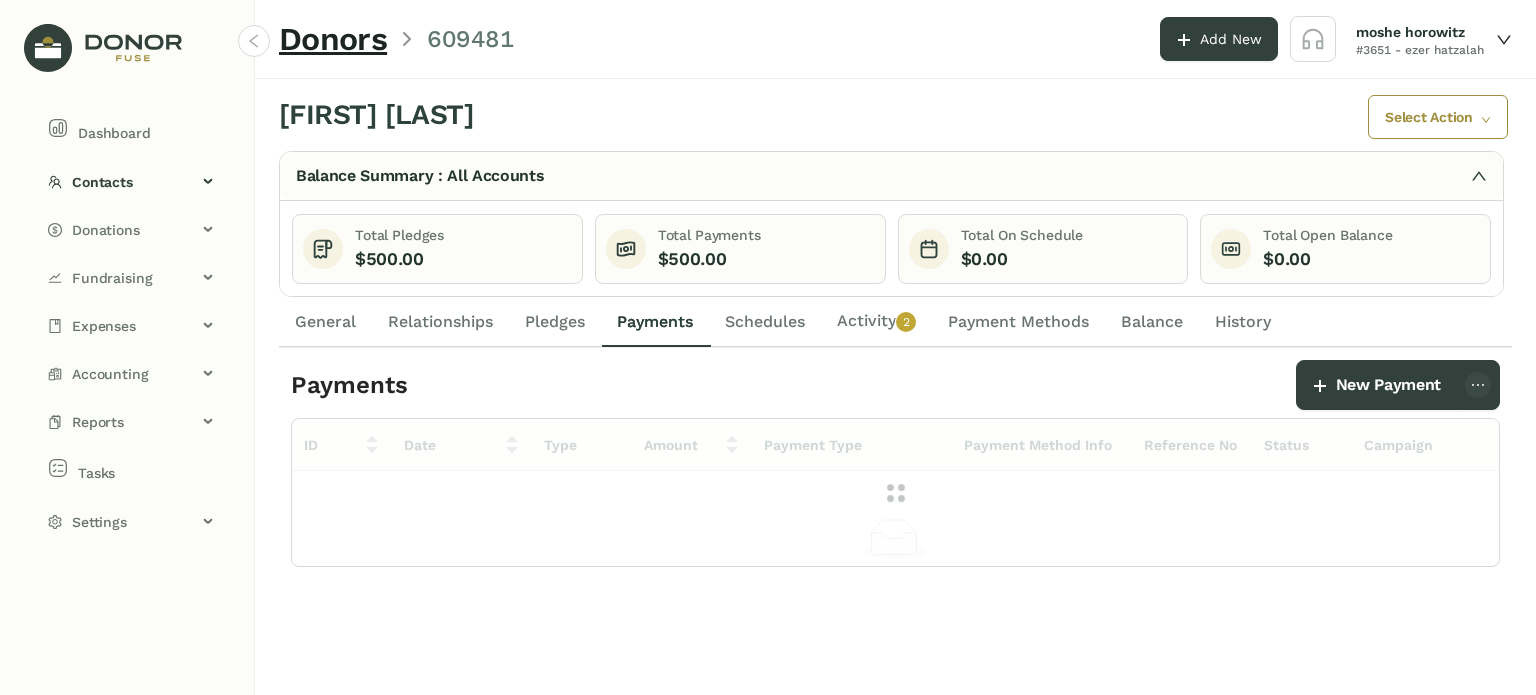 scroll, scrollTop: 0, scrollLeft: 0, axis: both 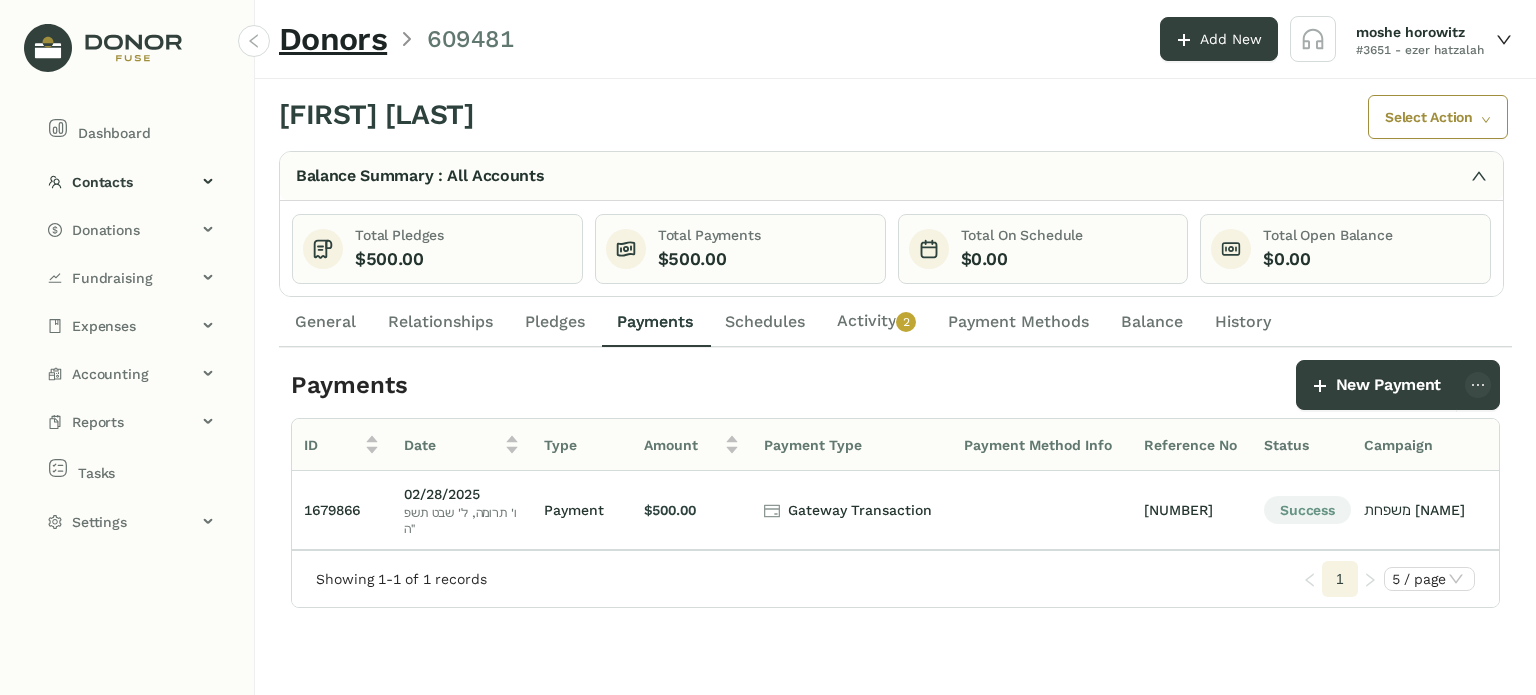 click on "Activity   0   1   2   3   4   5   6   7   8   9" 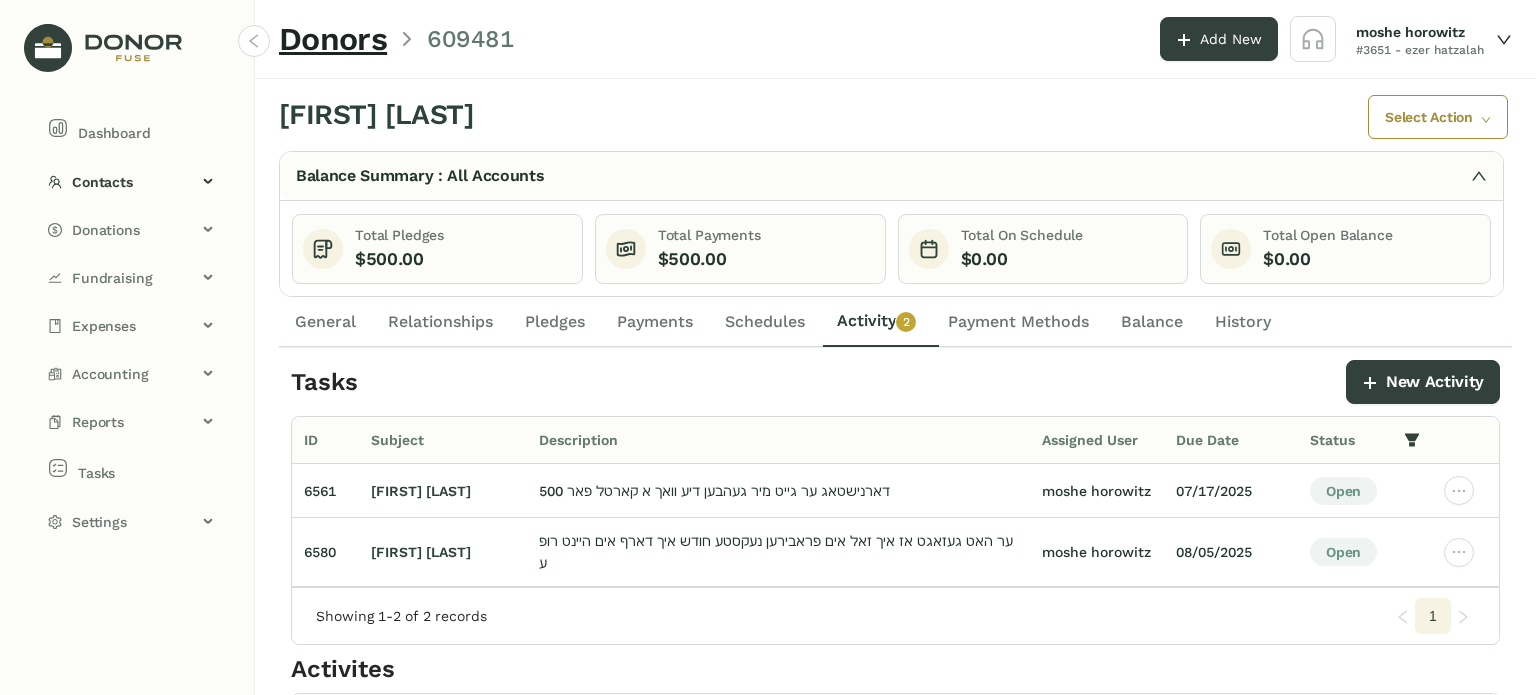 click on "General" 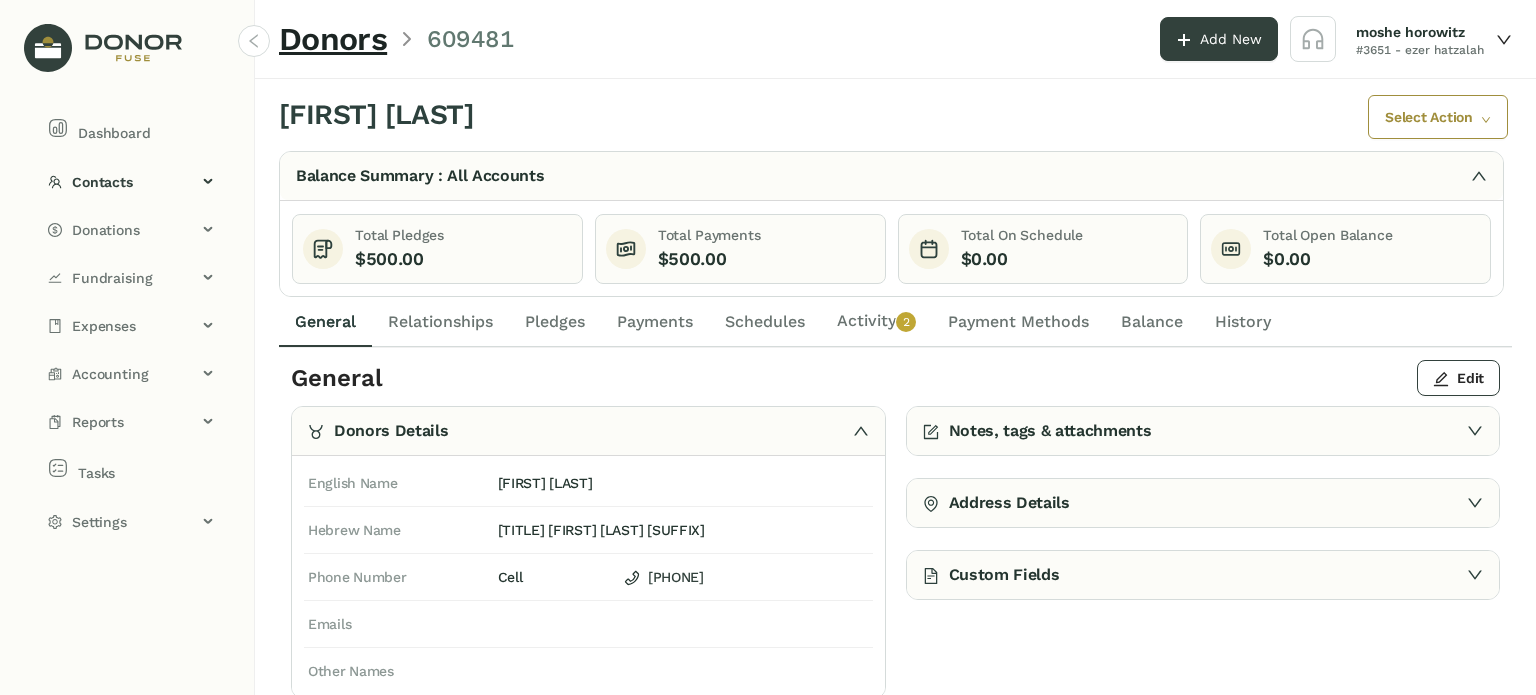 click on "Activity   0   1   2   3   4   5   6   7   8   9" 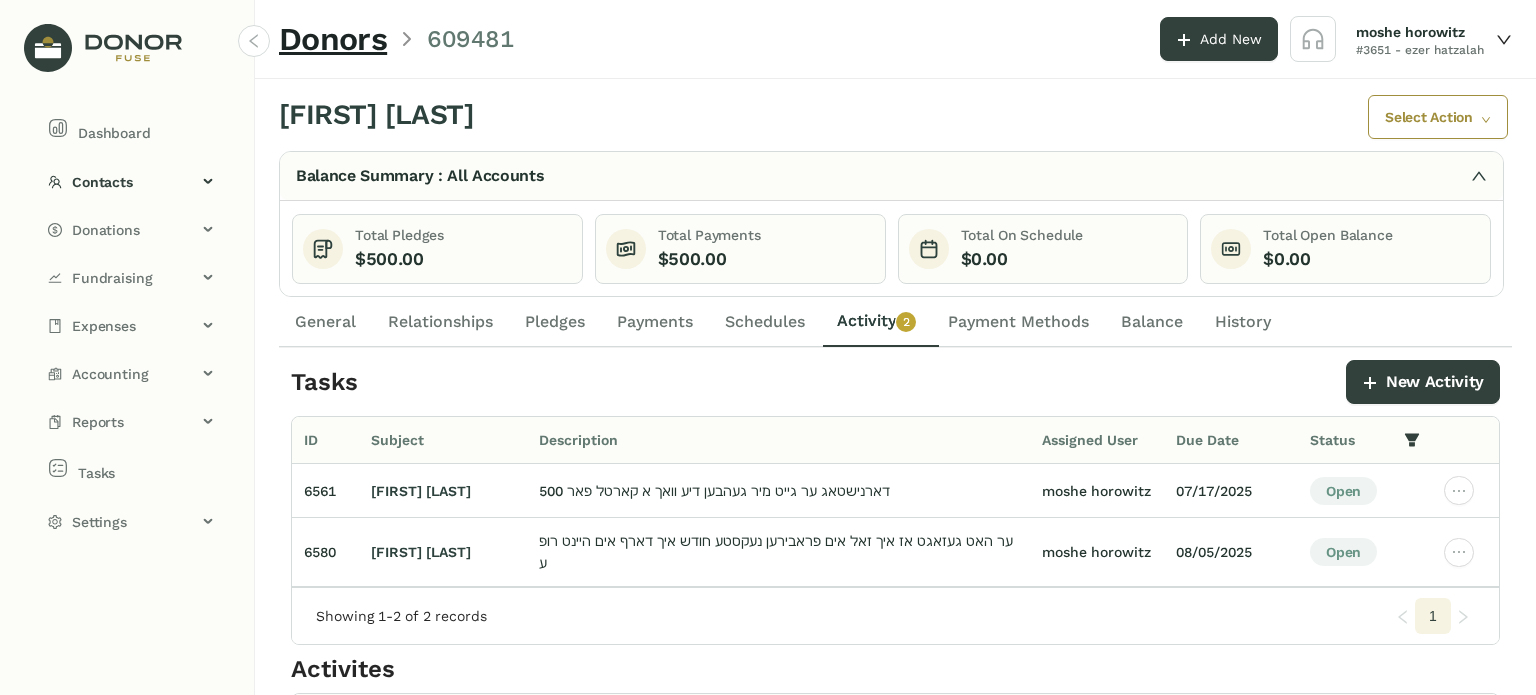 click on "General" 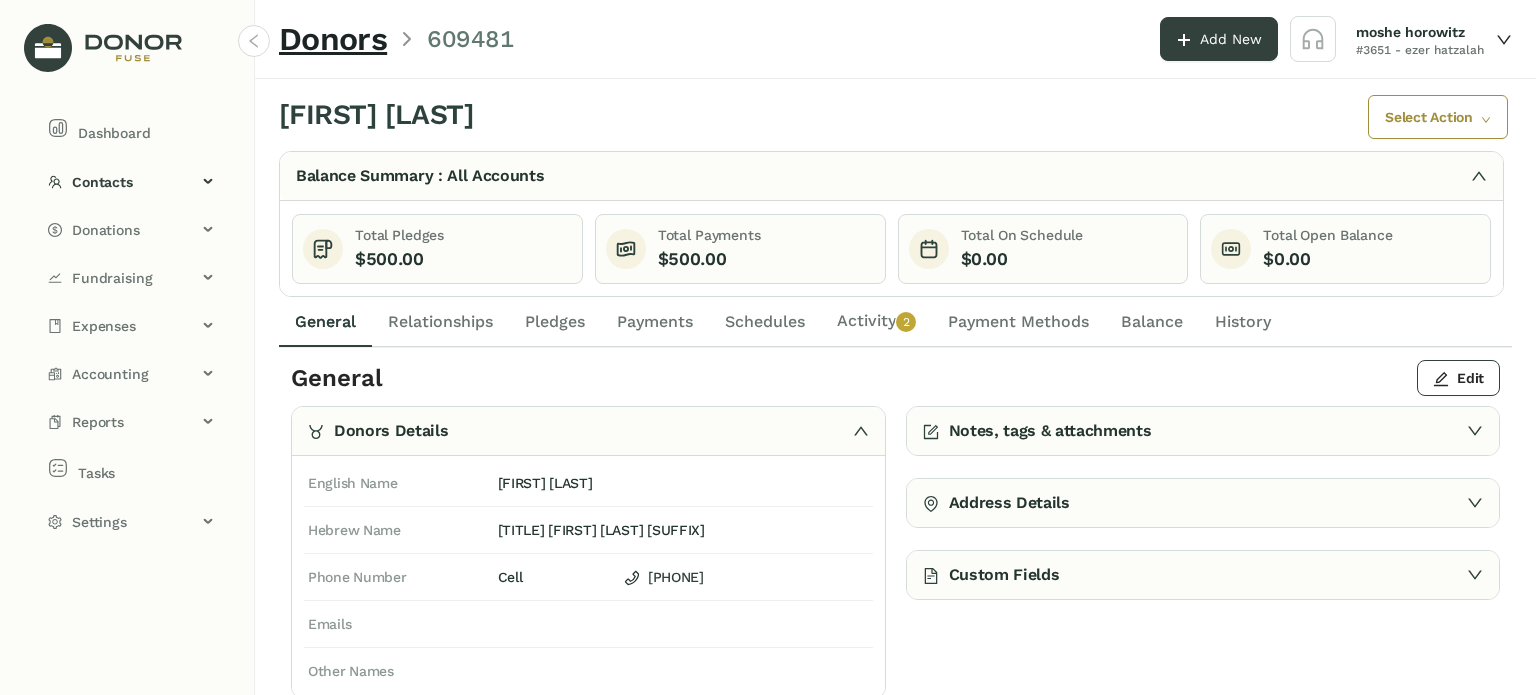 click on "Activity   0   1   2   3   4   5   6   7   8   9" 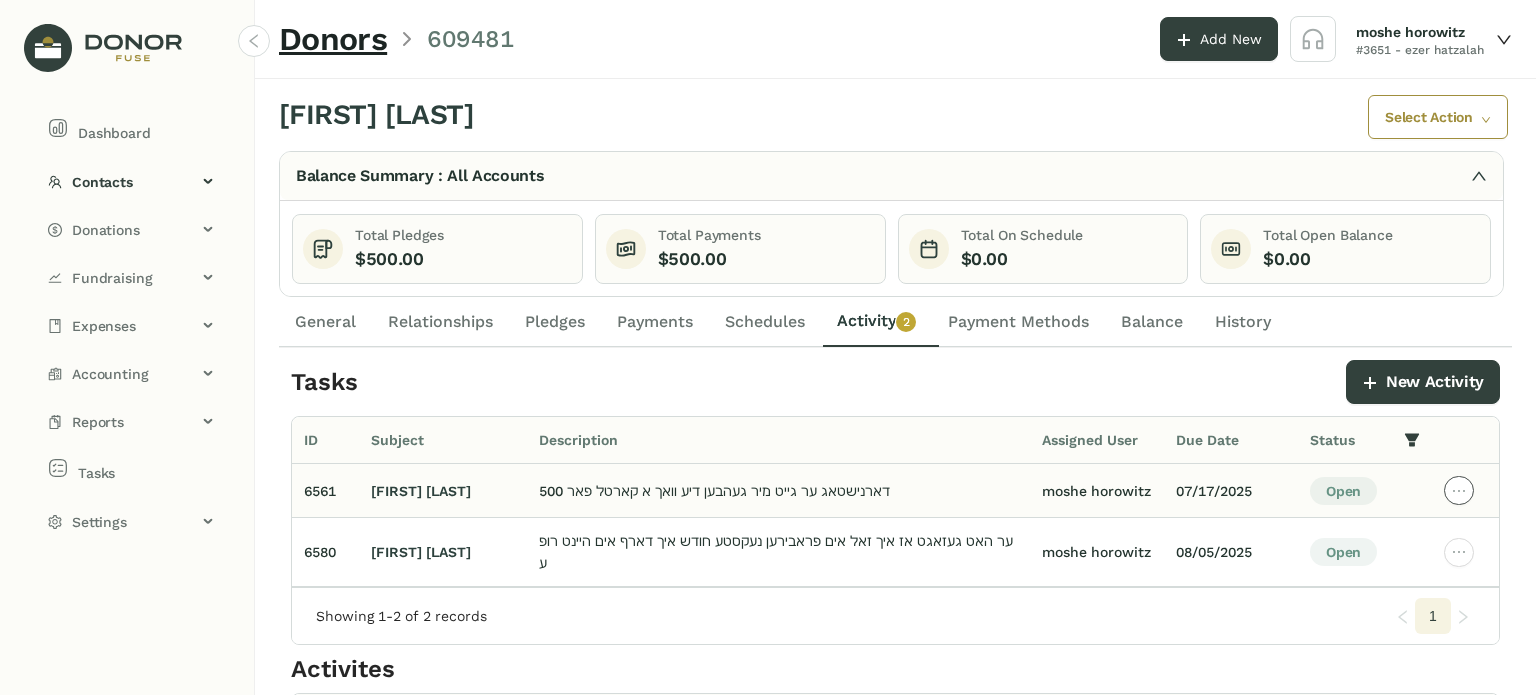 click 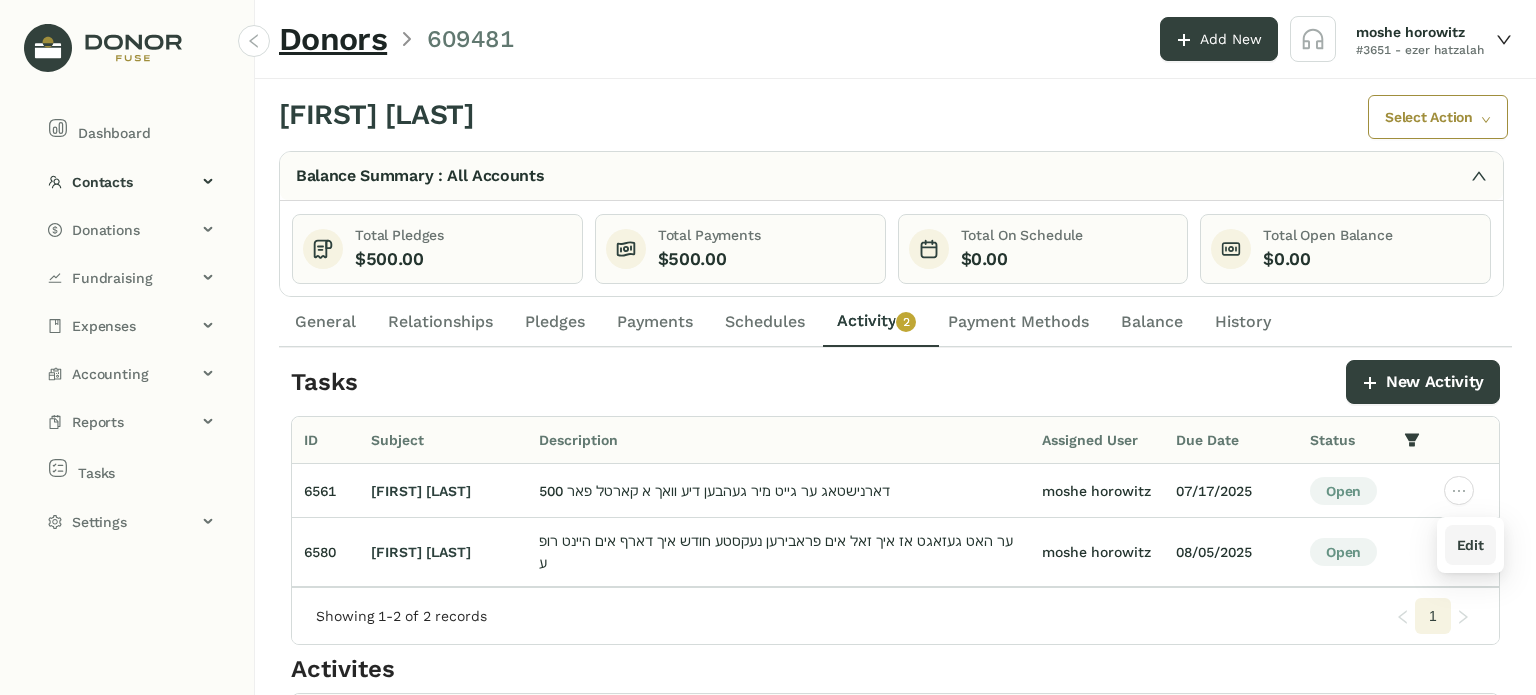 click on "Edit" at bounding box center [1470, 545] 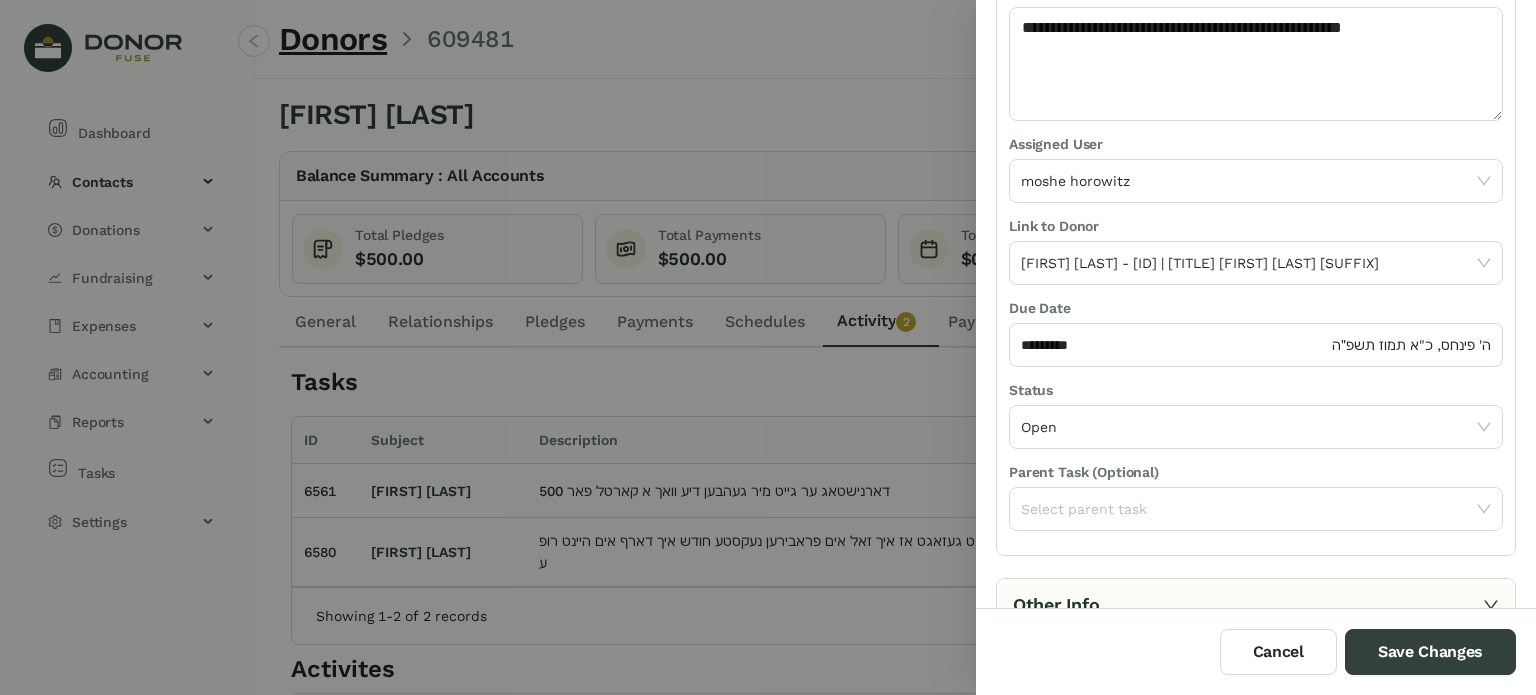 scroll, scrollTop: 292, scrollLeft: 0, axis: vertical 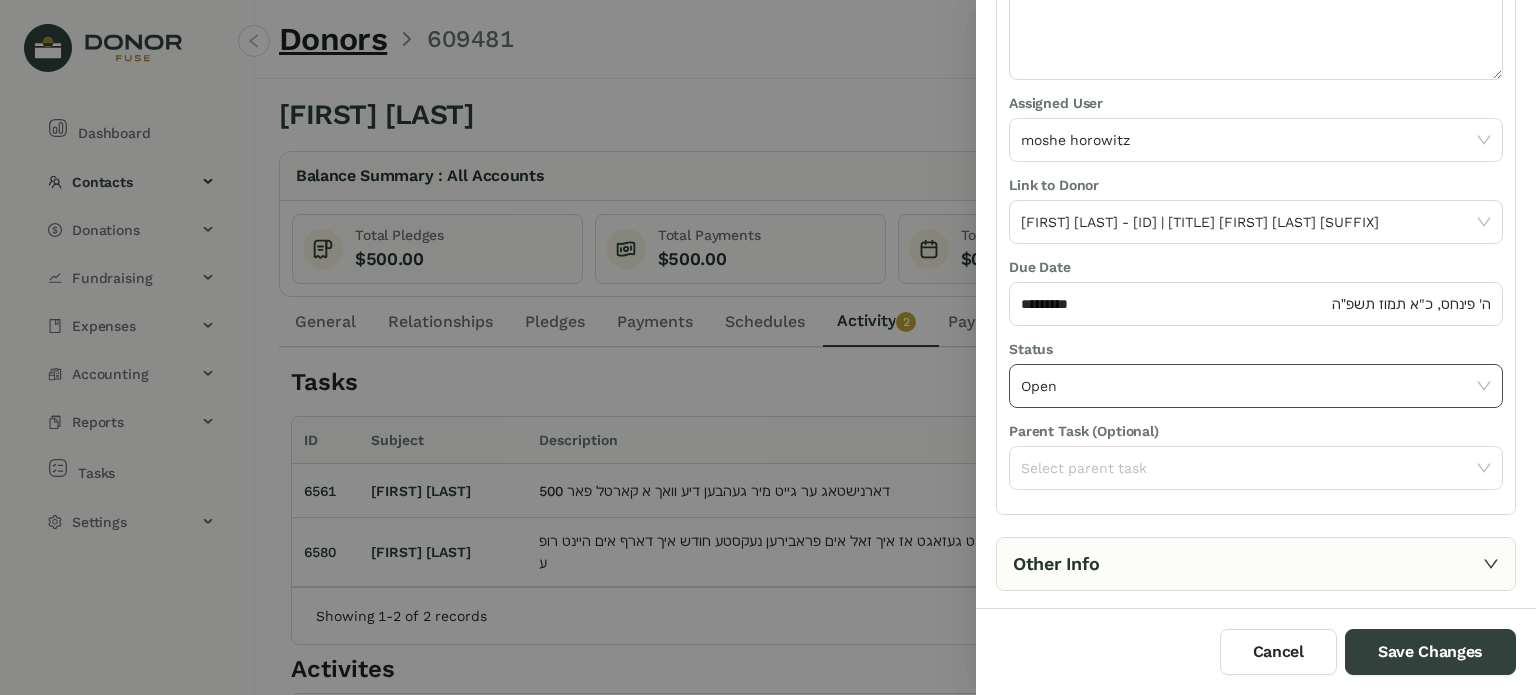 click on "Open" 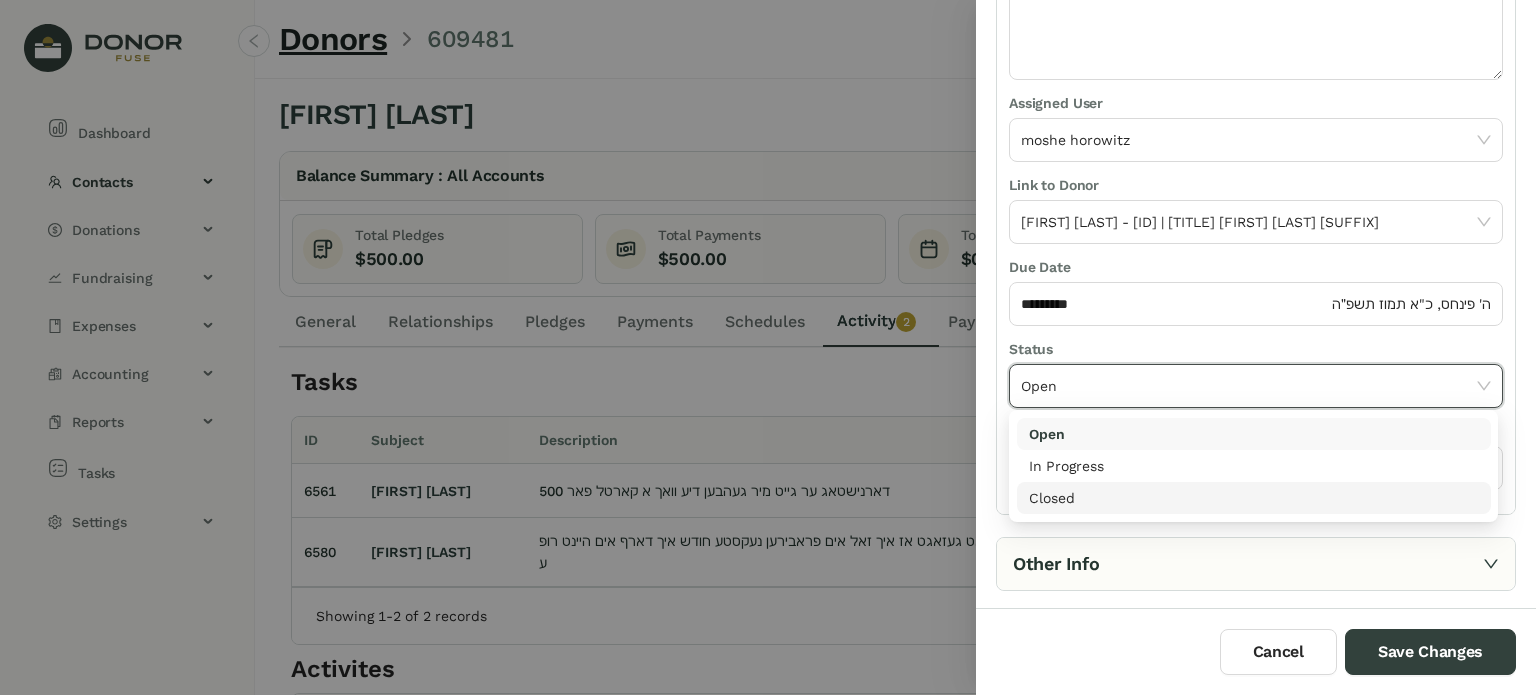 click on "**********" at bounding box center [1256, 191] 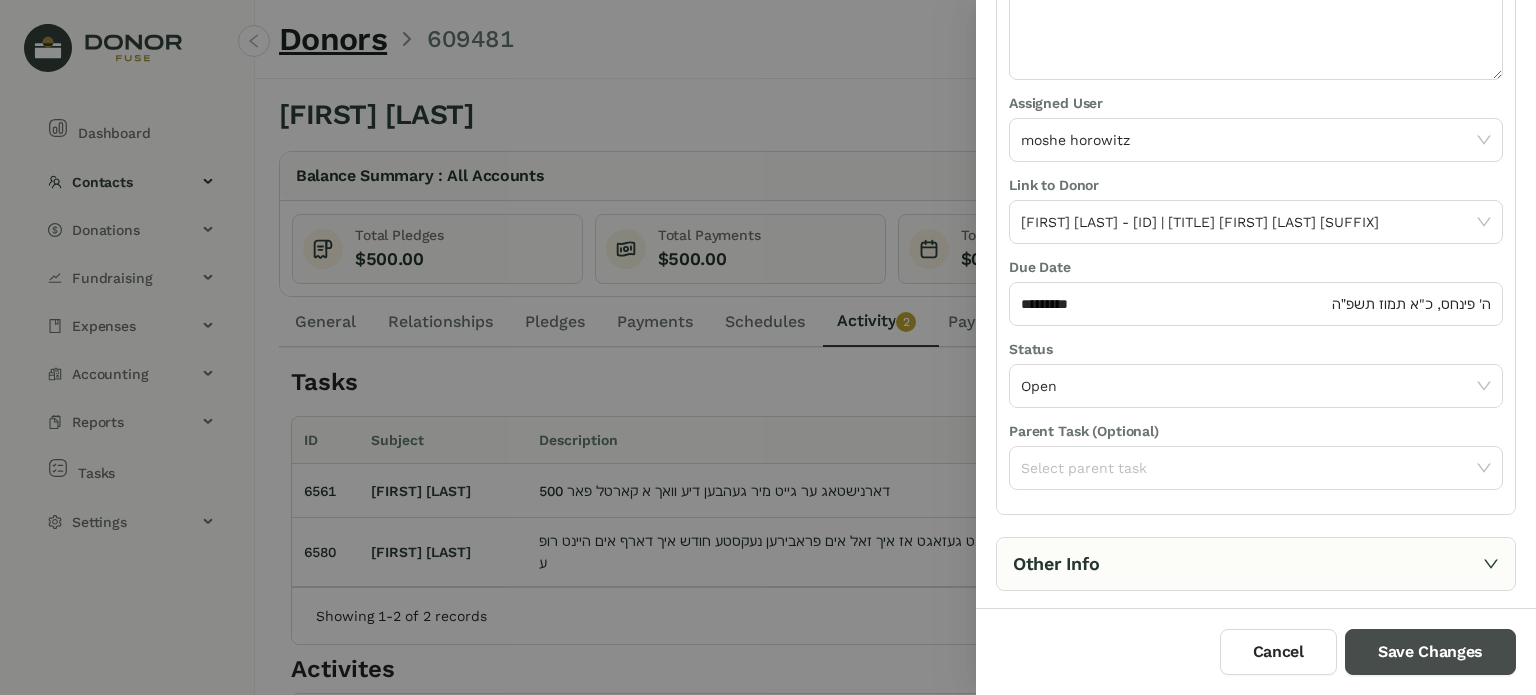 click on "Save Changes" at bounding box center [1430, 652] 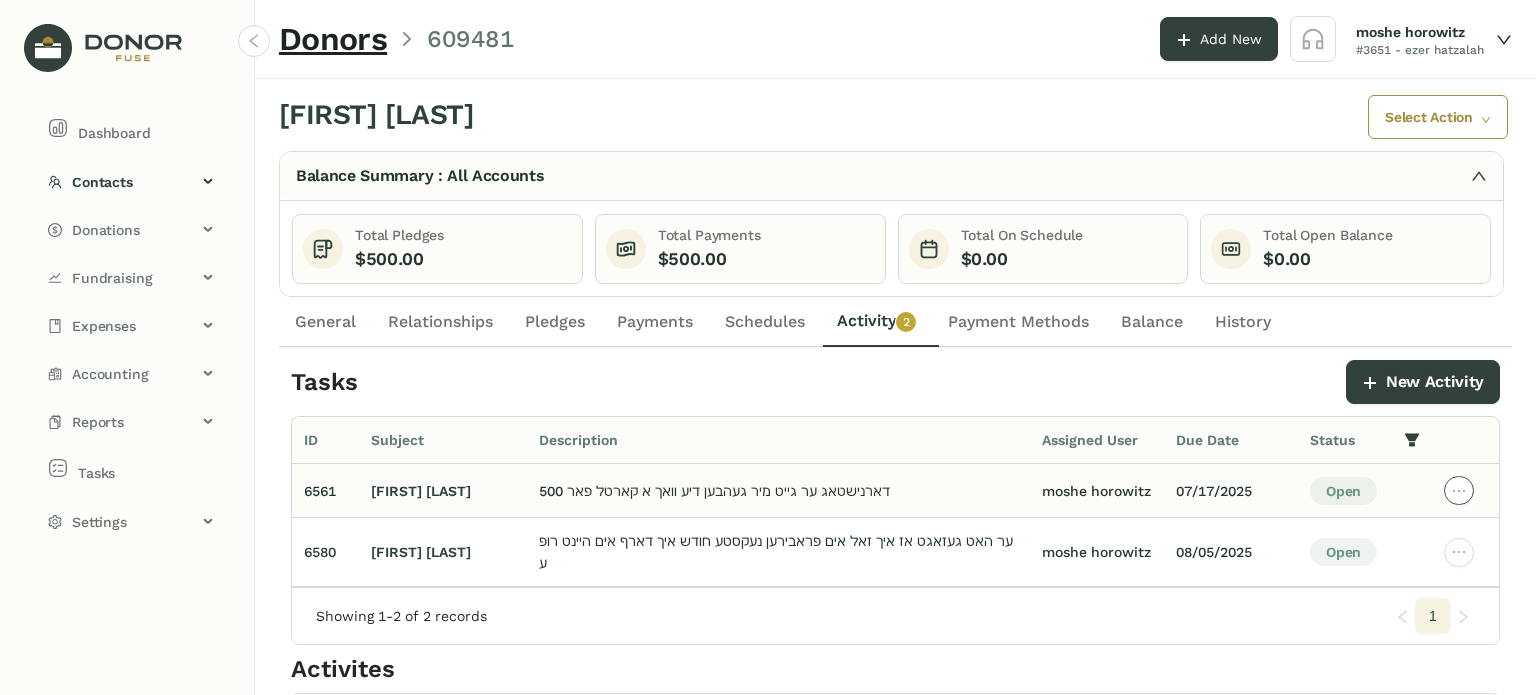 click 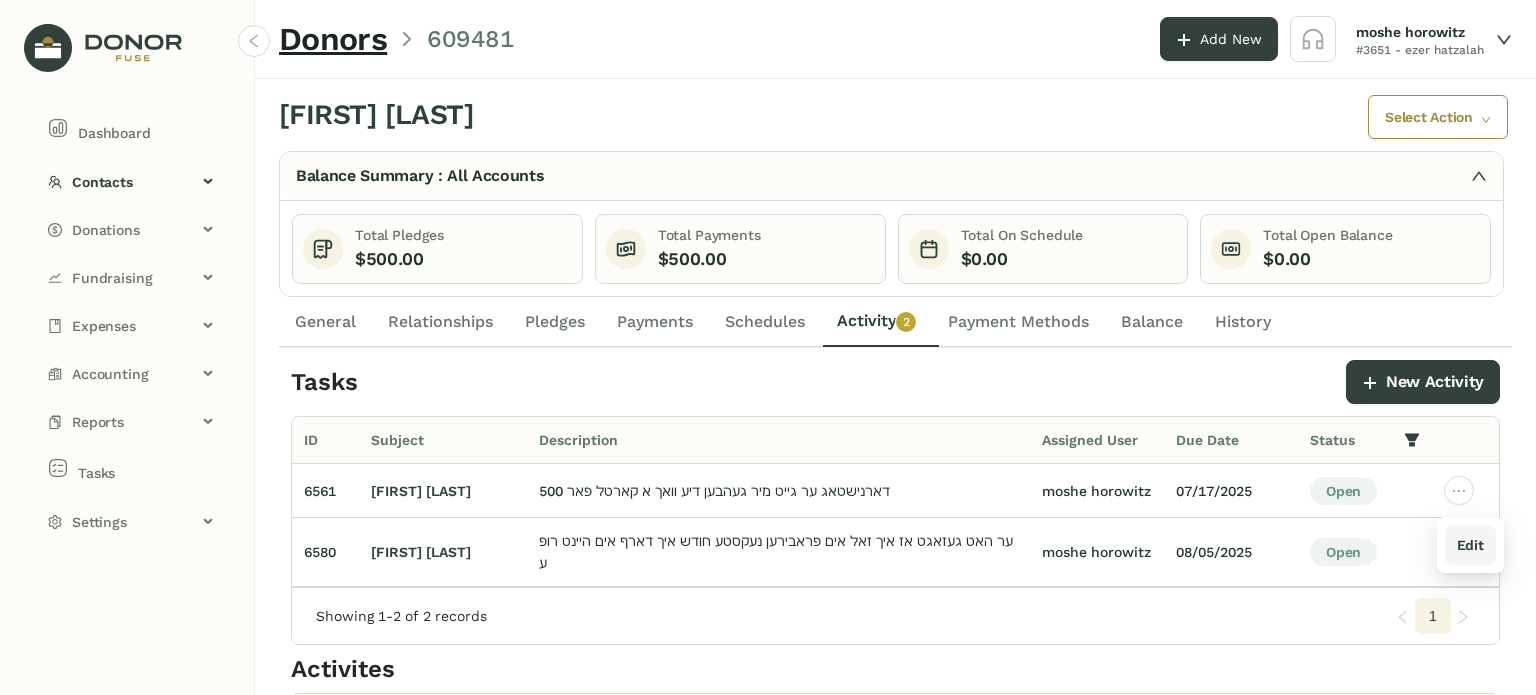 click on "Edit" at bounding box center (1470, 545) 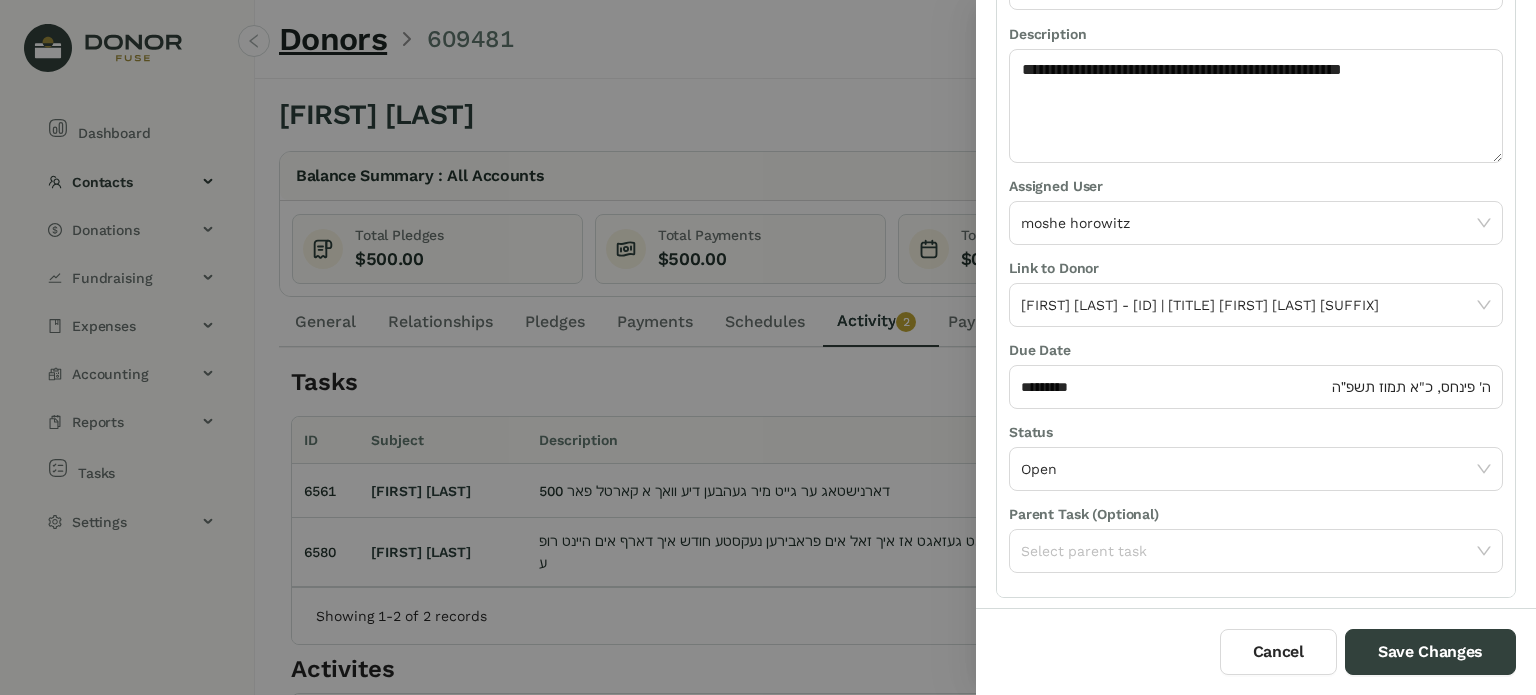 scroll, scrollTop: 225, scrollLeft: 0, axis: vertical 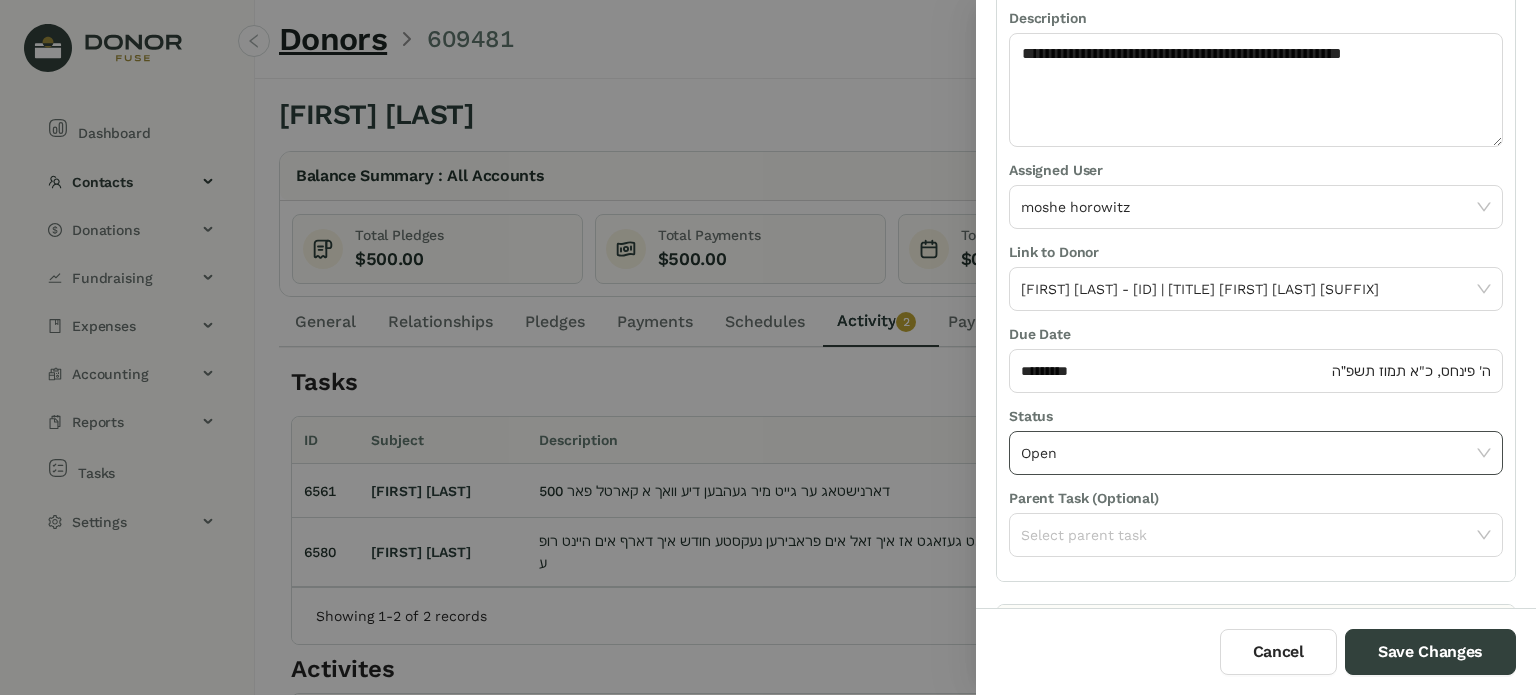 click on "Open" 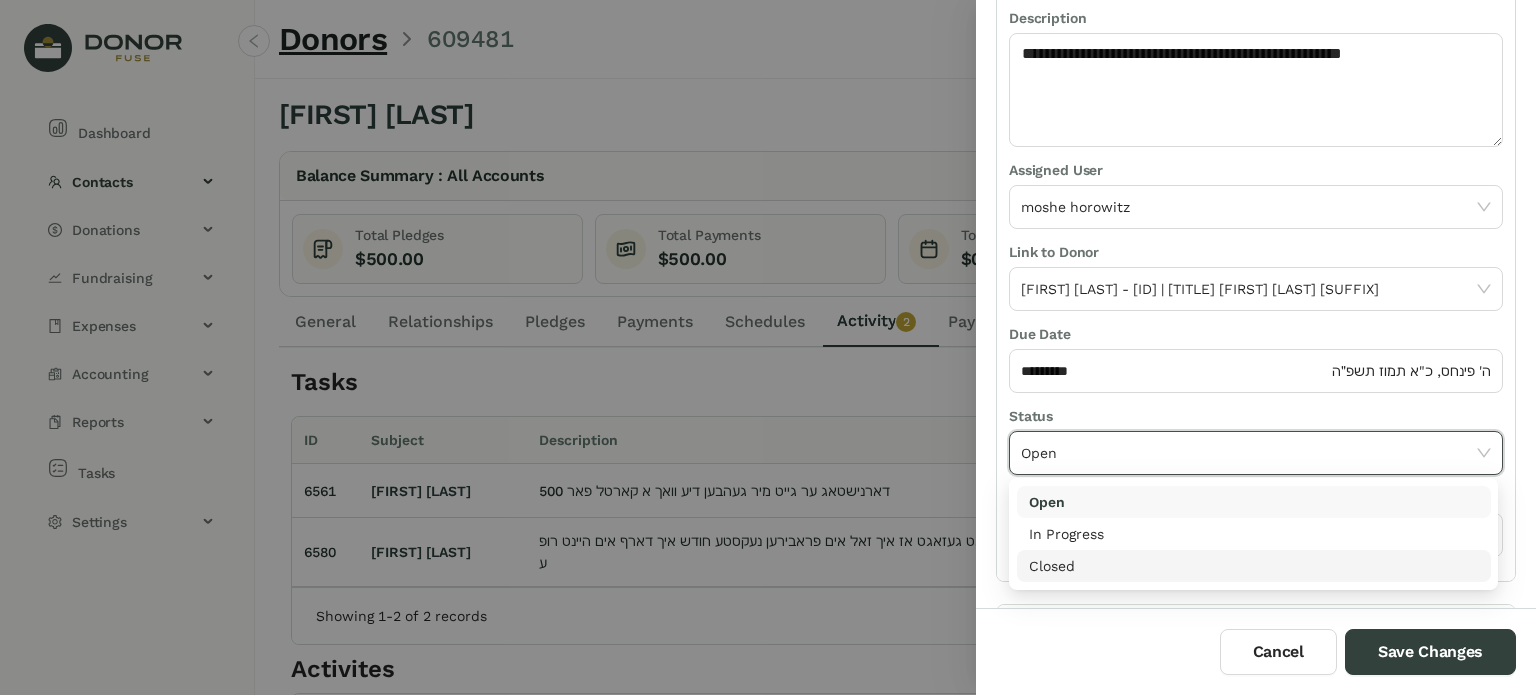 click on "Closed" at bounding box center (1254, 566) 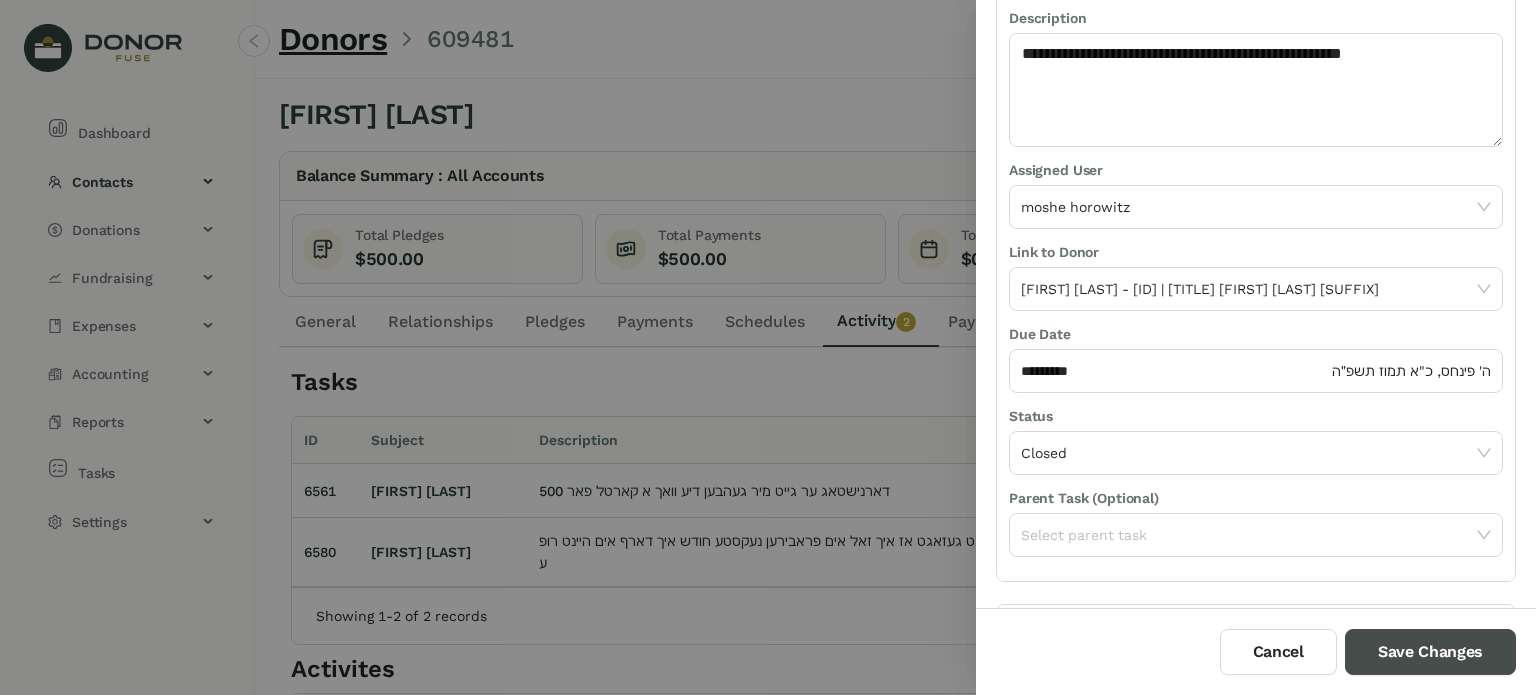 click on "Save Changes" at bounding box center (1430, 652) 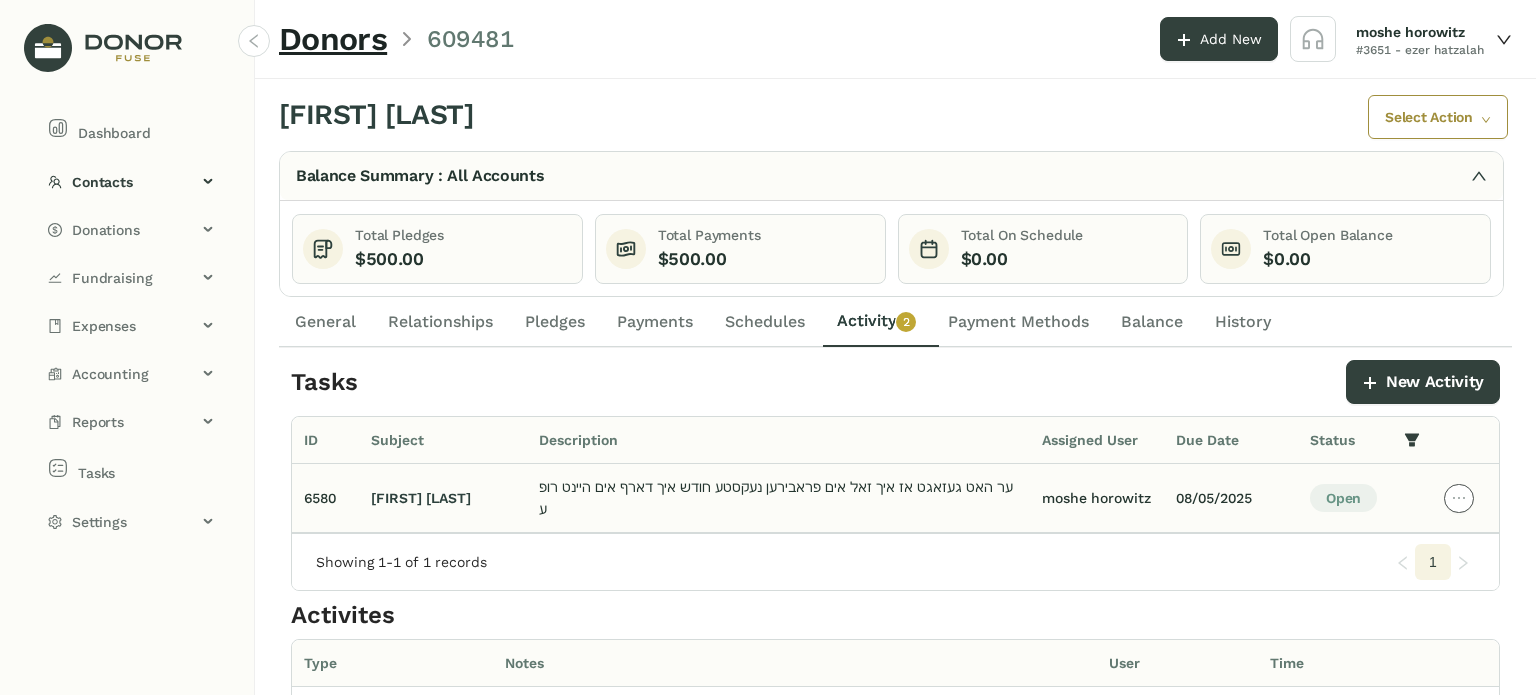 click 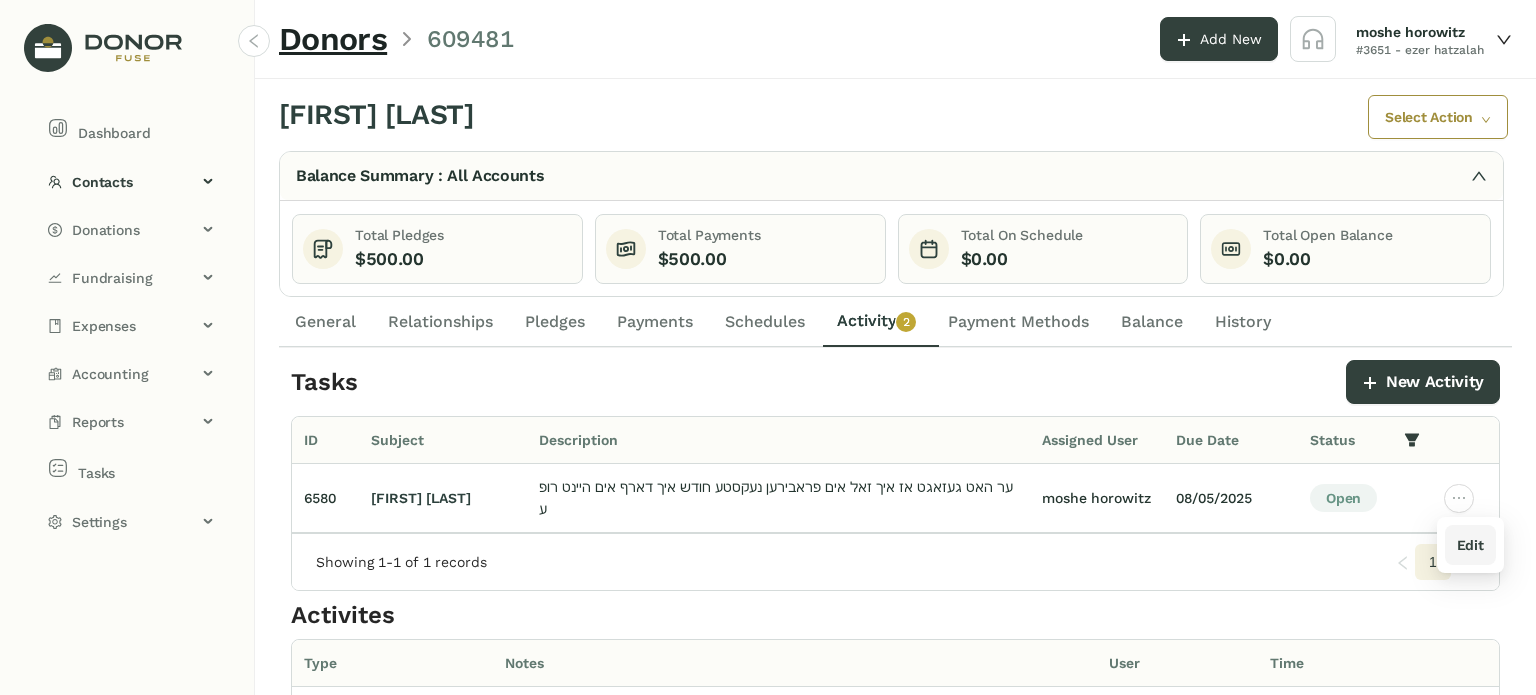 click on "Edit" at bounding box center [1470, 545] 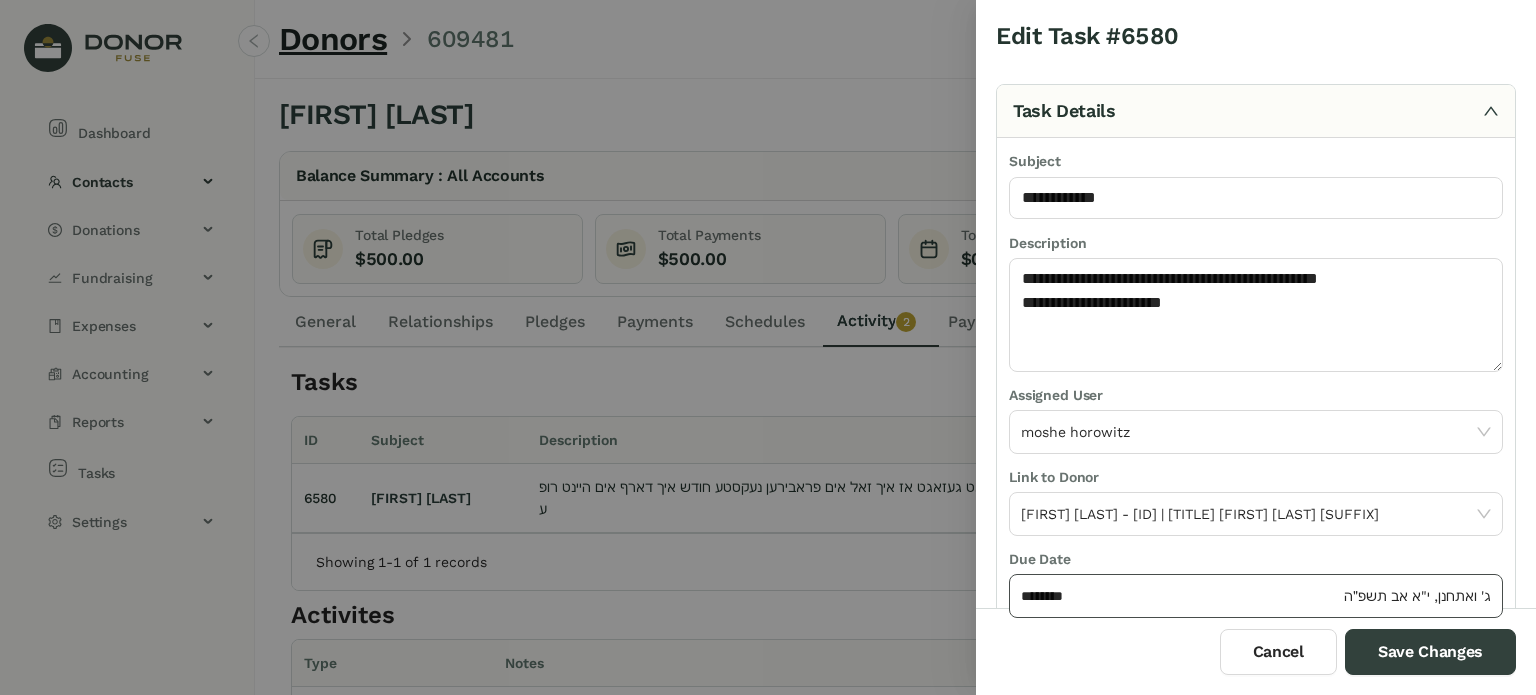 click on "********" 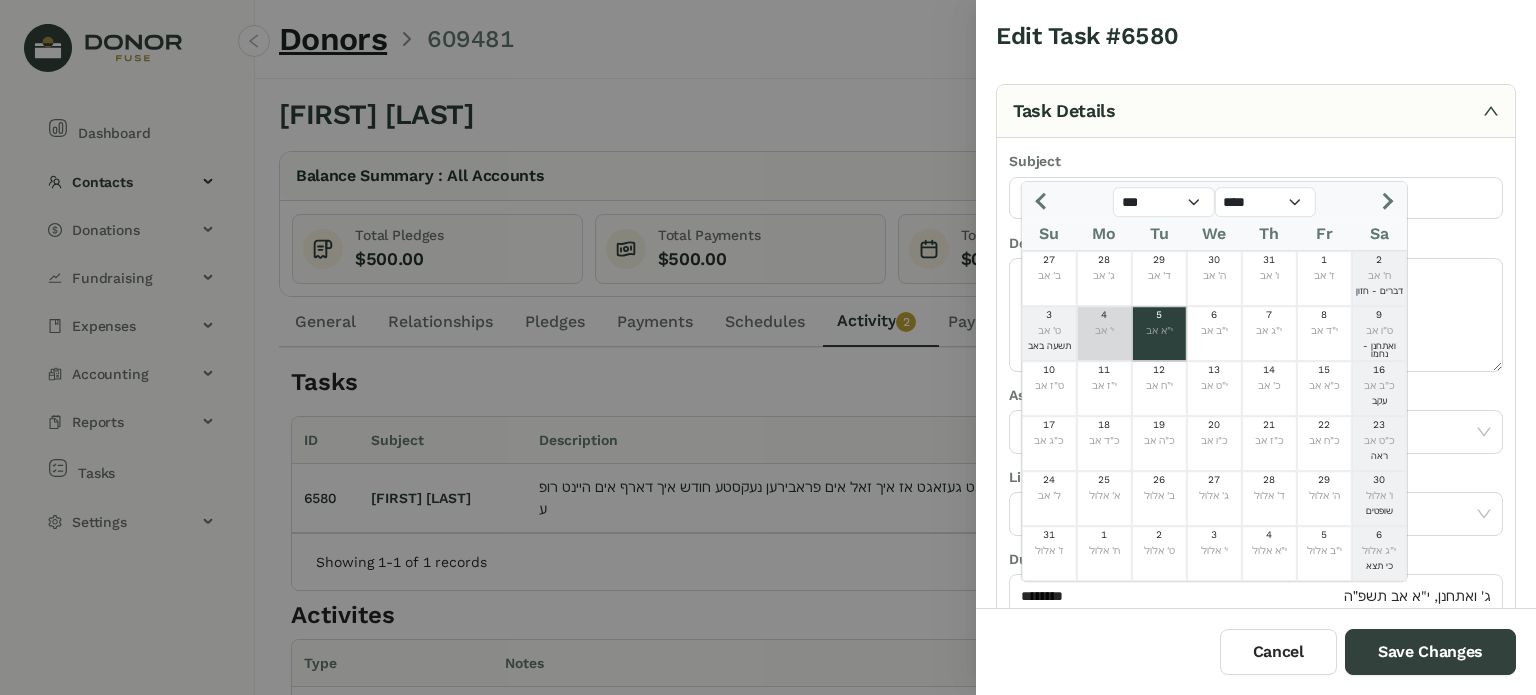 click on "י' אב" 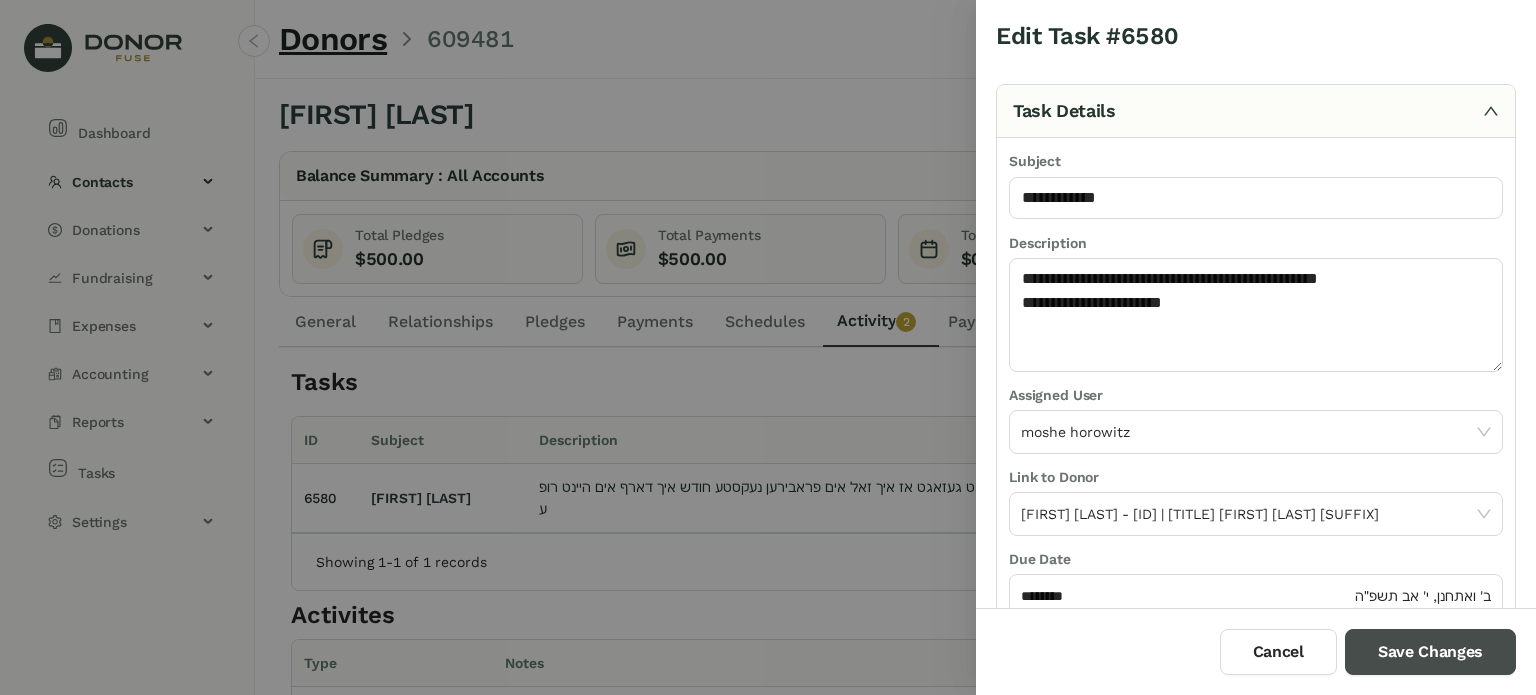 click on "Save Changes" at bounding box center (1430, 652) 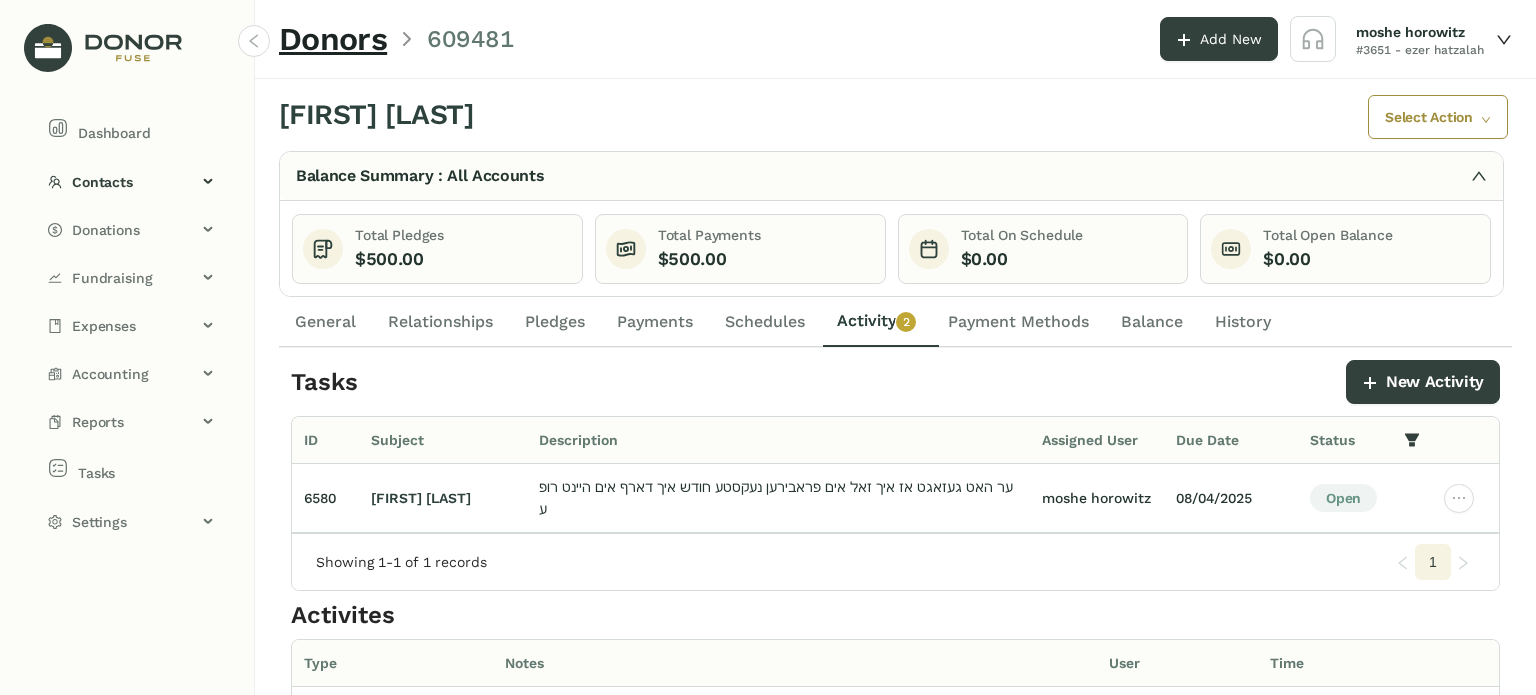 click on "Activity   0   1   2   3   4   5   6   7   8   9" 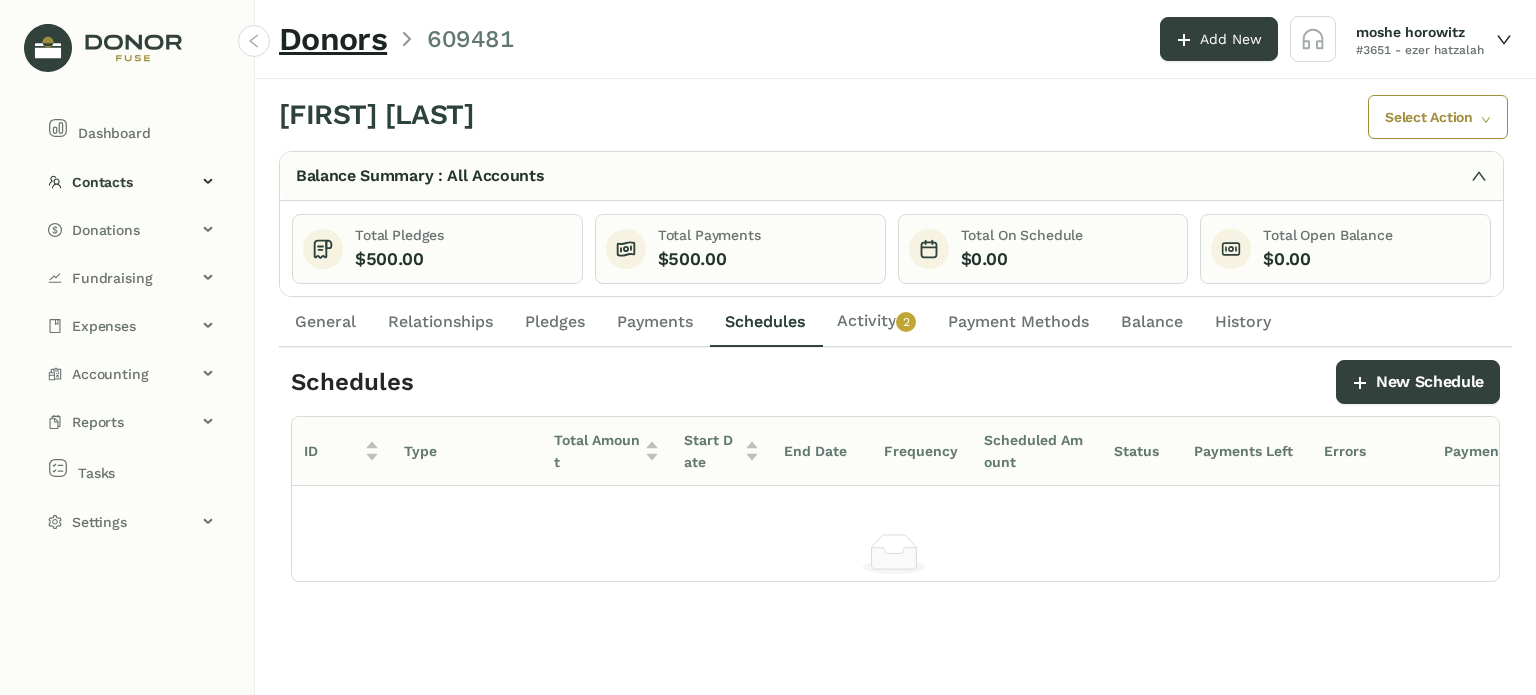 click on "Activity   0   1   2   3   4   5   6   7   8   9" 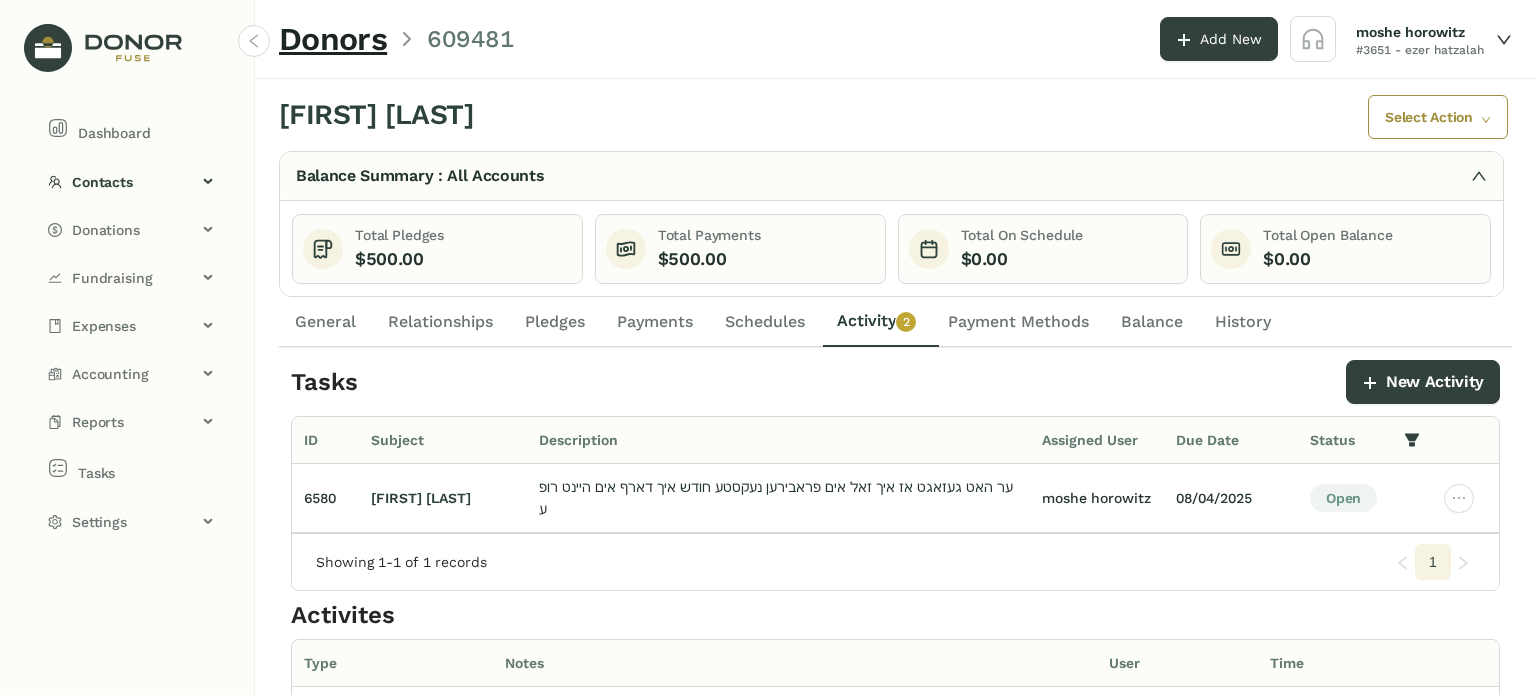click on "General" 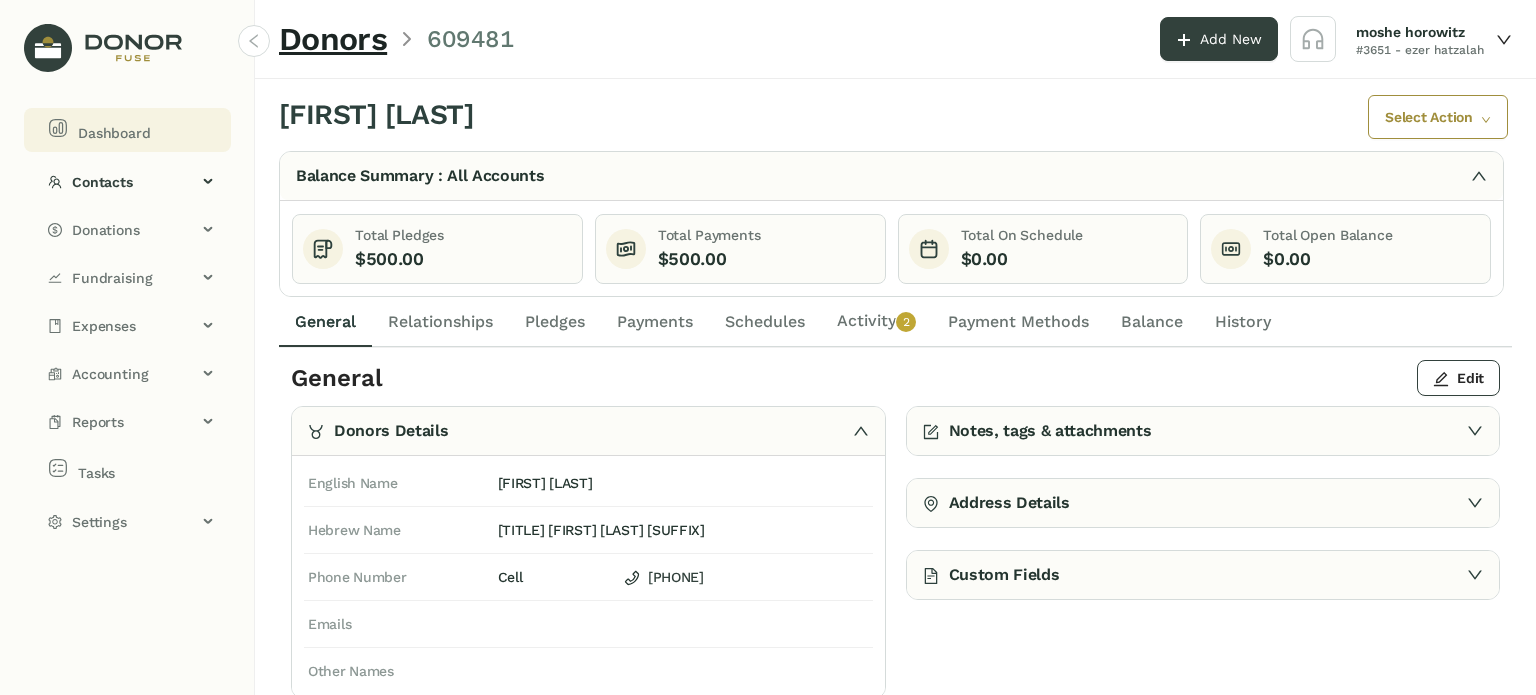 click on "Dashboard" 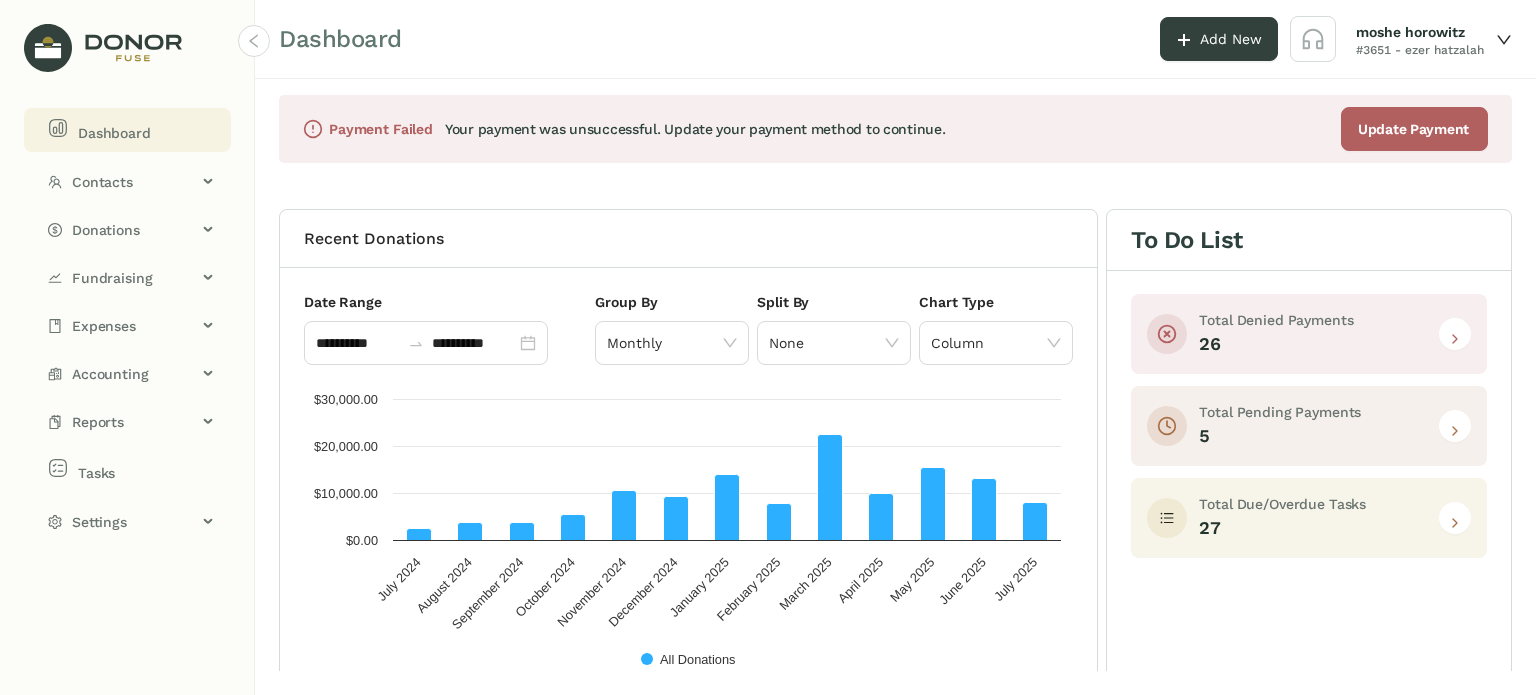 click 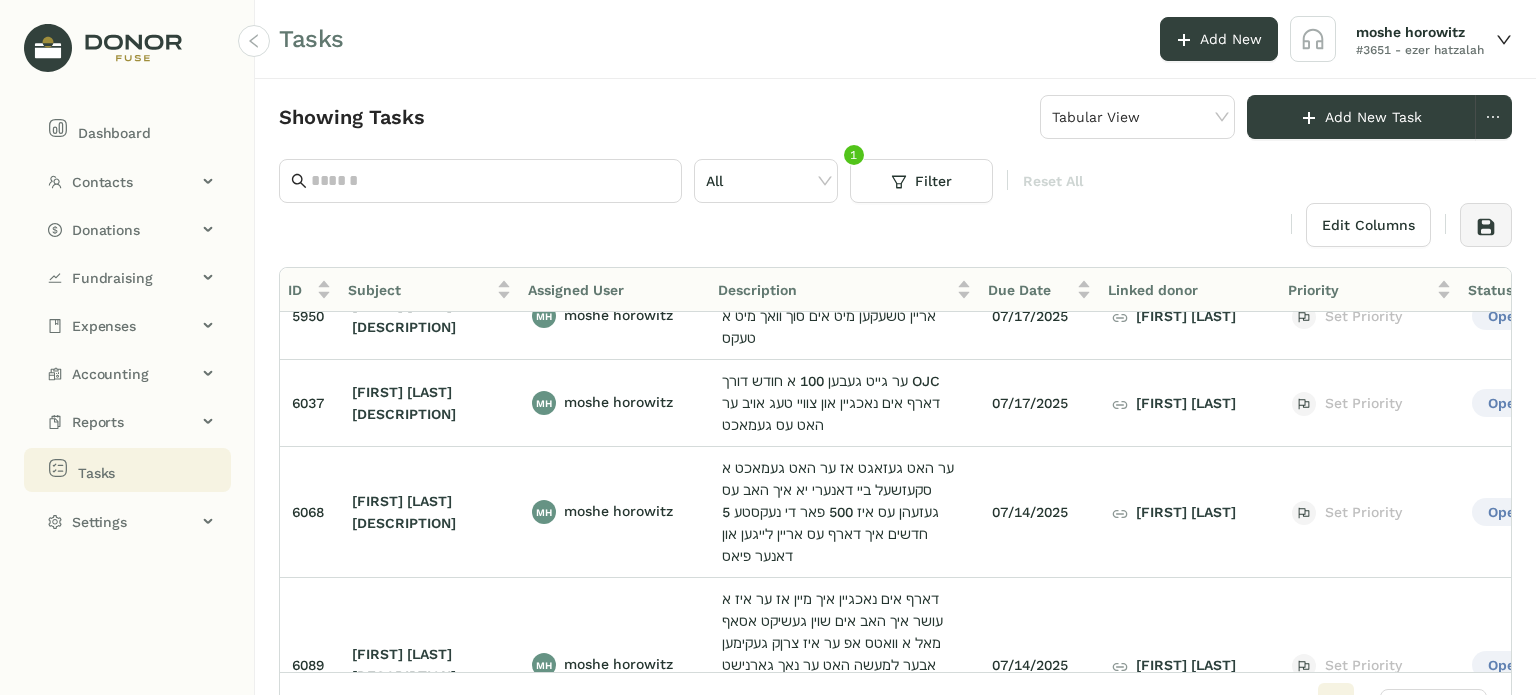 scroll, scrollTop: 44, scrollLeft: 0, axis: vertical 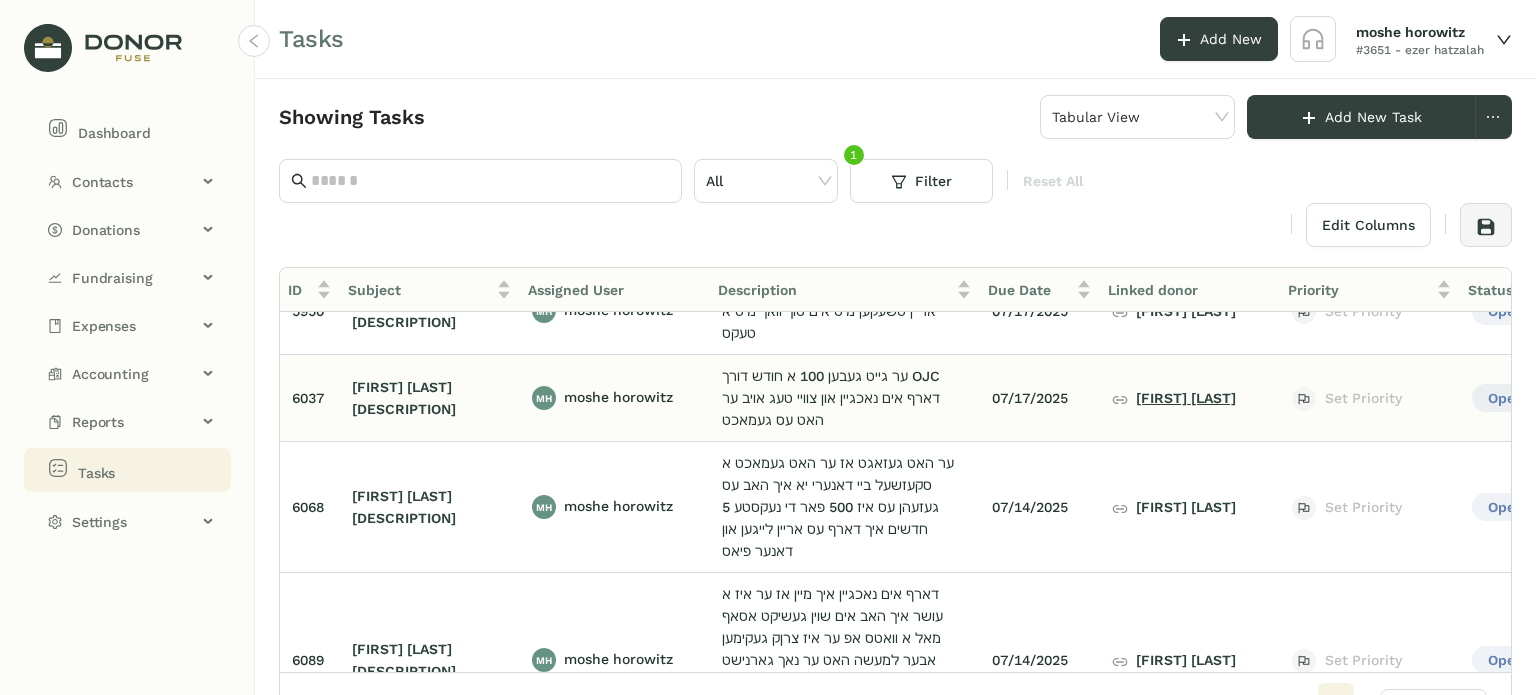 click on "דוד פאשקעס" 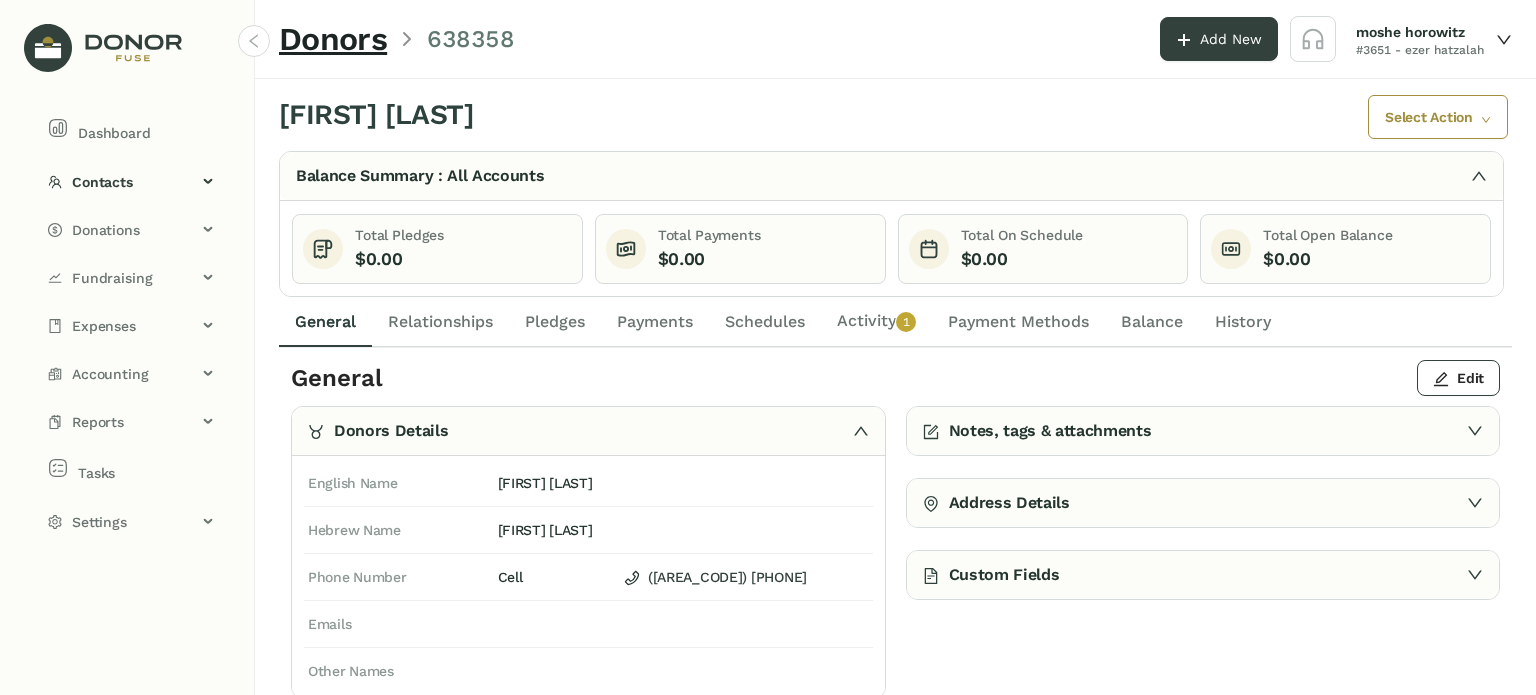 click on "Activity   0   1   2   3   4   5   6   7   8   9" 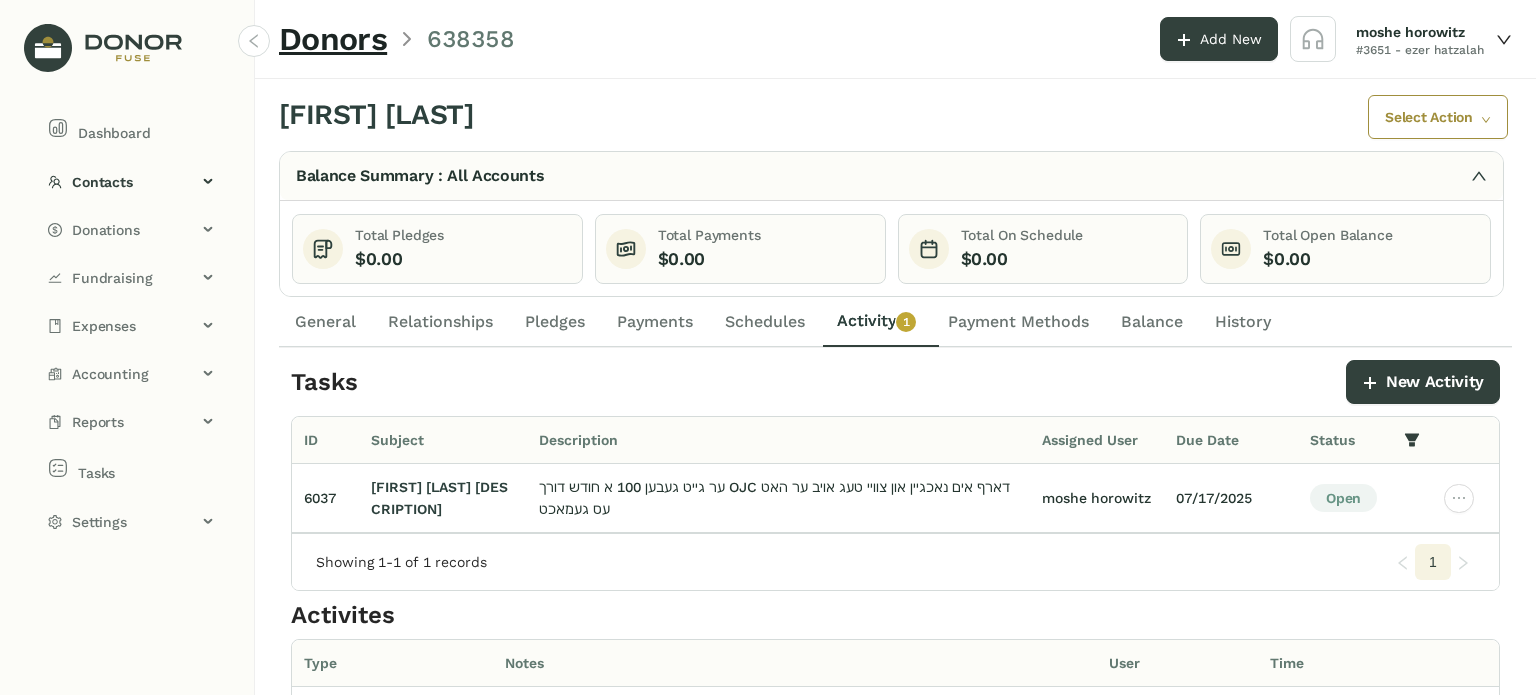 click on "General" 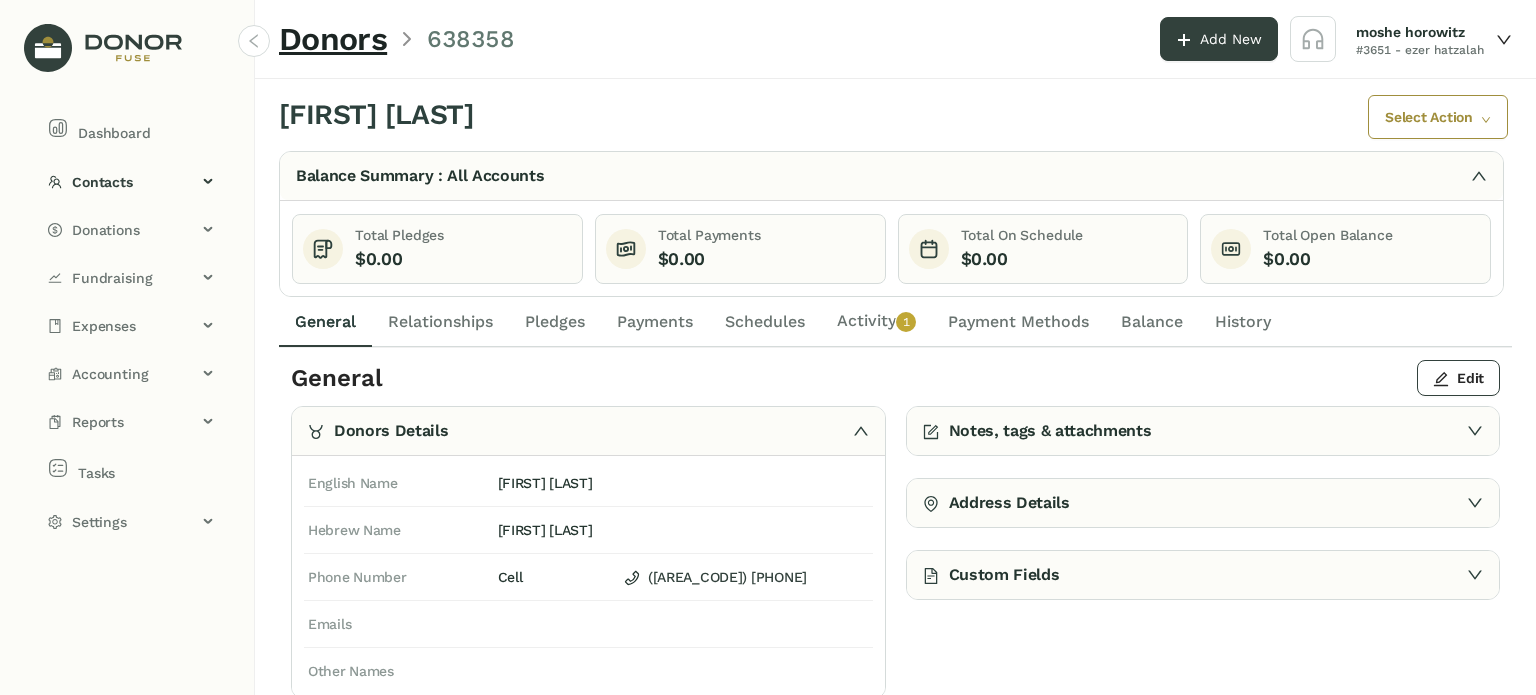 click on "Activity   0   1   2   3   4   5   6   7   8   9" 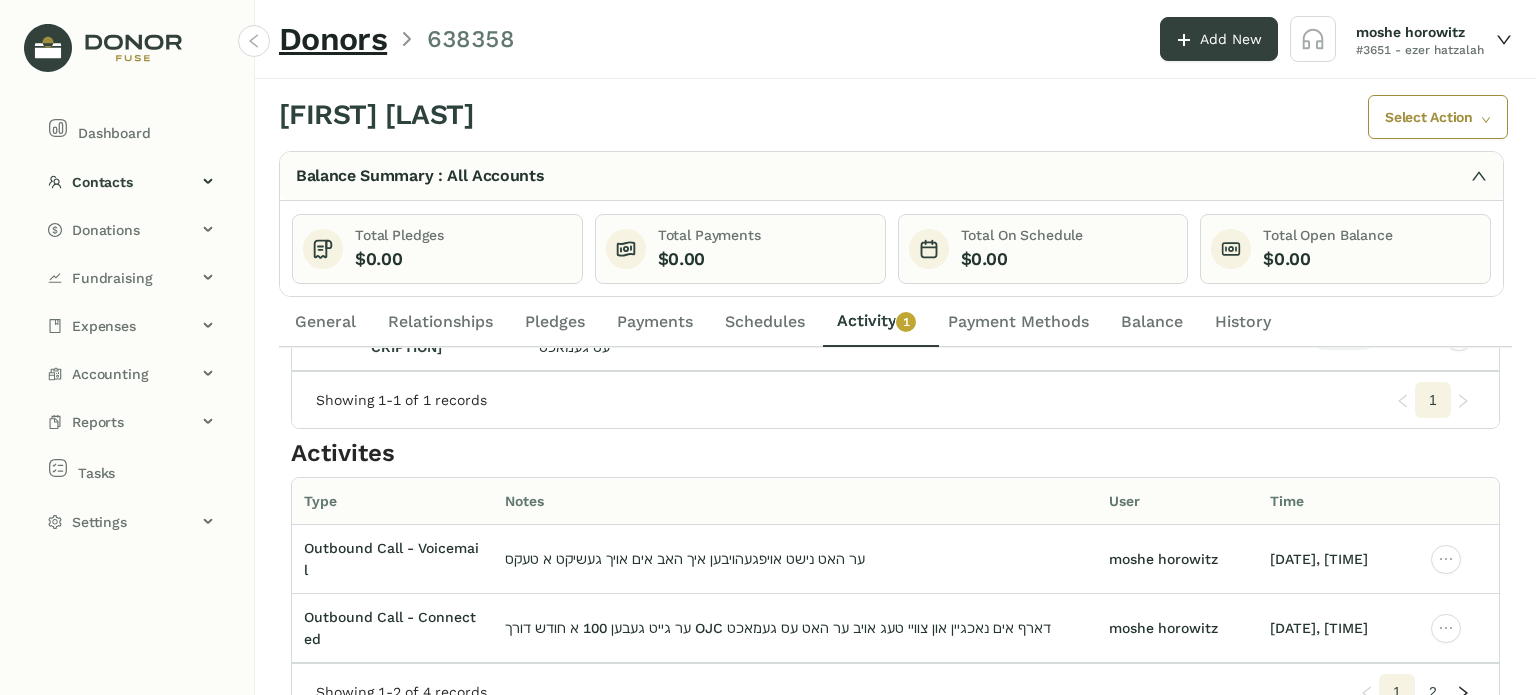 scroll, scrollTop: 0, scrollLeft: 0, axis: both 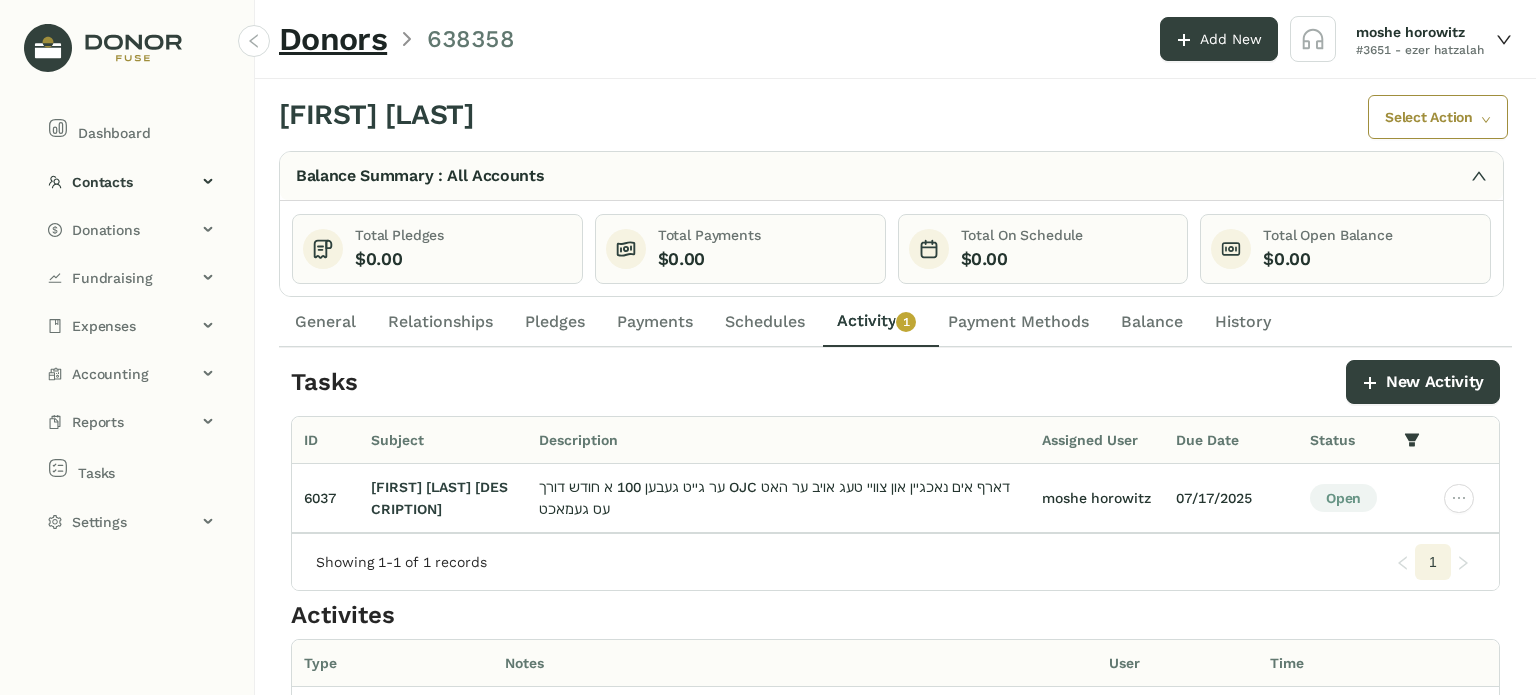 click on "General" 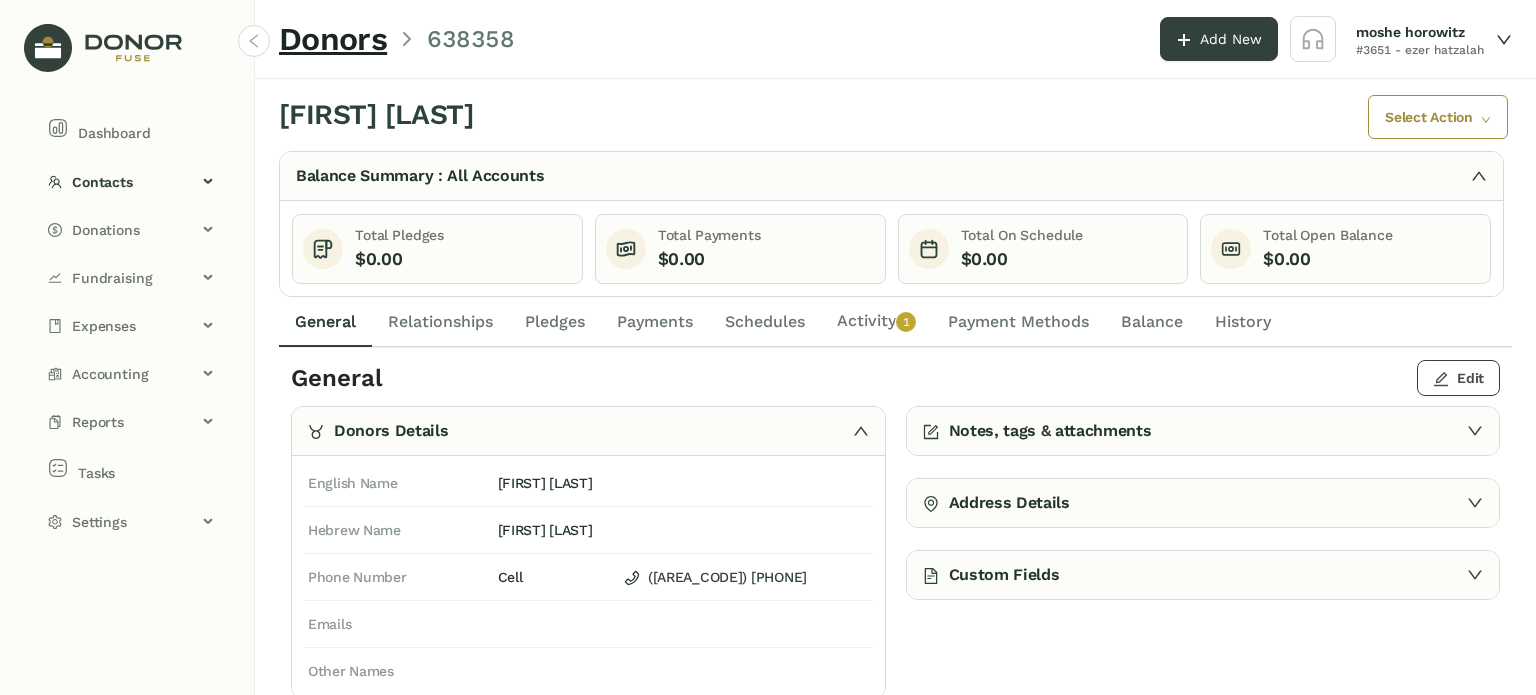 click on "Edit" 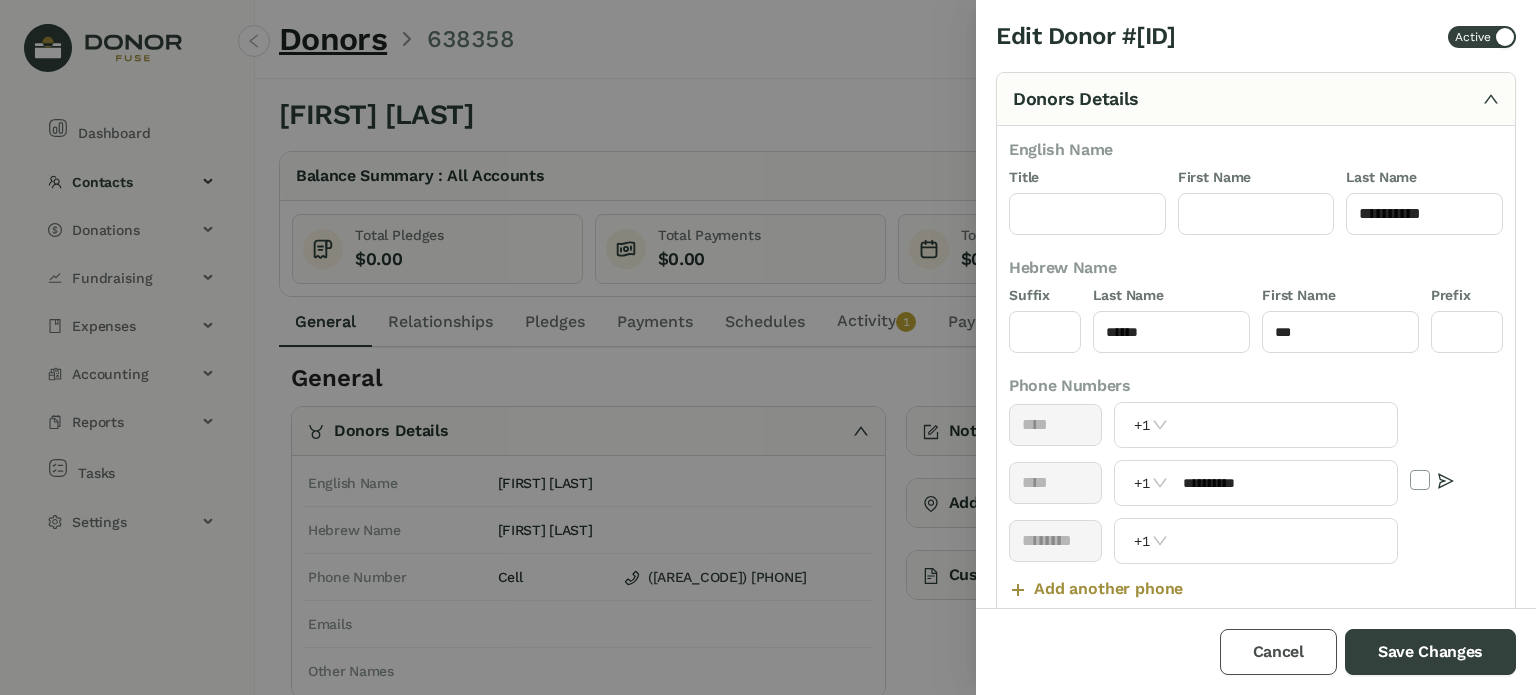 click on "Cancel" at bounding box center [1278, 652] 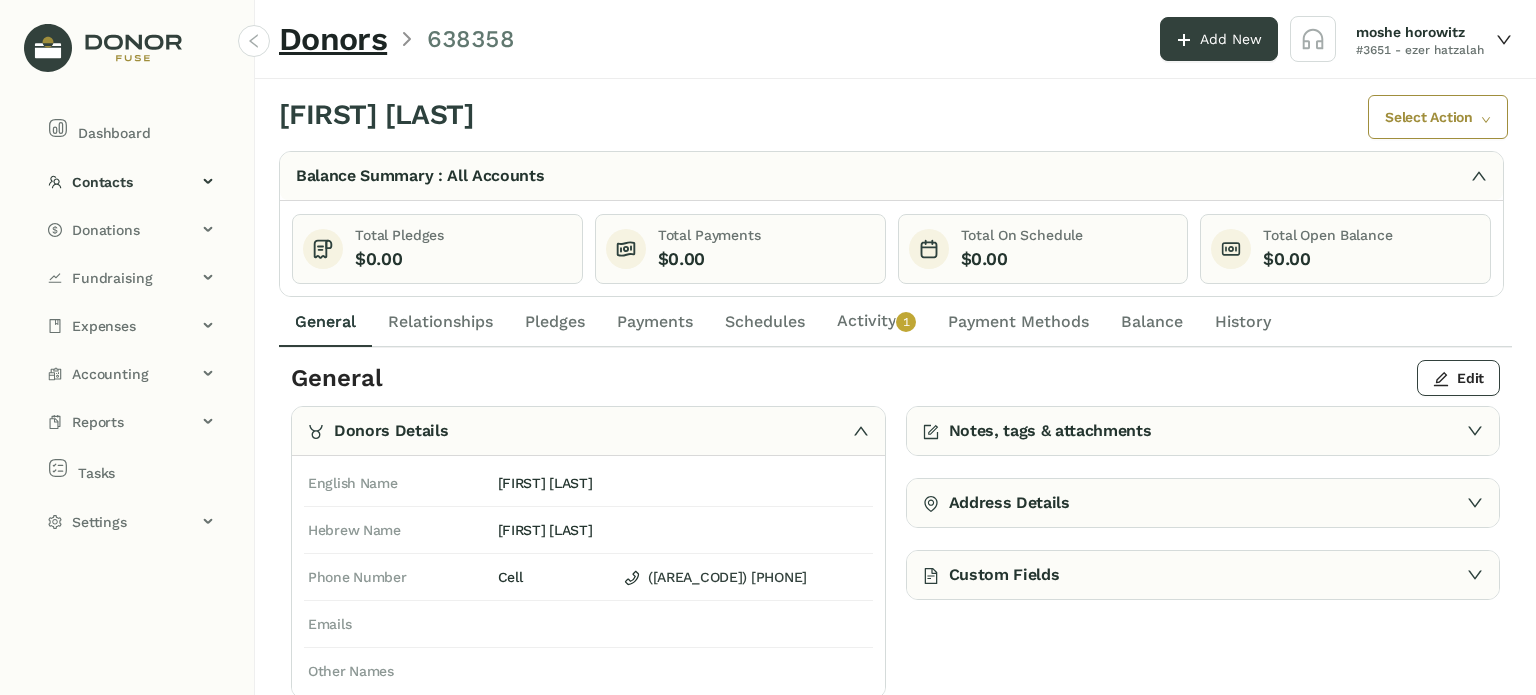 click on "Activity   0   1   2   3   4   5   6   7   8   9" 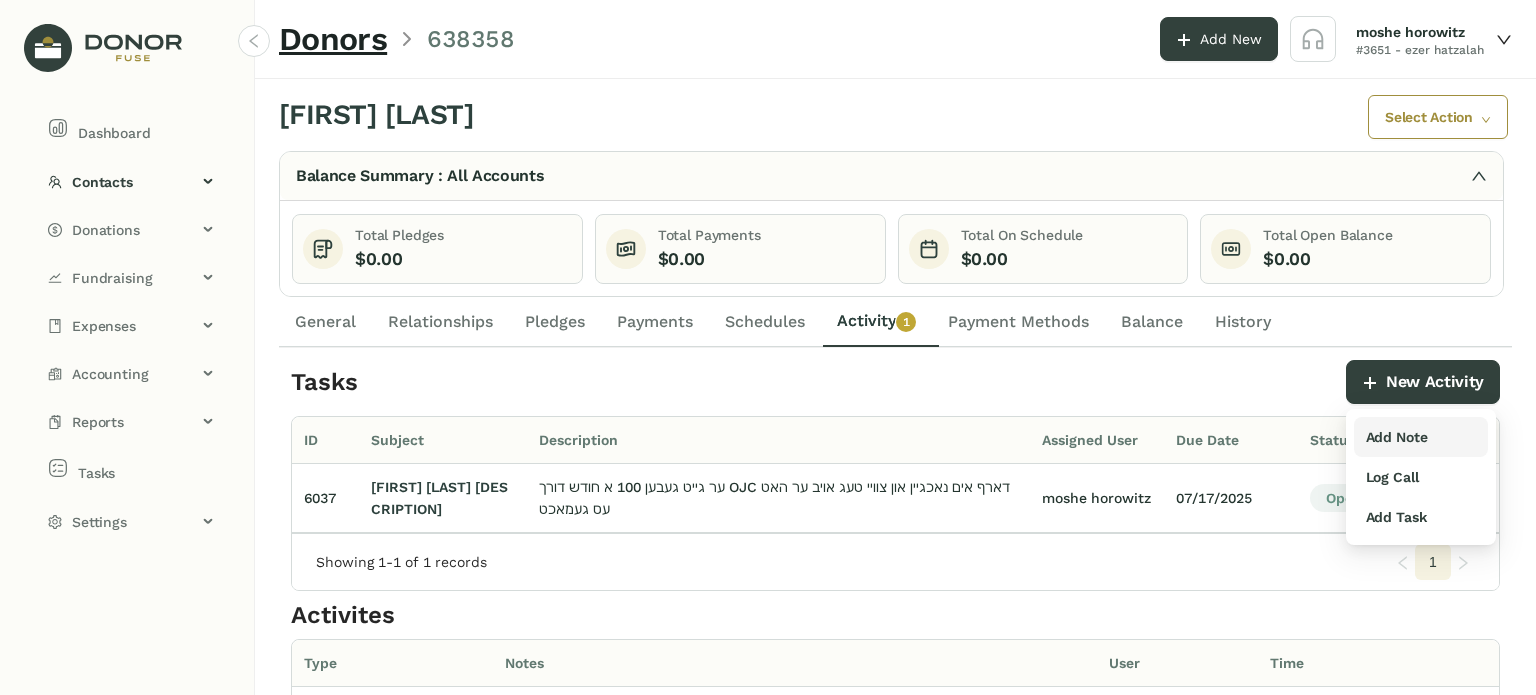 click on "Add Note" at bounding box center (1397, 437) 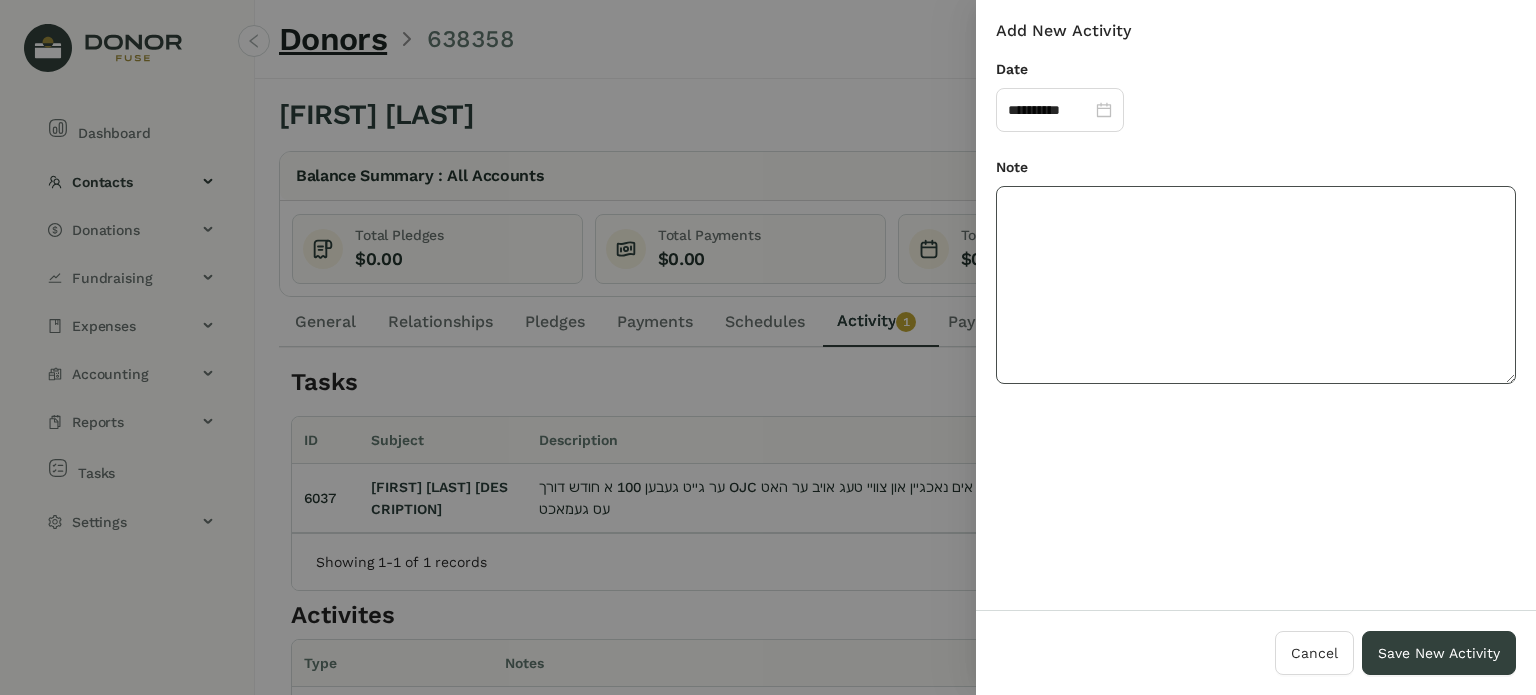 click 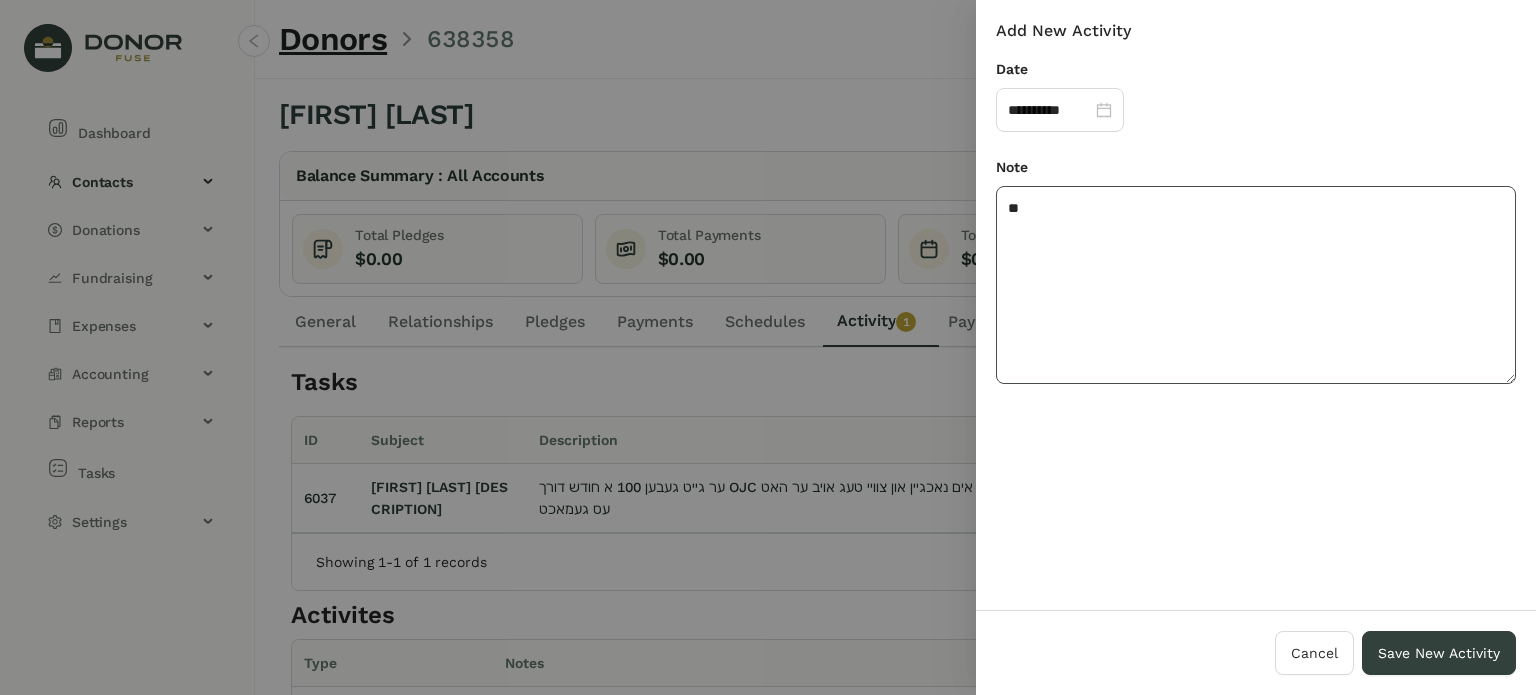 type on "*" 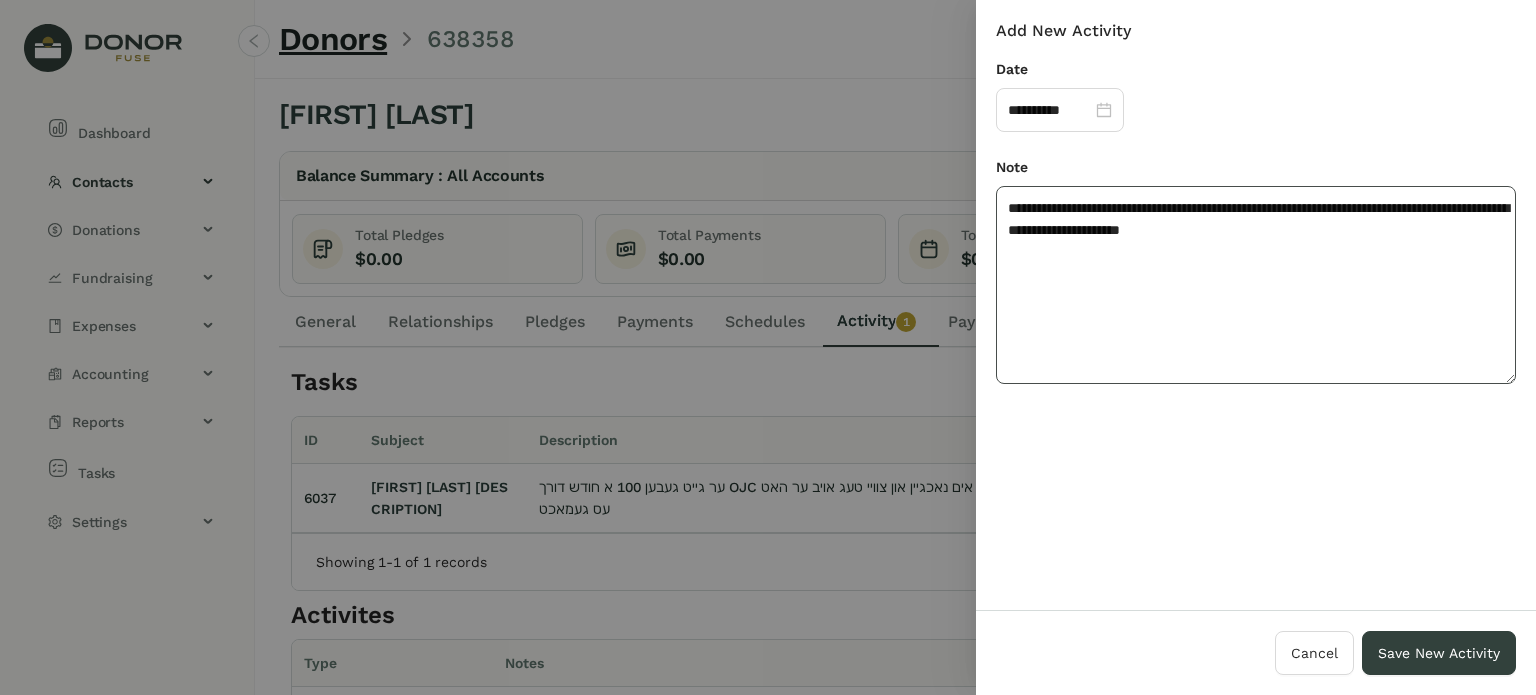 click on "**********" 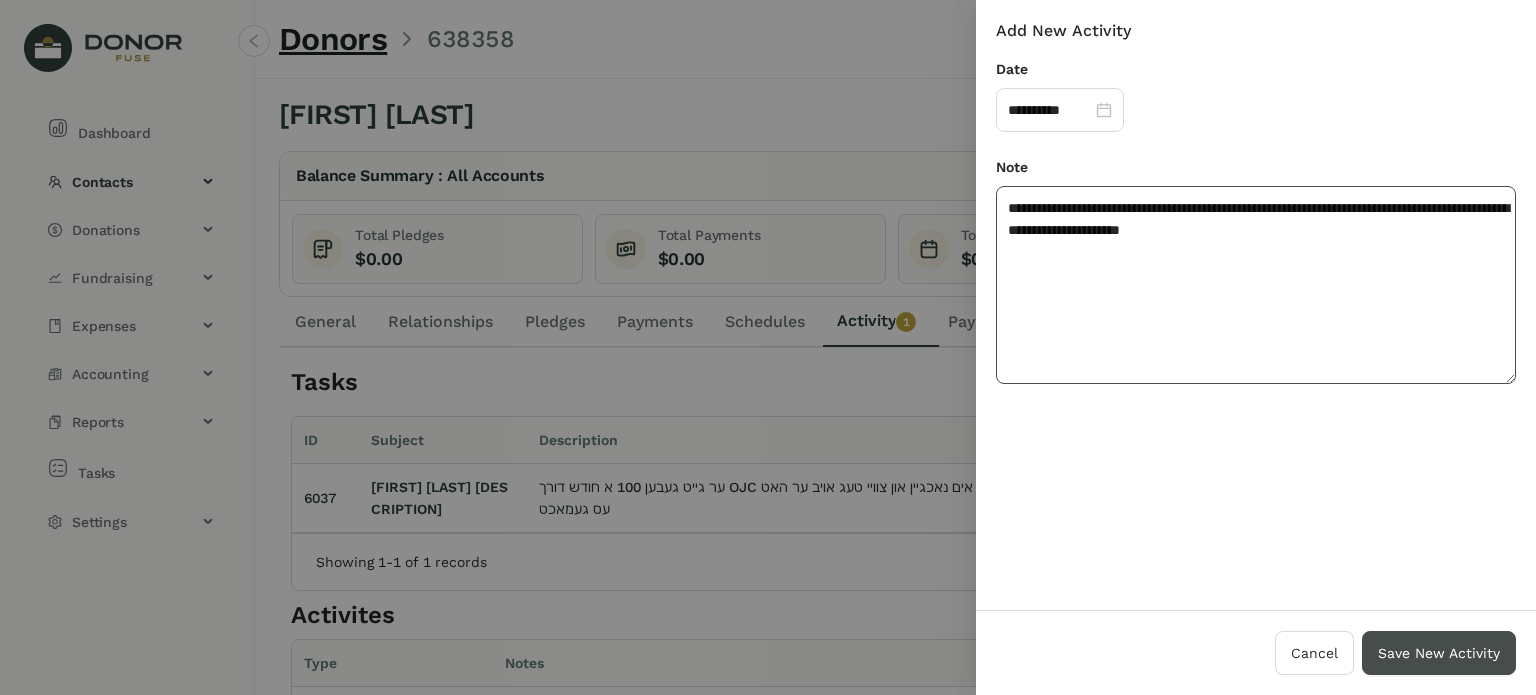 type on "**********" 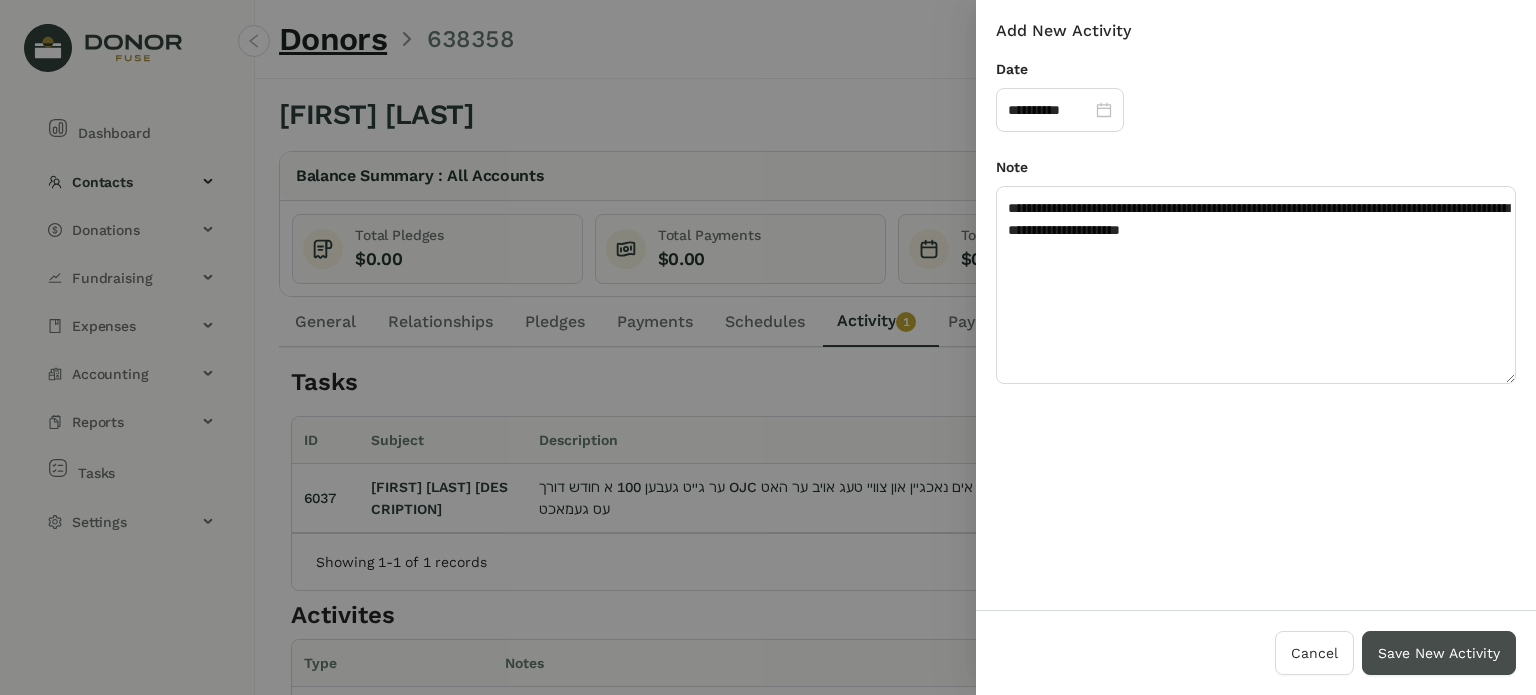 click on "Save New Activity" at bounding box center [1439, 653] 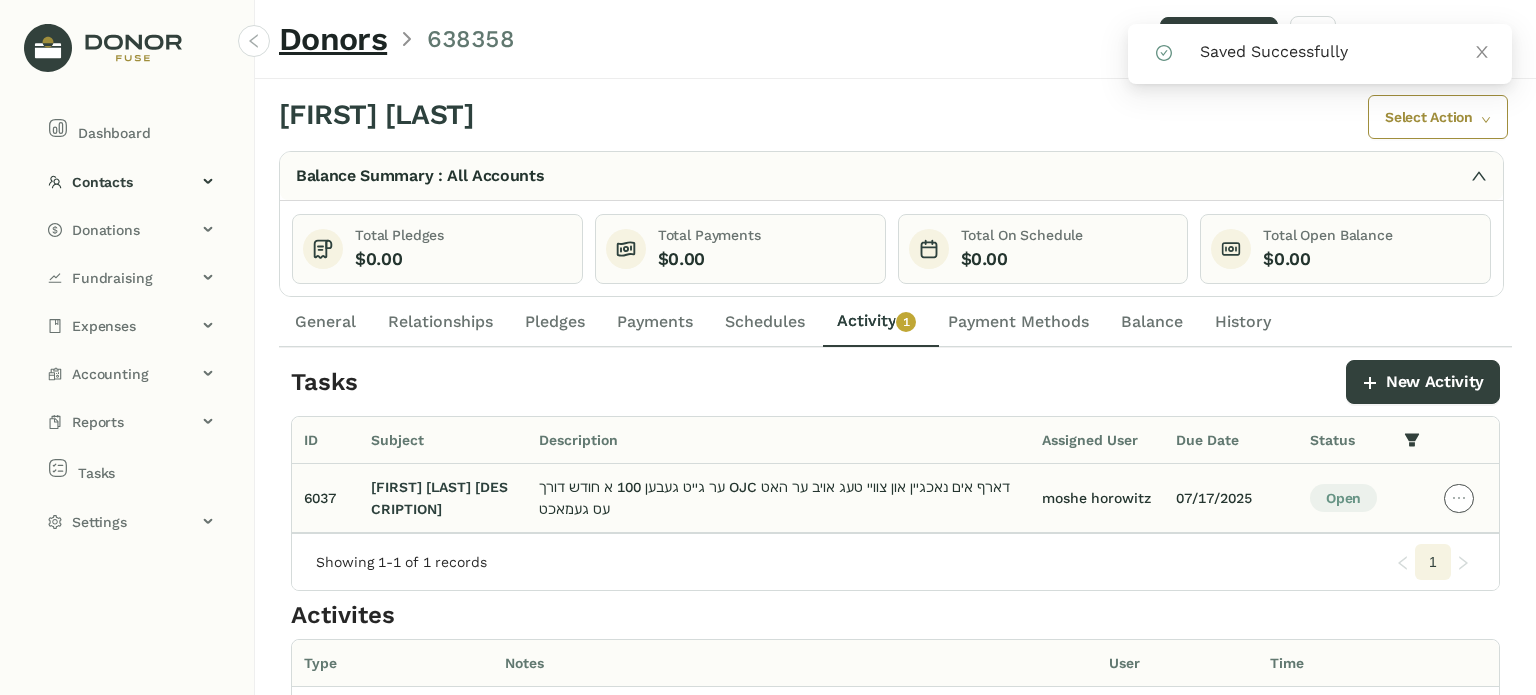 click 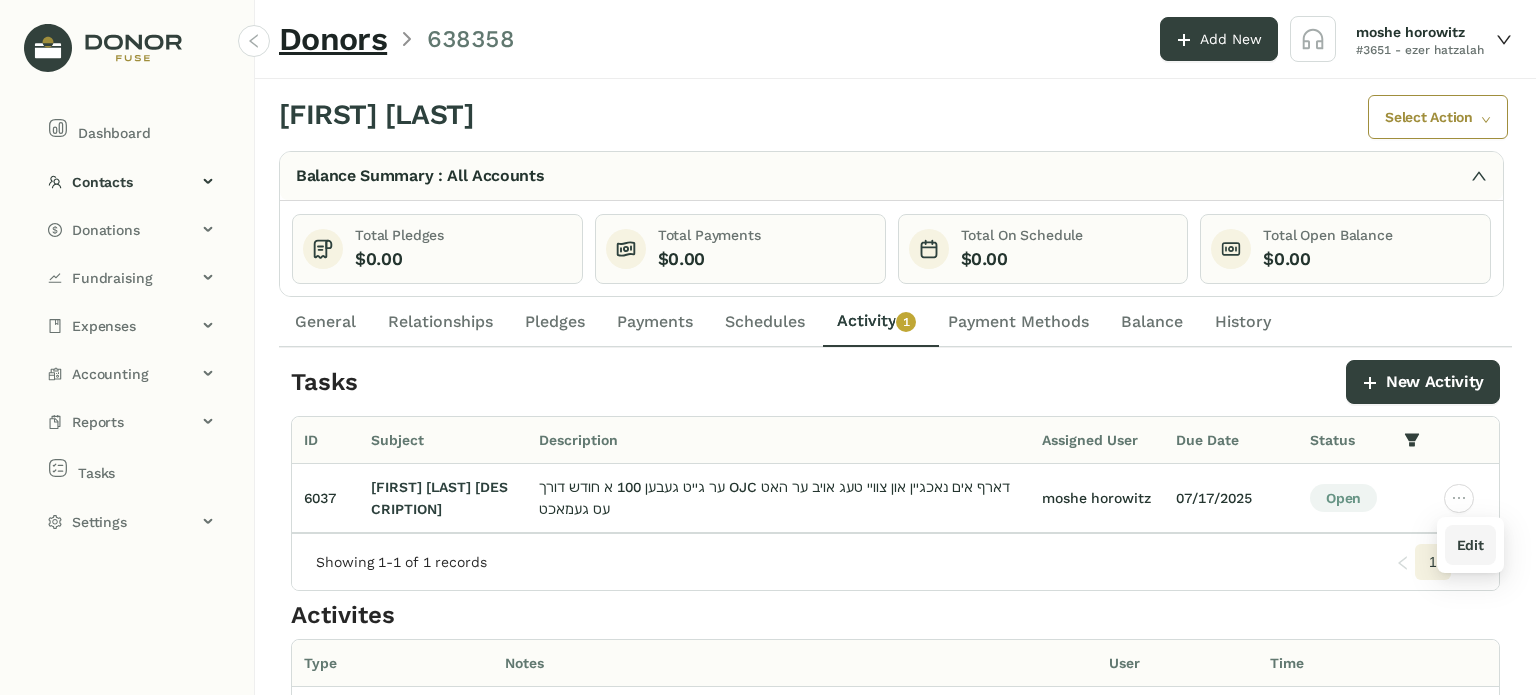 click on "Edit" at bounding box center (1470, 545) 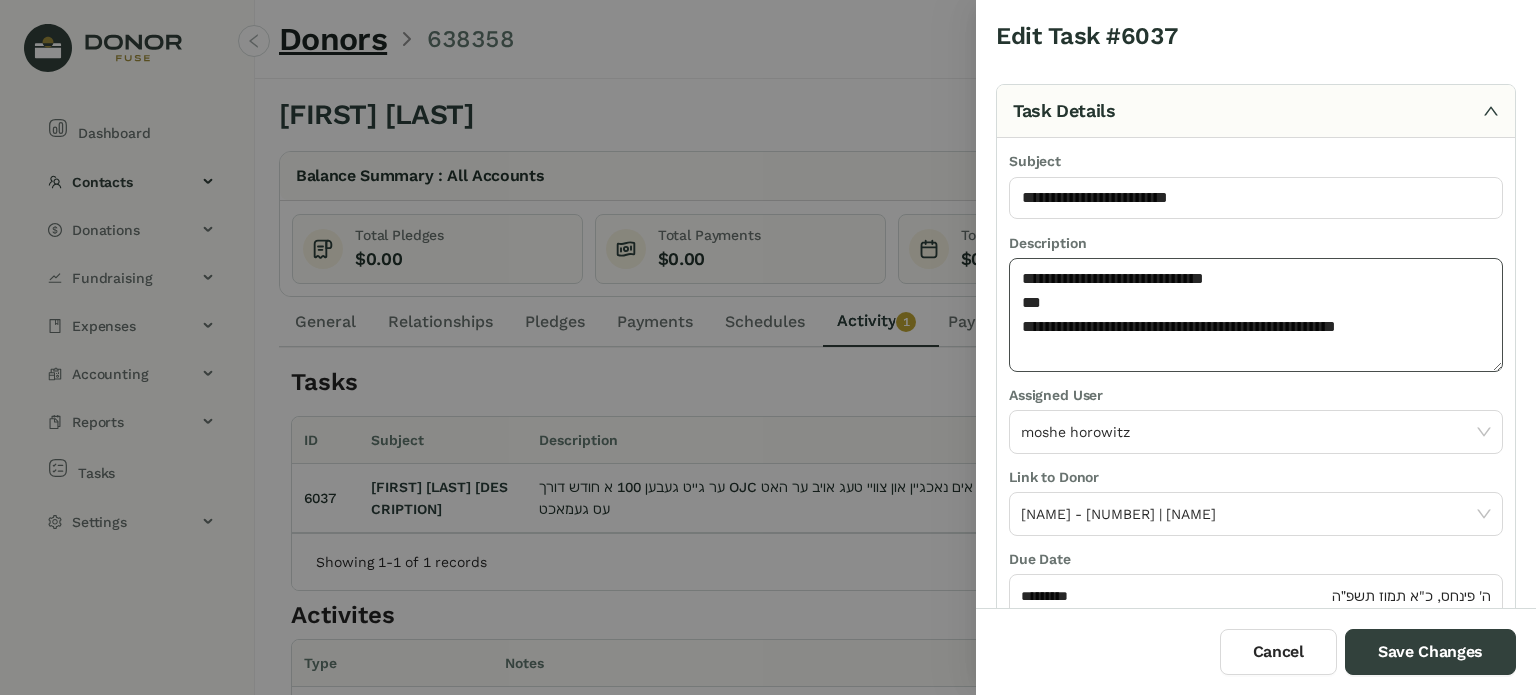 click on "**********" 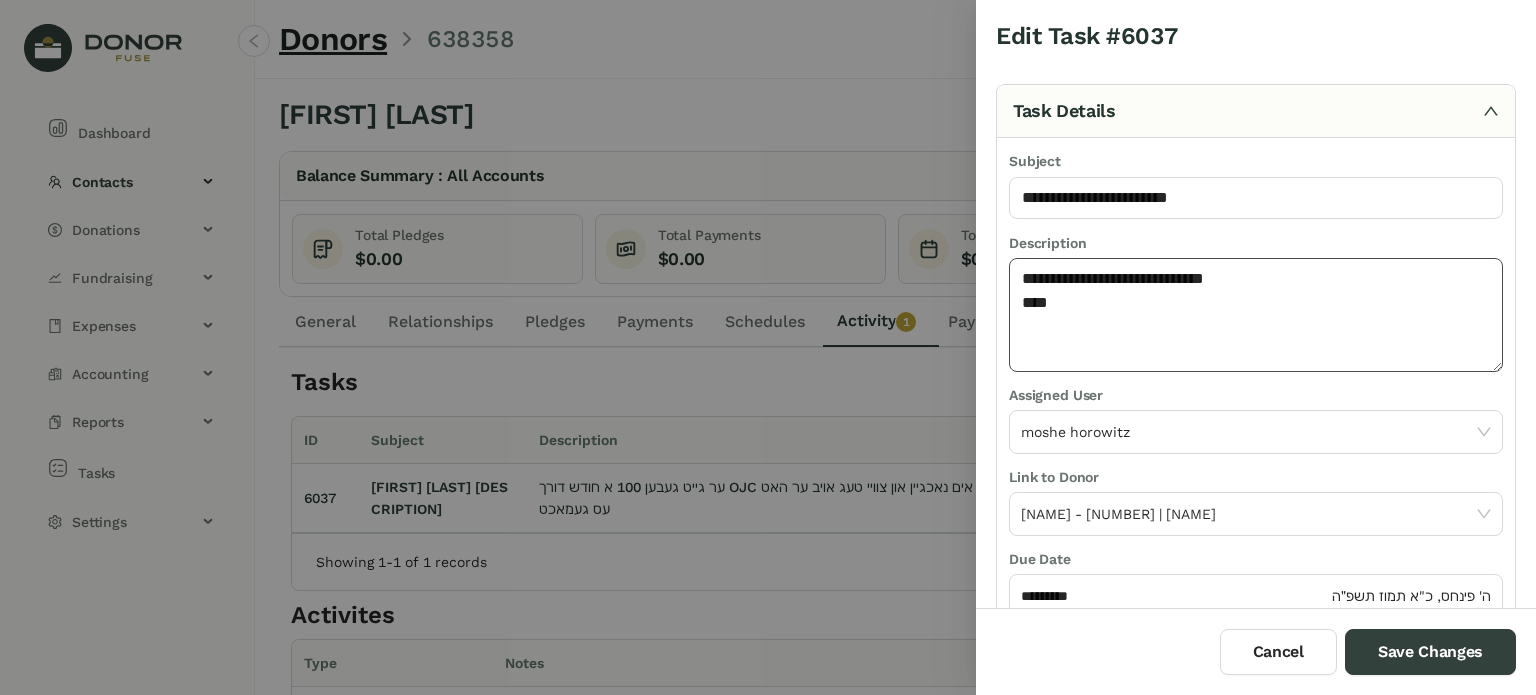 paste on "**********" 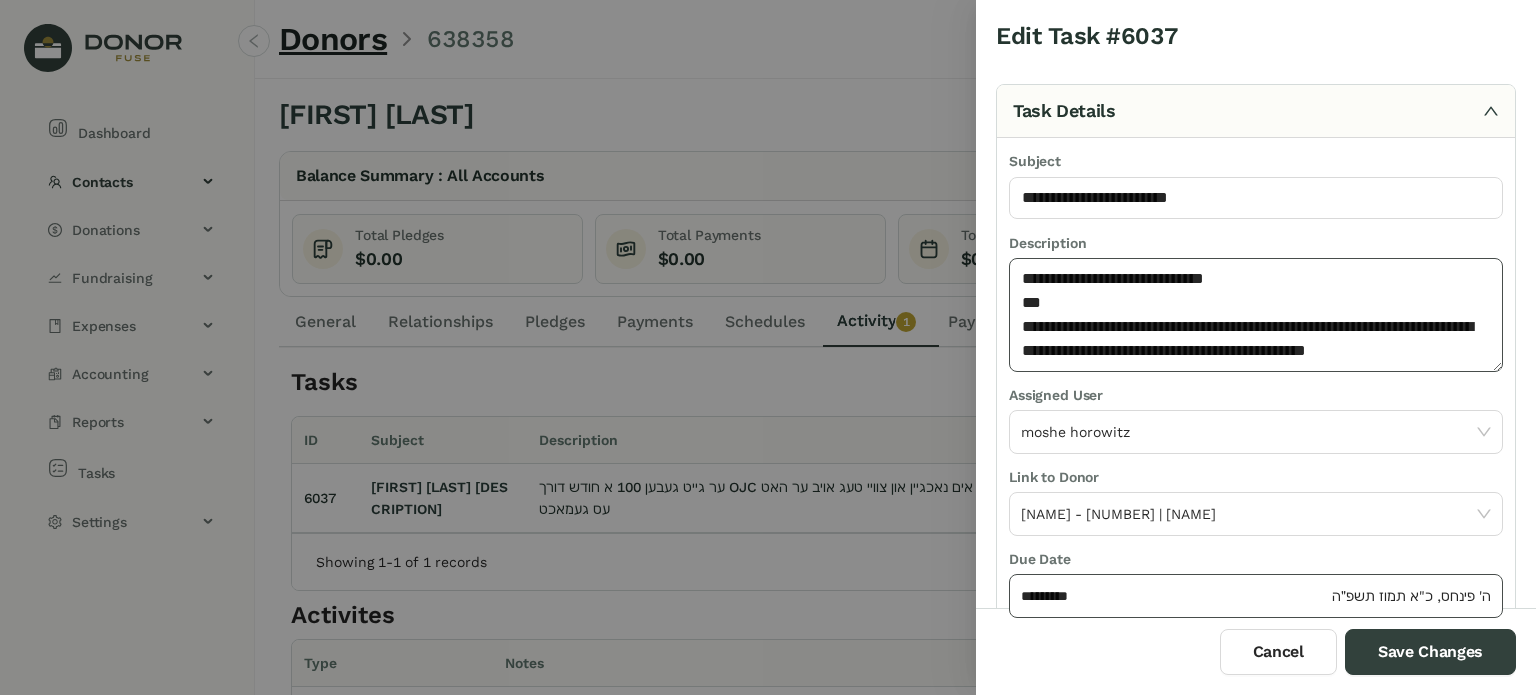type on "**********" 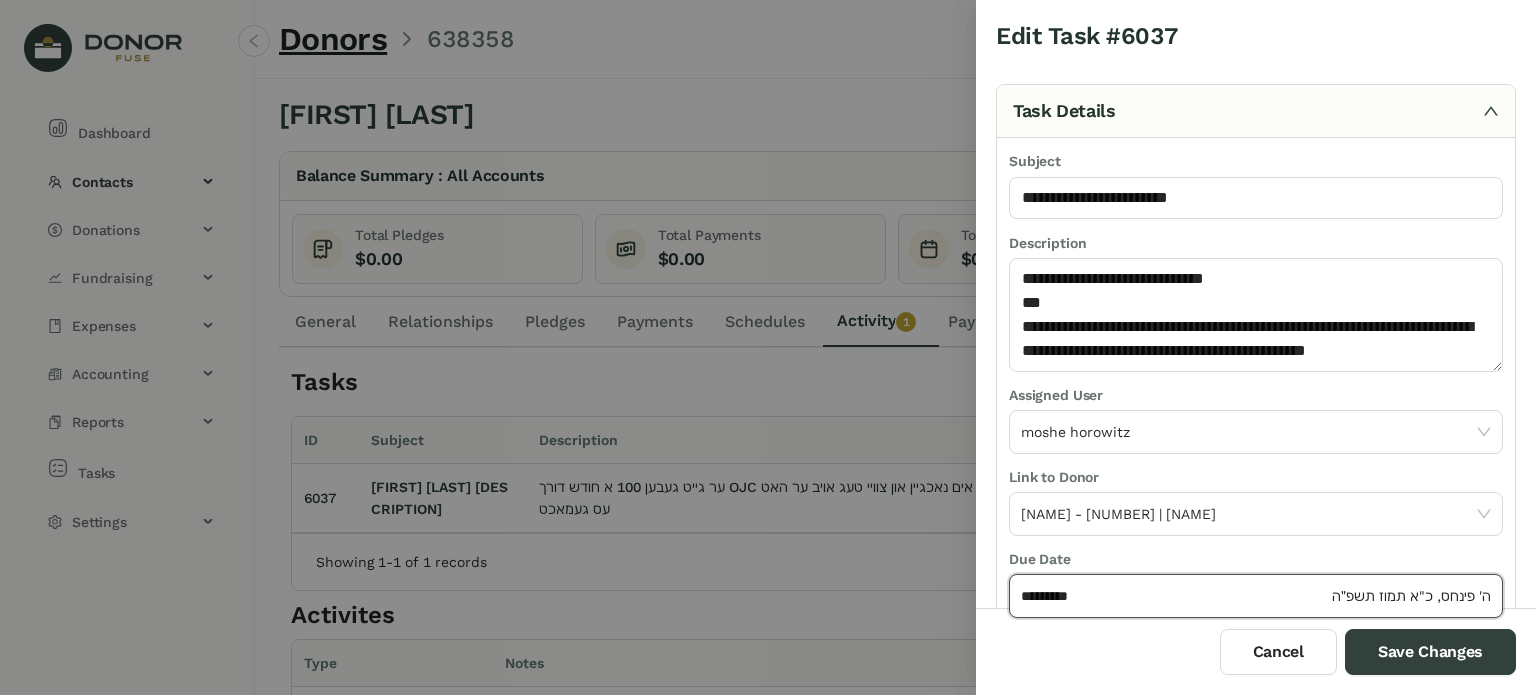 click on "*********" 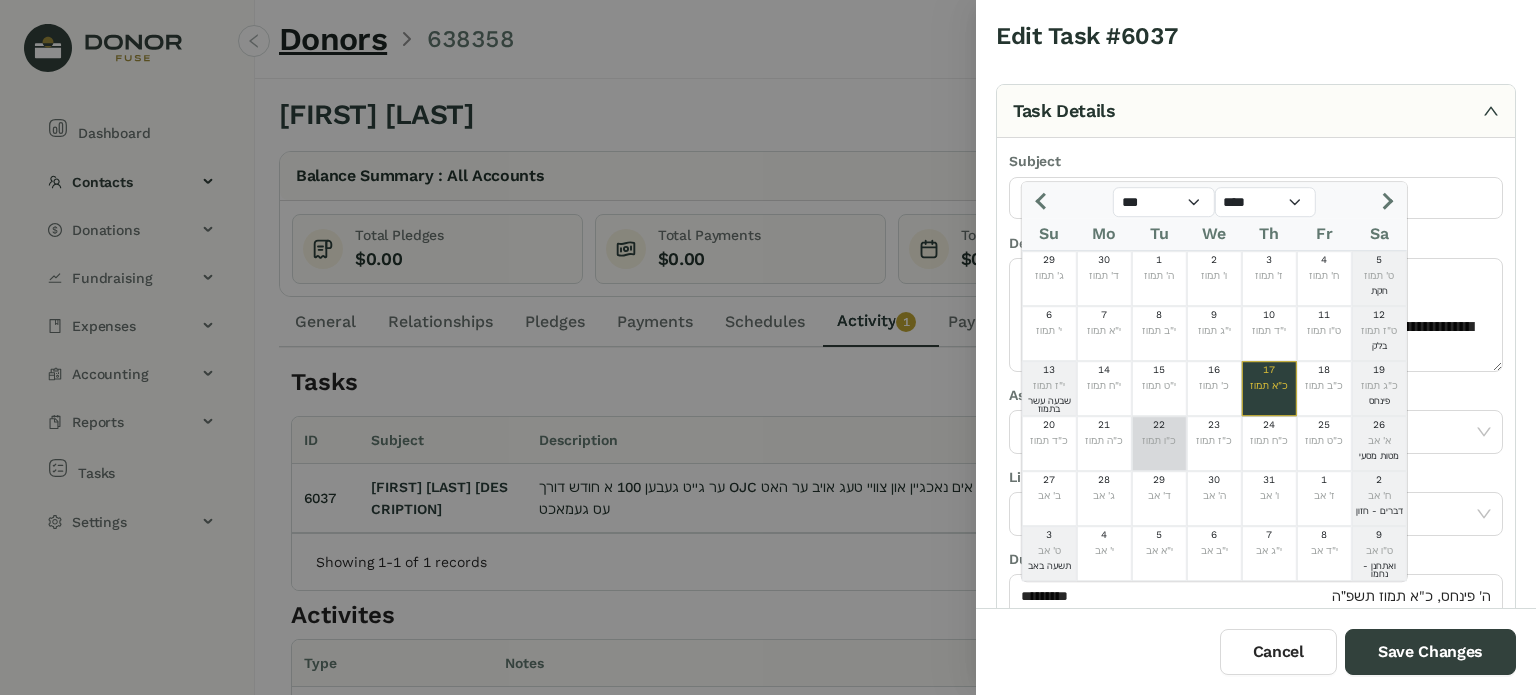 click on "כ"ו תמוז" 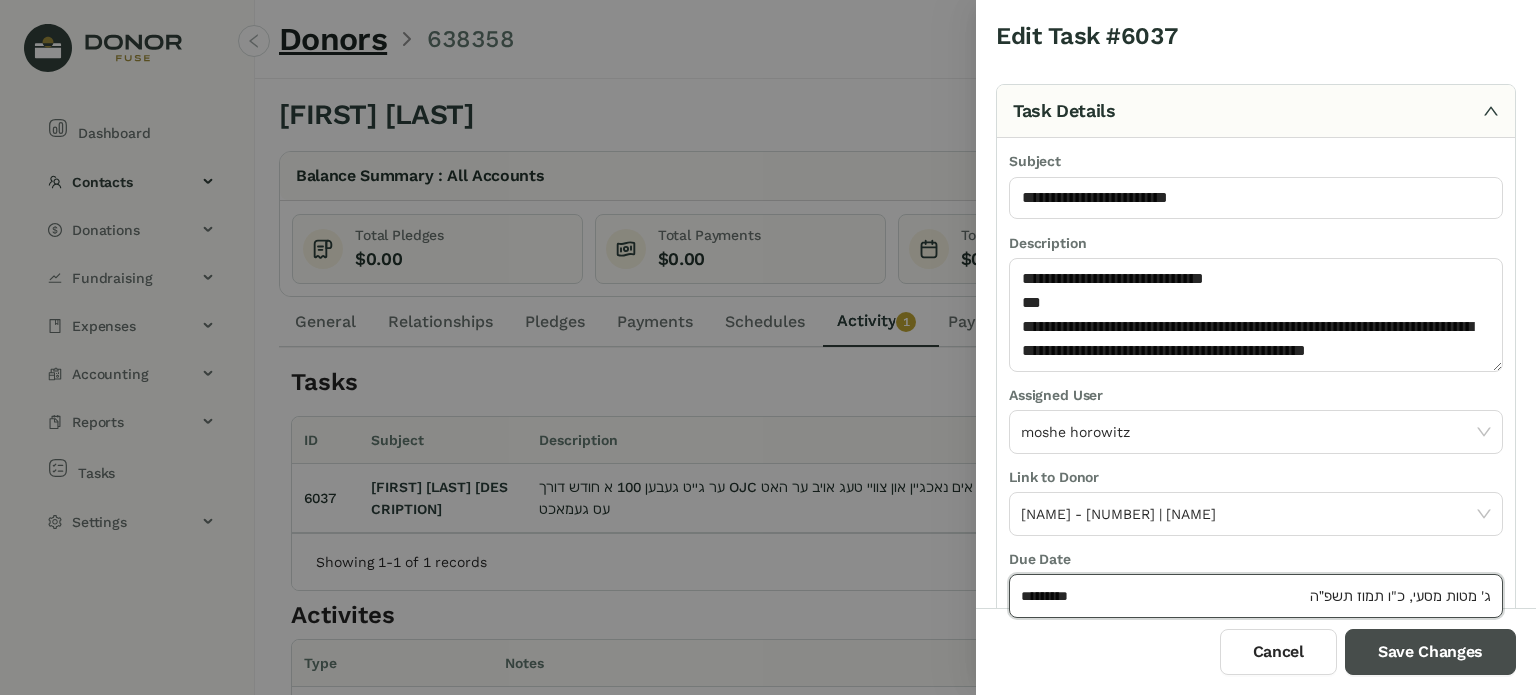 click on "Save Changes" at bounding box center (1430, 652) 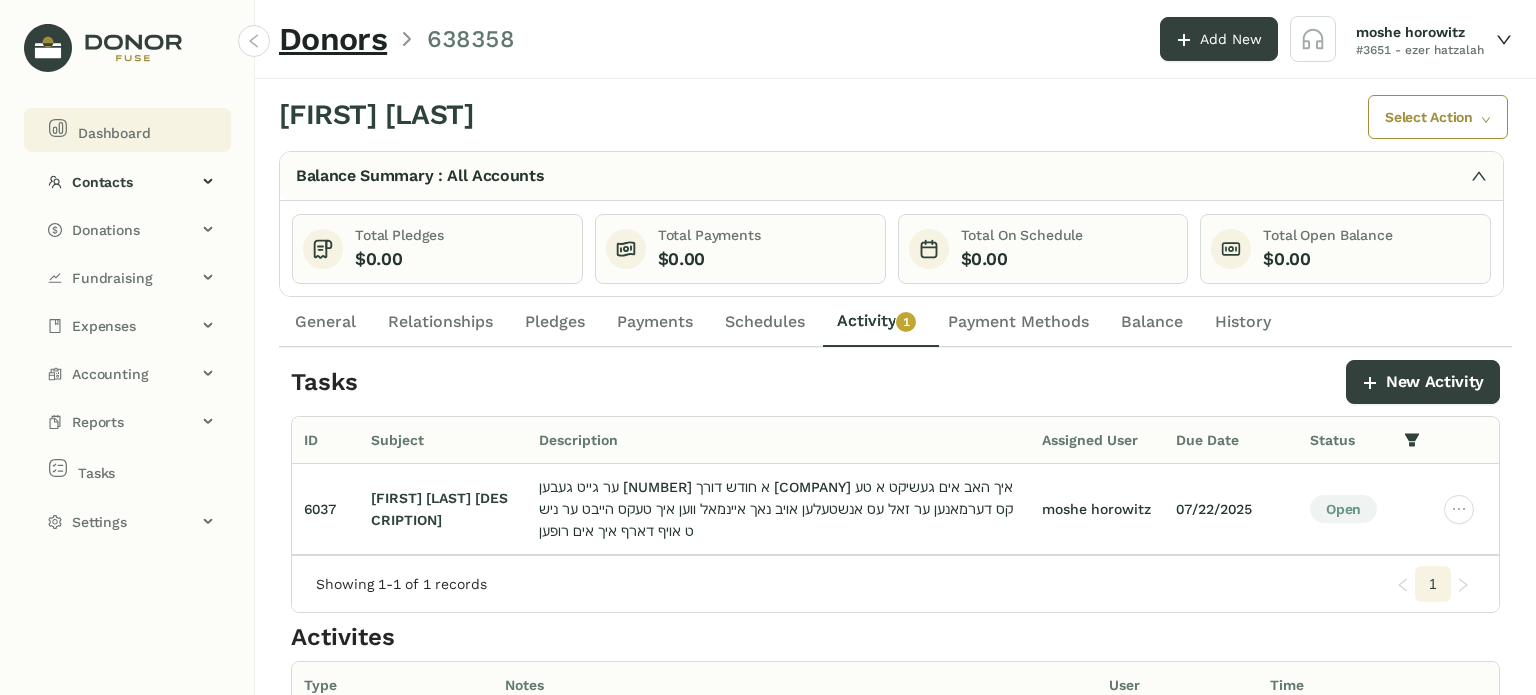 click on "Dashboard" 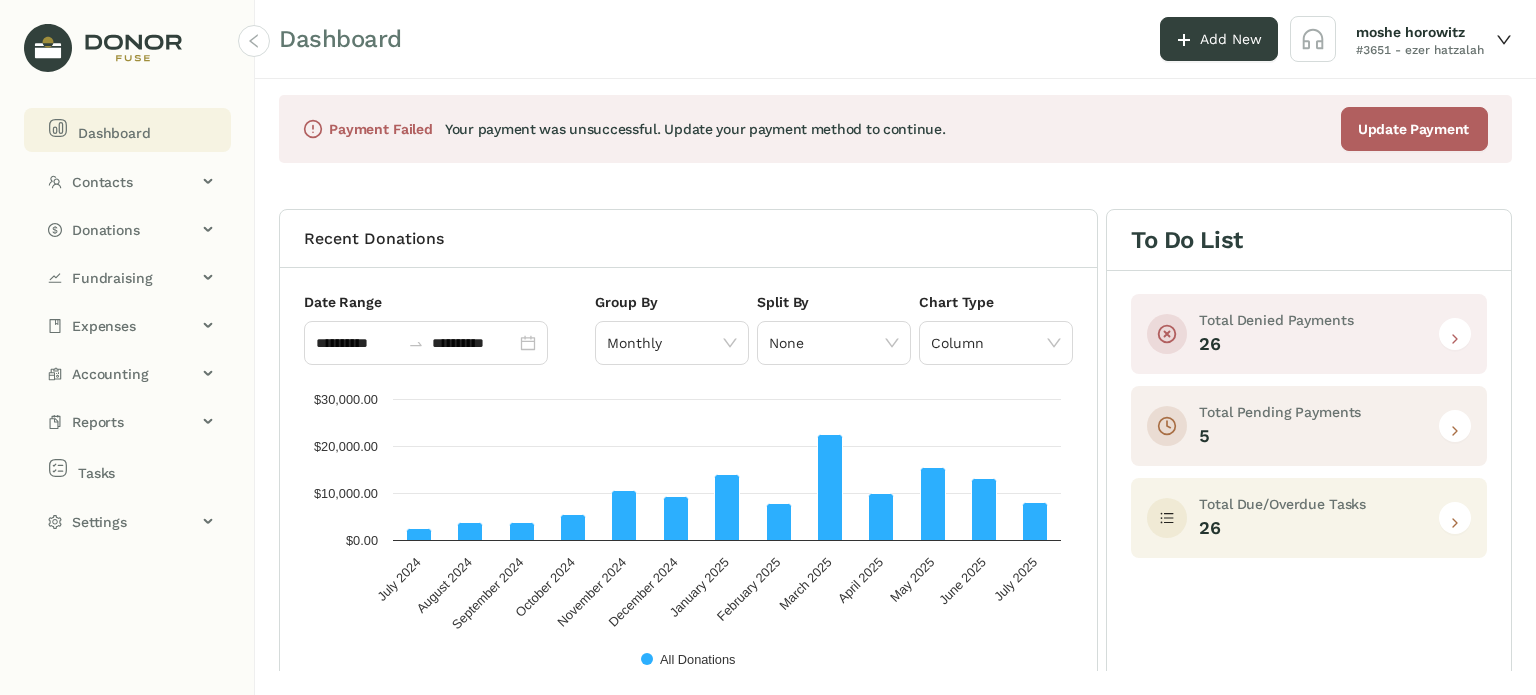 click 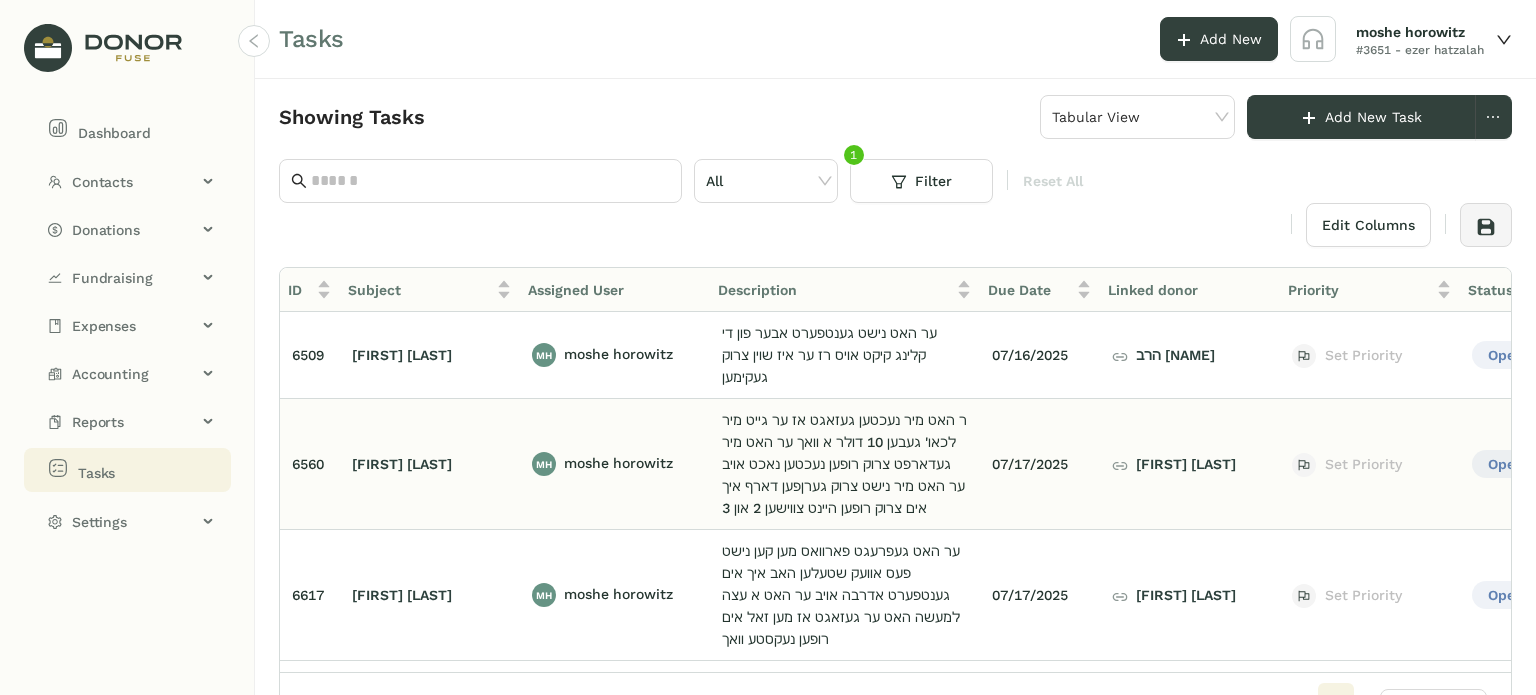 scroll, scrollTop: 0, scrollLeft: 36, axis: horizontal 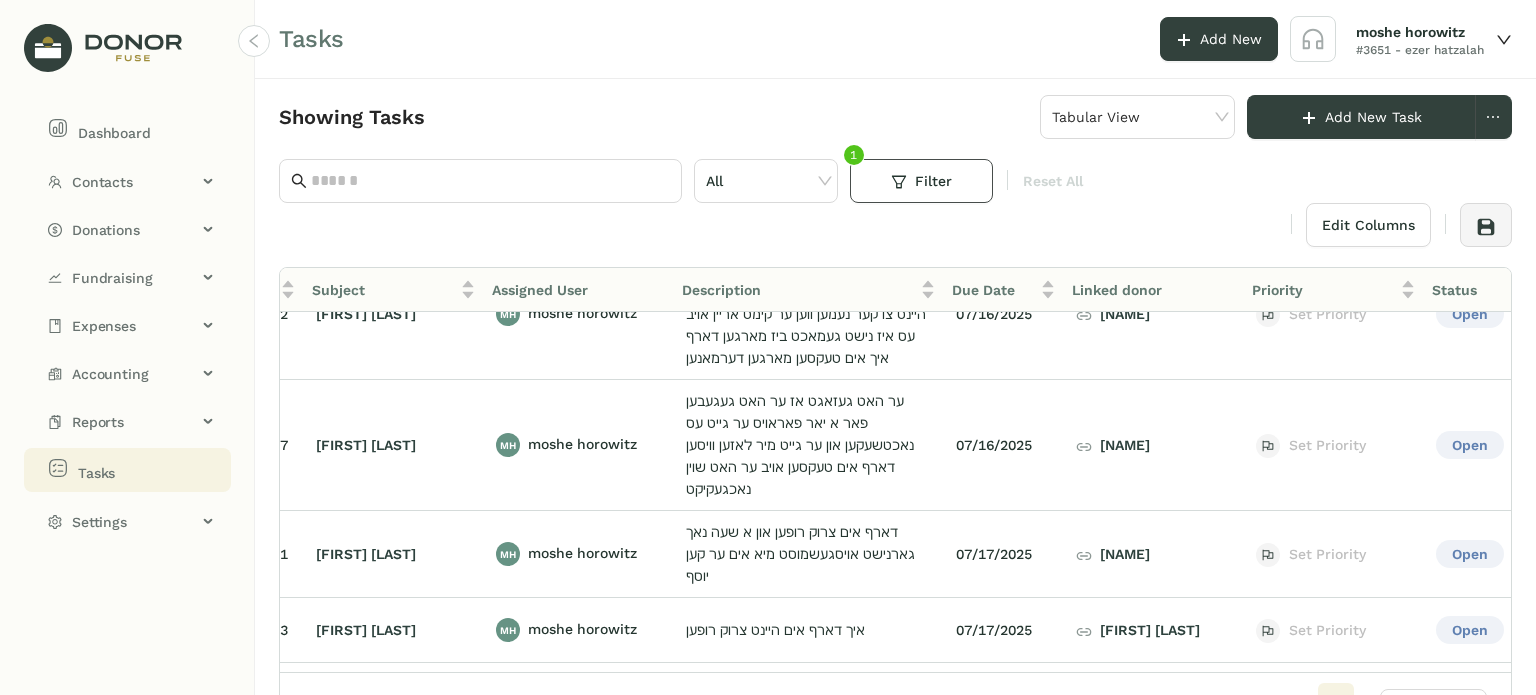 click on "Filter" 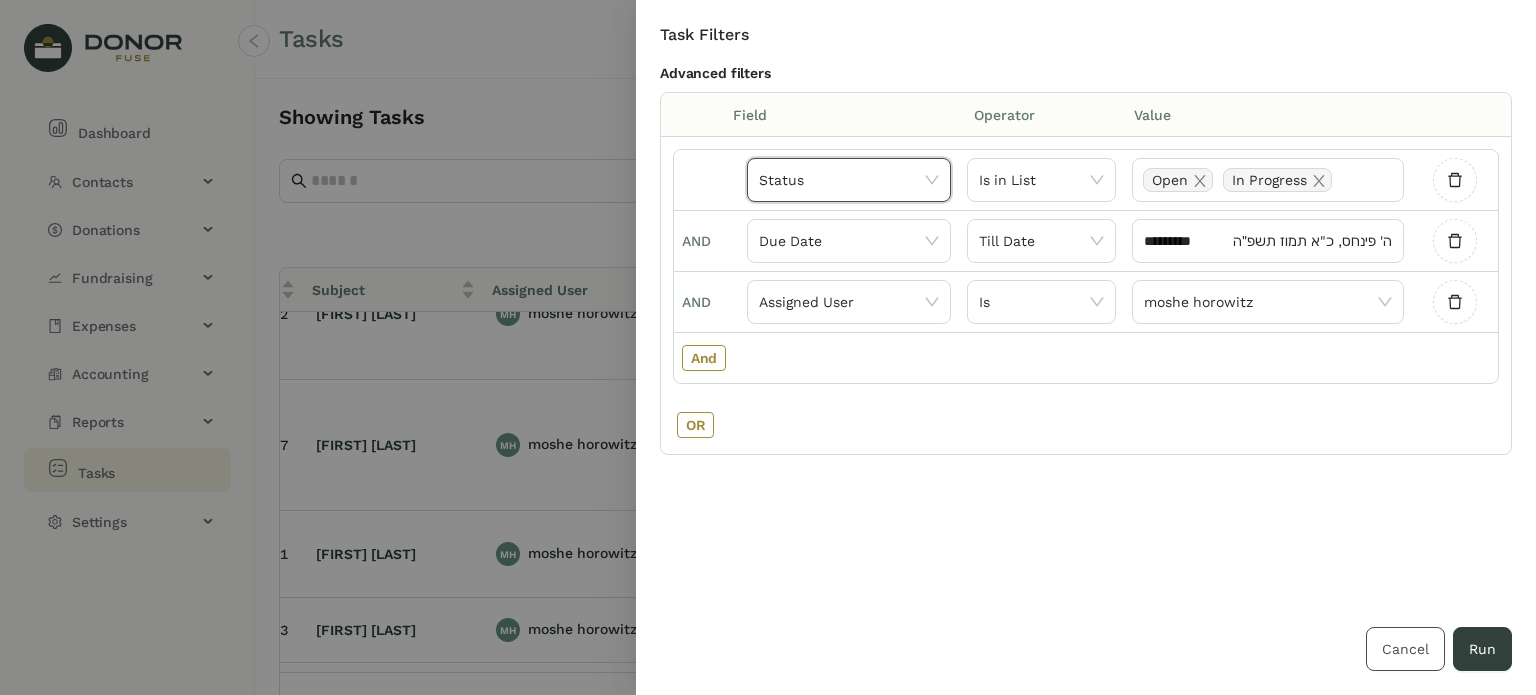 click on "Cancel" at bounding box center [1405, 649] 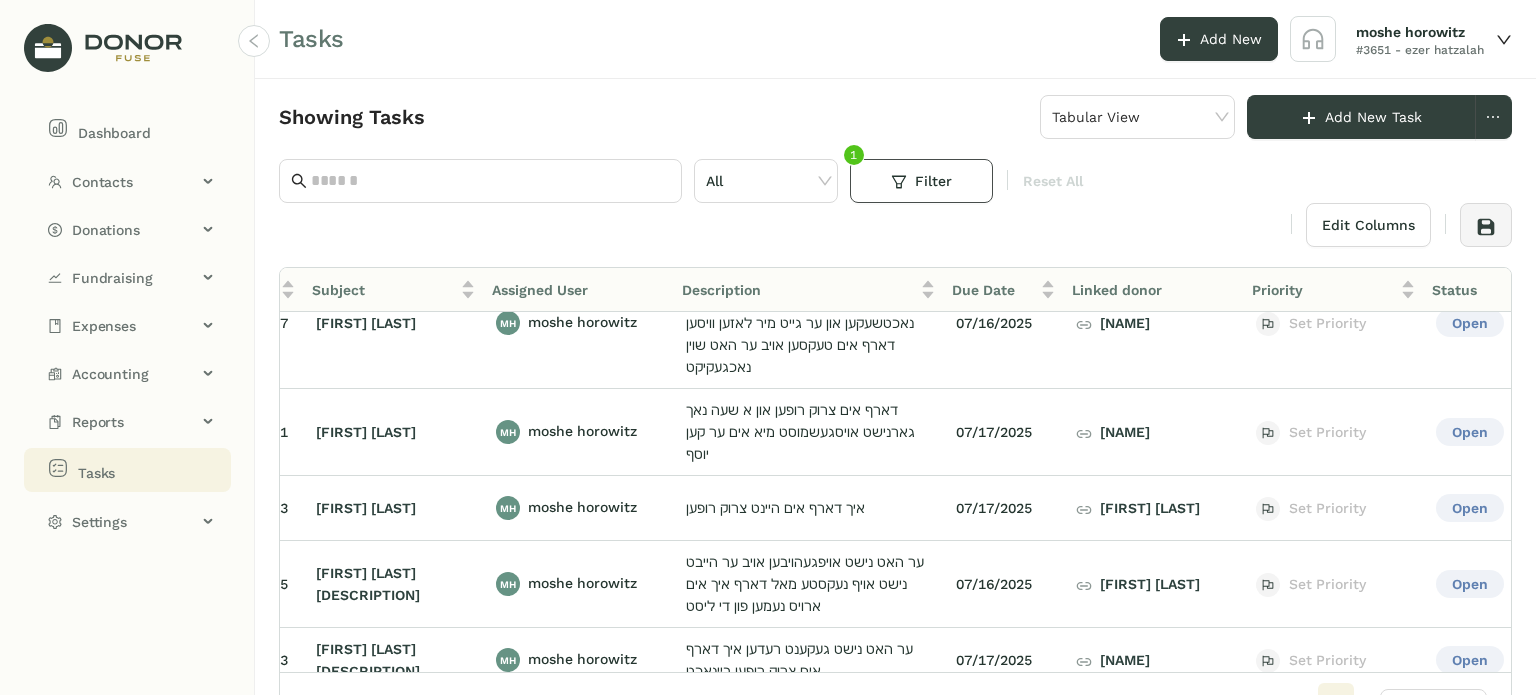 scroll, scrollTop: 540, scrollLeft: 36, axis: both 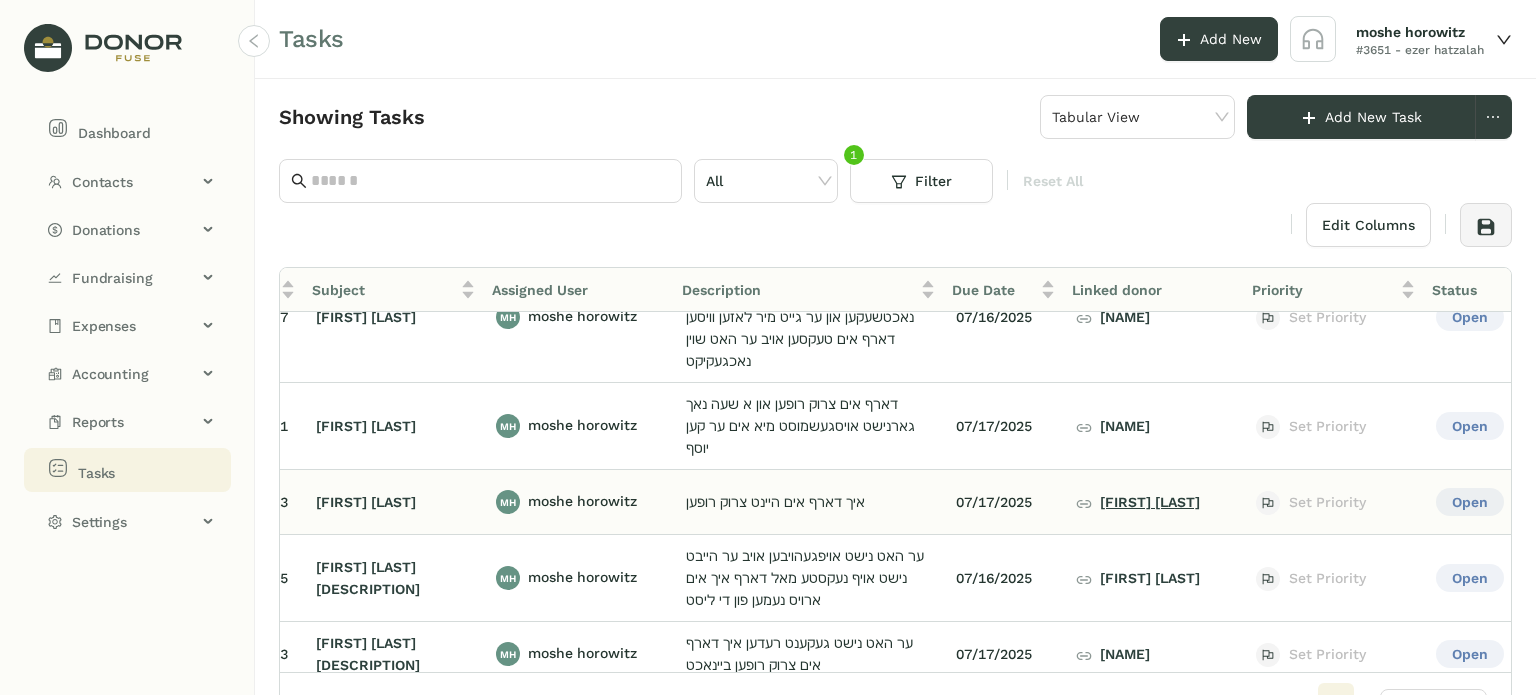 click on "[FIRST] [LAST]" 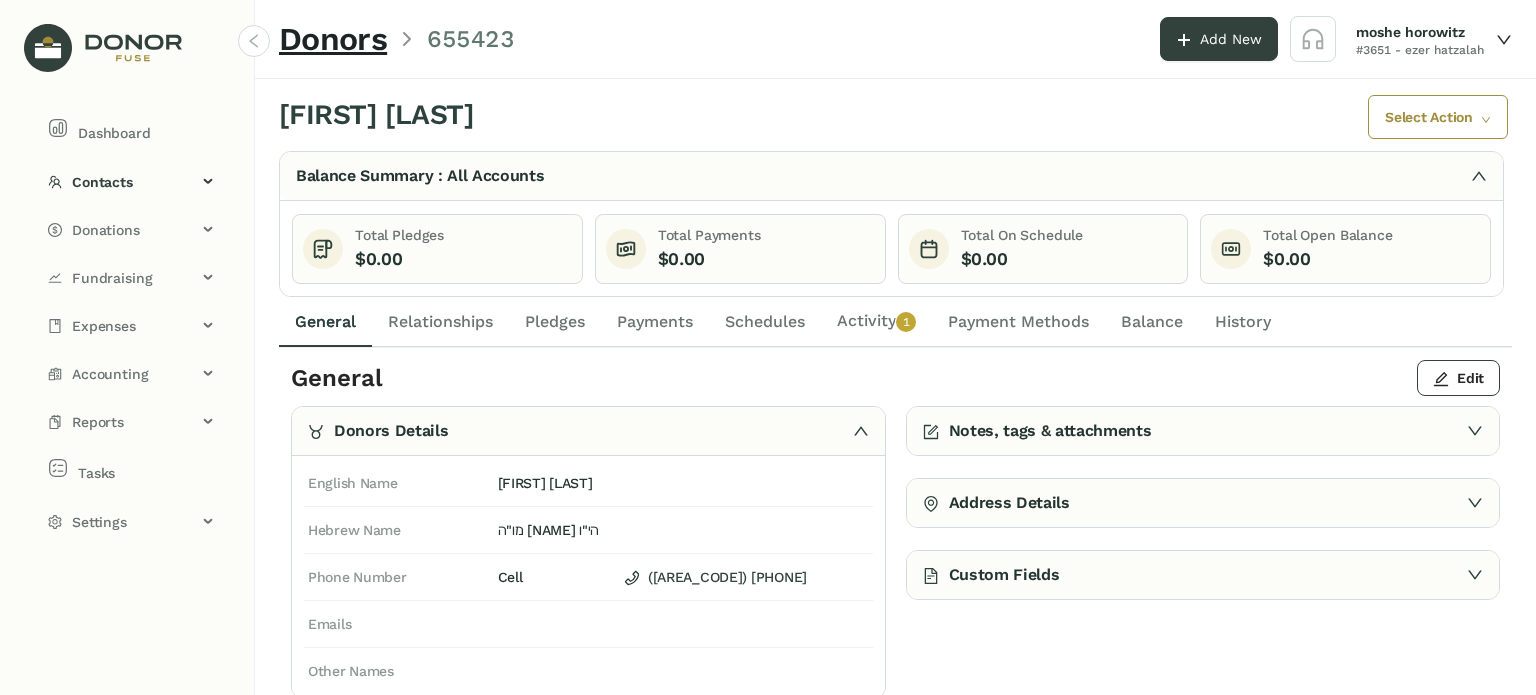 click on "Activity   0   1   2   3   4   5   6   7   8   9" 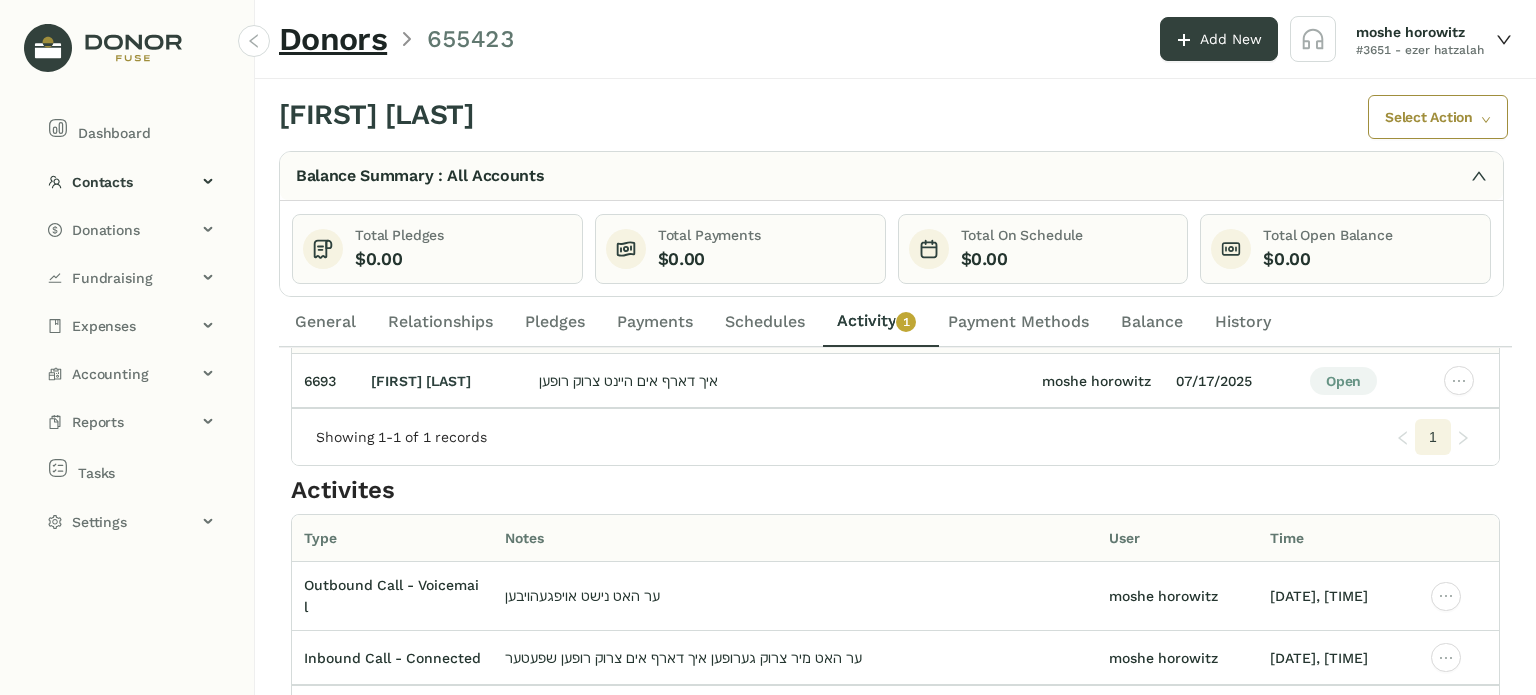 scroll, scrollTop: 162, scrollLeft: 0, axis: vertical 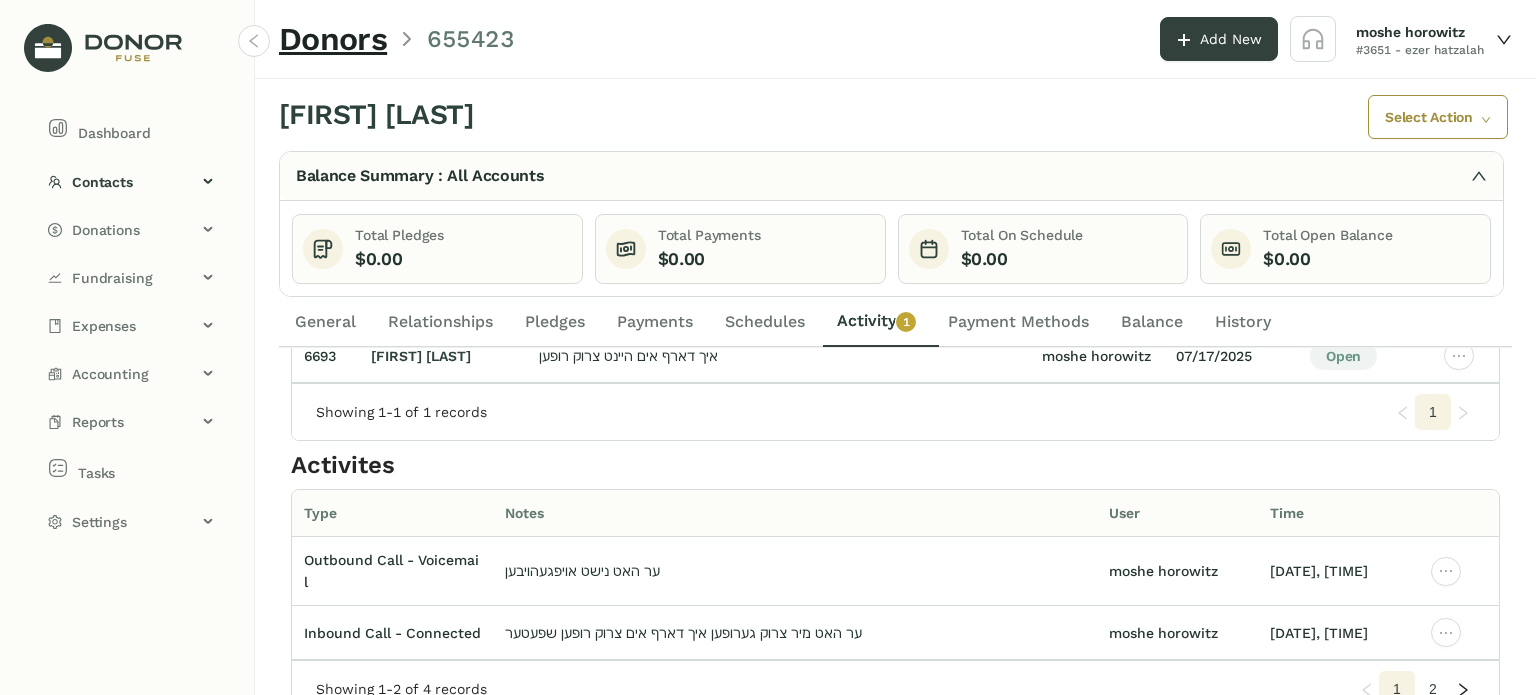 click on "2" 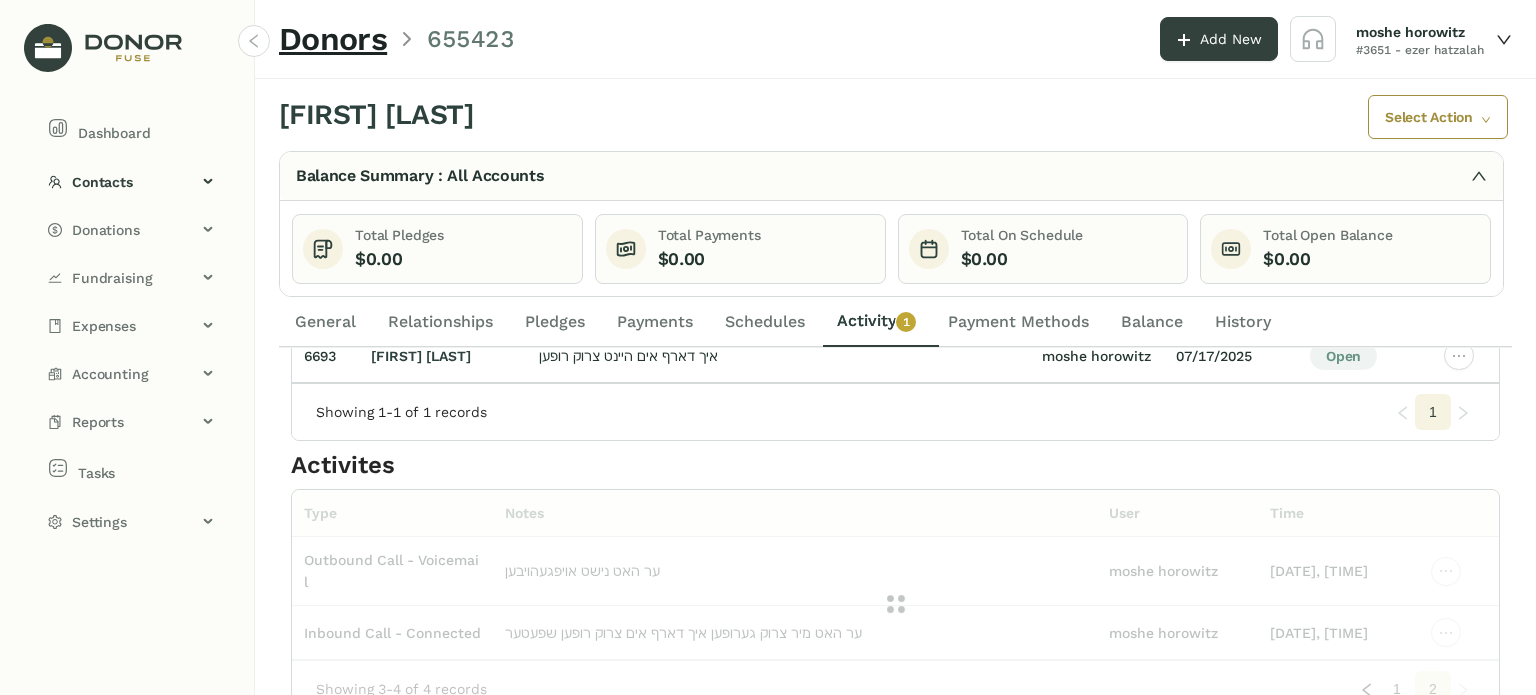 scroll, scrollTop: 147, scrollLeft: 0, axis: vertical 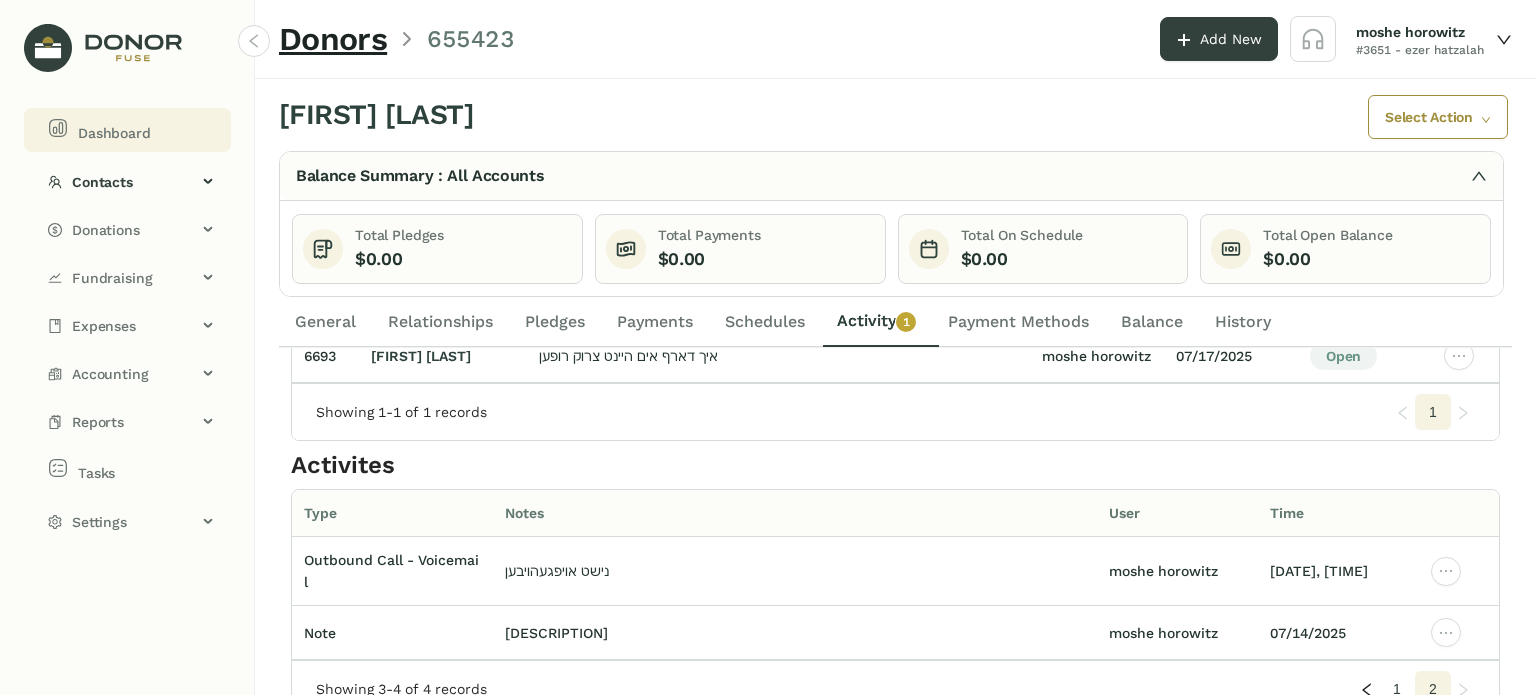 click on "Dashboard" 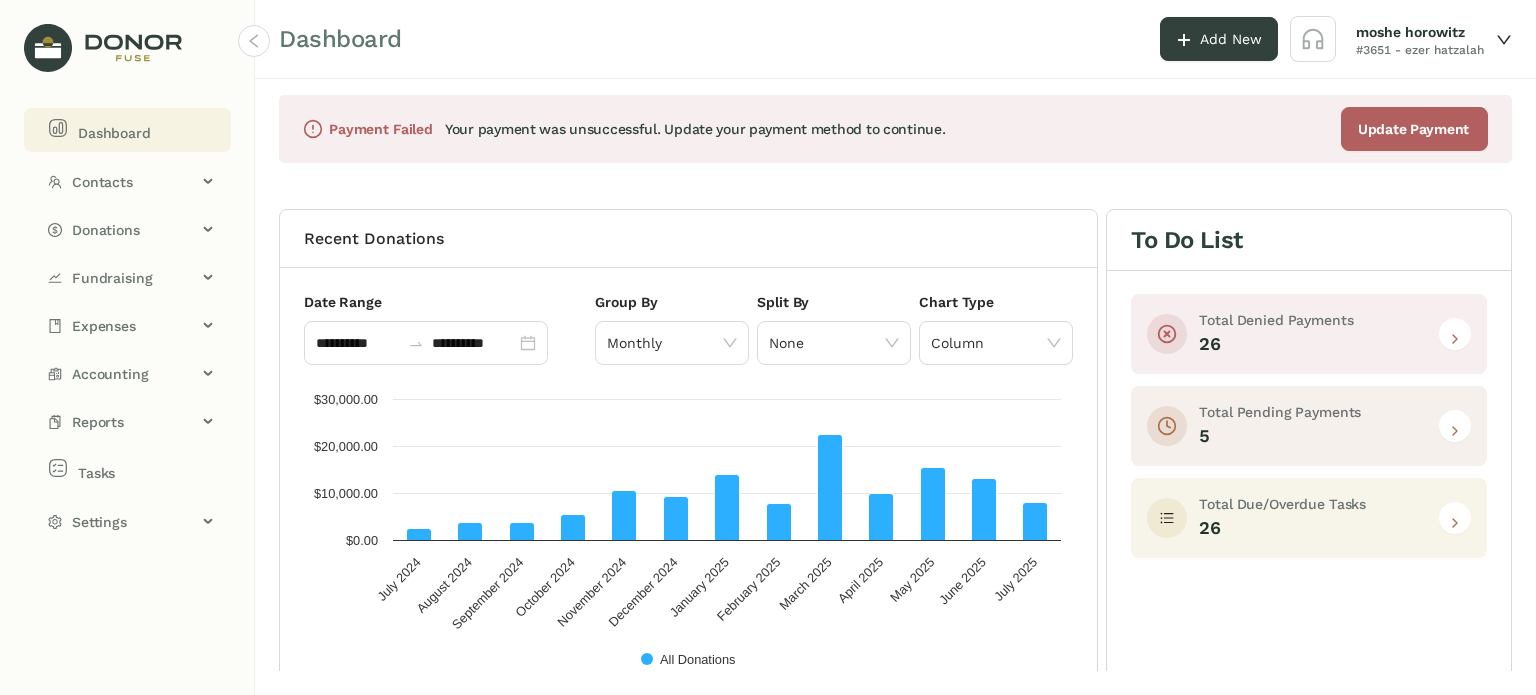click 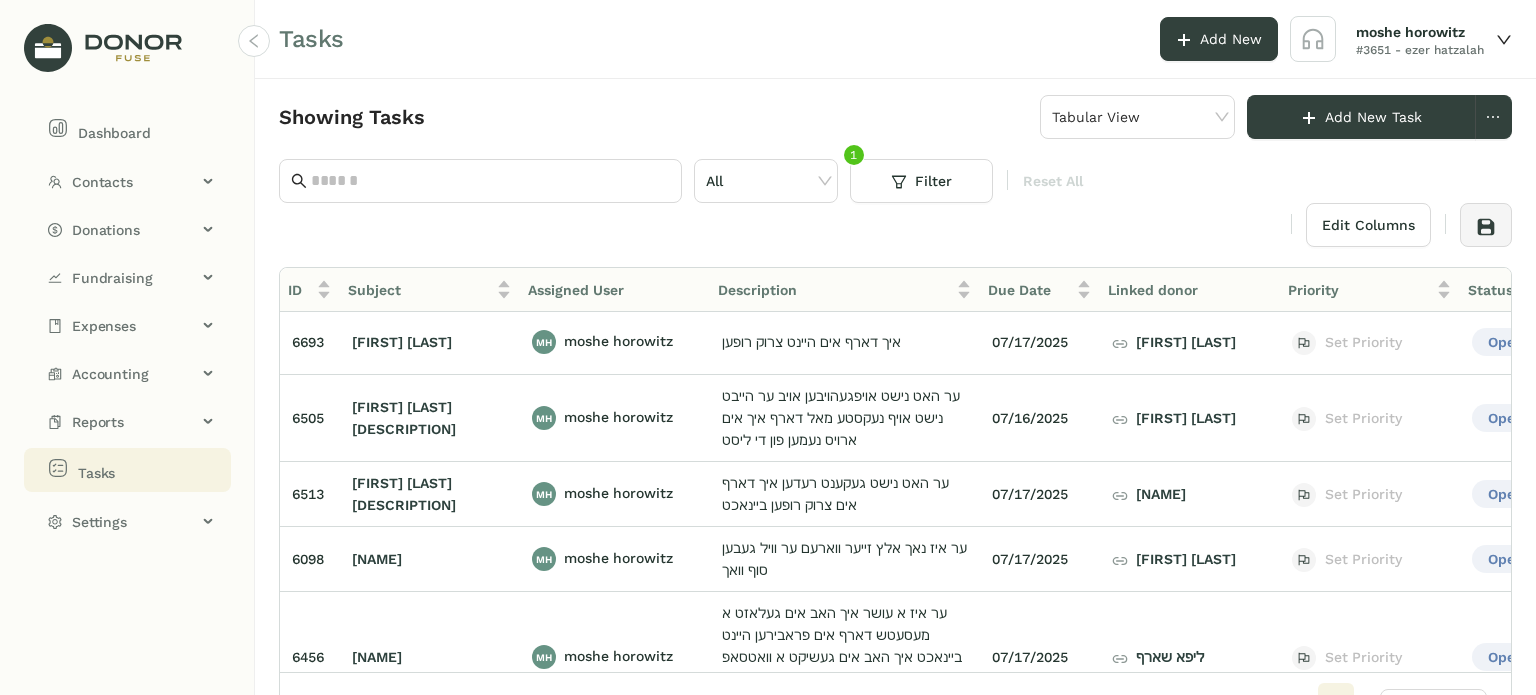 scroll, scrollTop: 711, scrollLeft: 0, axis: vertical 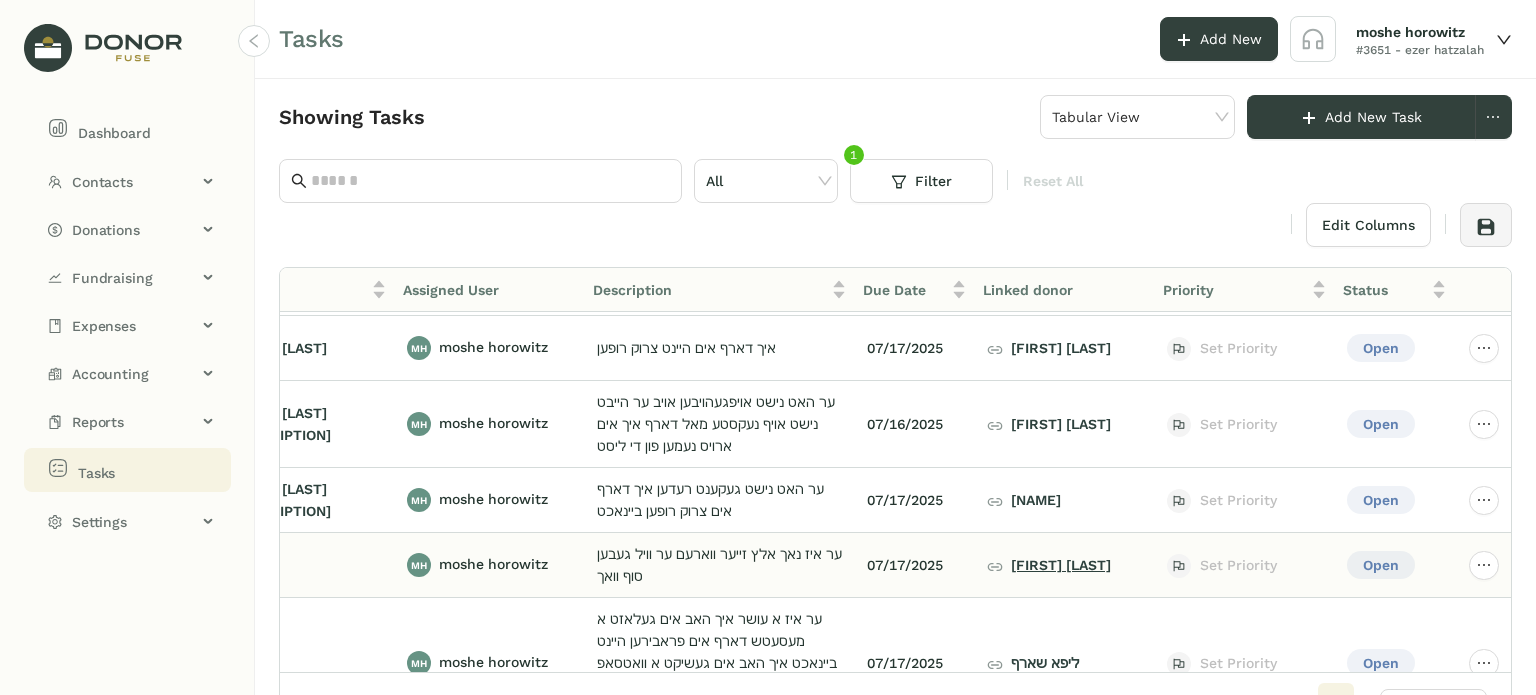 click on "אנטשל פאשקעס" 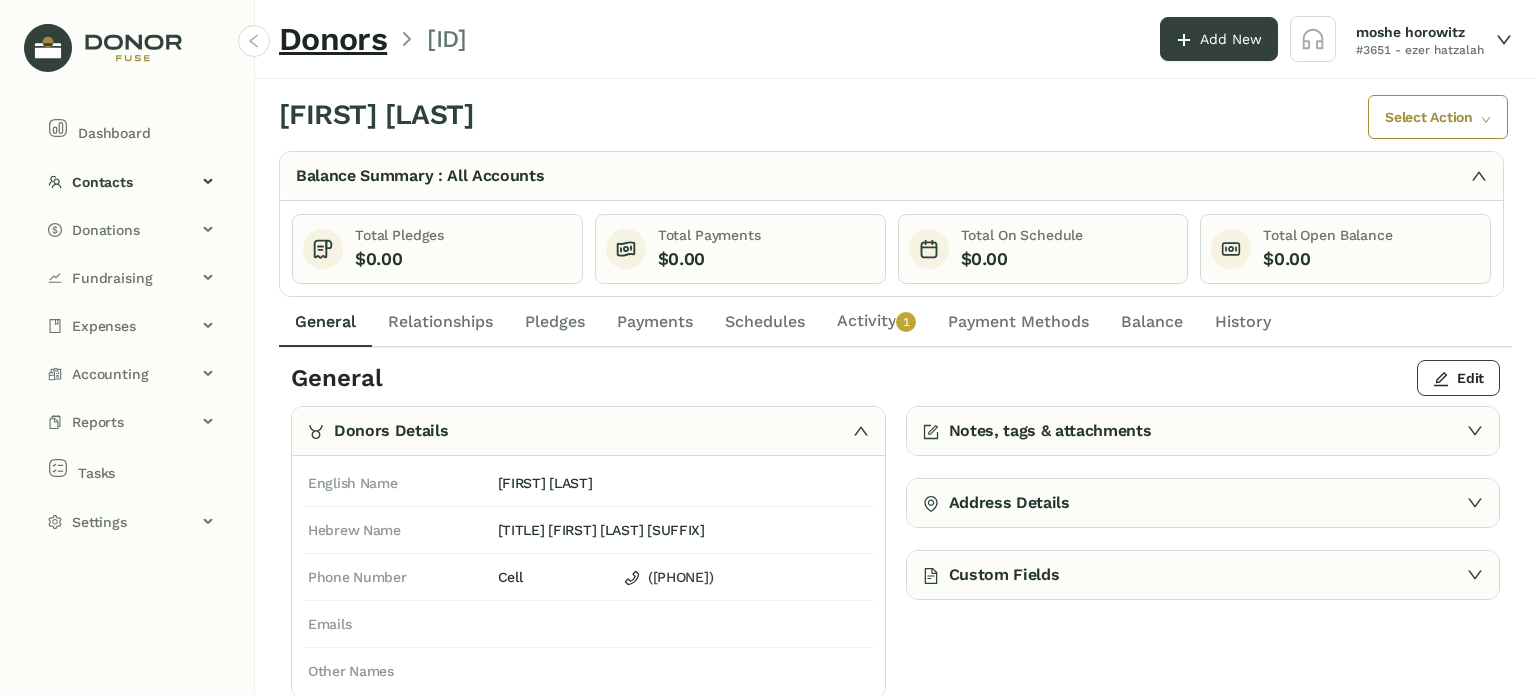 click on "Activity   0   1   2   3   4   5   6   7   8   9" 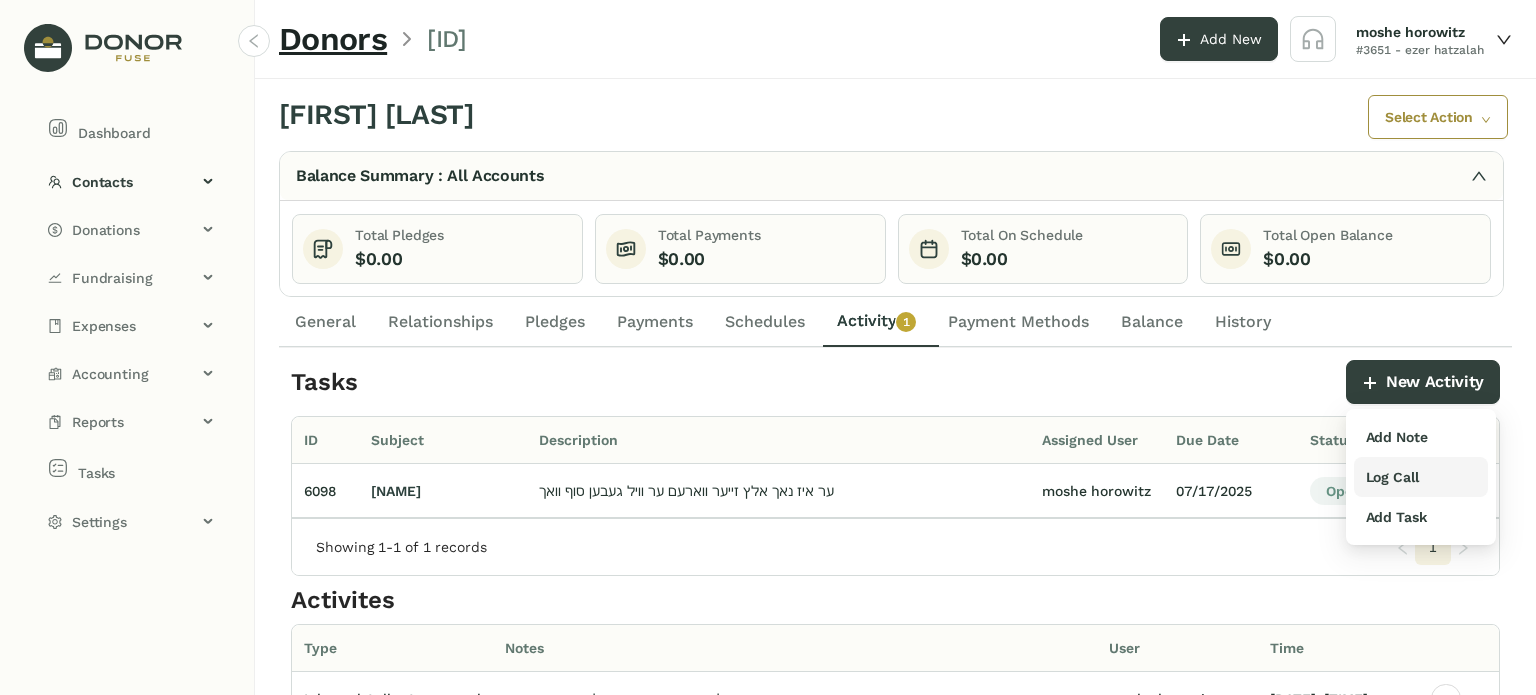 click on "Log Call" at bounding box center (1392, 477) 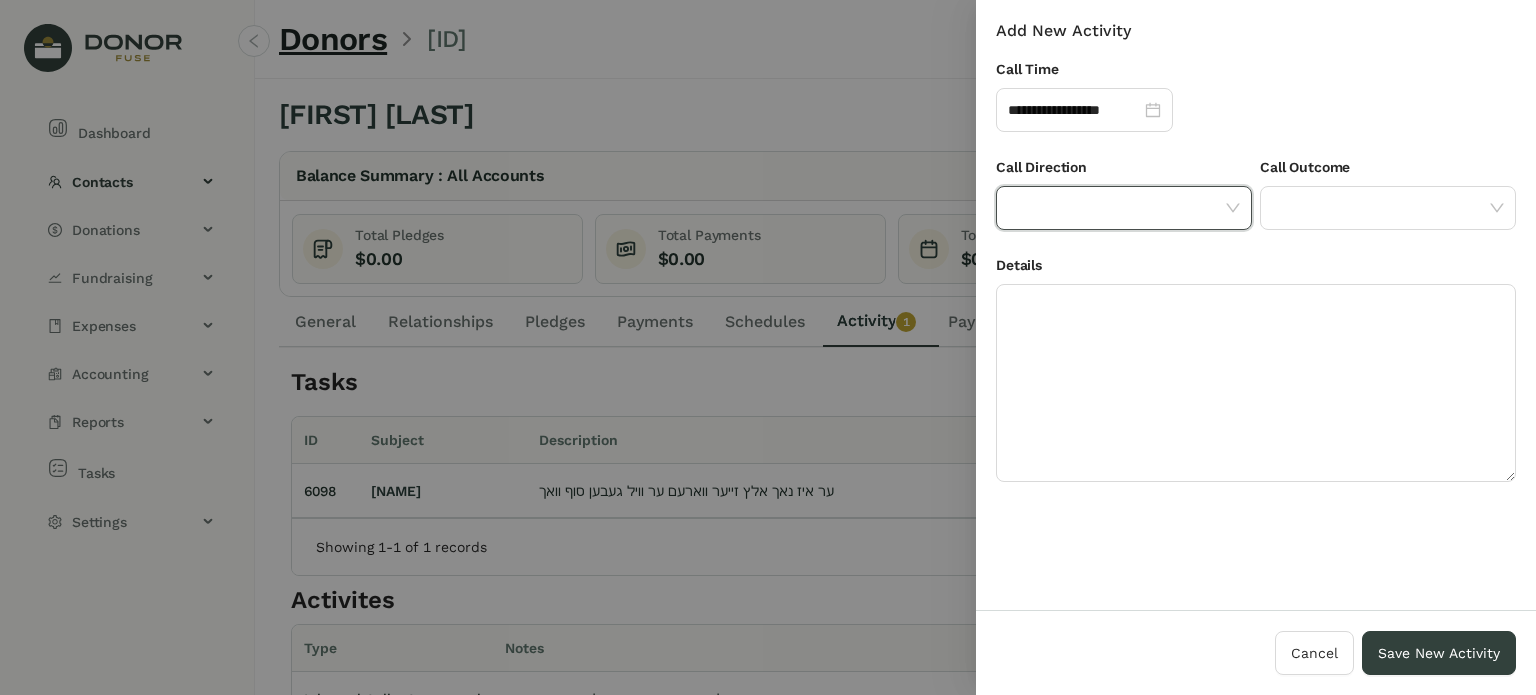 click 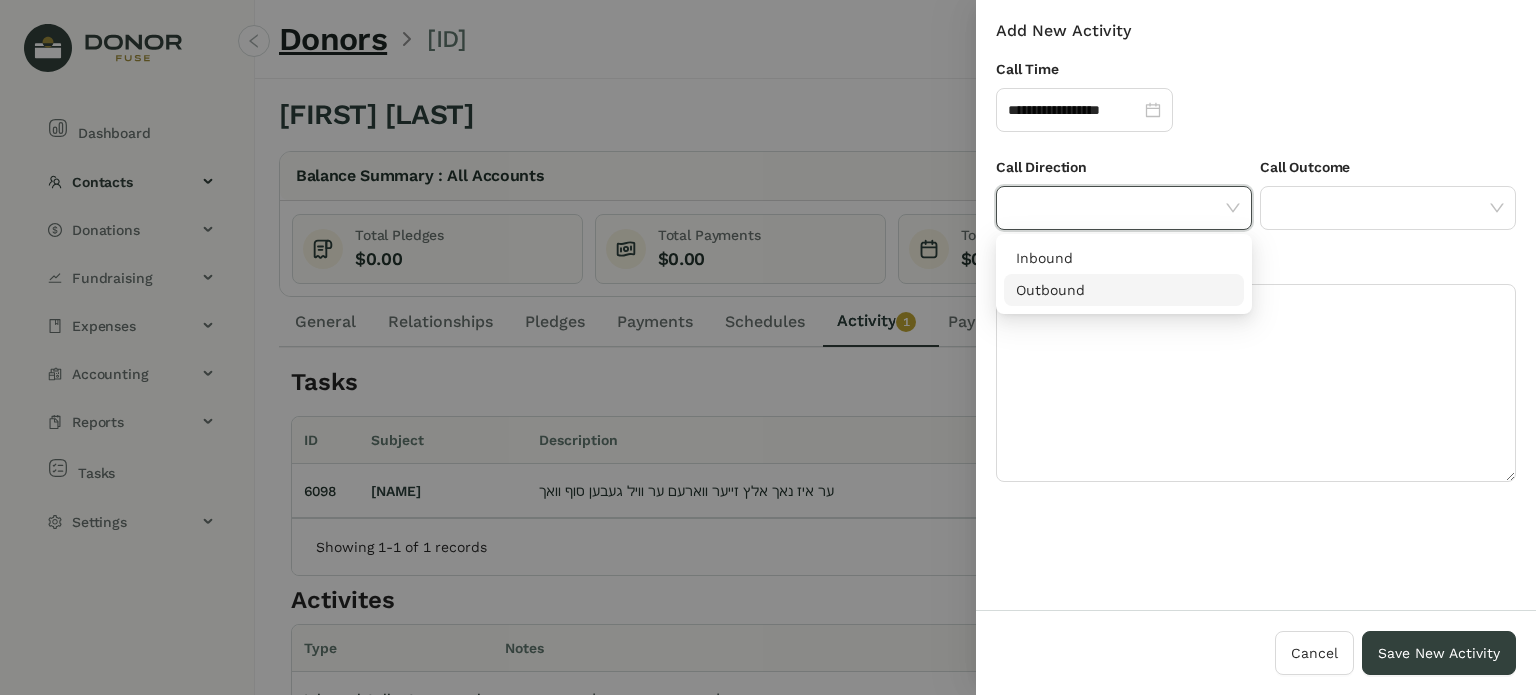 click on "Outbound" at bounding box center [1124, 290] 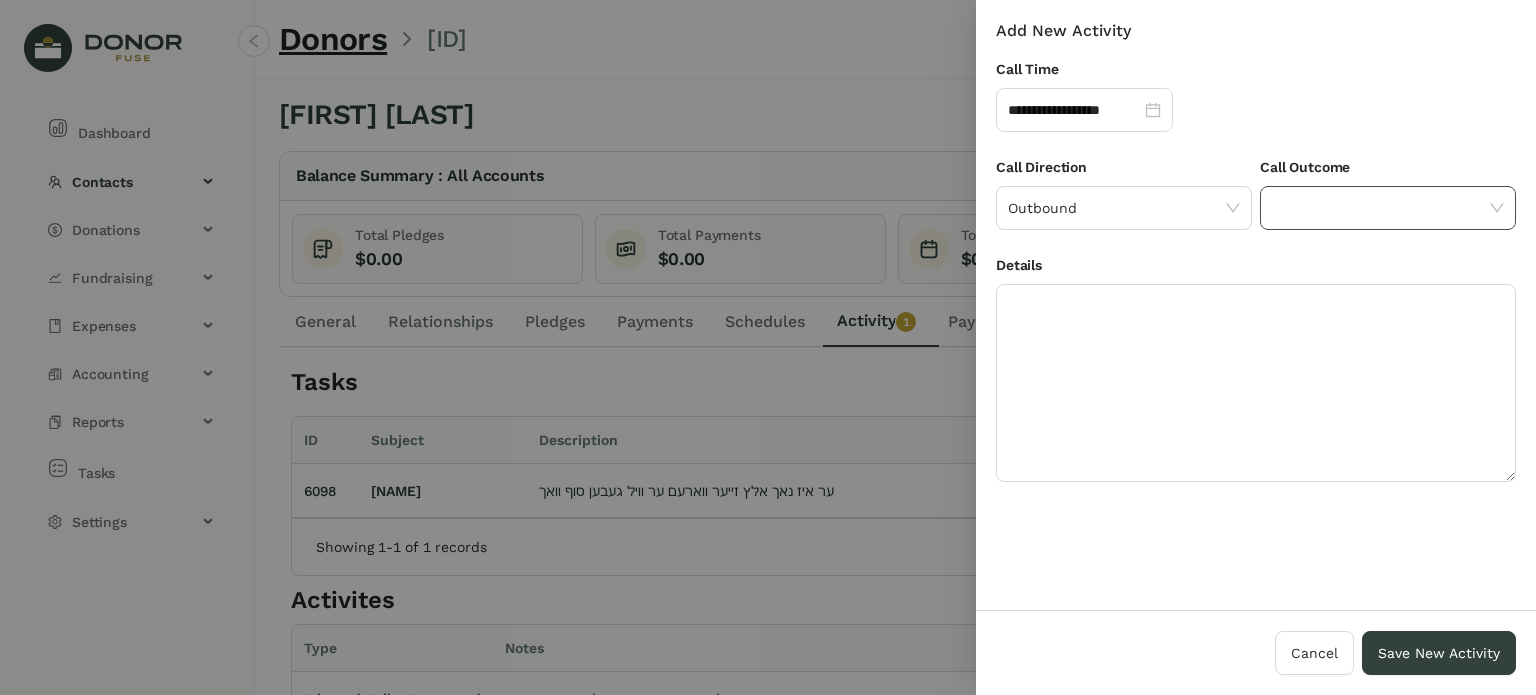 click 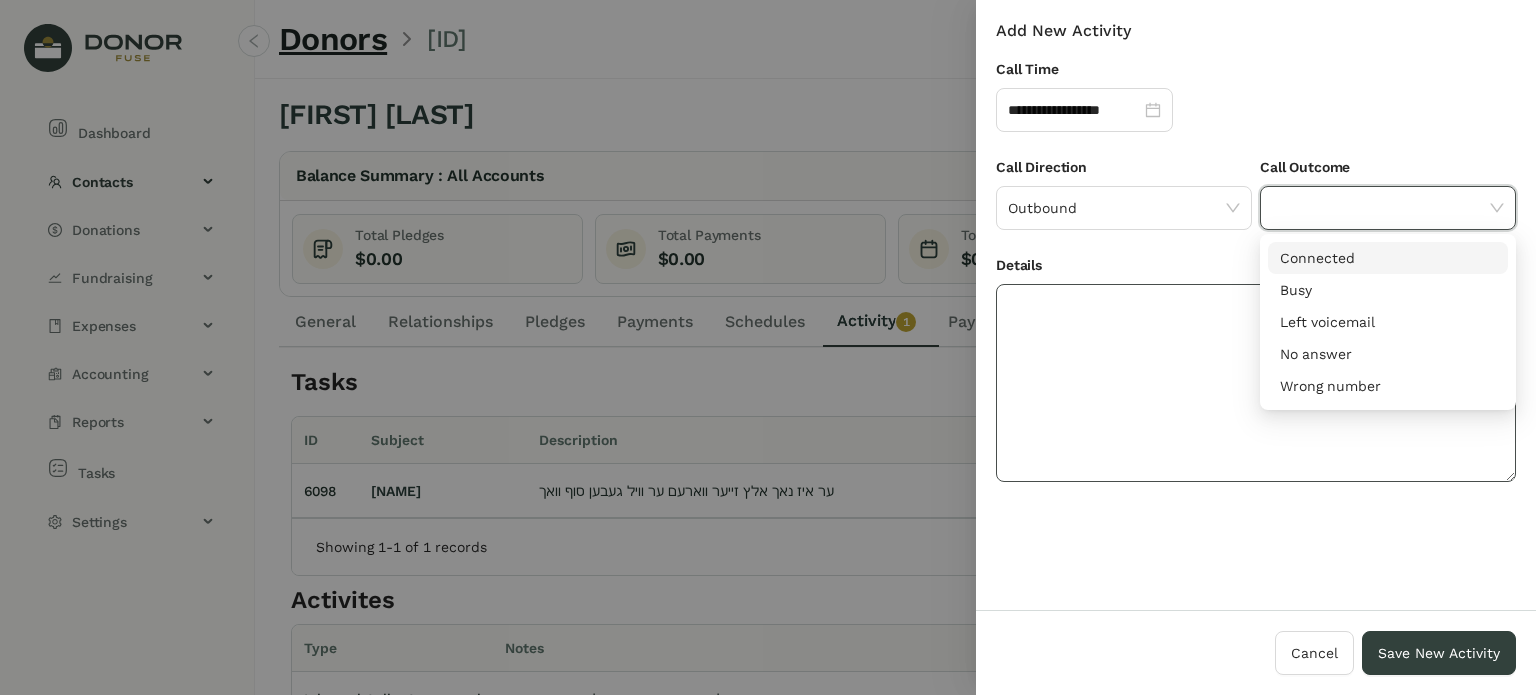 click 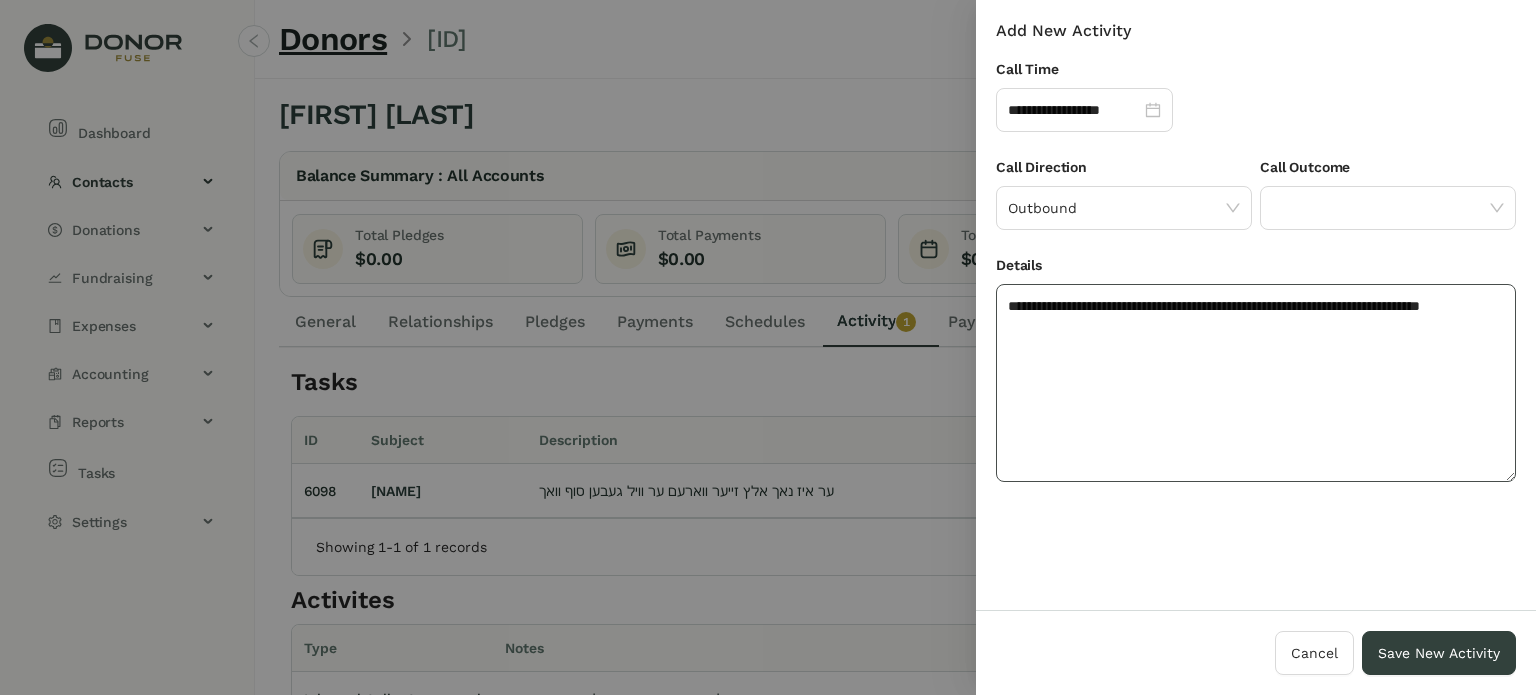 click on "**********" 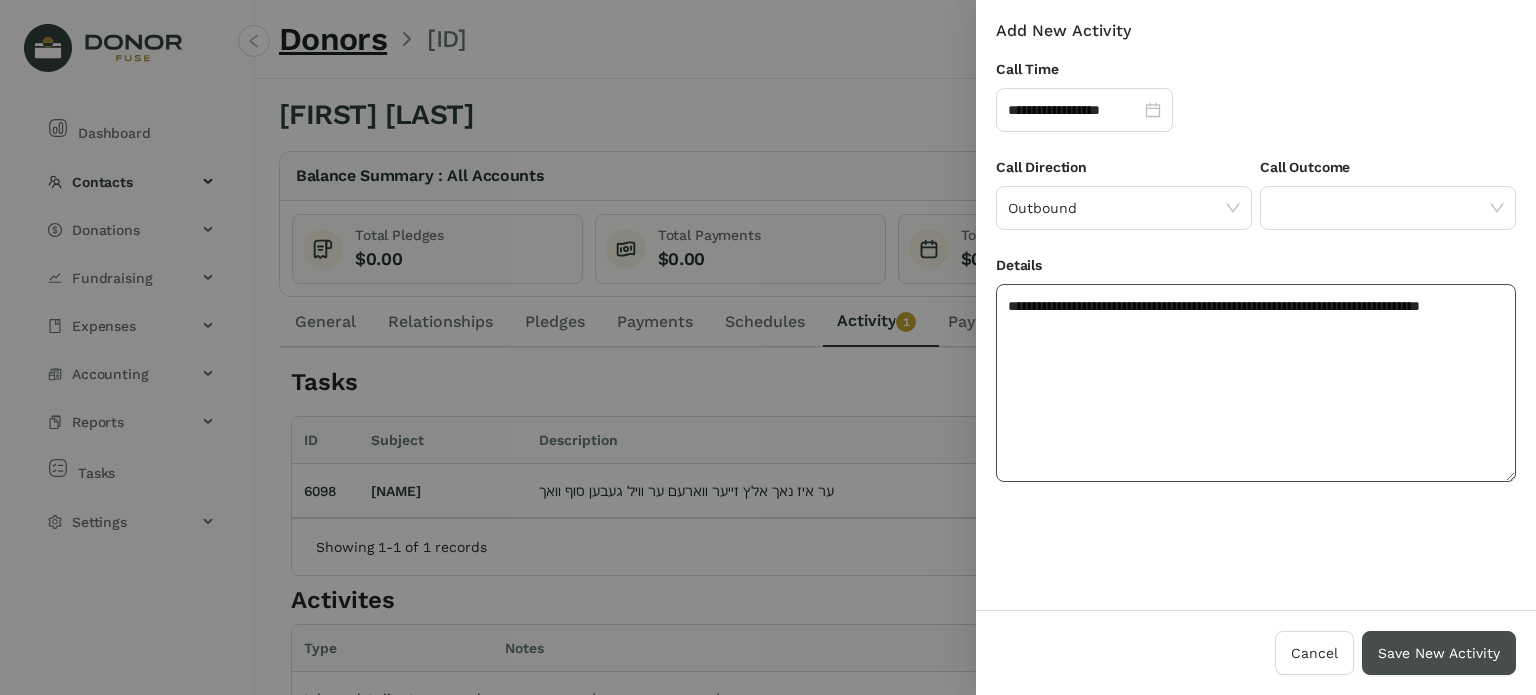 type on "**********" 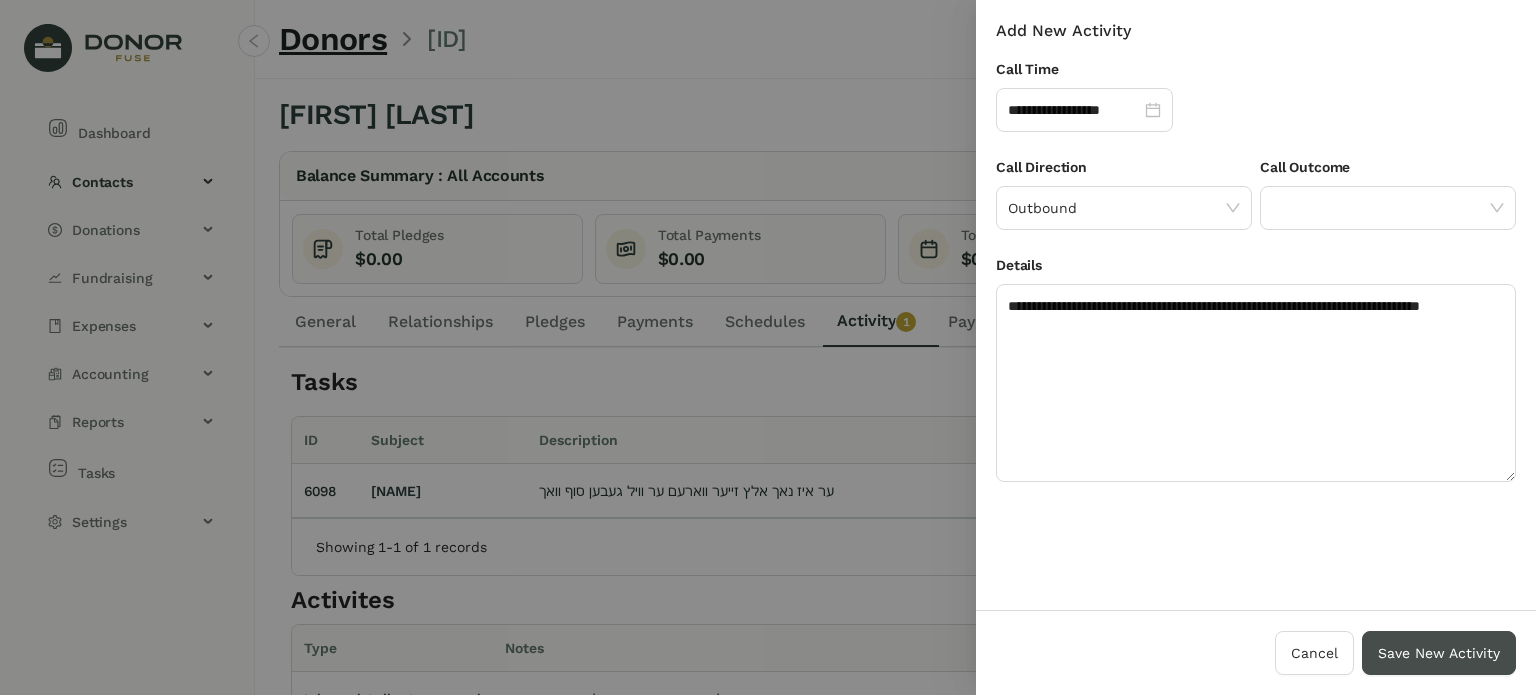 click on "Save New Activity" at bounding box center (1439, 653) 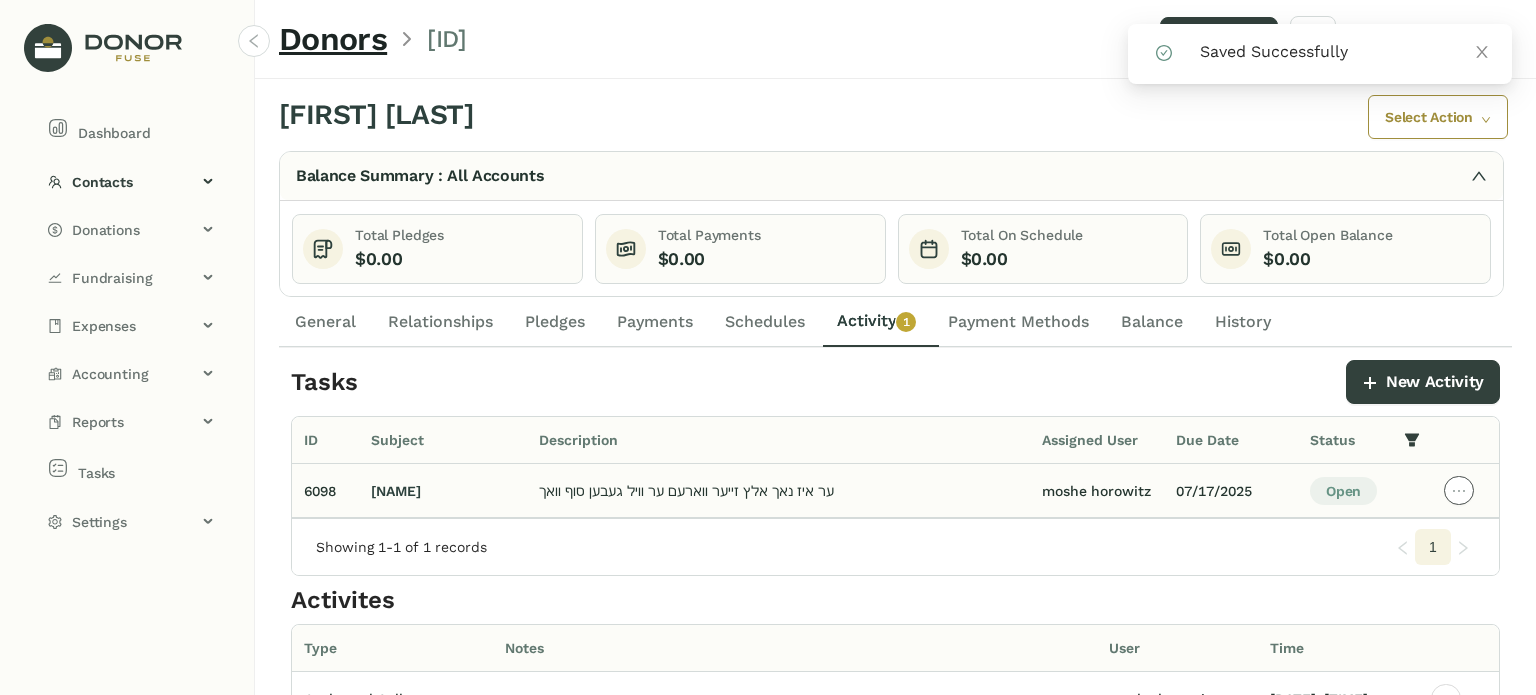 click 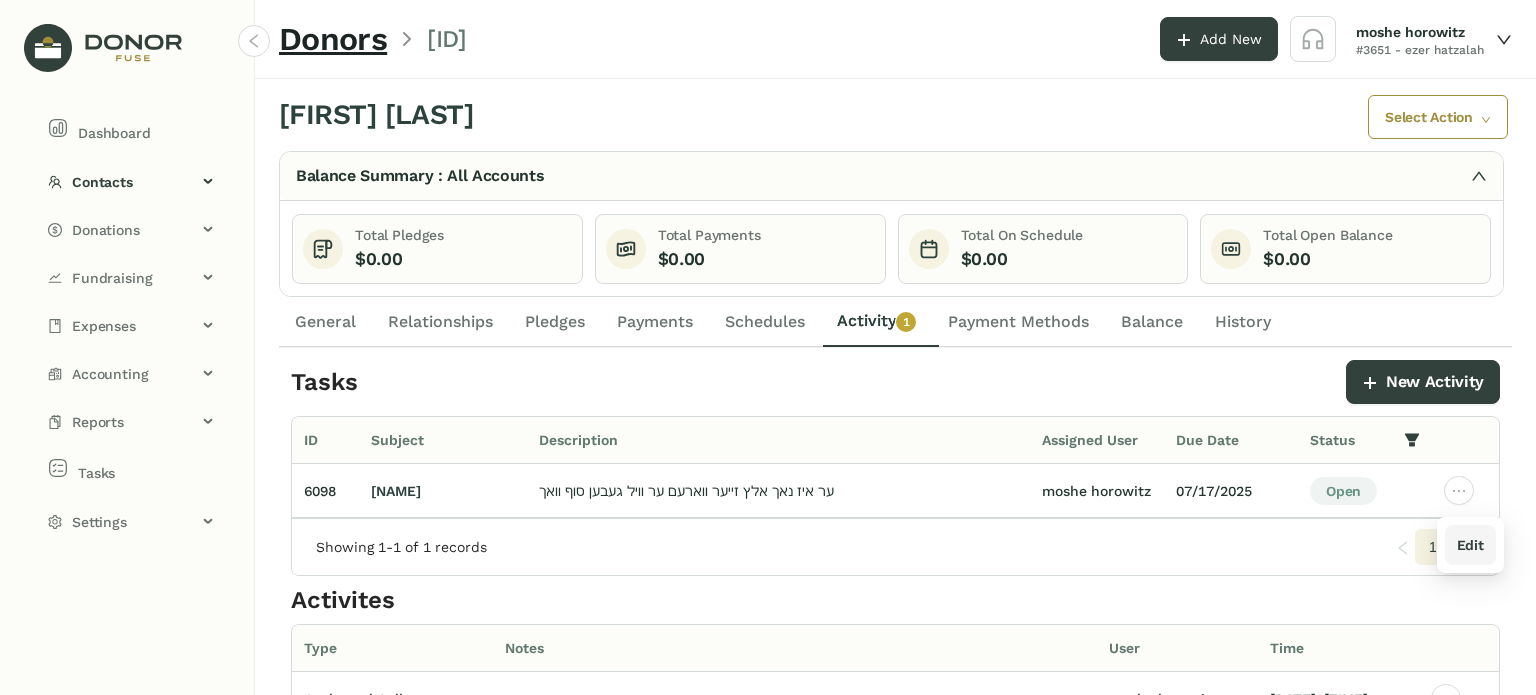 click on "Edit" at bounding box center (1470, 545) 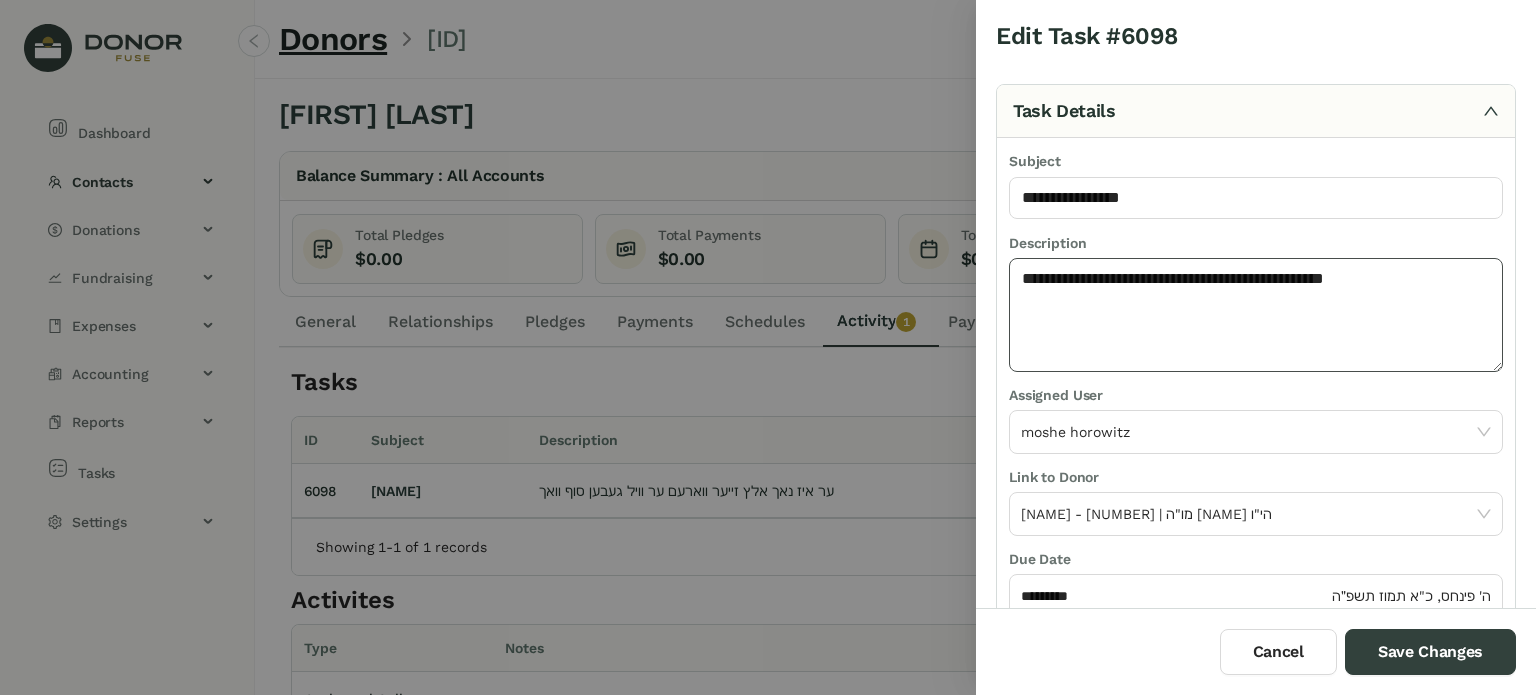 click on "**********" 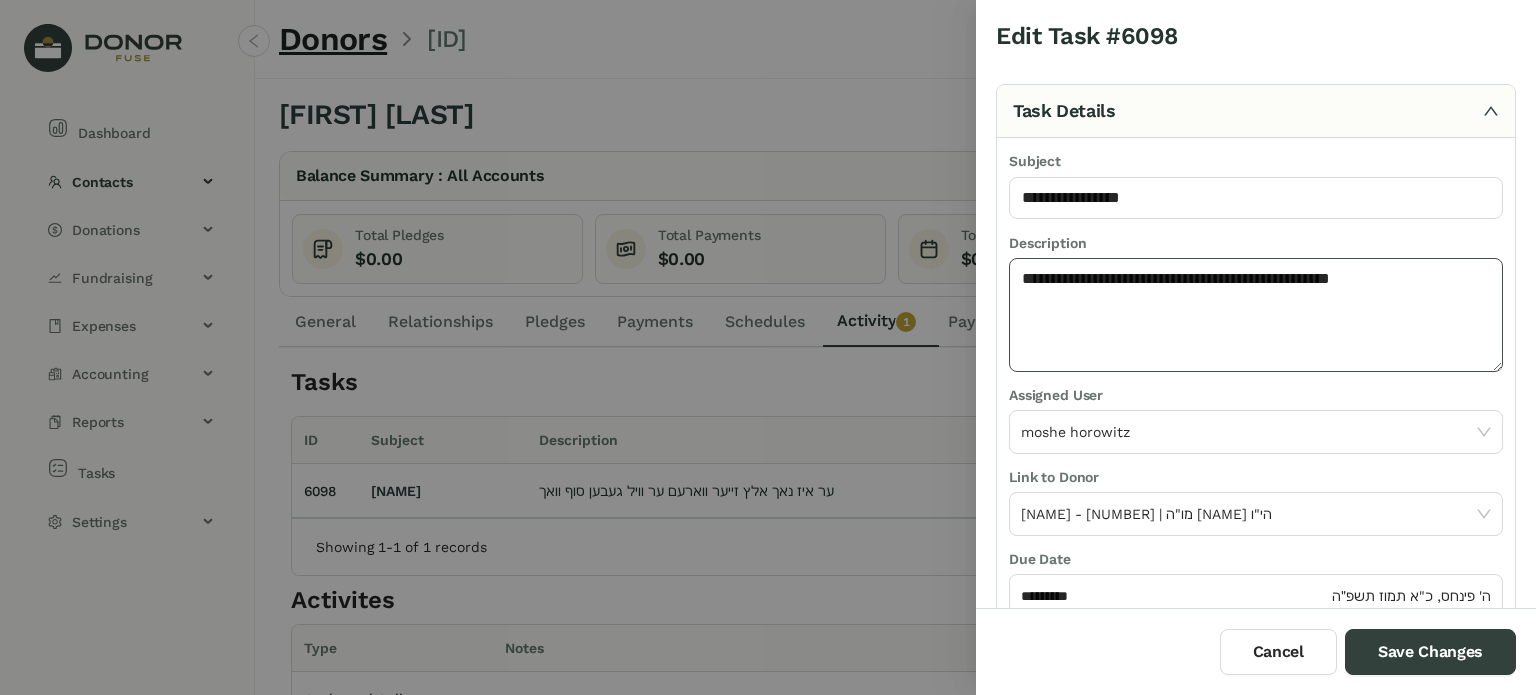 paste on "**********" 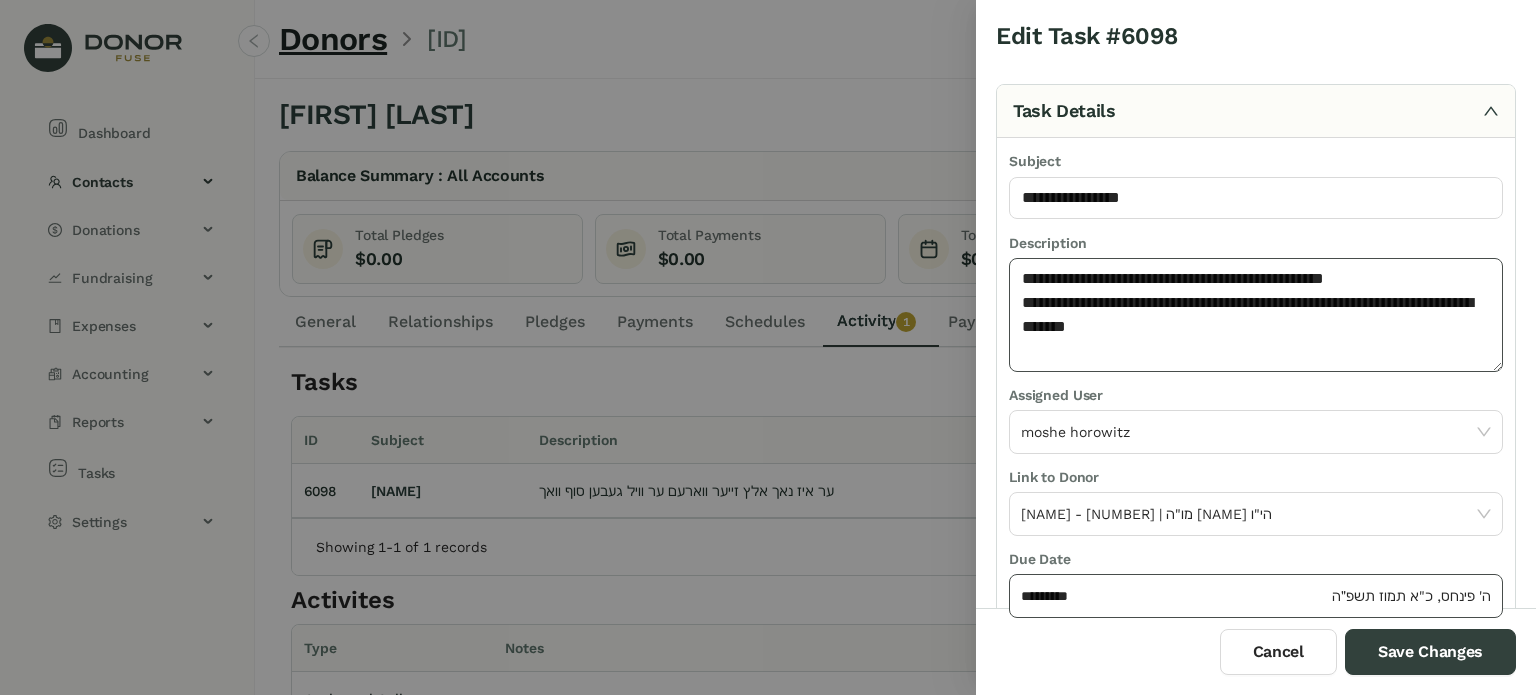 type on "**********" 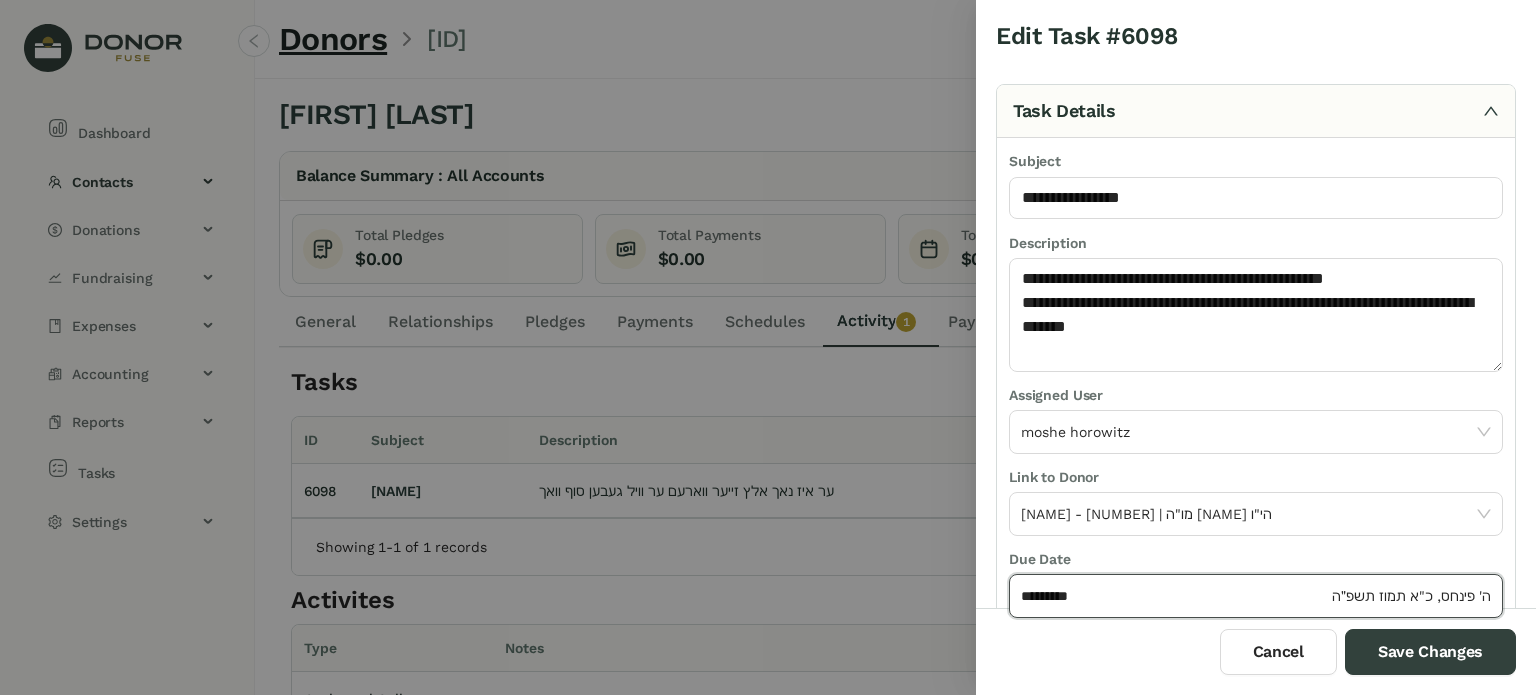 click on "*********" 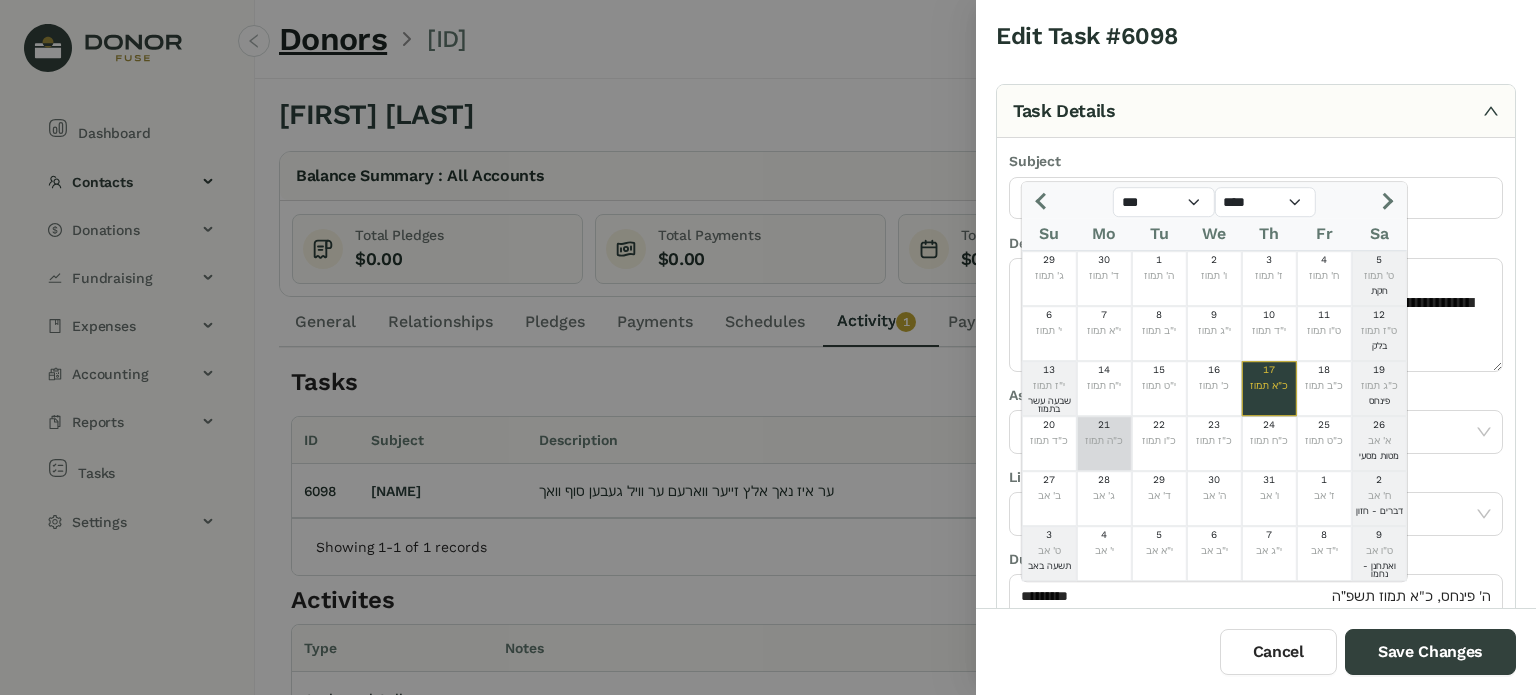 click on "21  כ"ה תמוז" 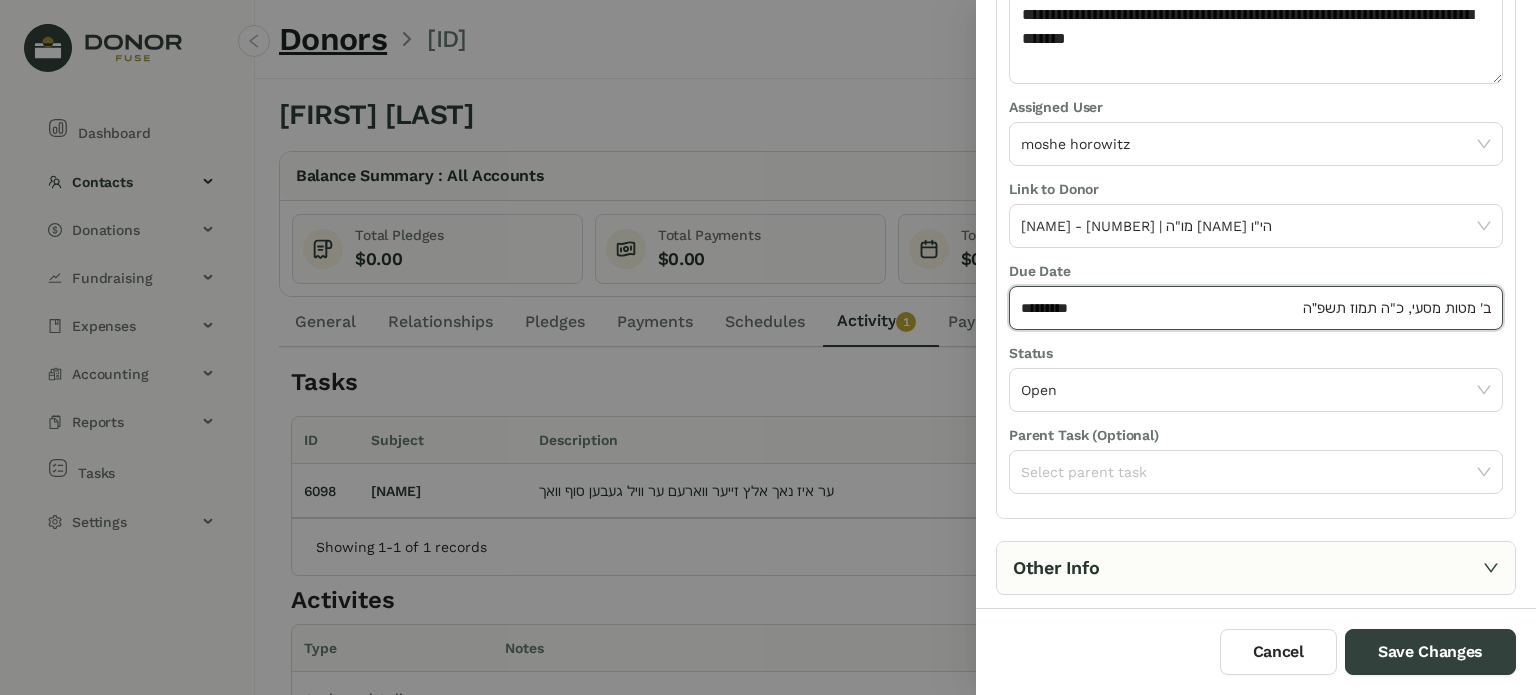 scroll, scrollTop: 292, scrollLeft: 0, axis: vertical 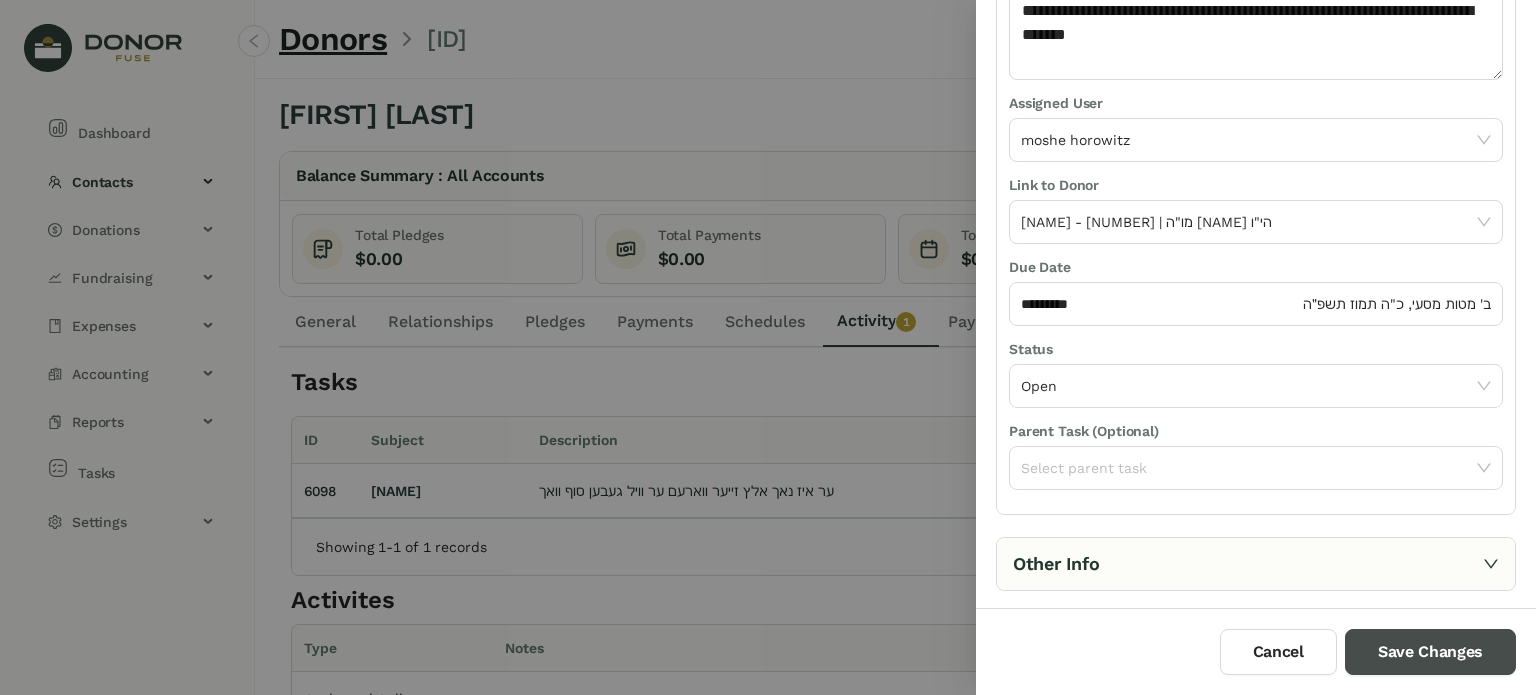 click on "Save Changes" at bounding box center [1430, 652] 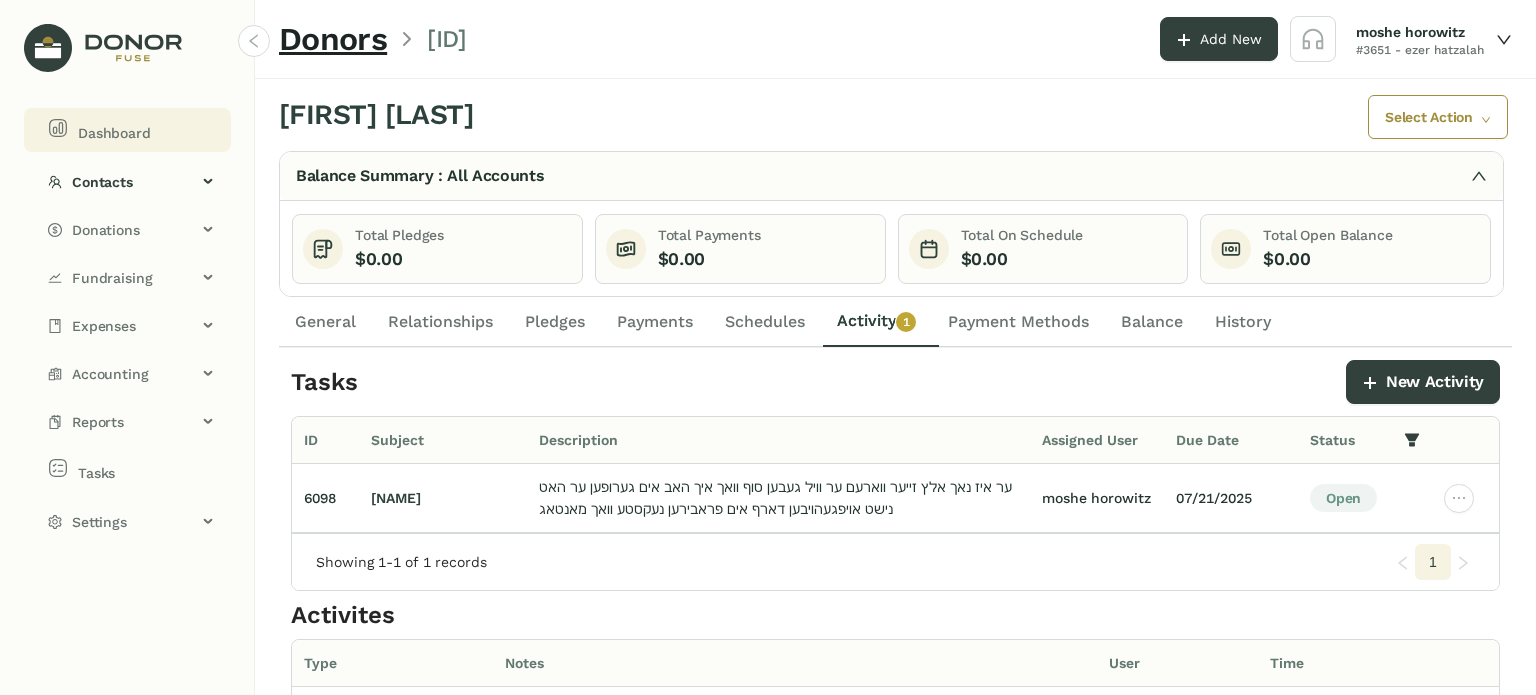 click on "Dashboard" 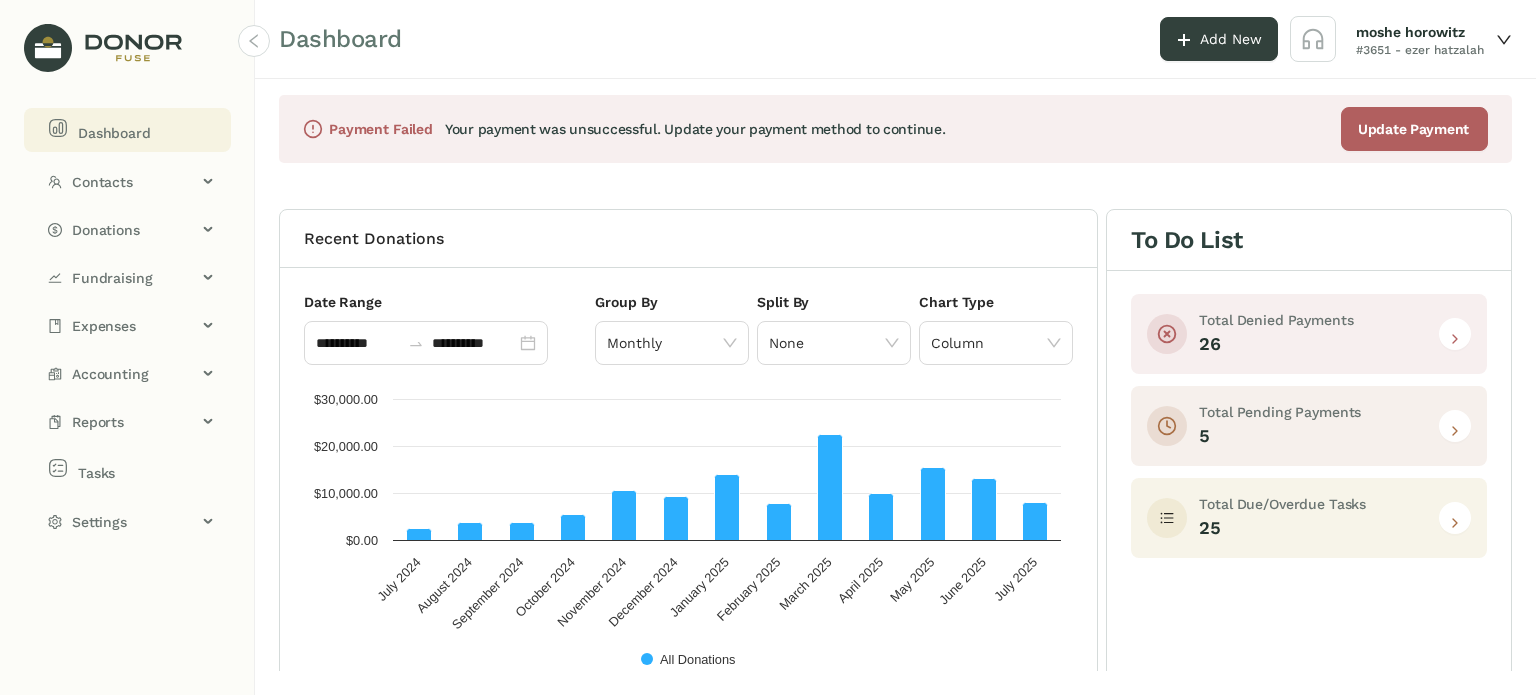 click 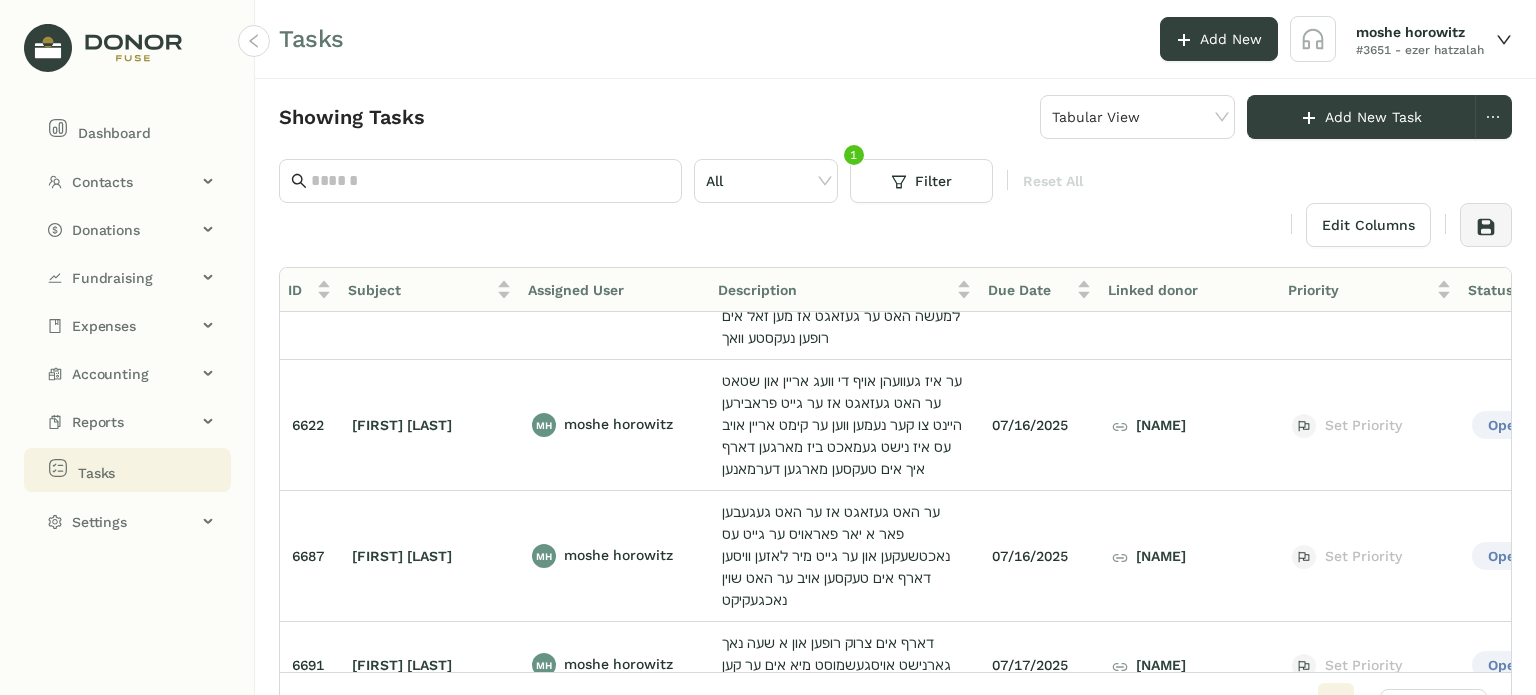 scroll, scrollTop: 306, scrollLeft: 0, axis: vertical 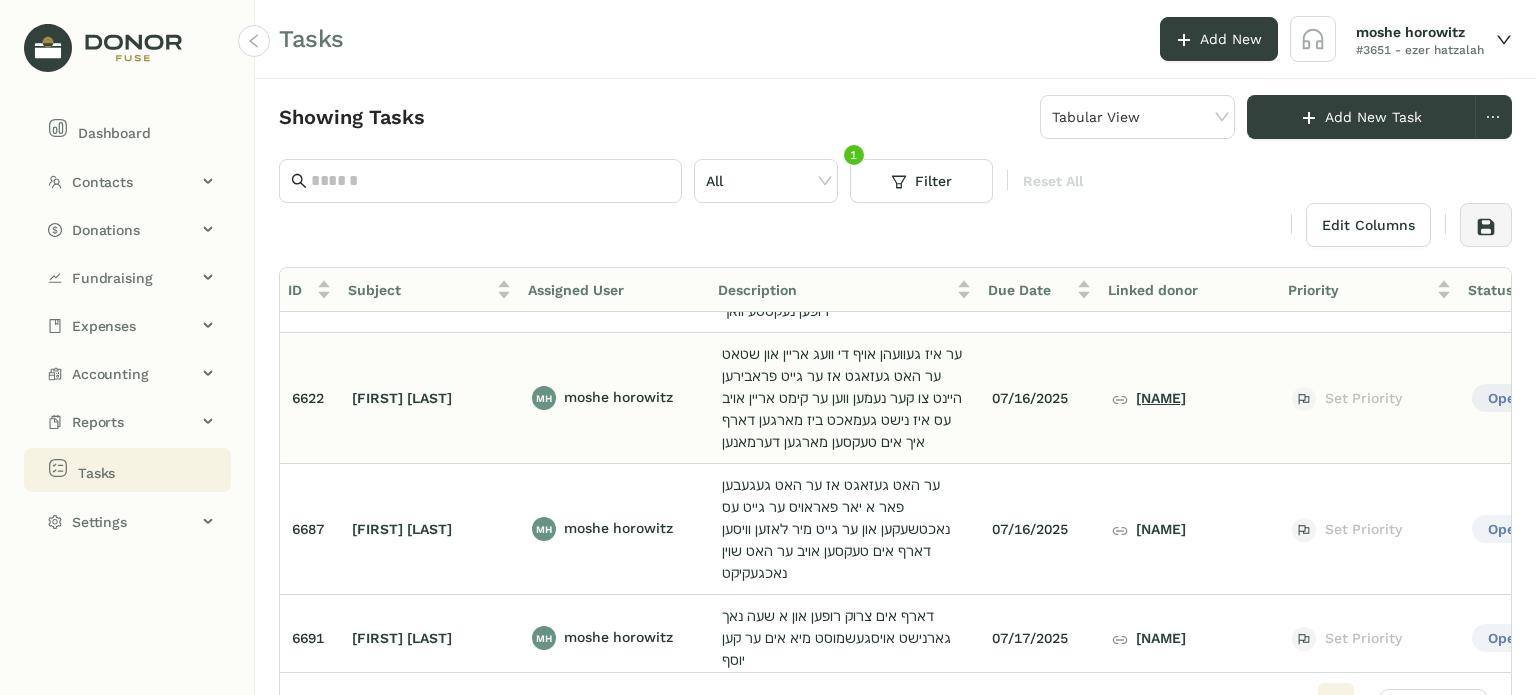 click on "וואלף ראזענבוים" 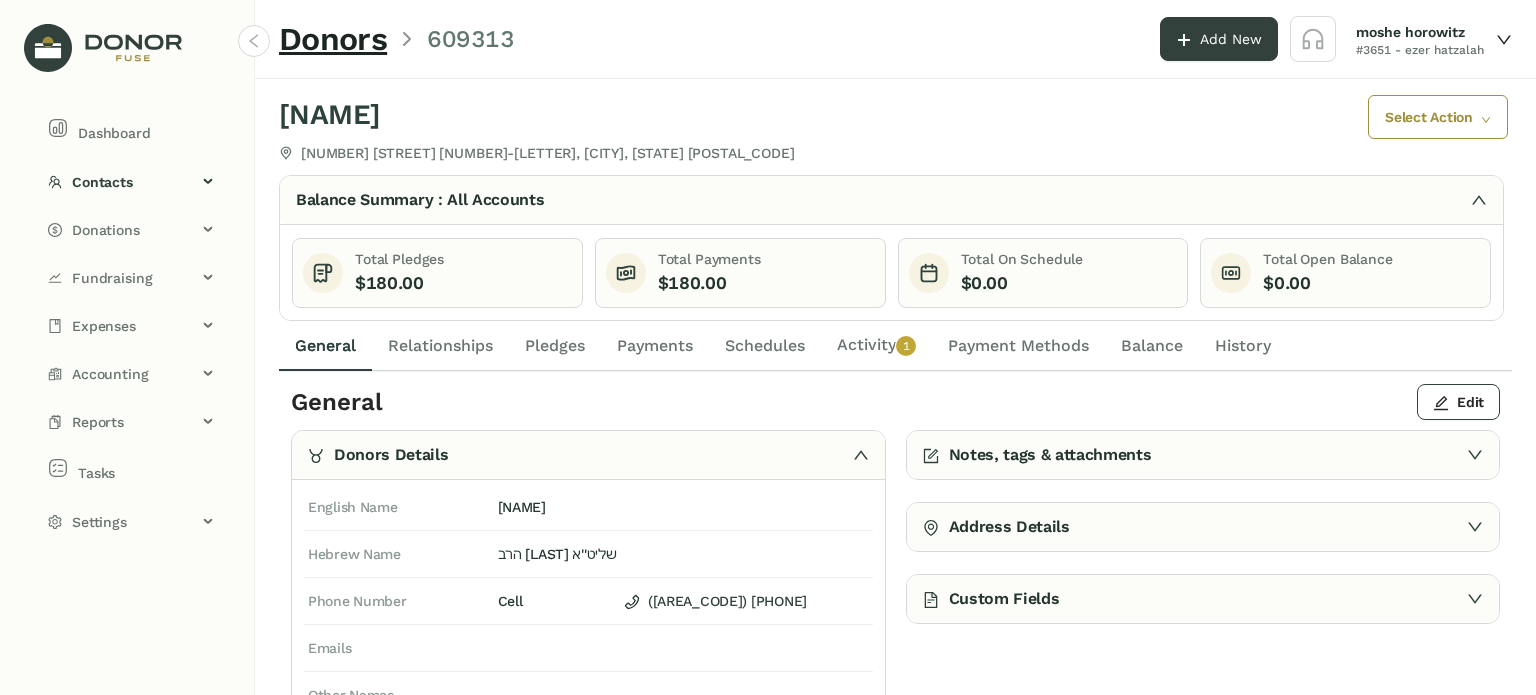 click on "Activity   0   1   2   3   4   5   6   7   8   9" 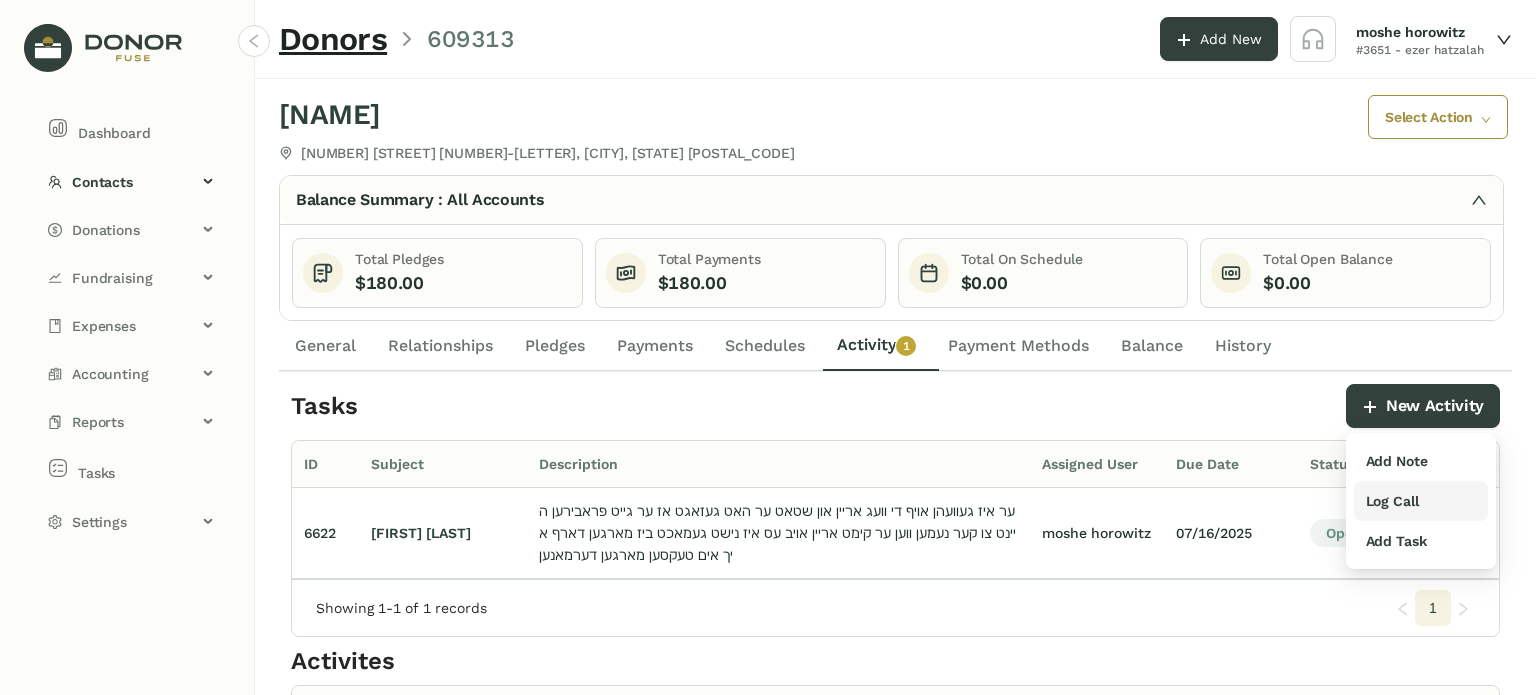 click on "Log Call" at bounding box center [1392, 501] 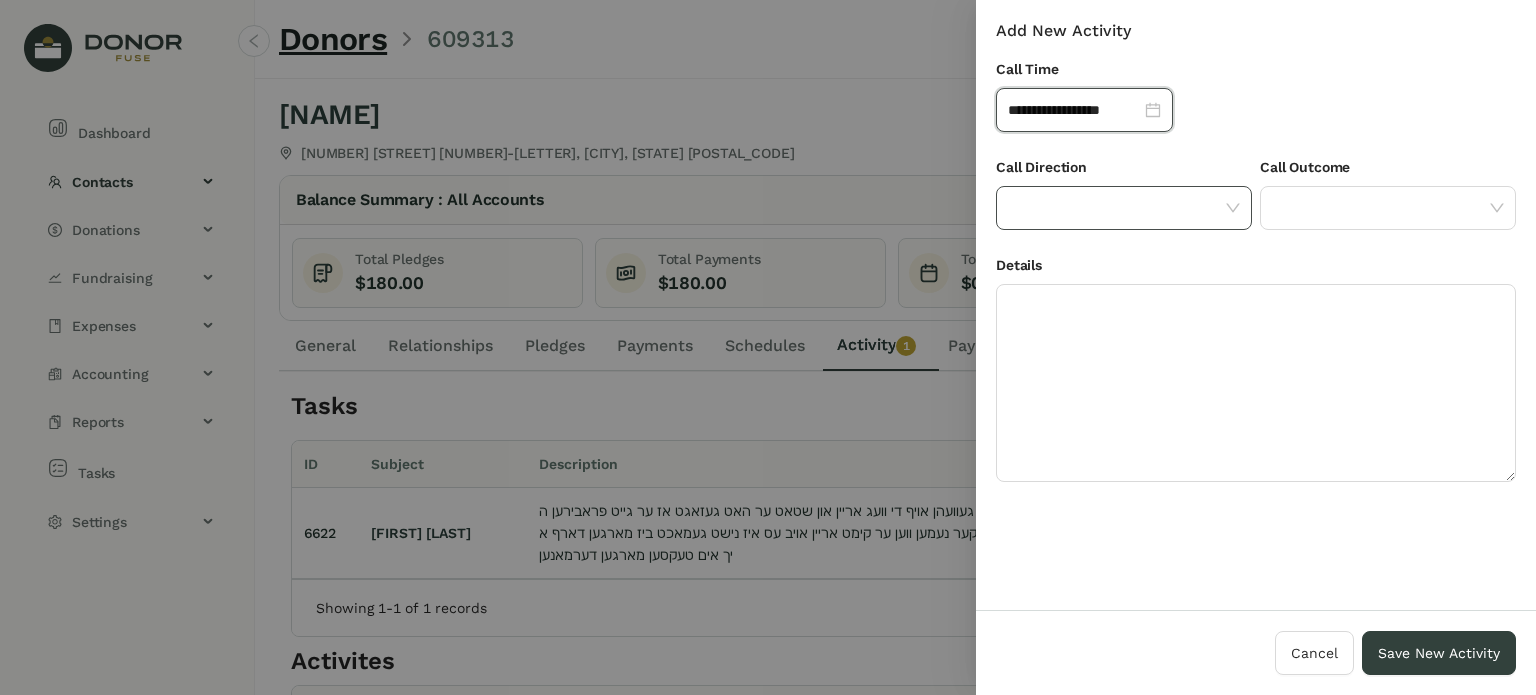 click 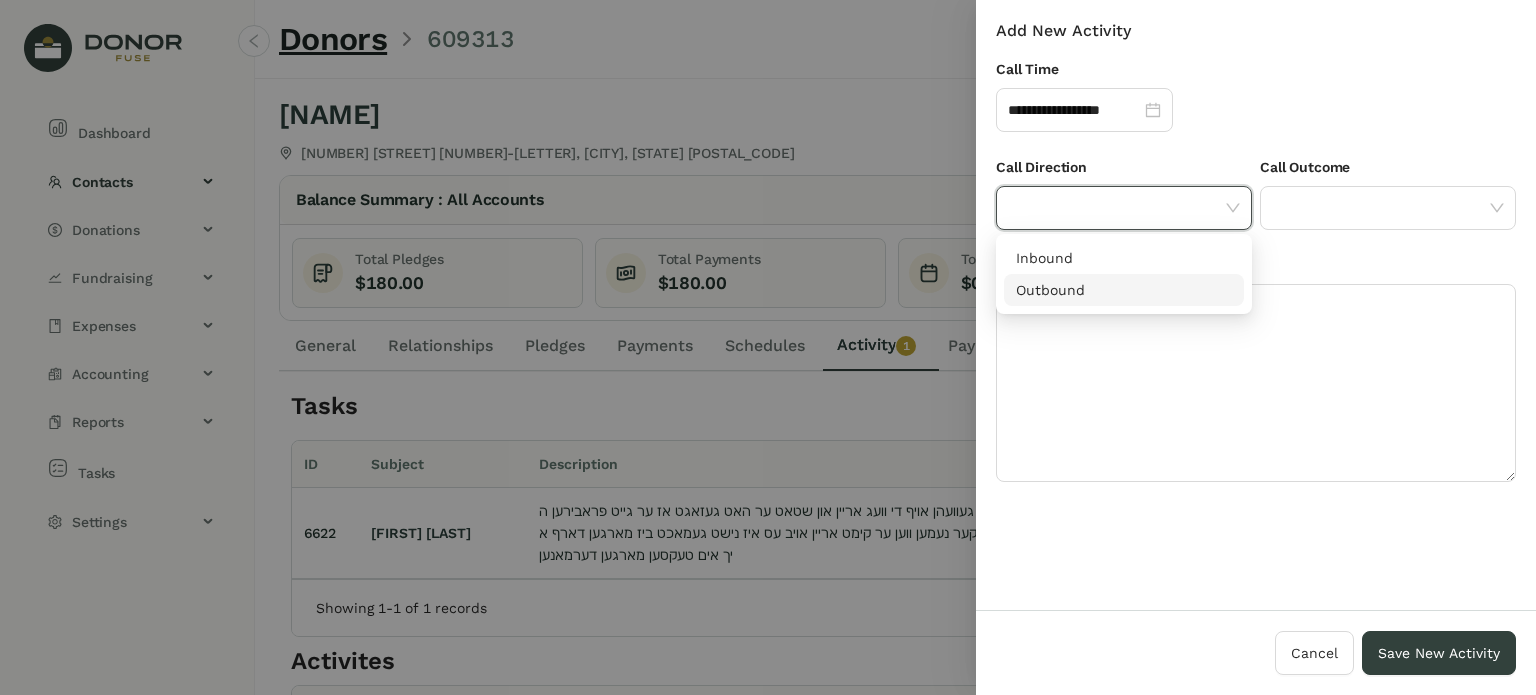 click on "Outbound" at bounding box center [1124, 290] 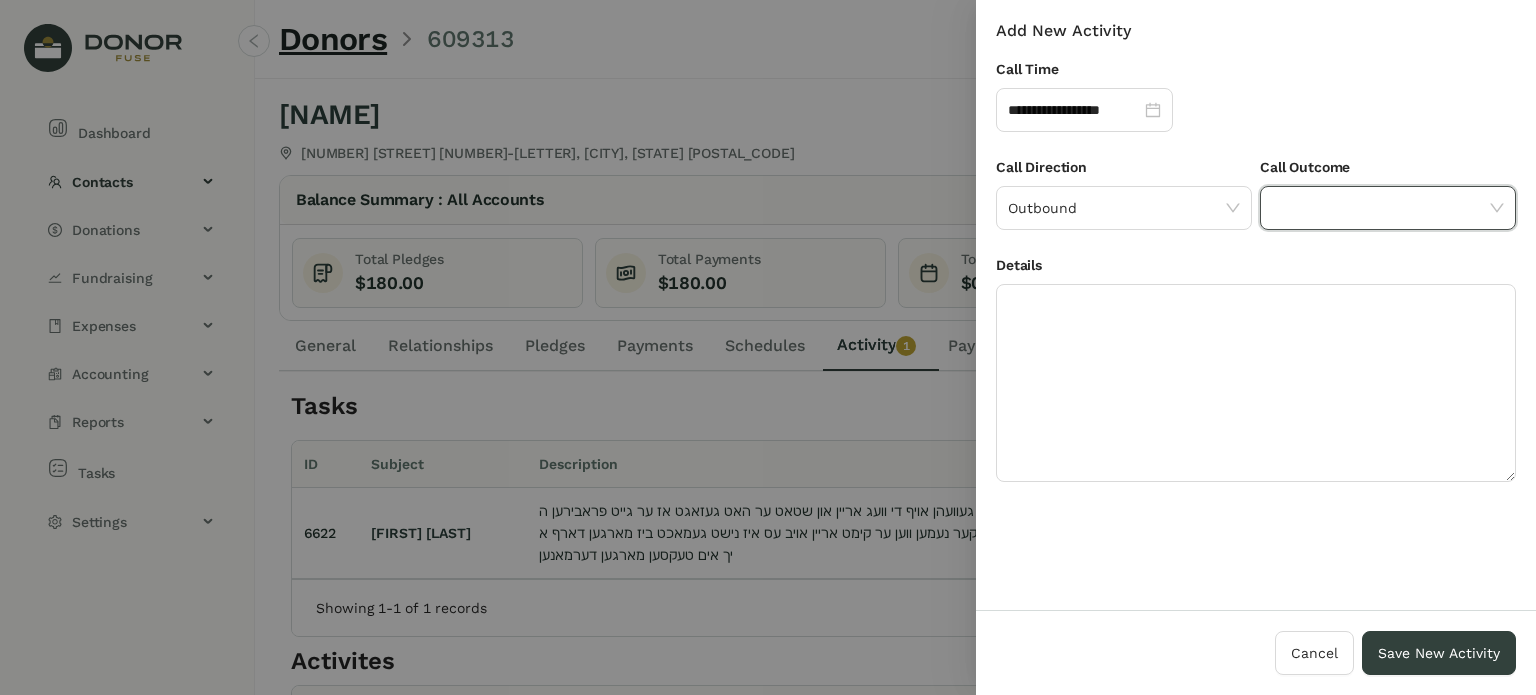 click 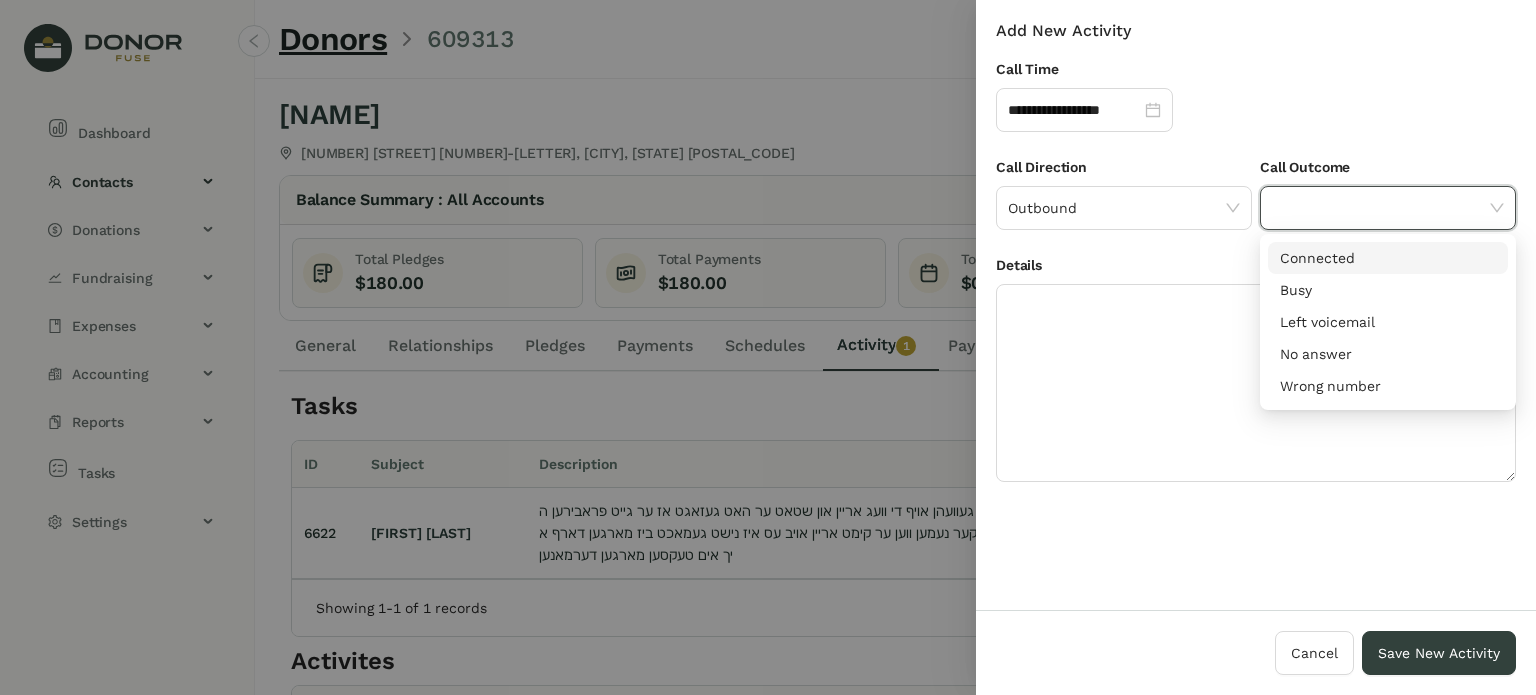 click on "Connected" at bounding box center (1388, 258) 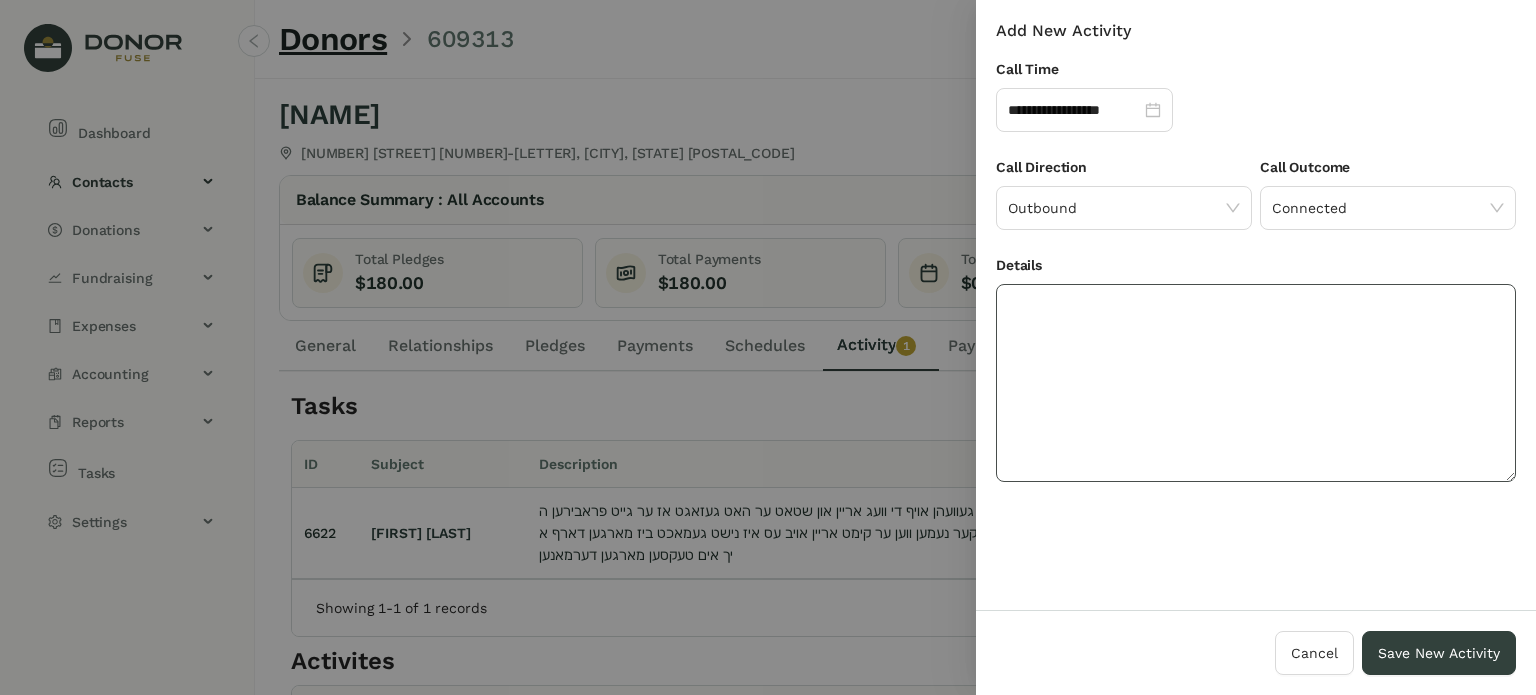 click 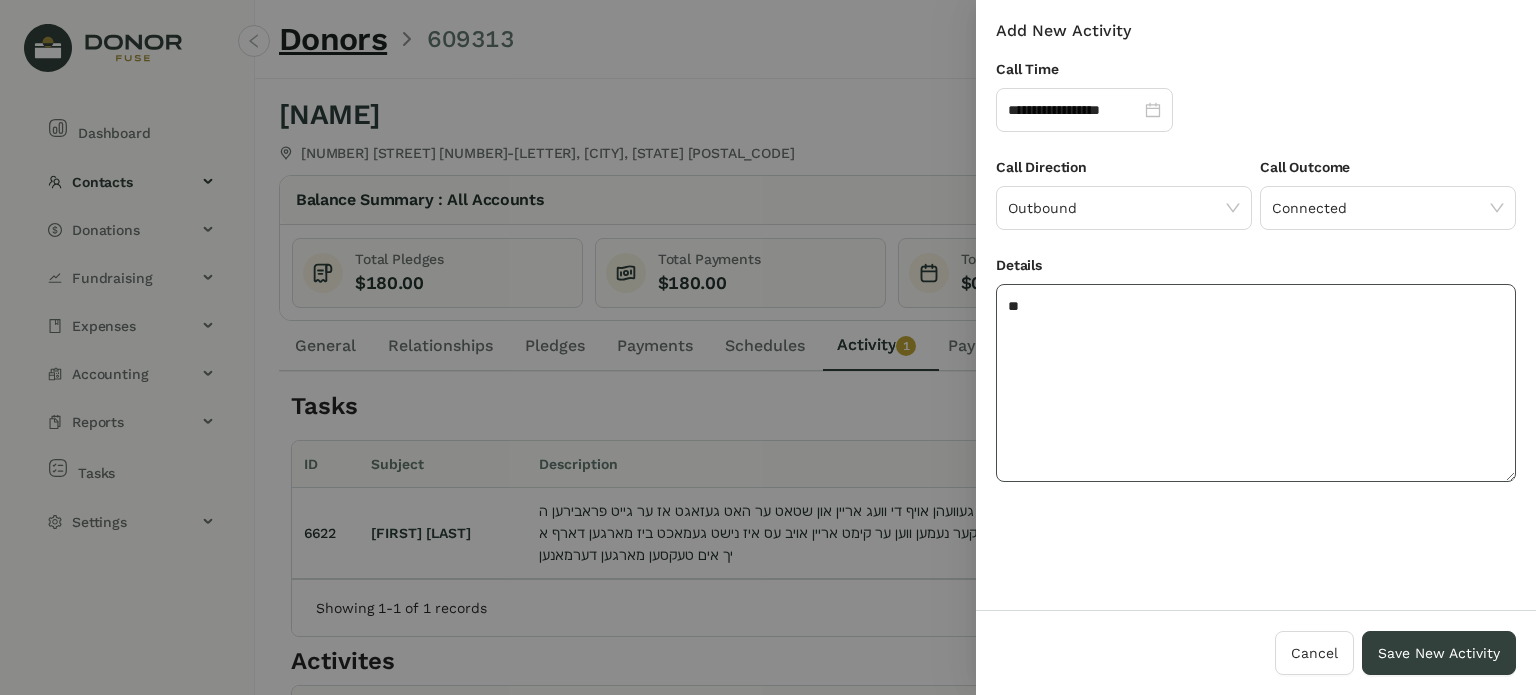 type on "*" 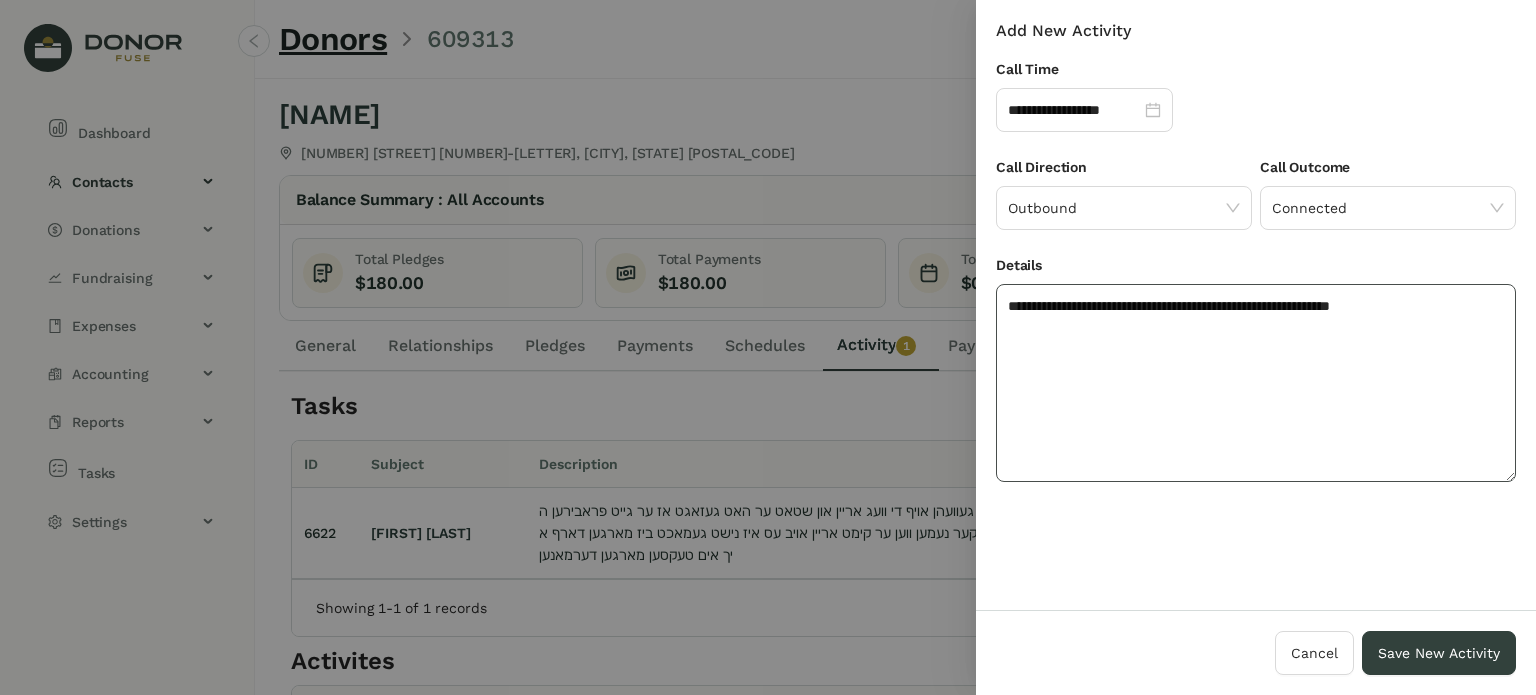 click on "**********" 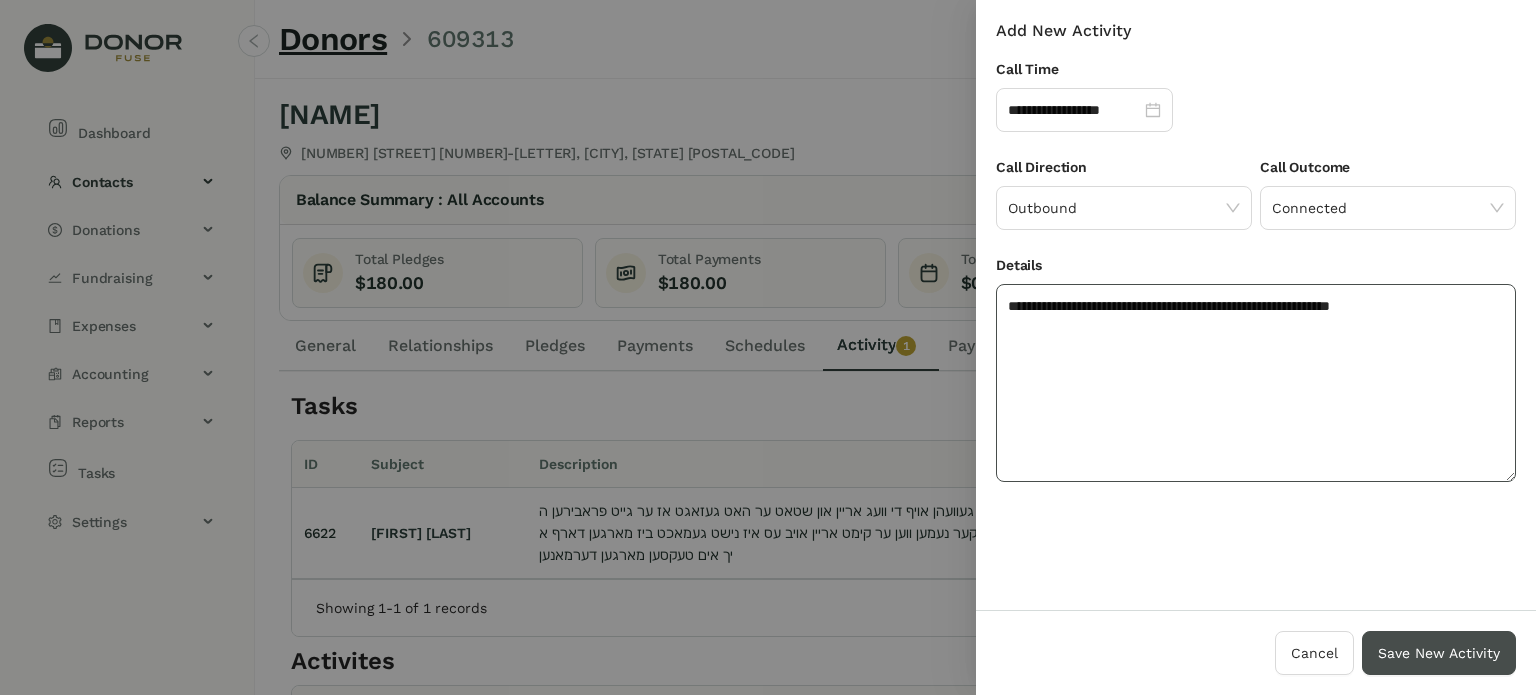 type on "**********" 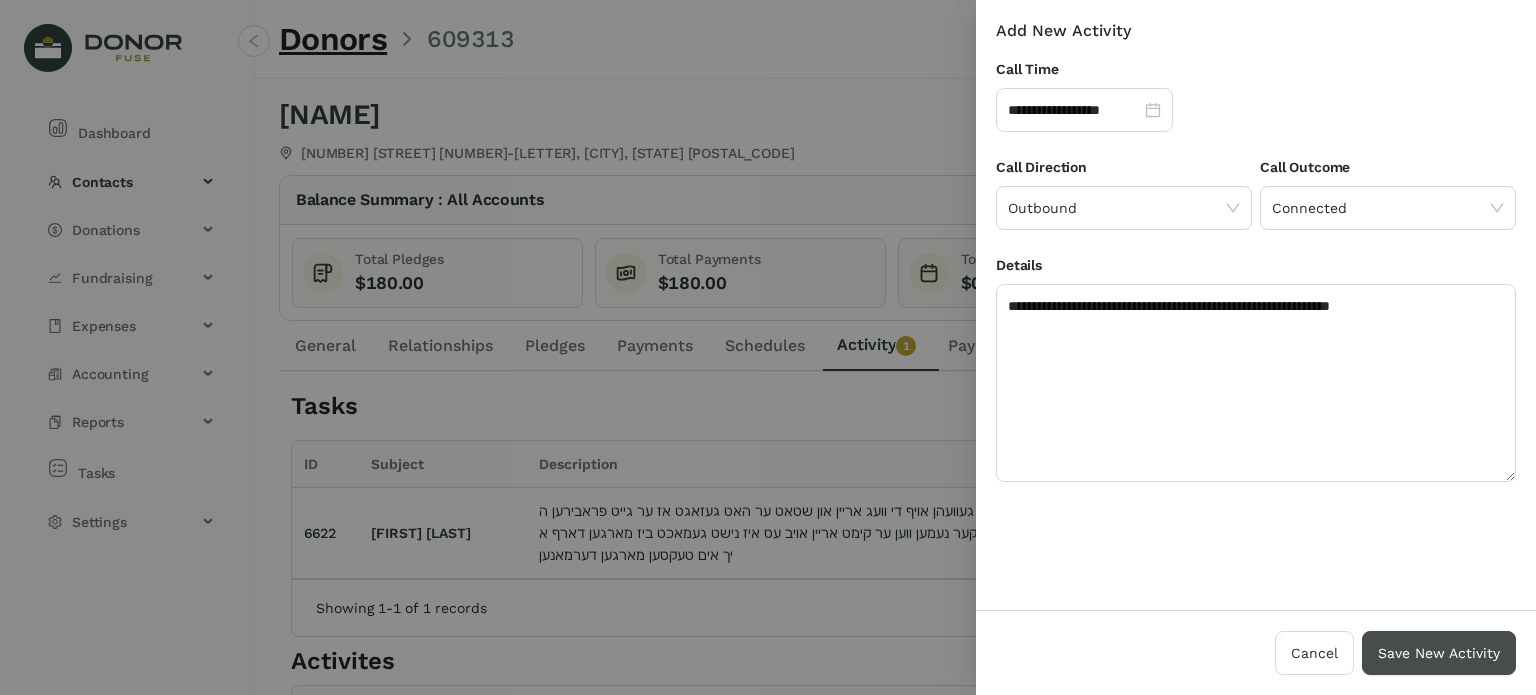 click on "Save New Activity" at bounding box center (1439, 653) 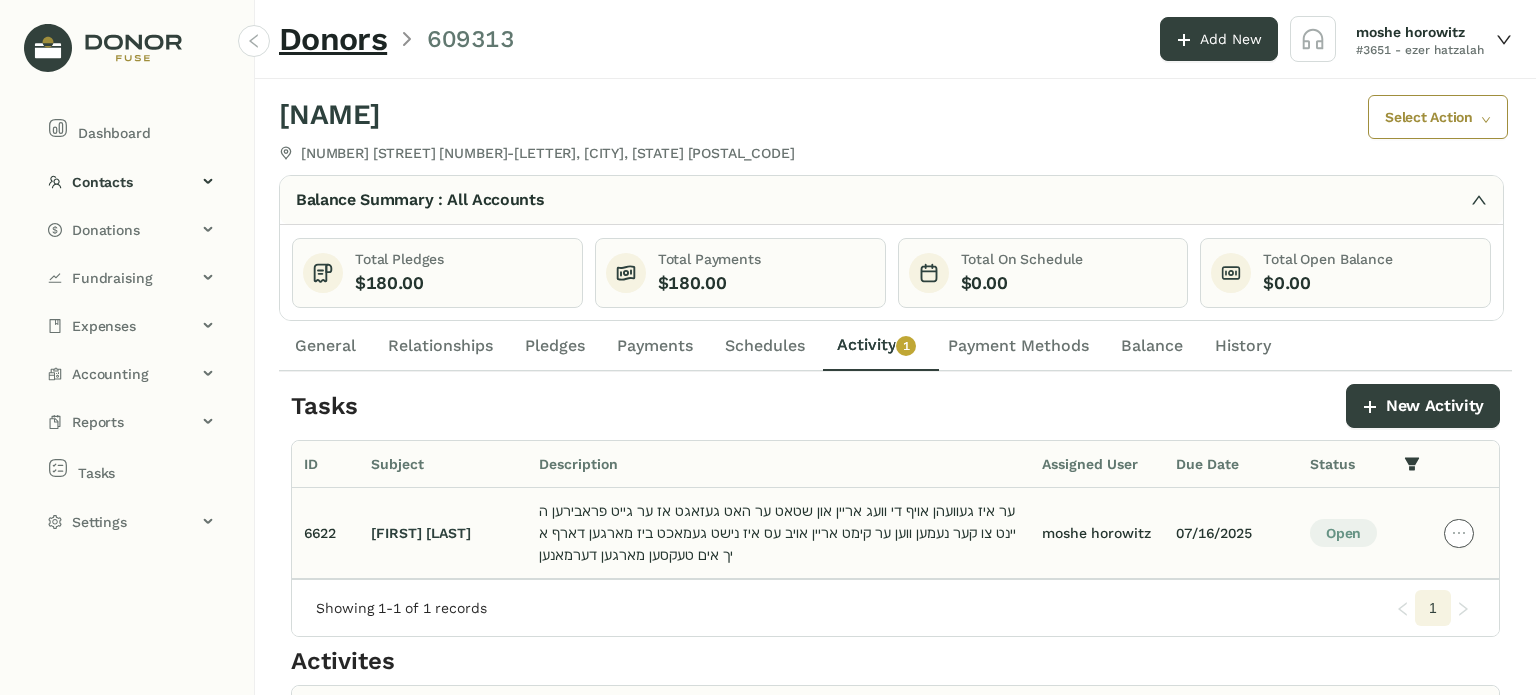 click 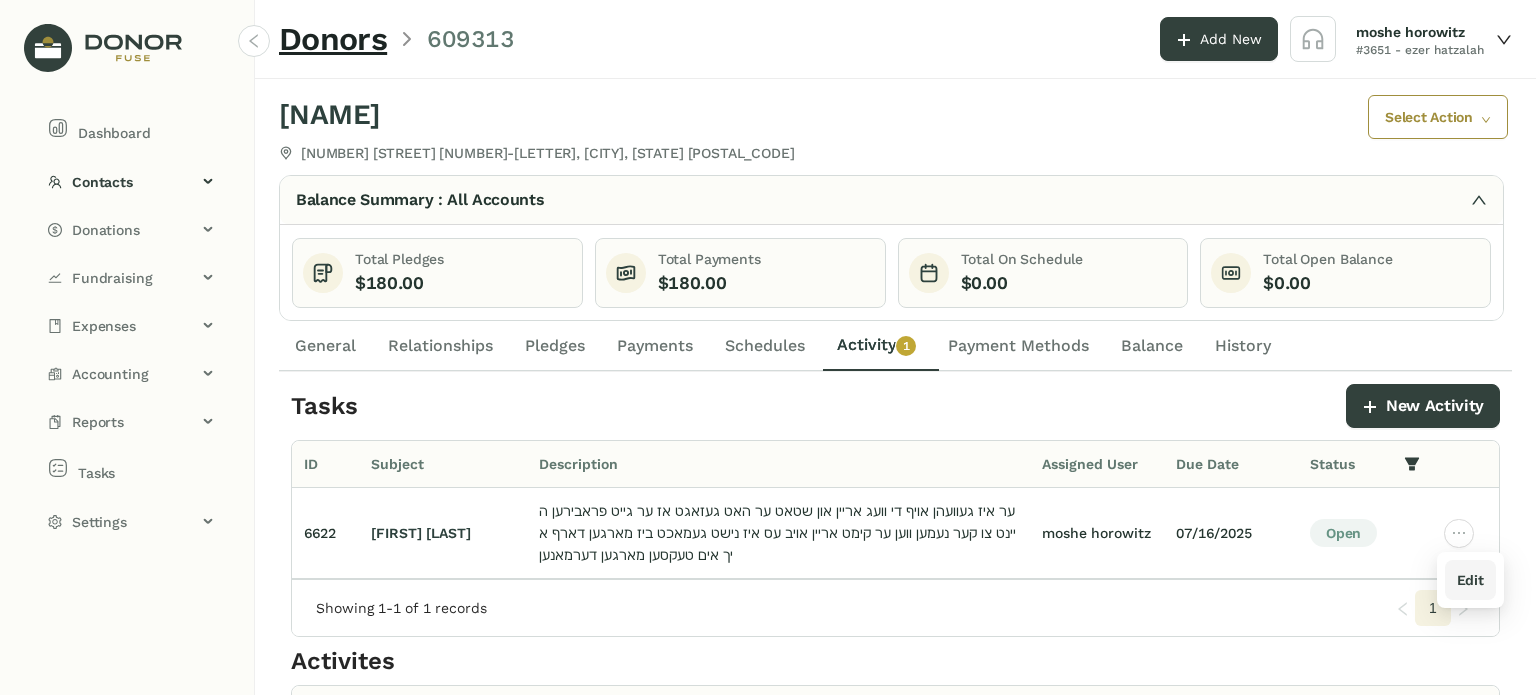 click on "Edit" at bounding box center (1470, 580) 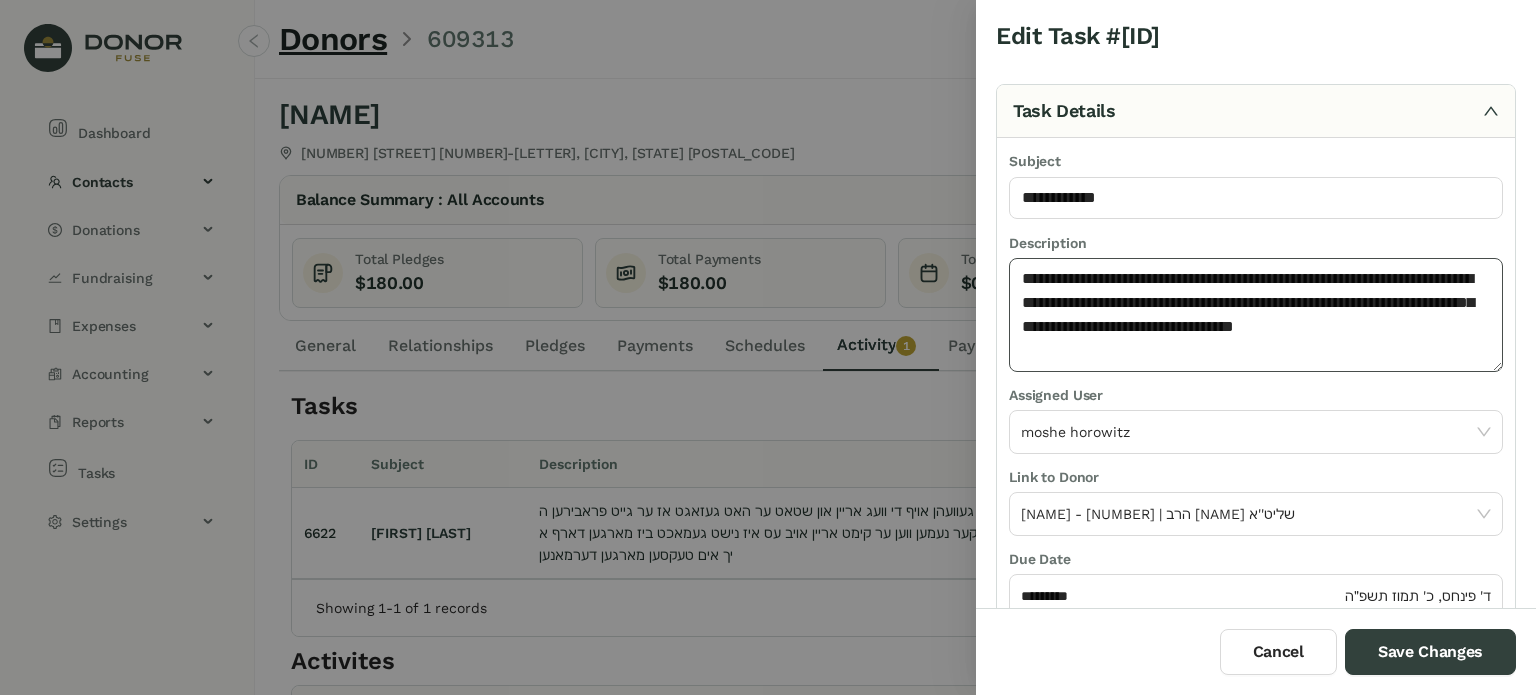 click on "**********" 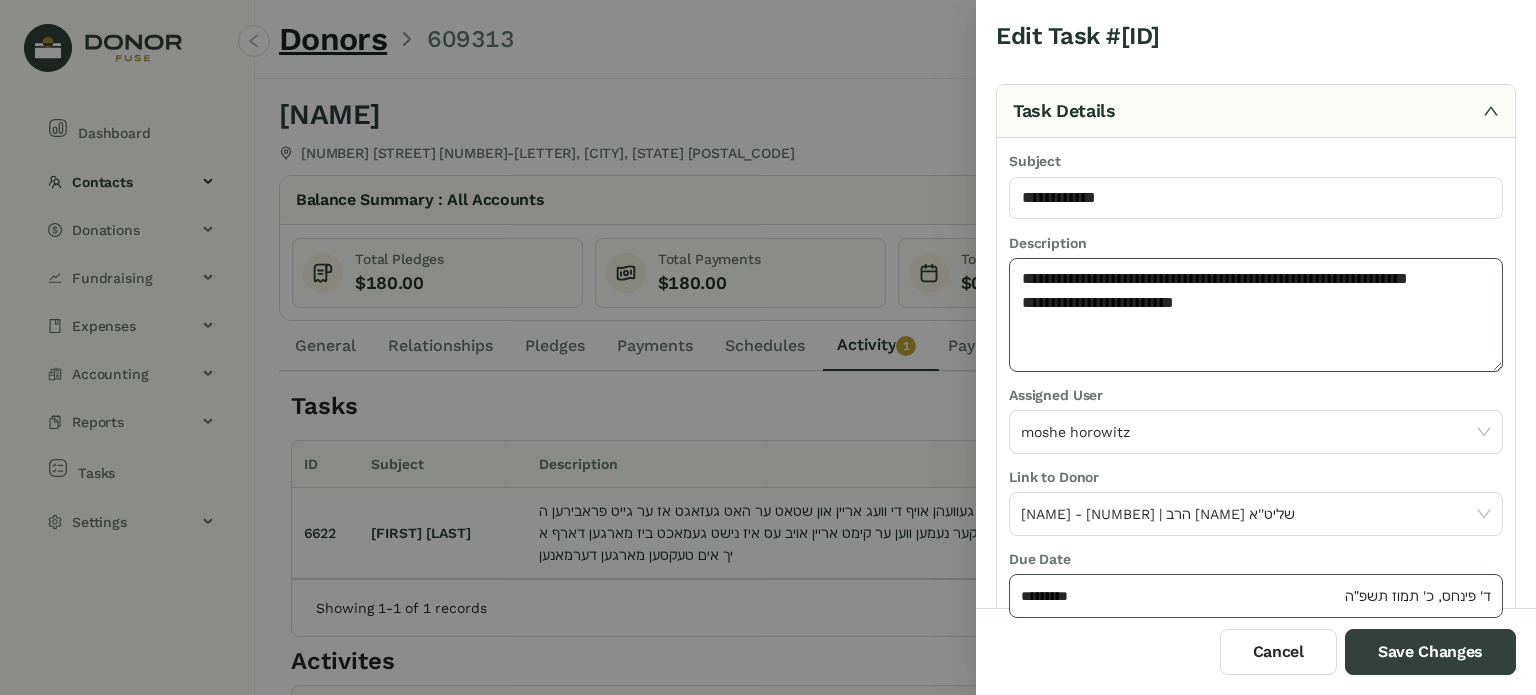 type on "**********" 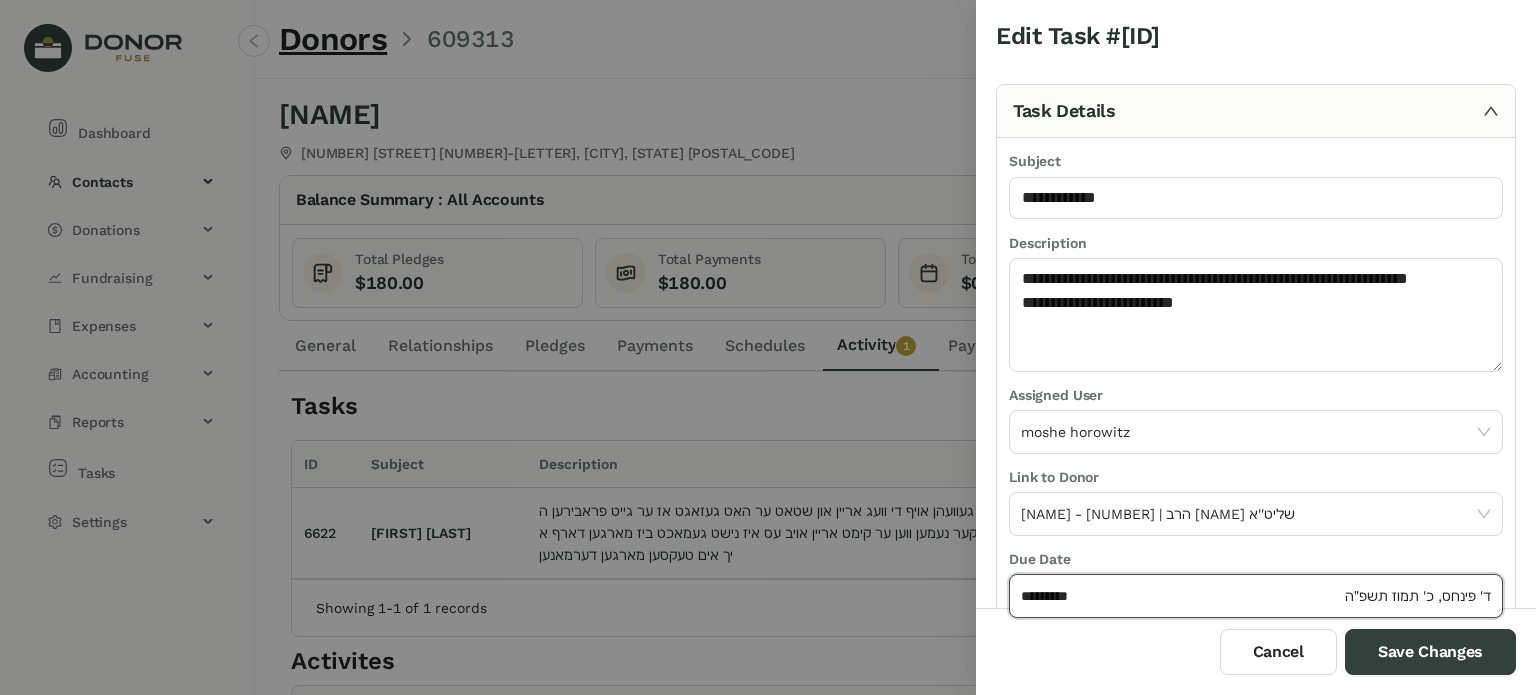 click on "*********" 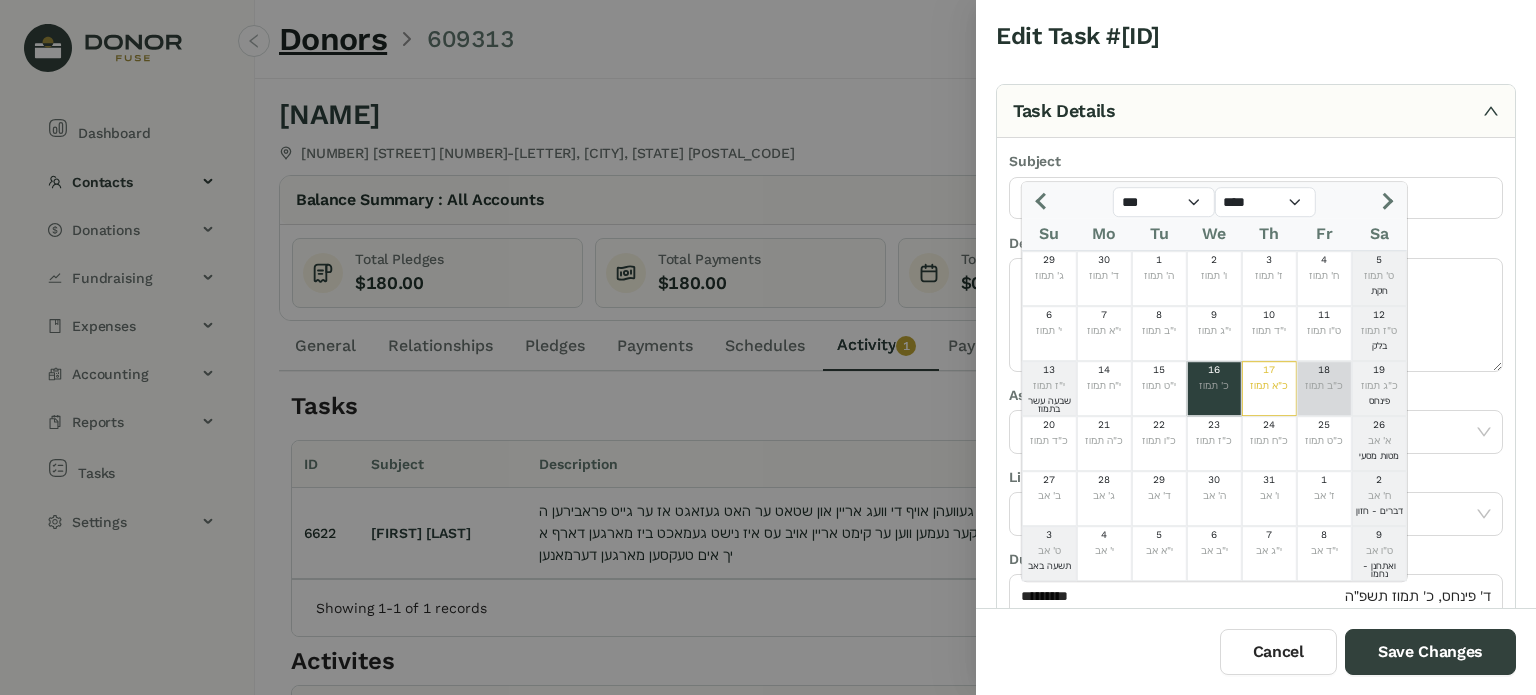 click on "כ"ב תמוז" 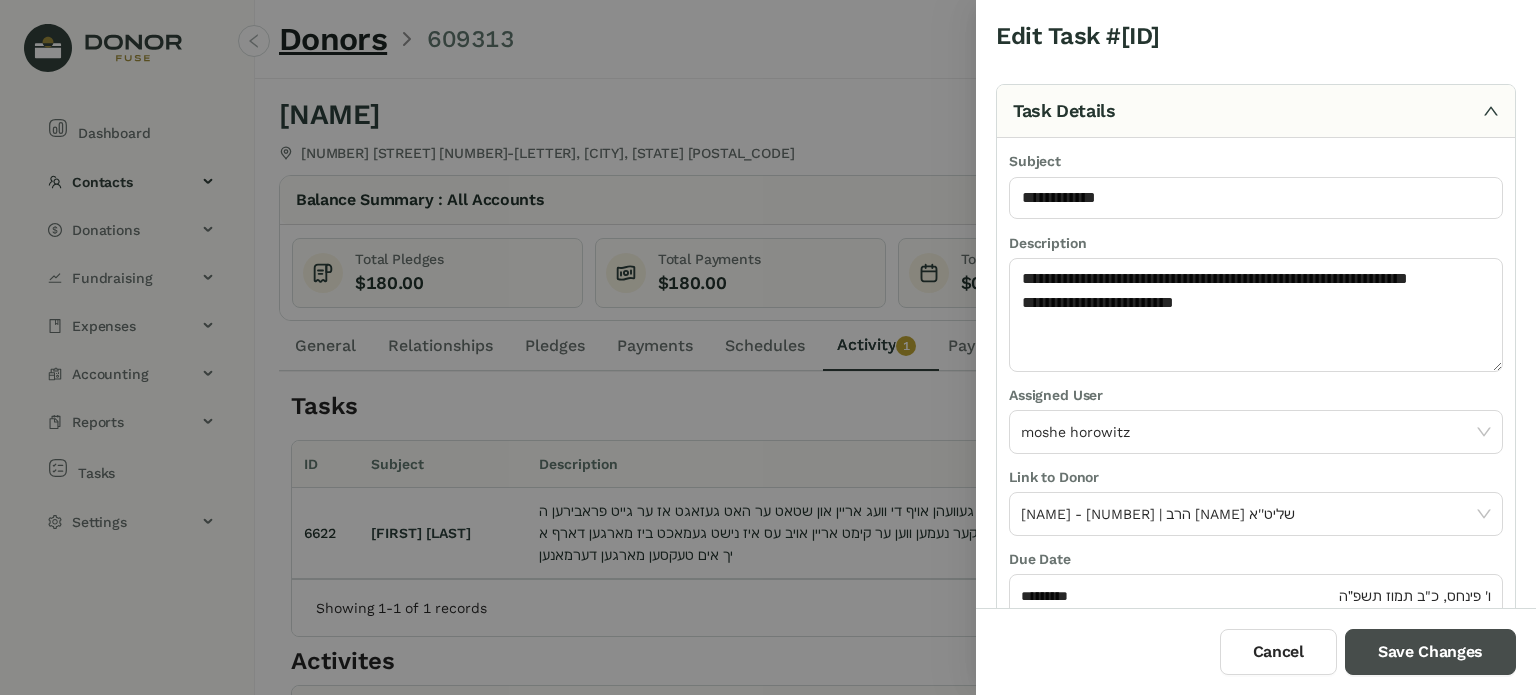 click on "Save Changes" at bounding box center [1430, 652] 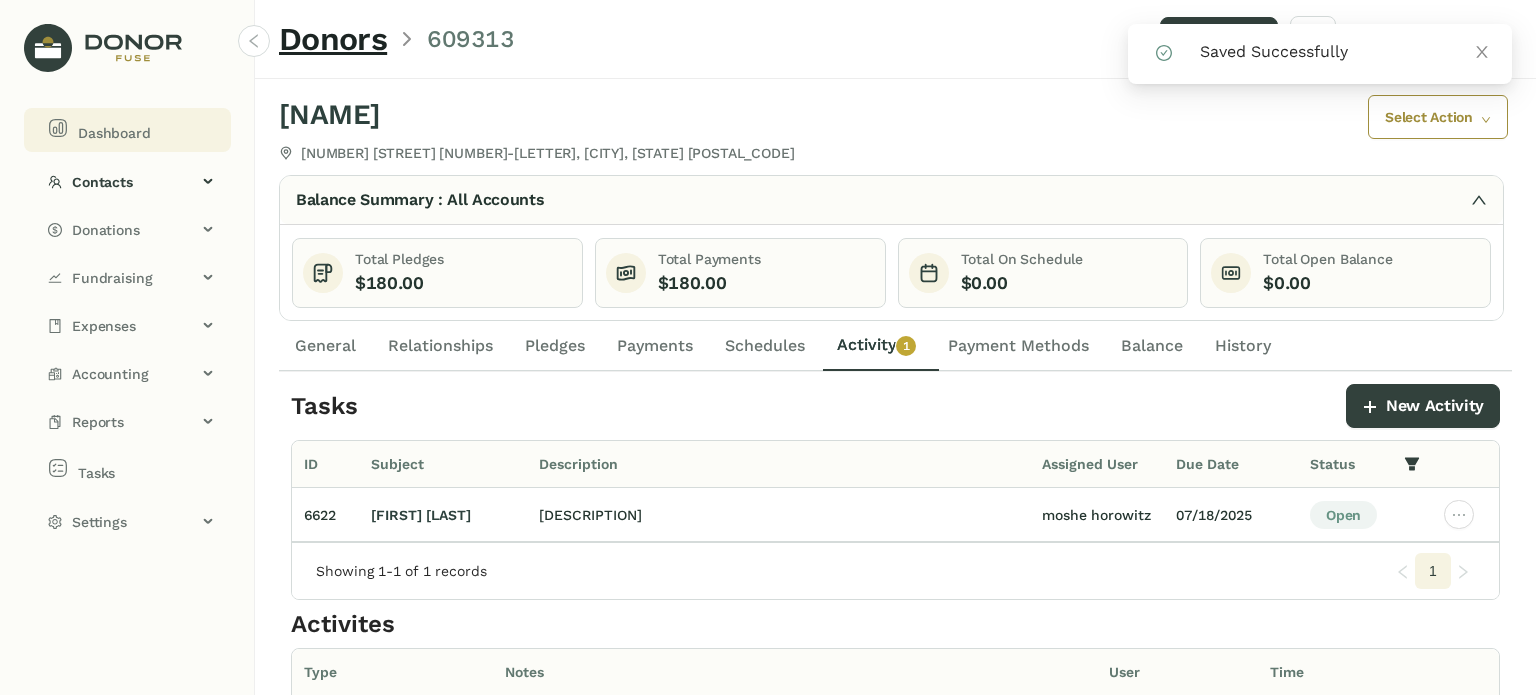 click on "Dashboard" 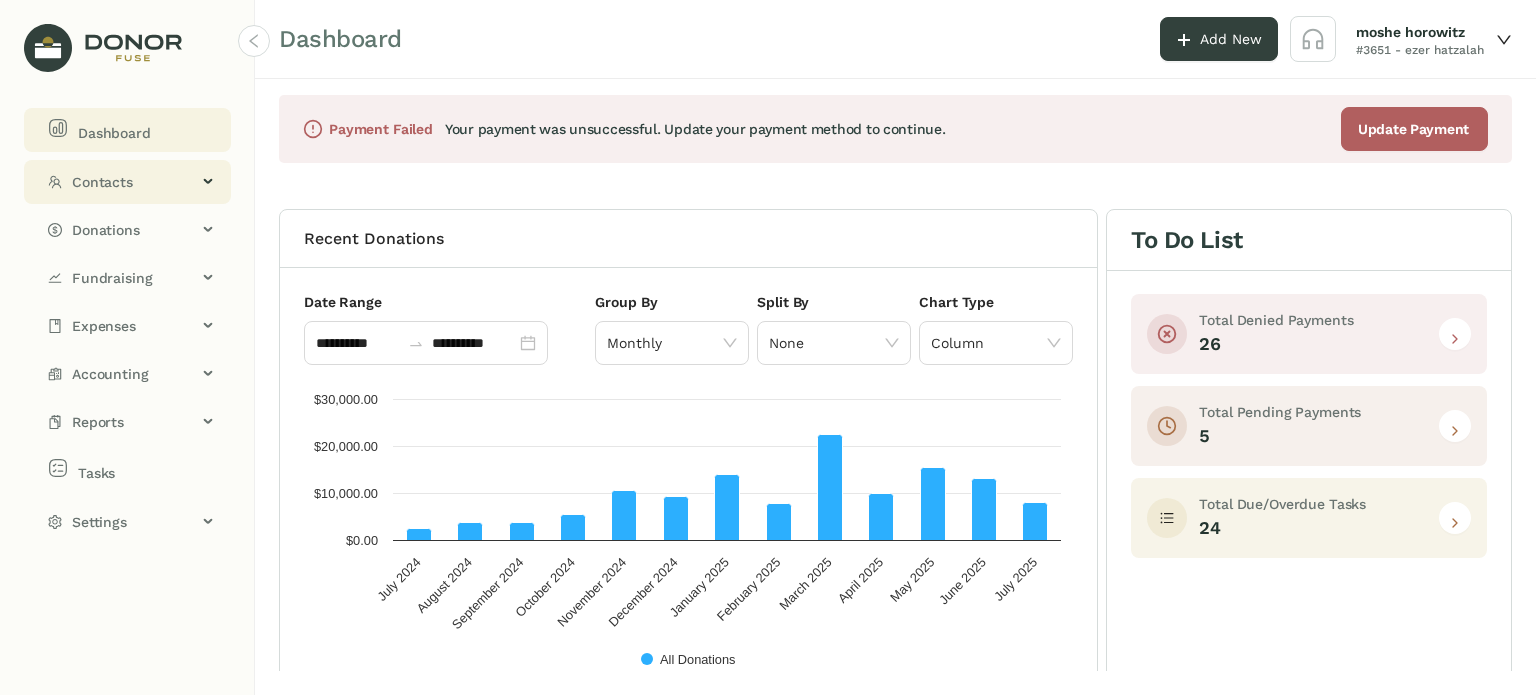 click on "Contacts" 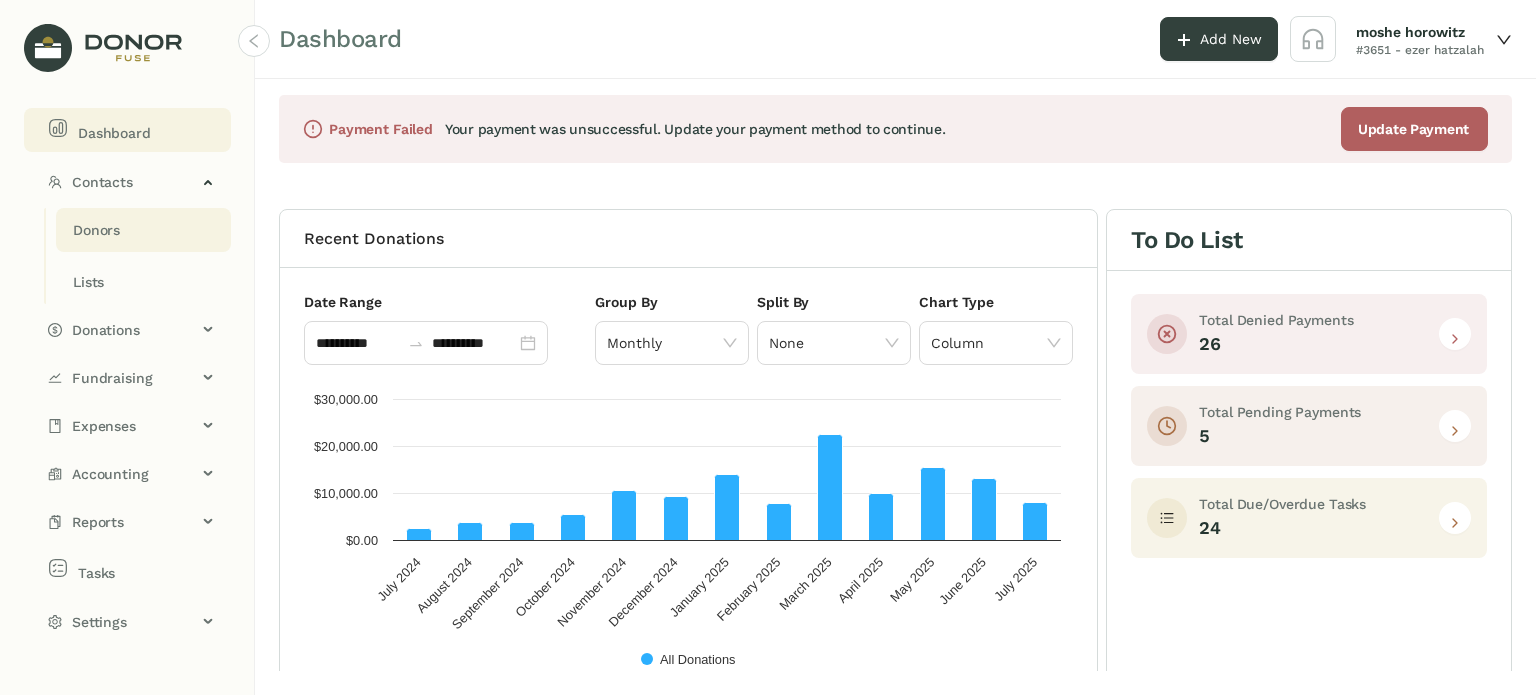 click on "Donors" 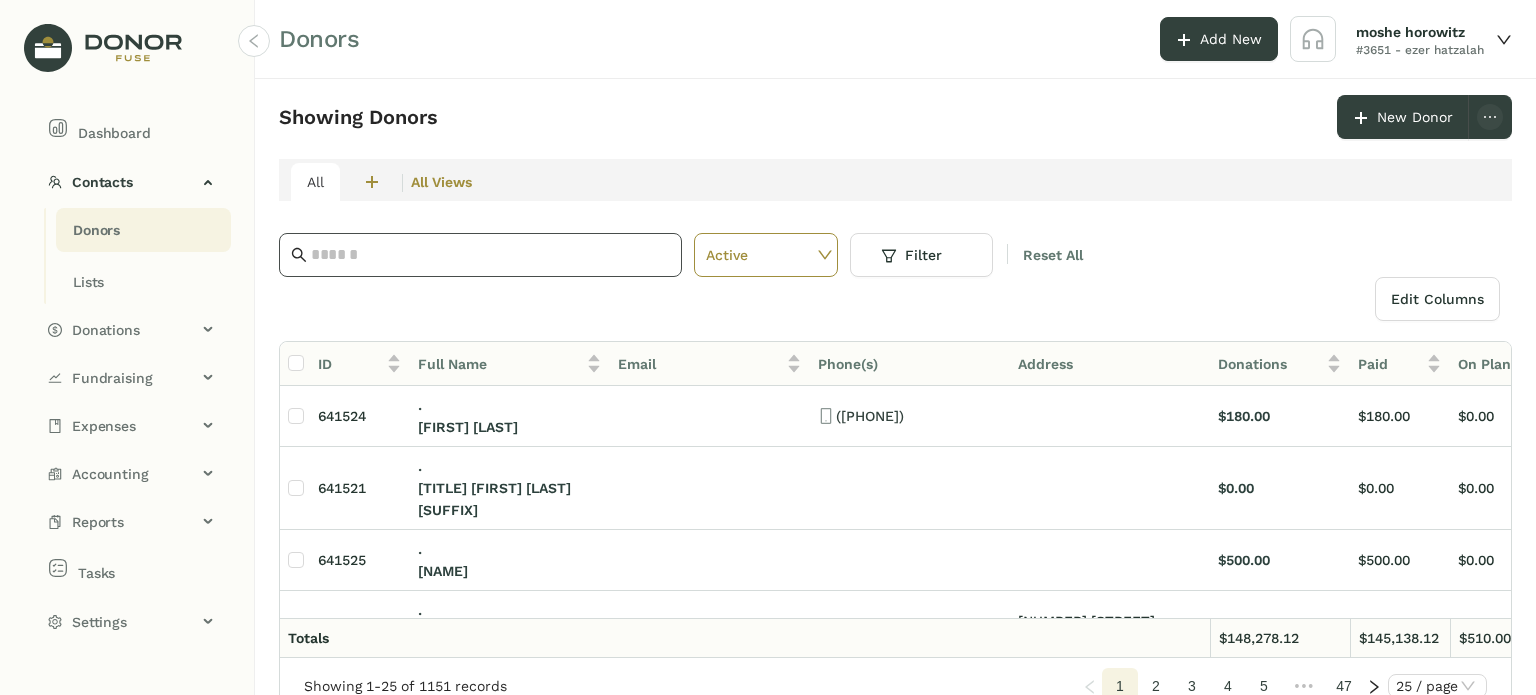 click 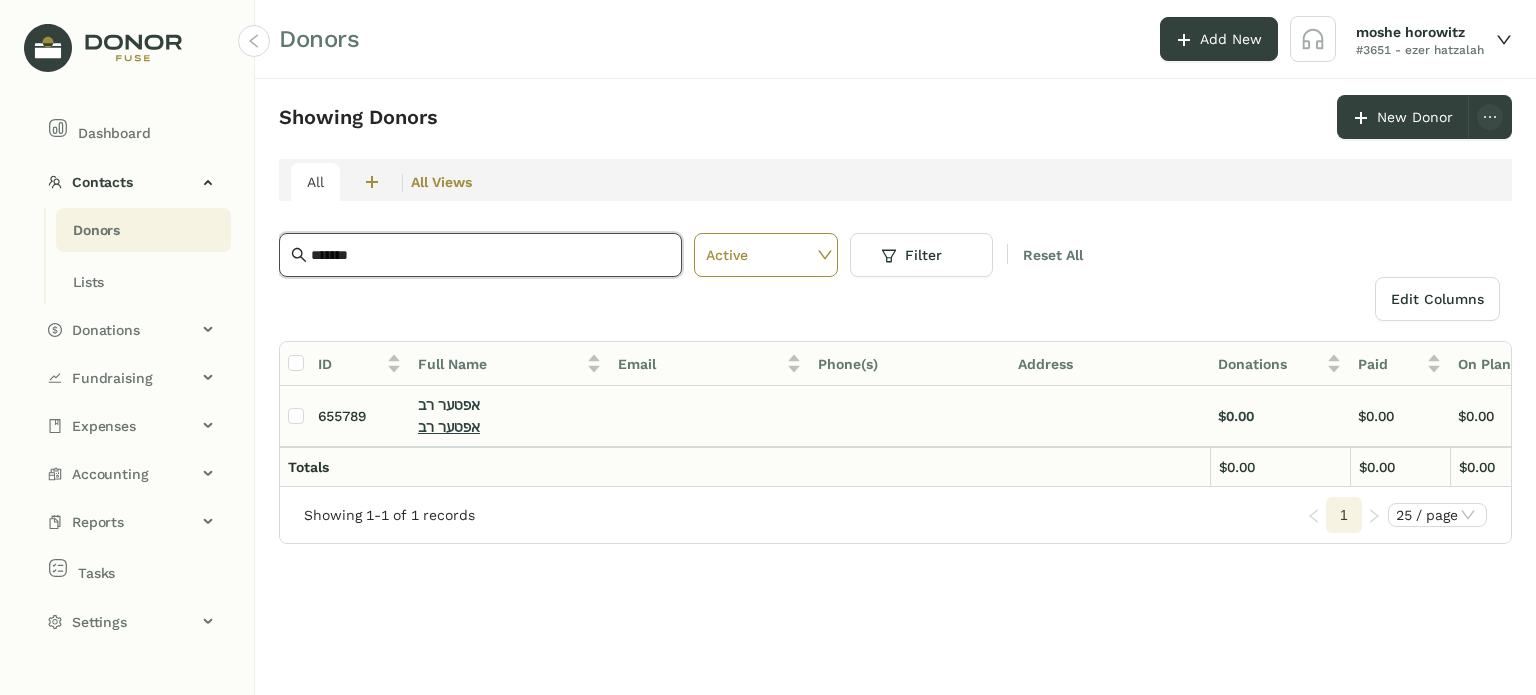 type on "*******" 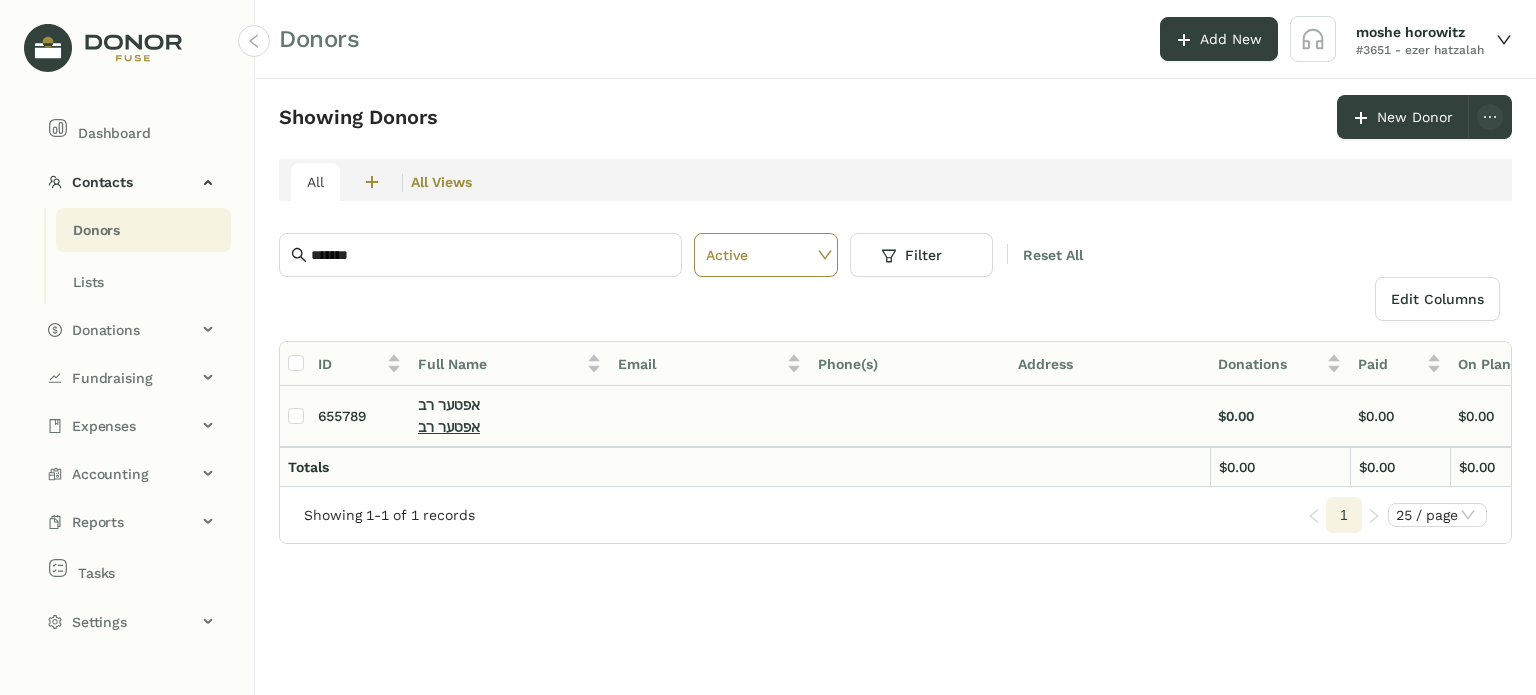 click on "אפטער רב" 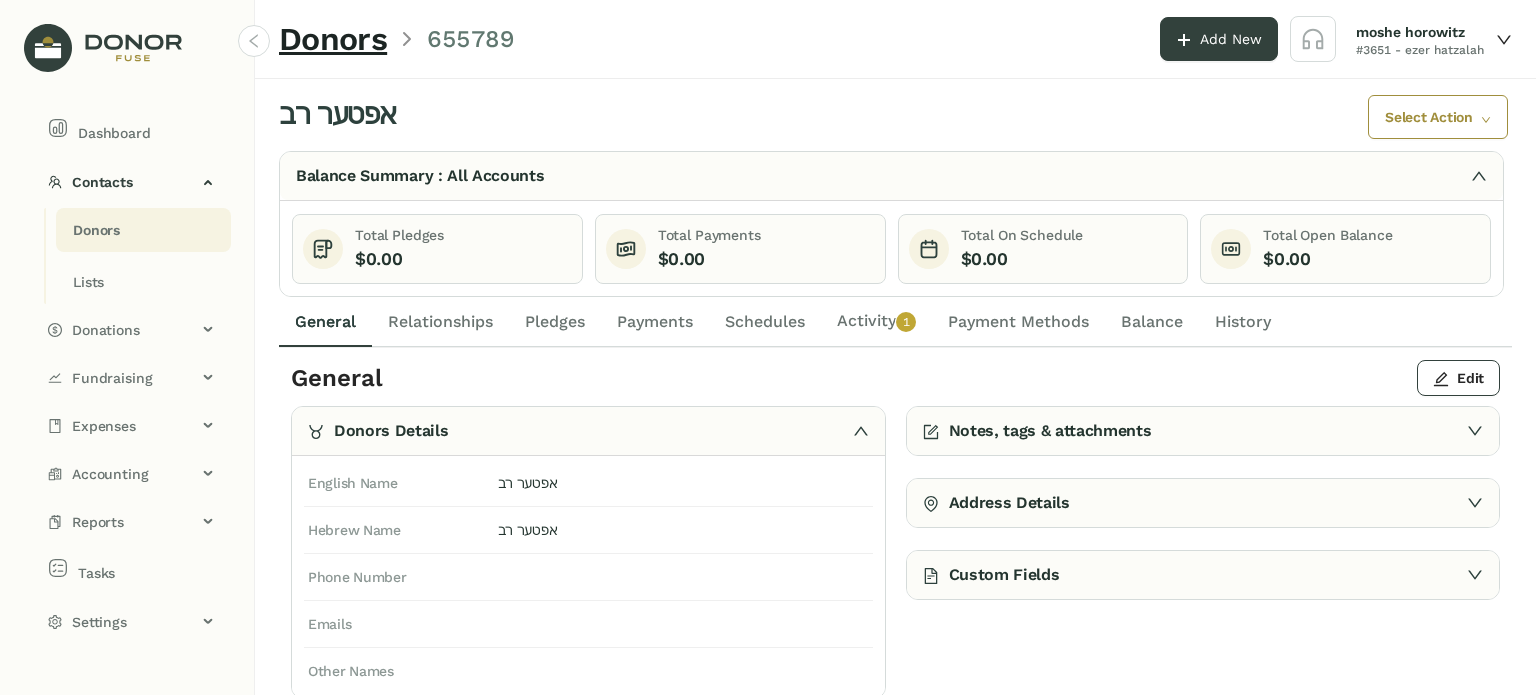 click on "Activity   0   1   2   3   4   5   6   7   8   9" 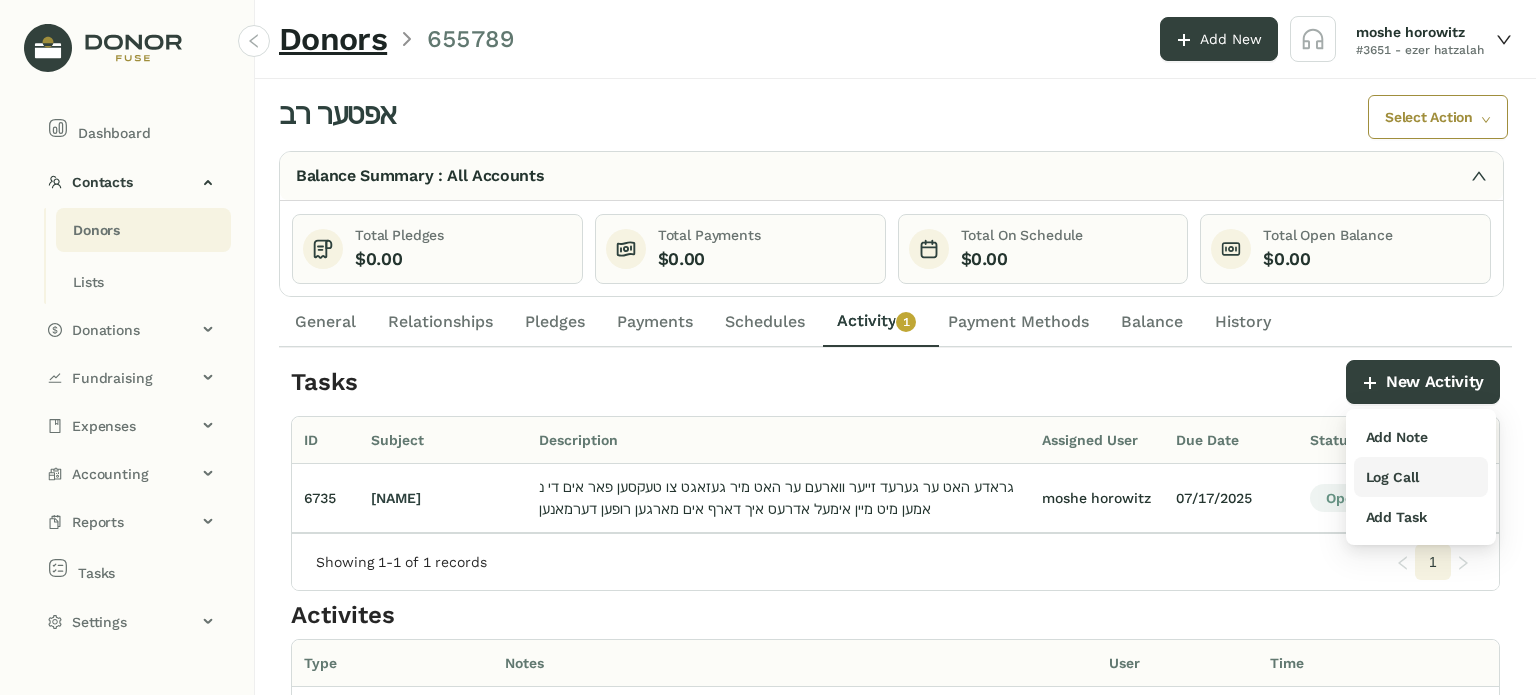 click on "Log Call" at bounding box center (1392, 477) 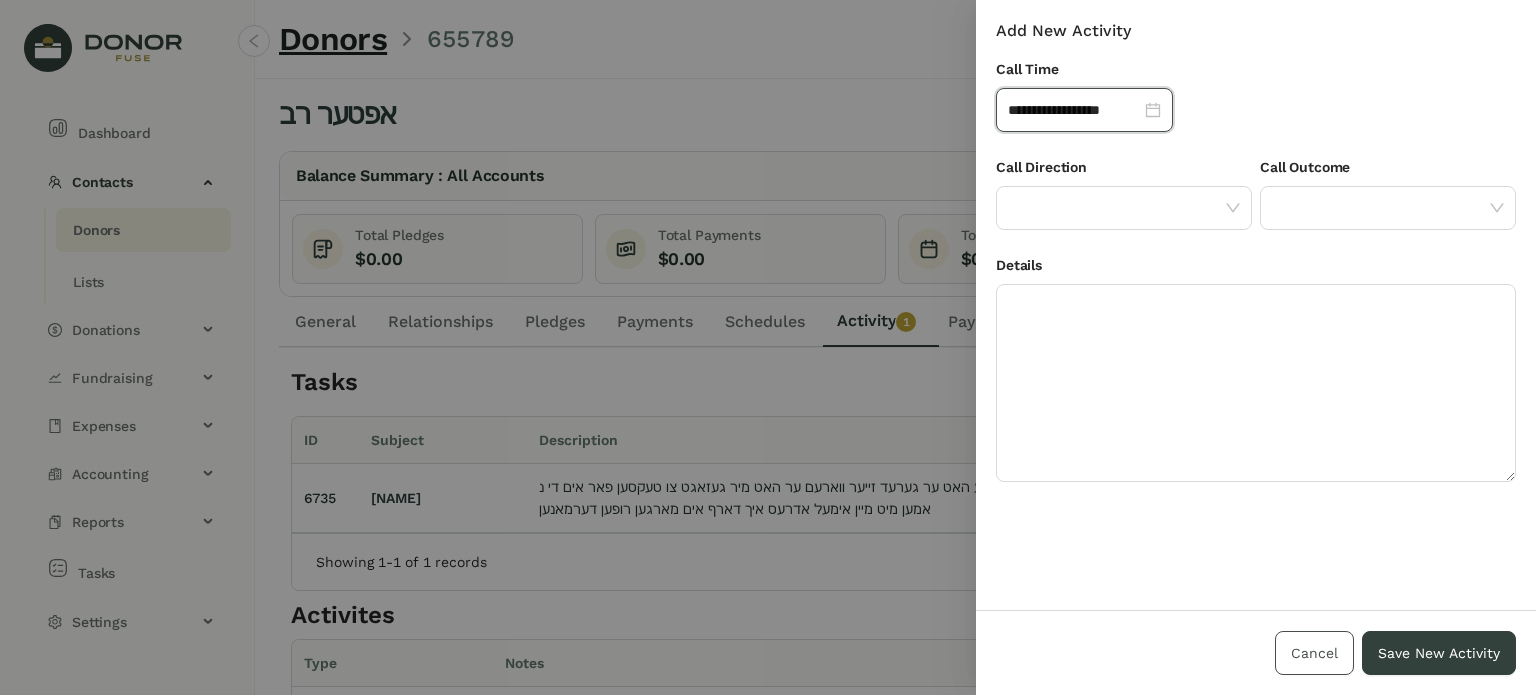 click on "Cancel" at bounding box center [1314, 653] 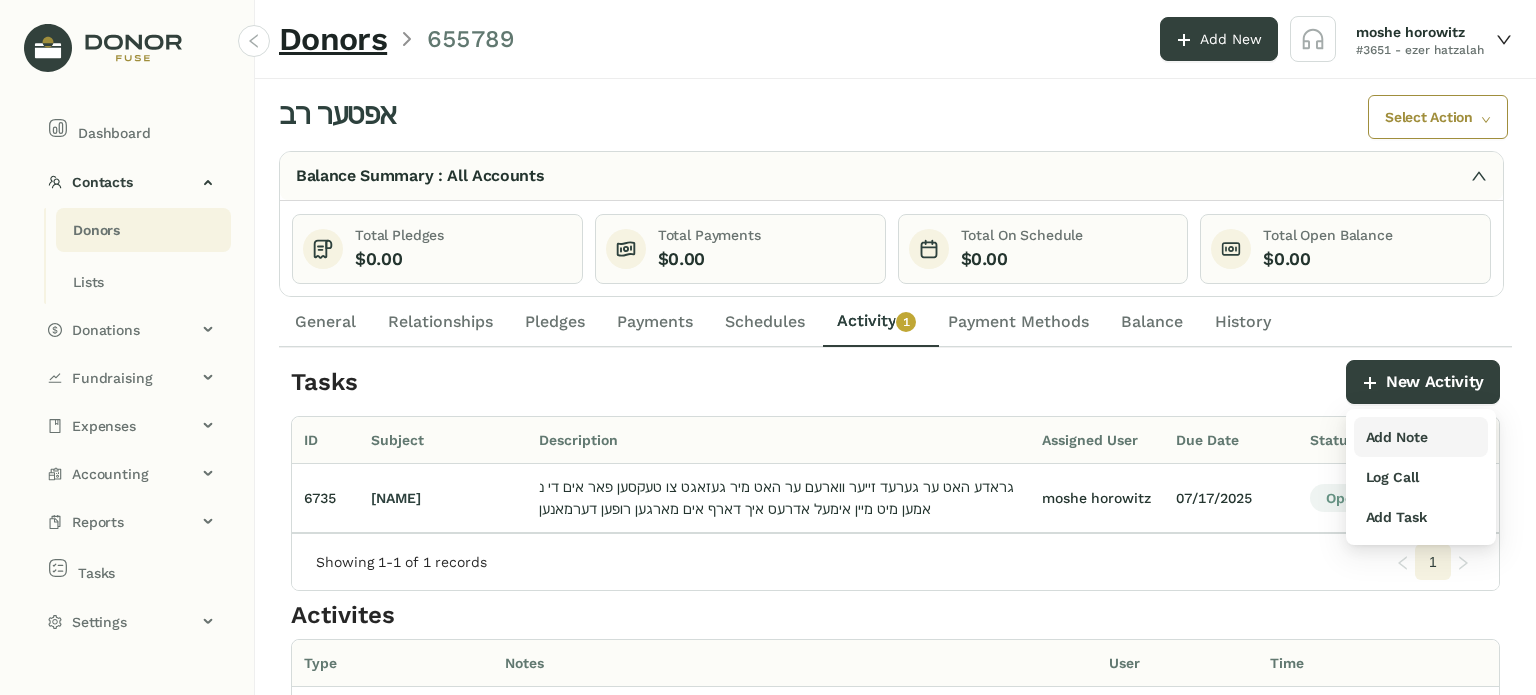 click on "Add Note" at bounding box center [1397, 437] 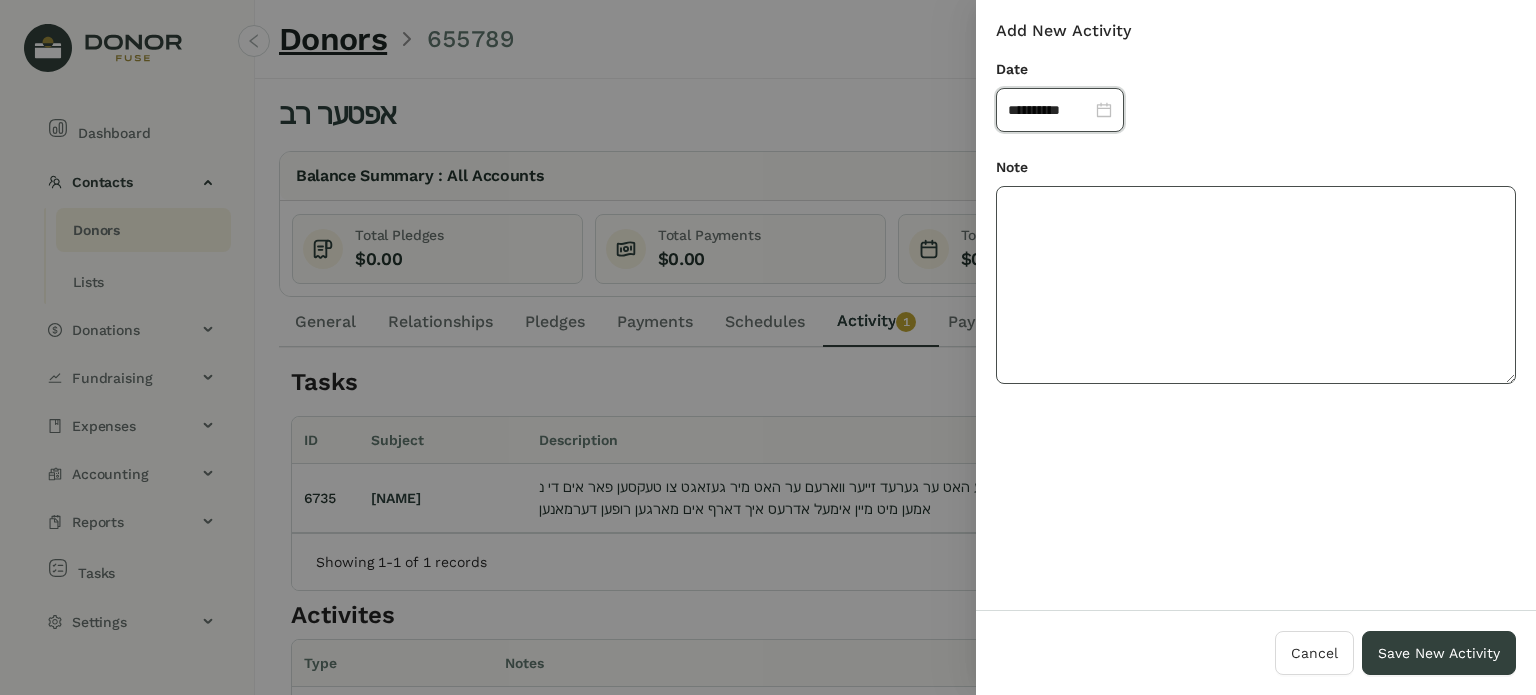 click 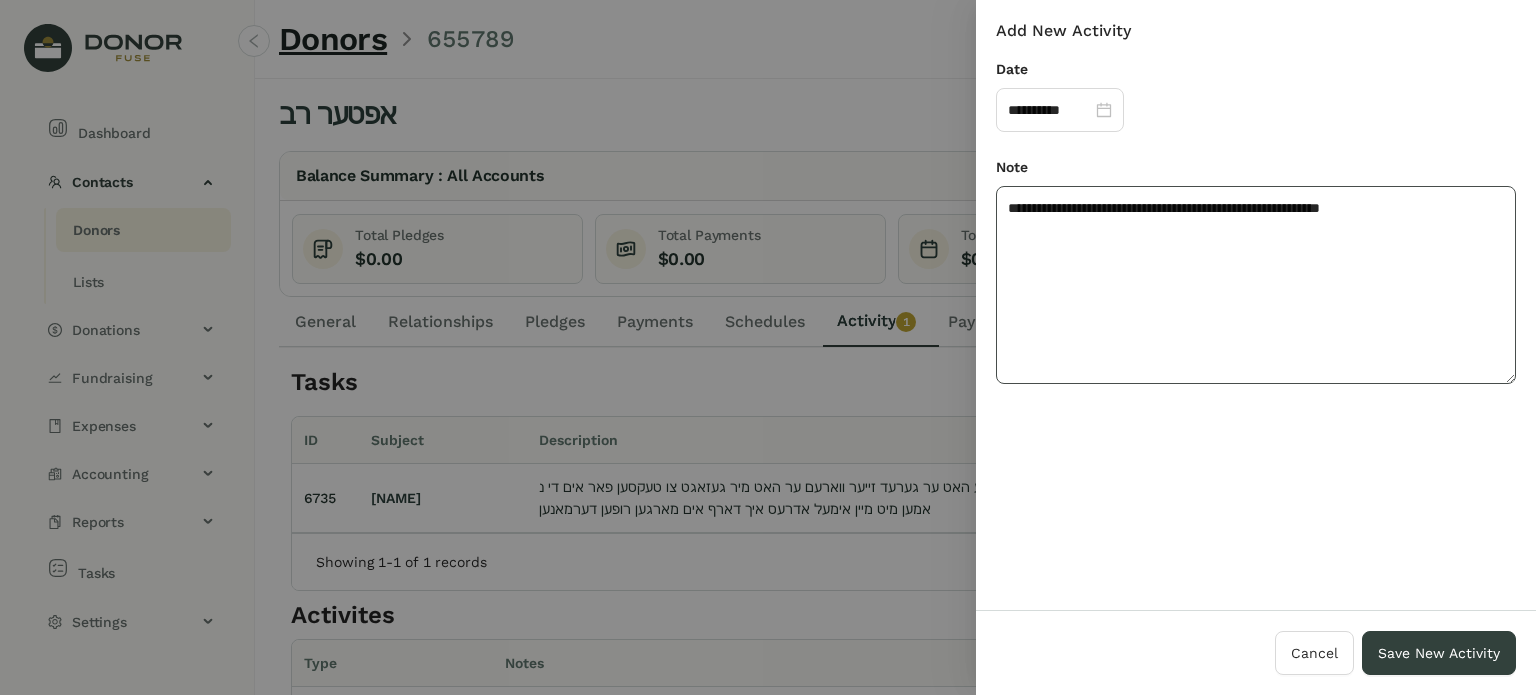 click on "**********" 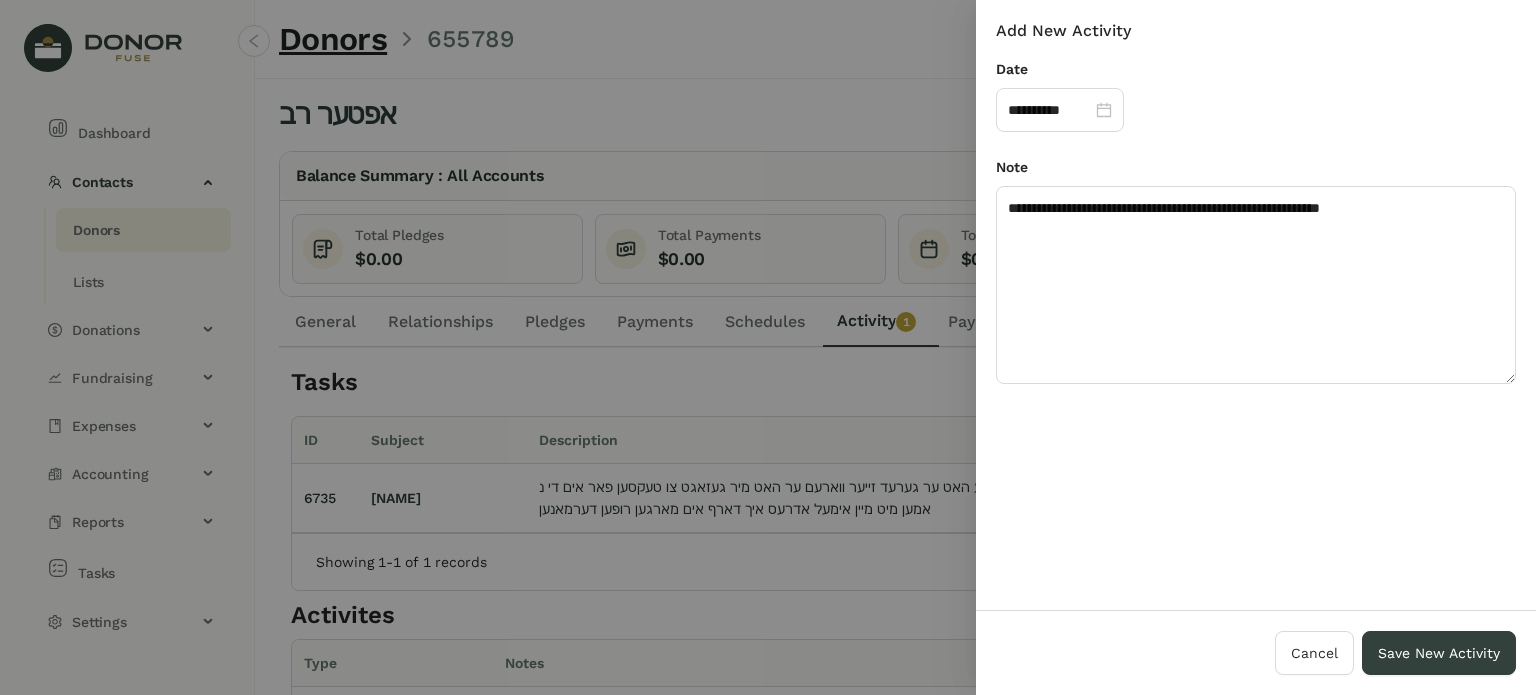 drag, startPoint x: 1532, startPoint y: 247, endPoint x: 1535, endPoint y: 419, distance: 172.02615 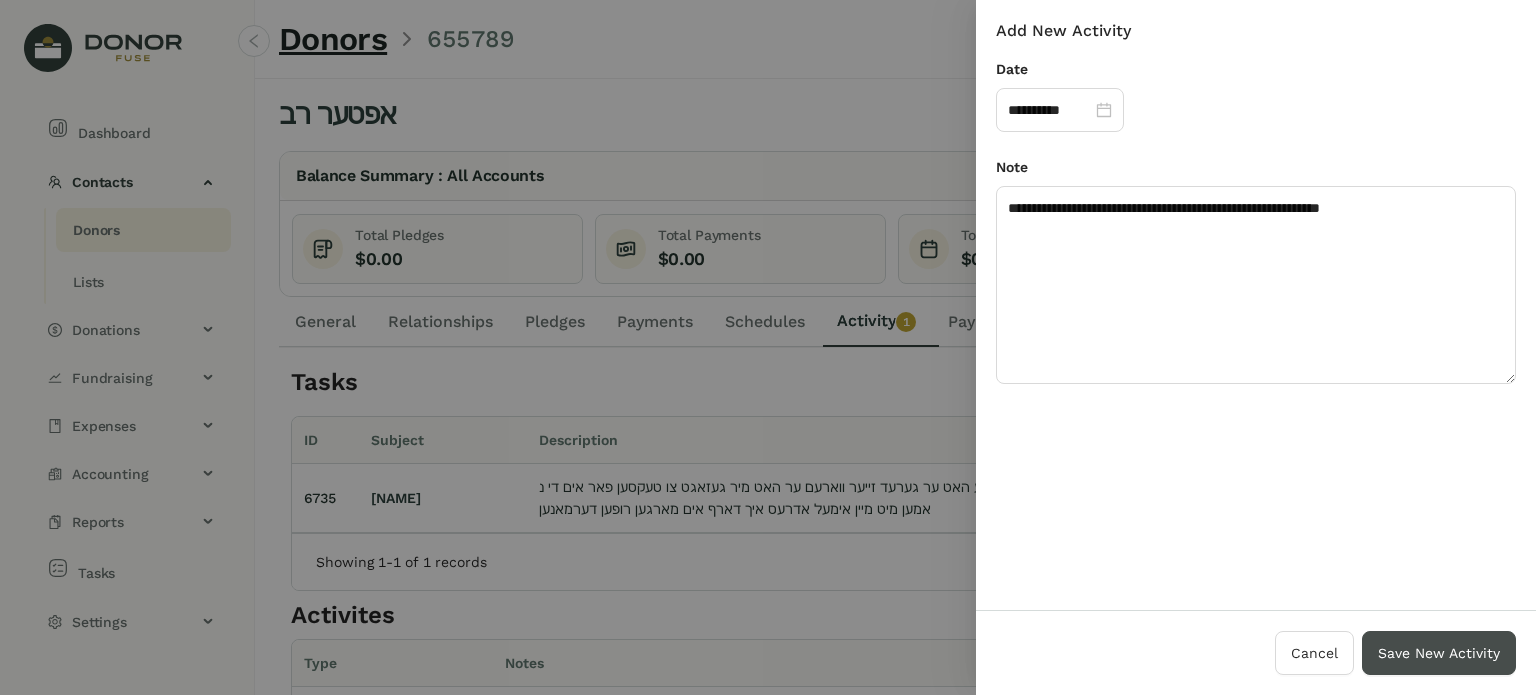 click on "Save New Activity" at bounding box center (1439, 653) 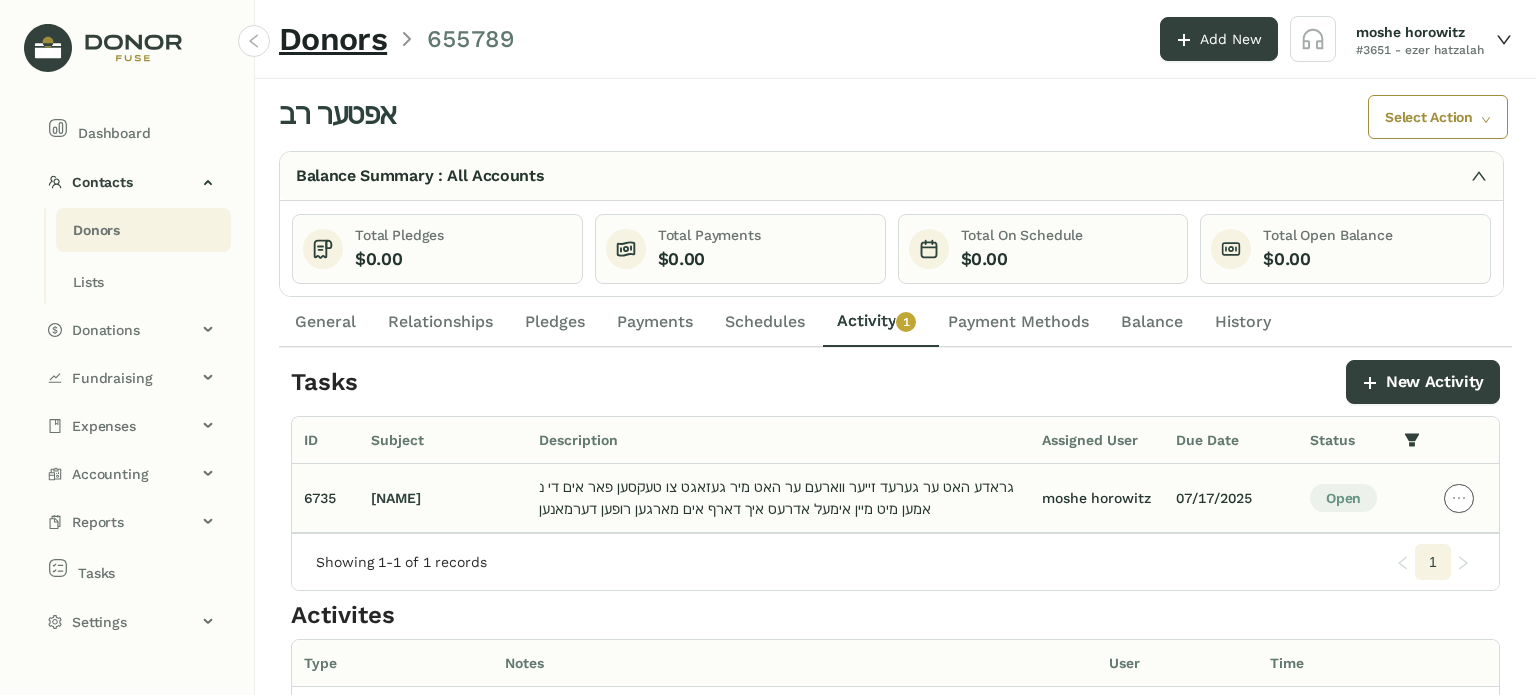 click 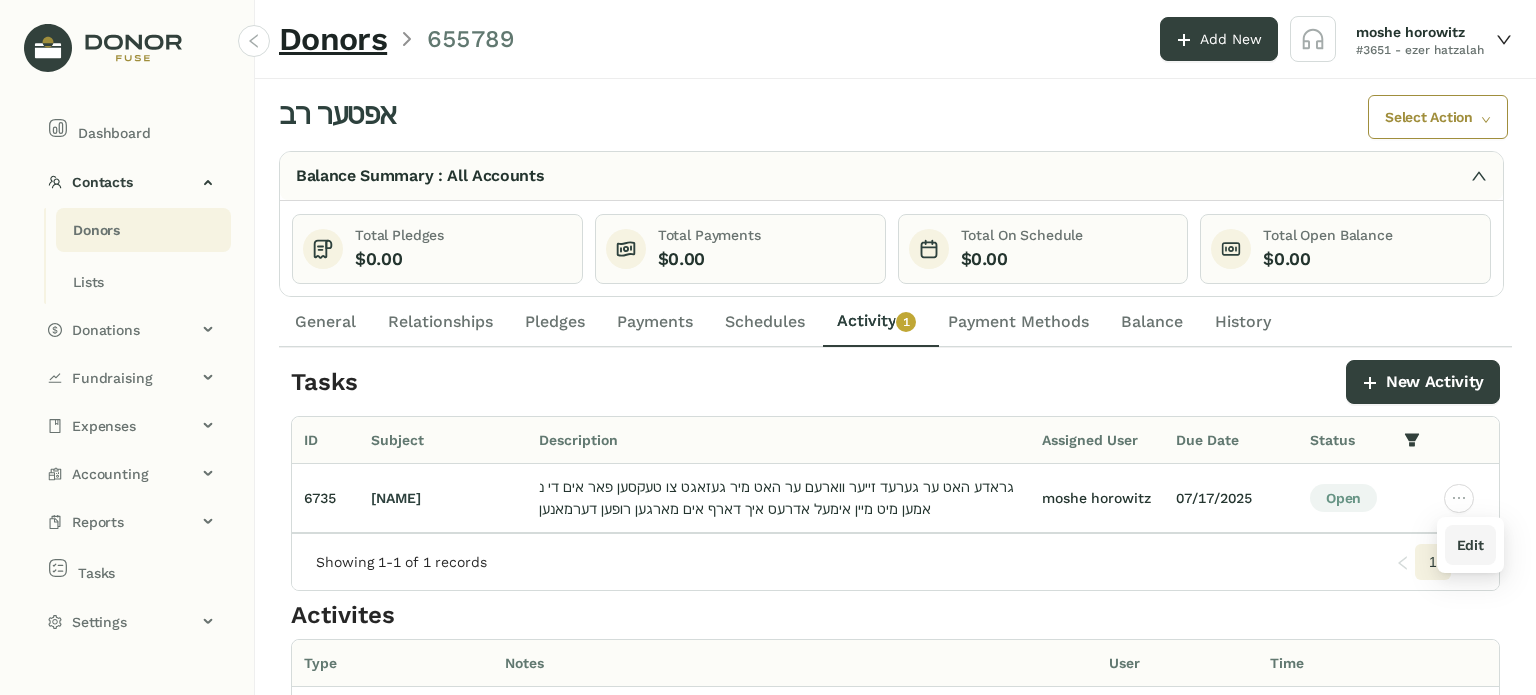click on "Edit" at bounding box center (1470, 545) 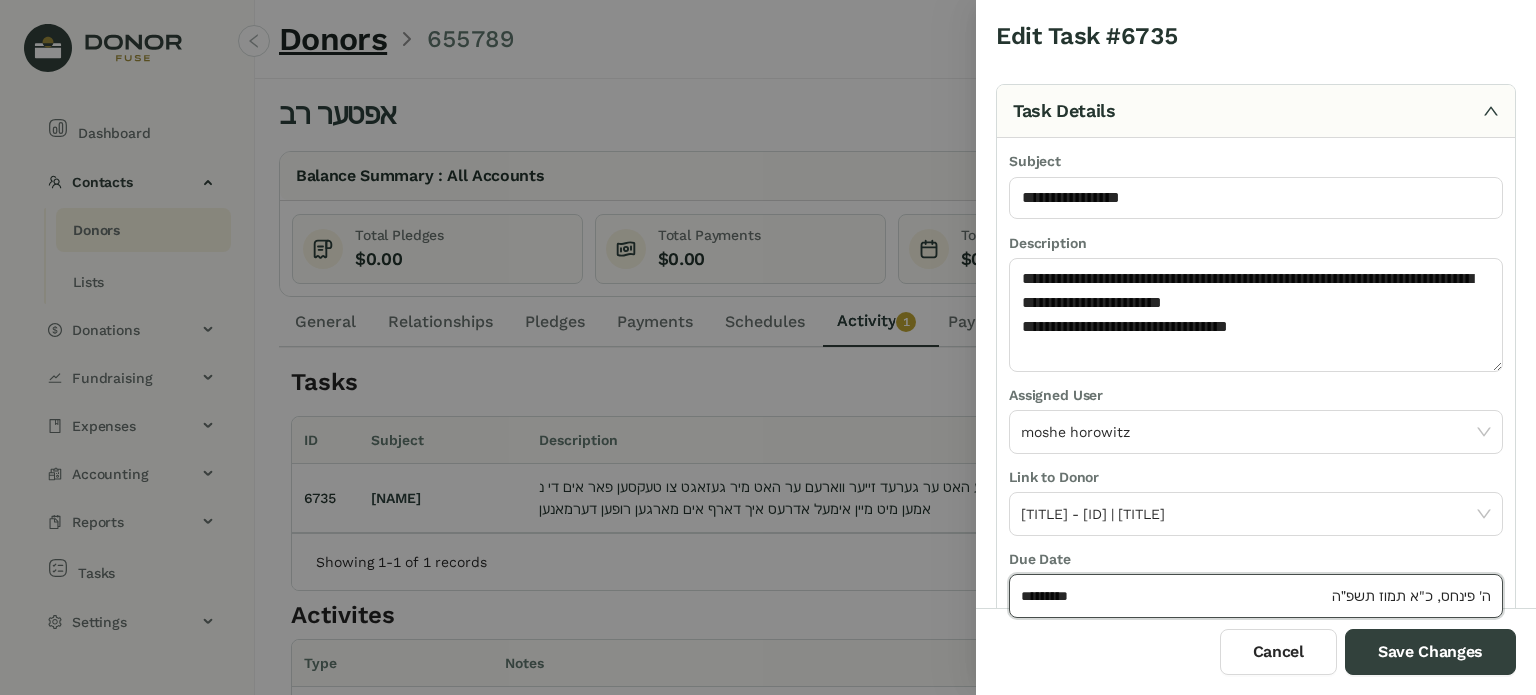 click on "*********" 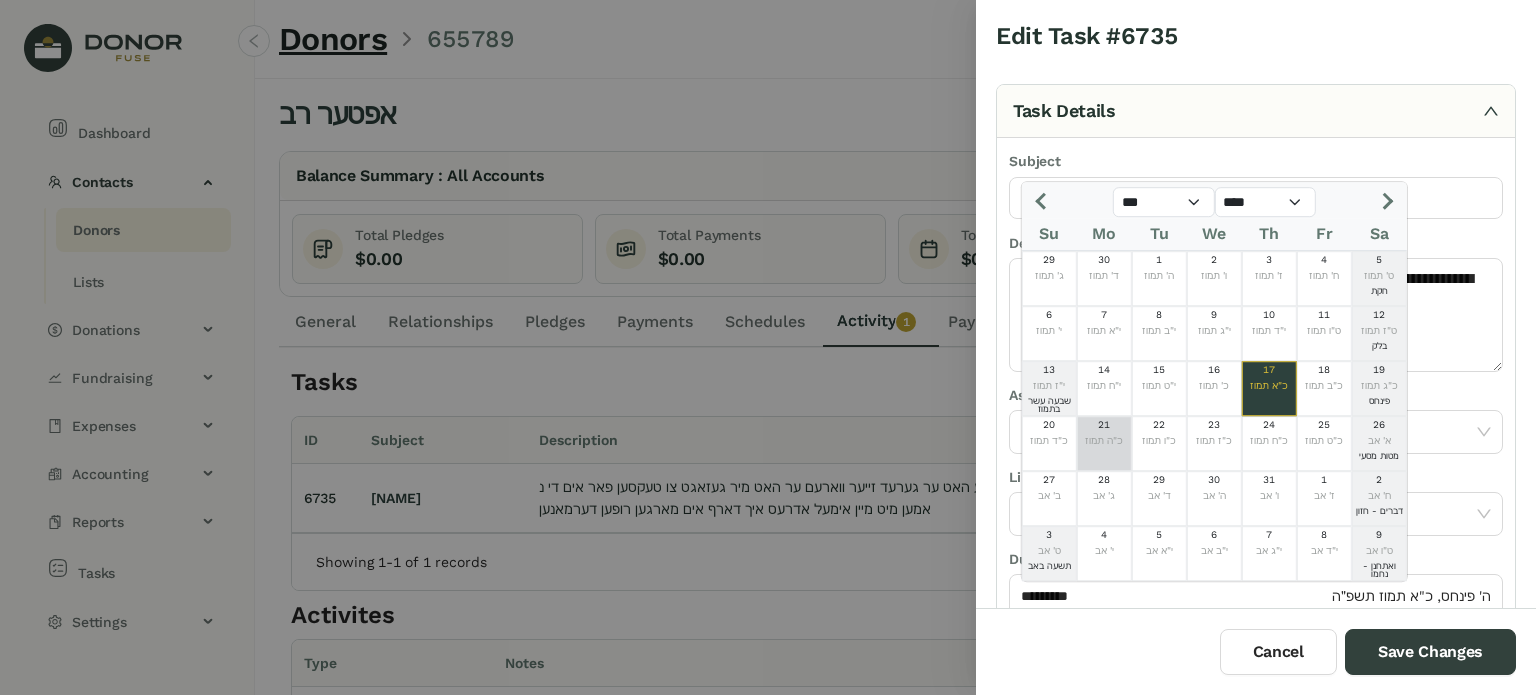 click on "כ"ה תמוז" 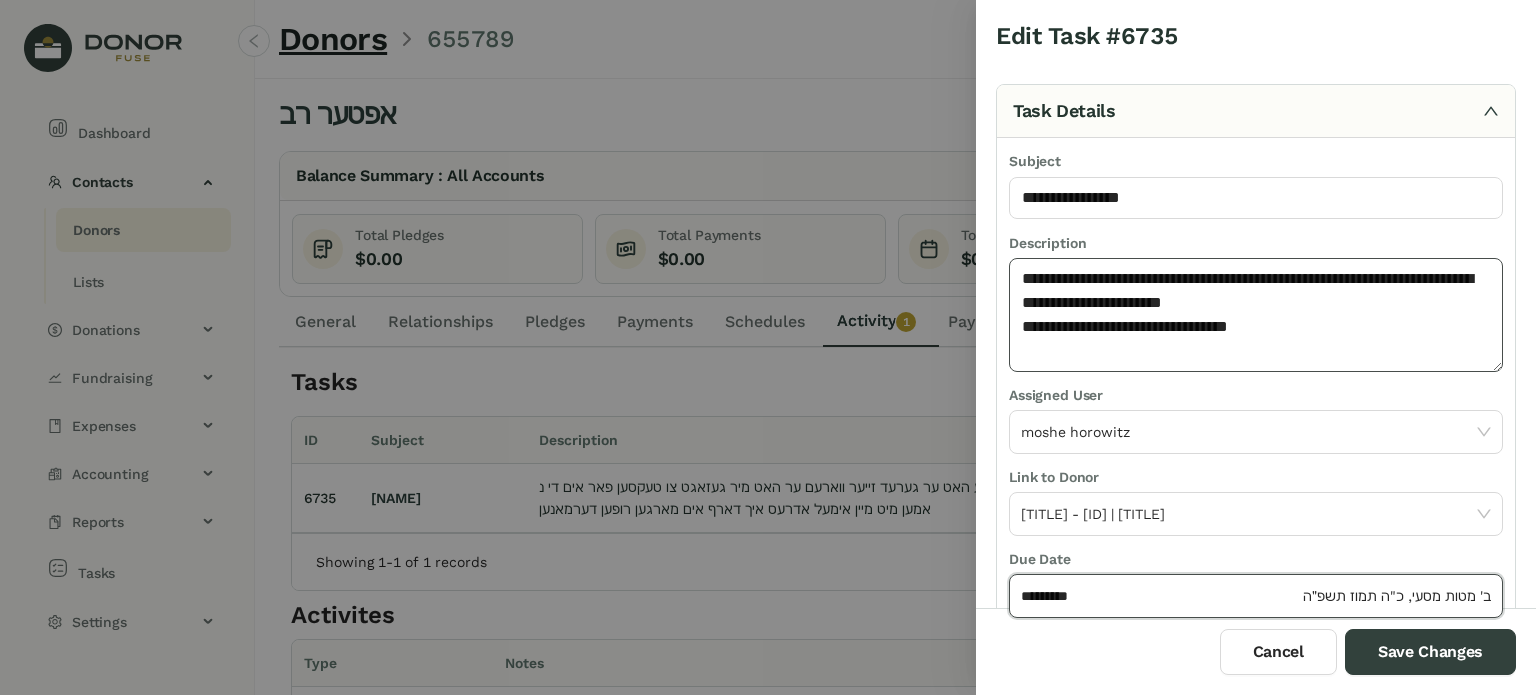 click on "**********" 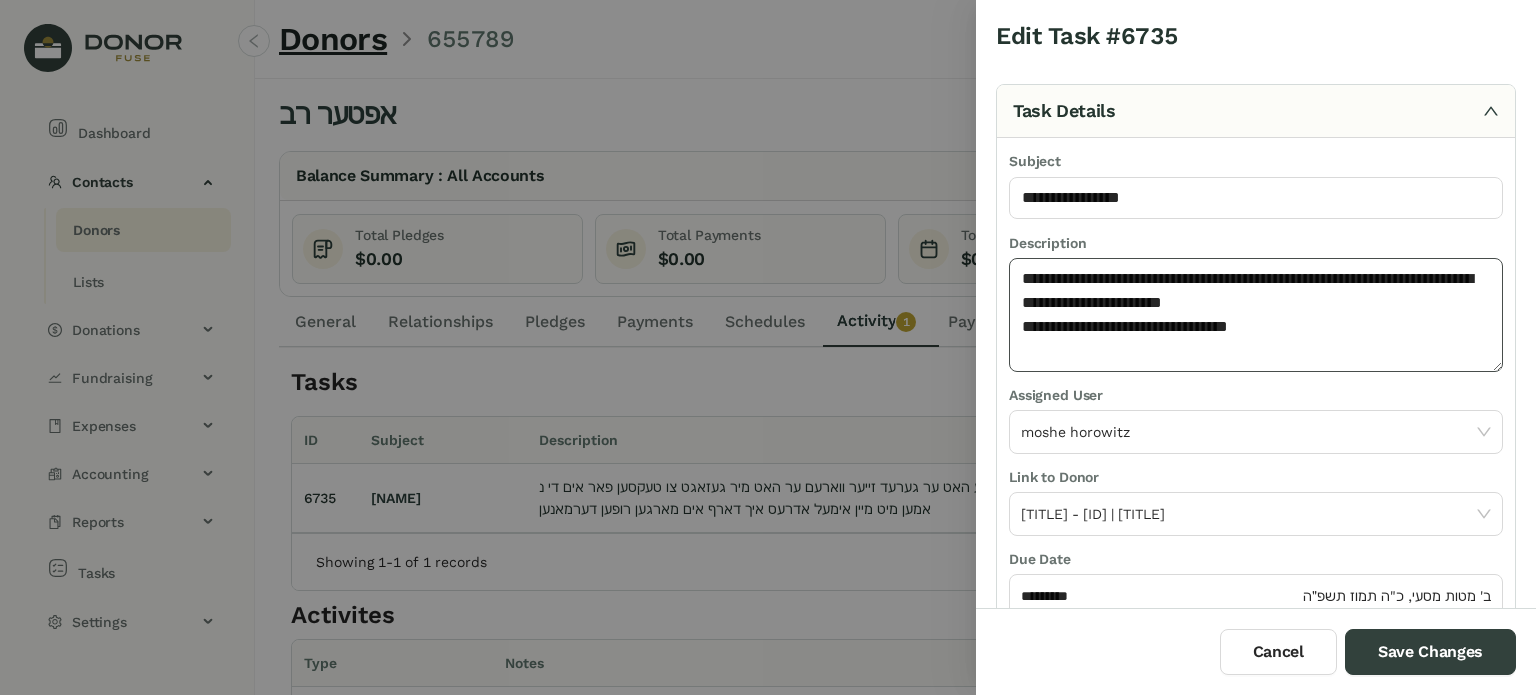 drag, startPoint x: 1274, startPoint y: 269, endPoint x: 1252, endPoint y: 330, distance: 64.84597 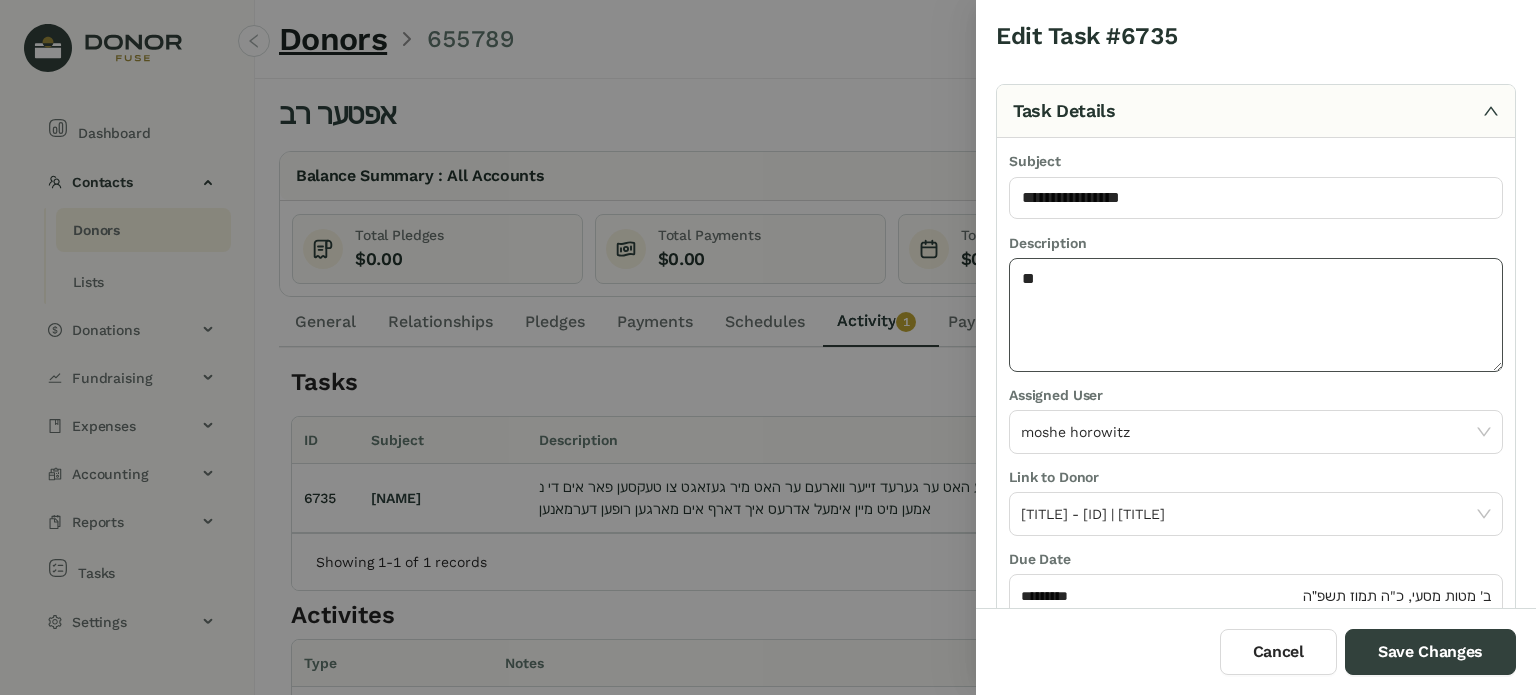 type on "*" 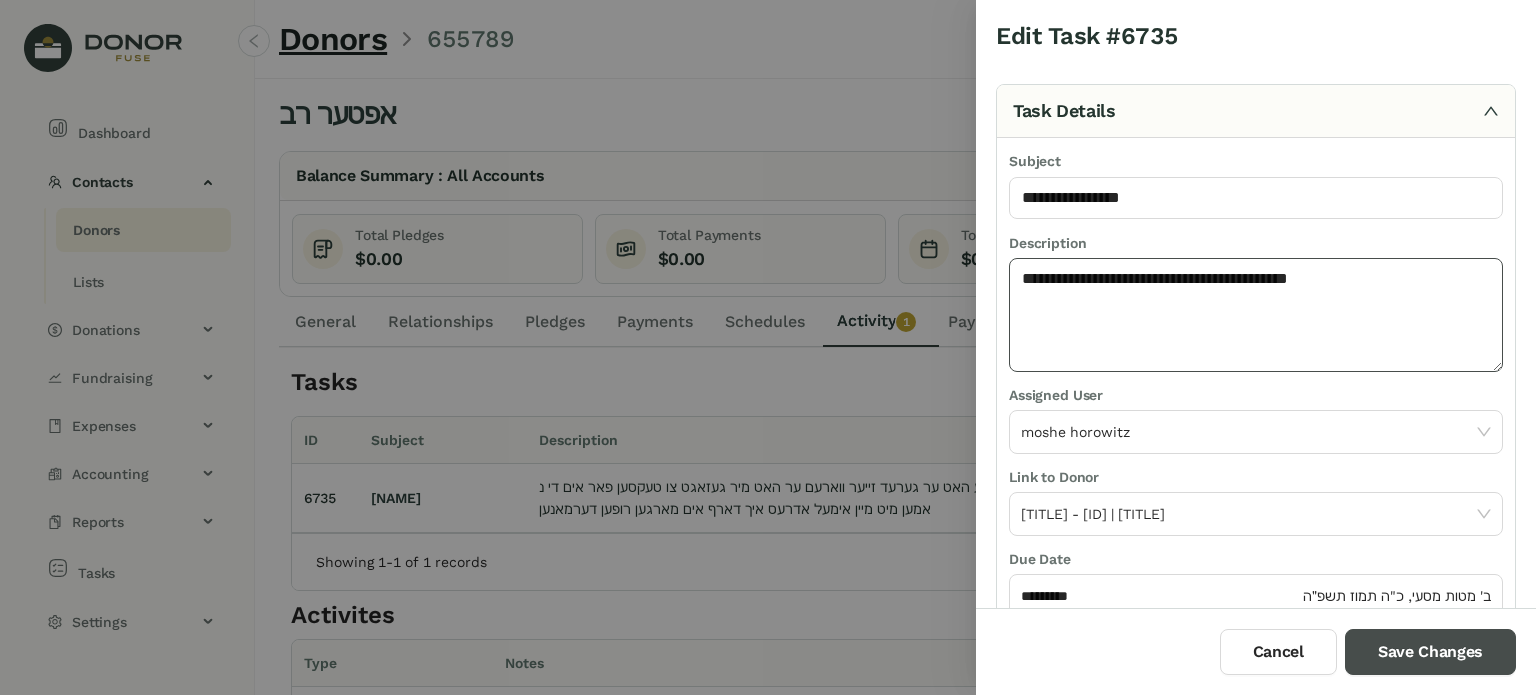 type on "**********" 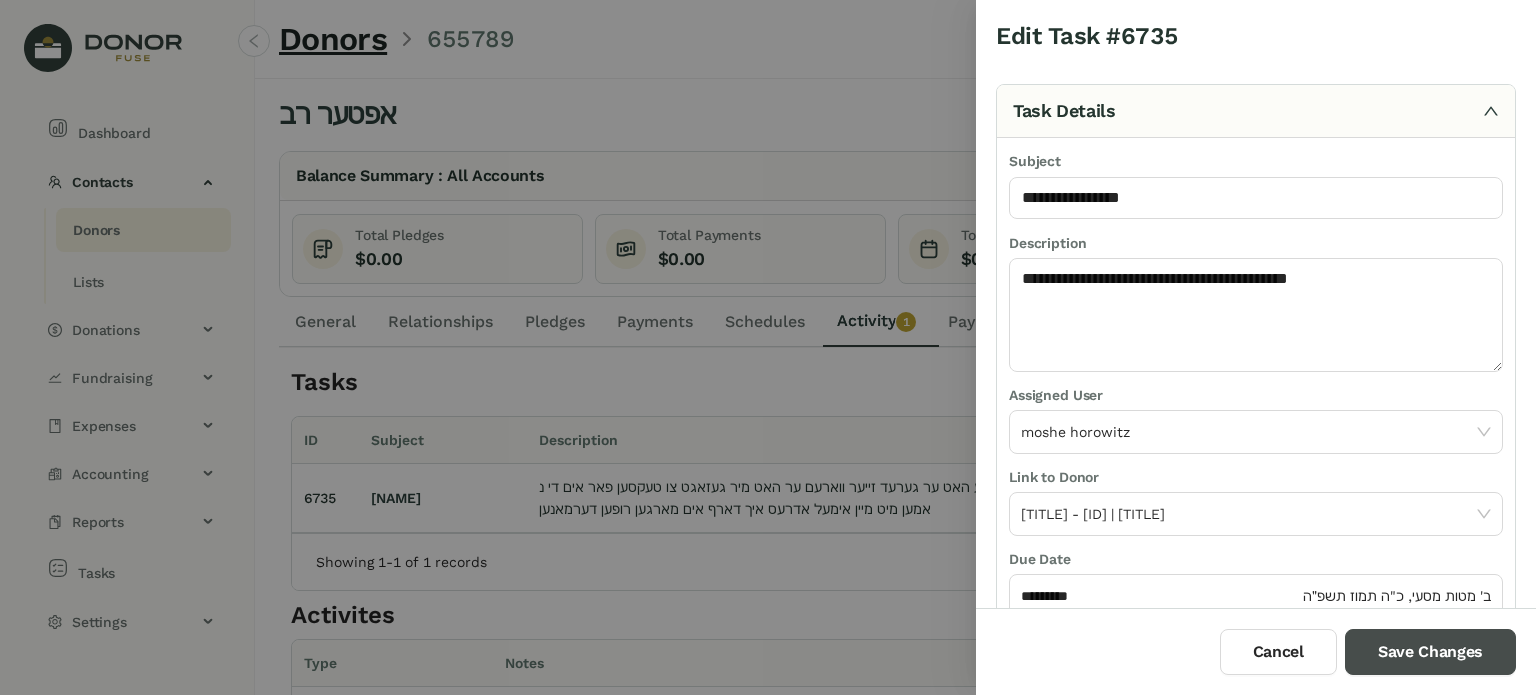 click on "Save Changes" at bounding box center (1430, 652) 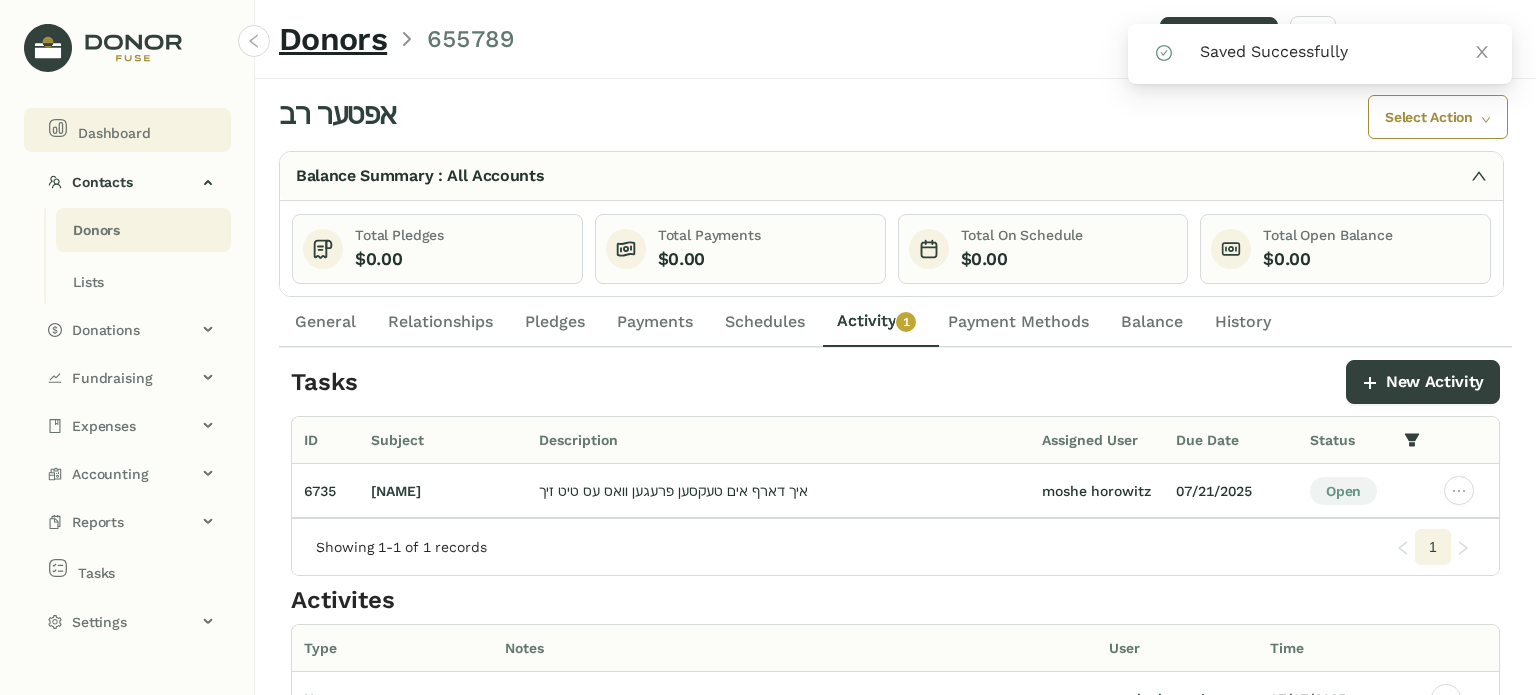 click on "Dashboard" 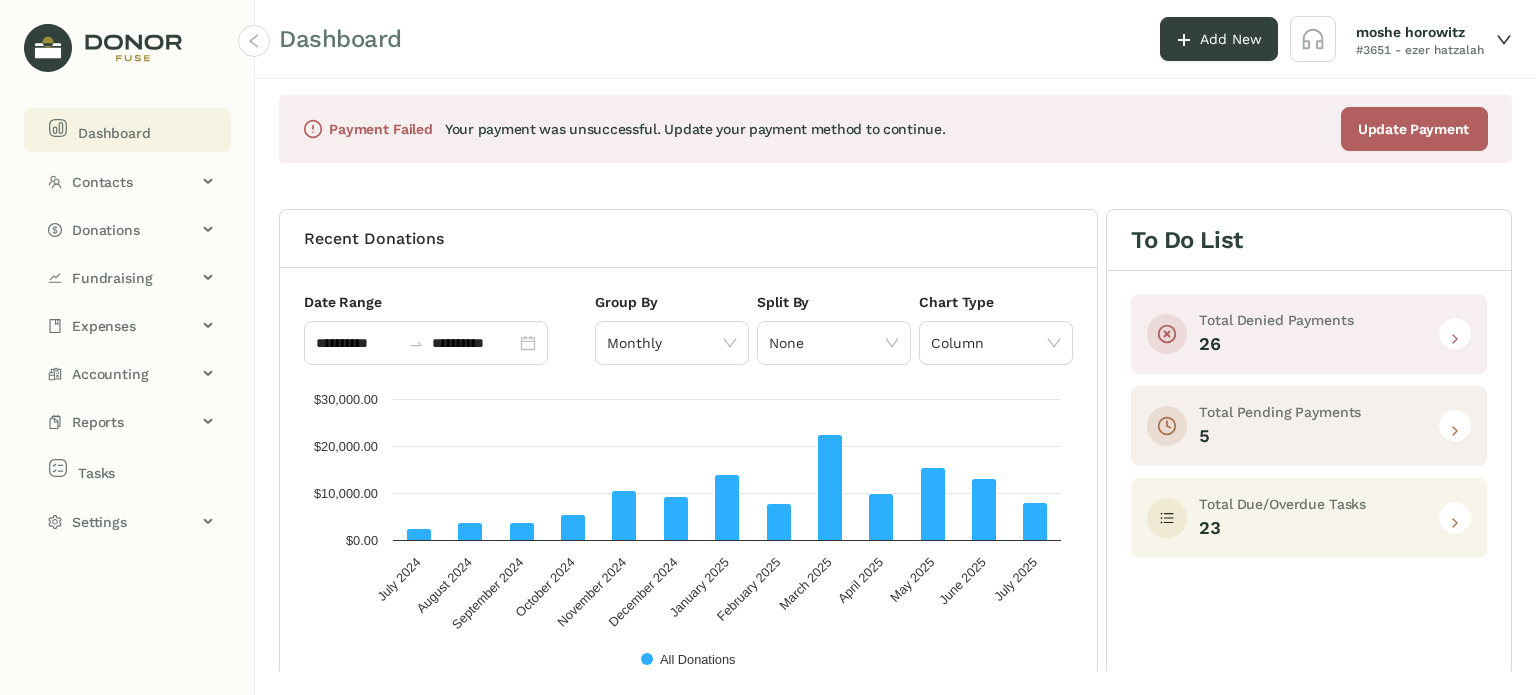 click 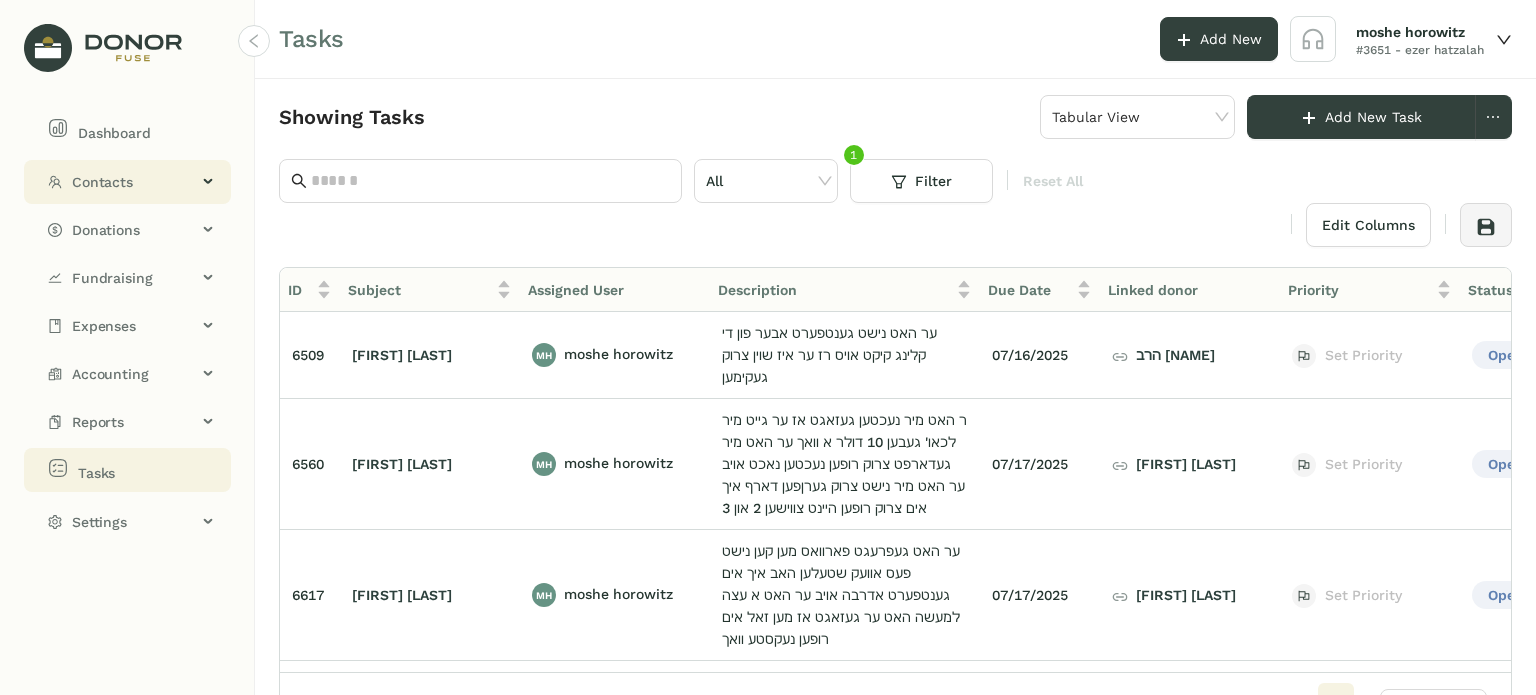 click on "Contacts" 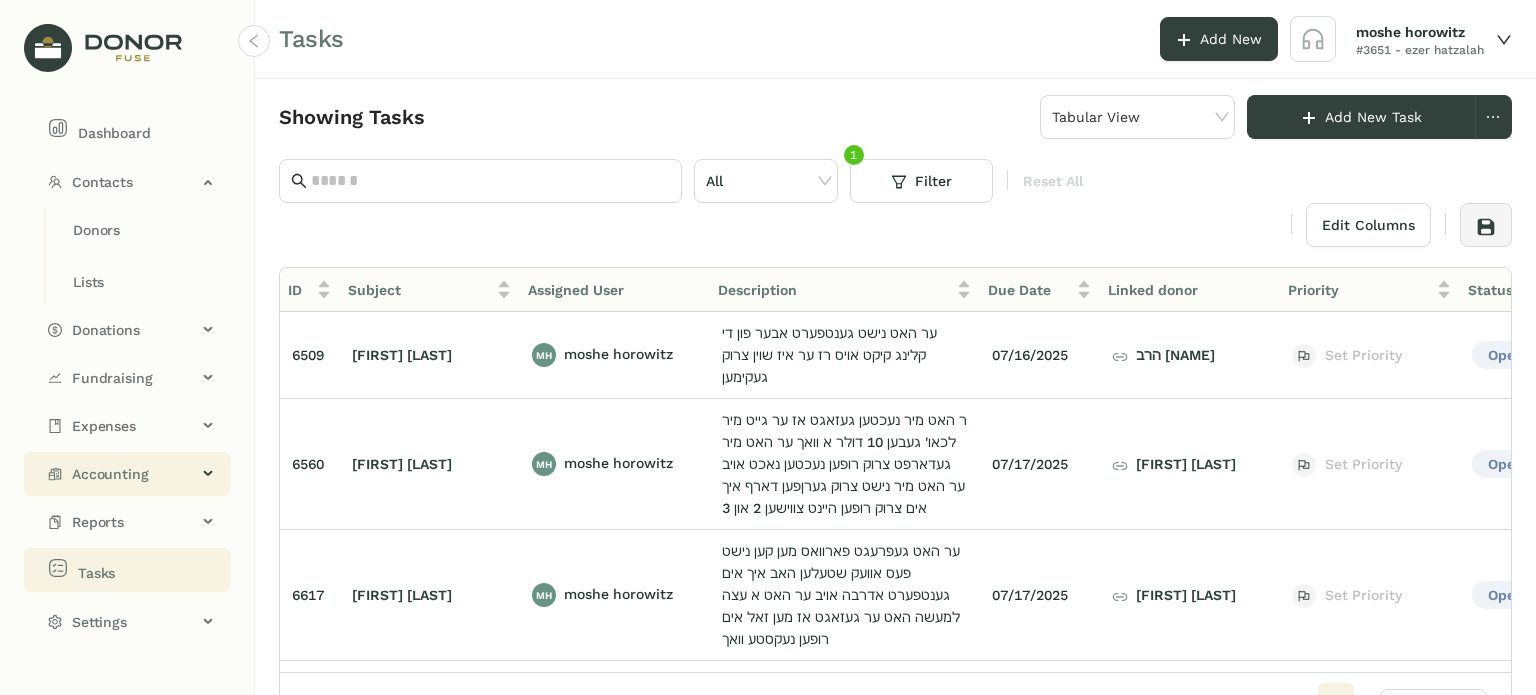 click on "Accounting" 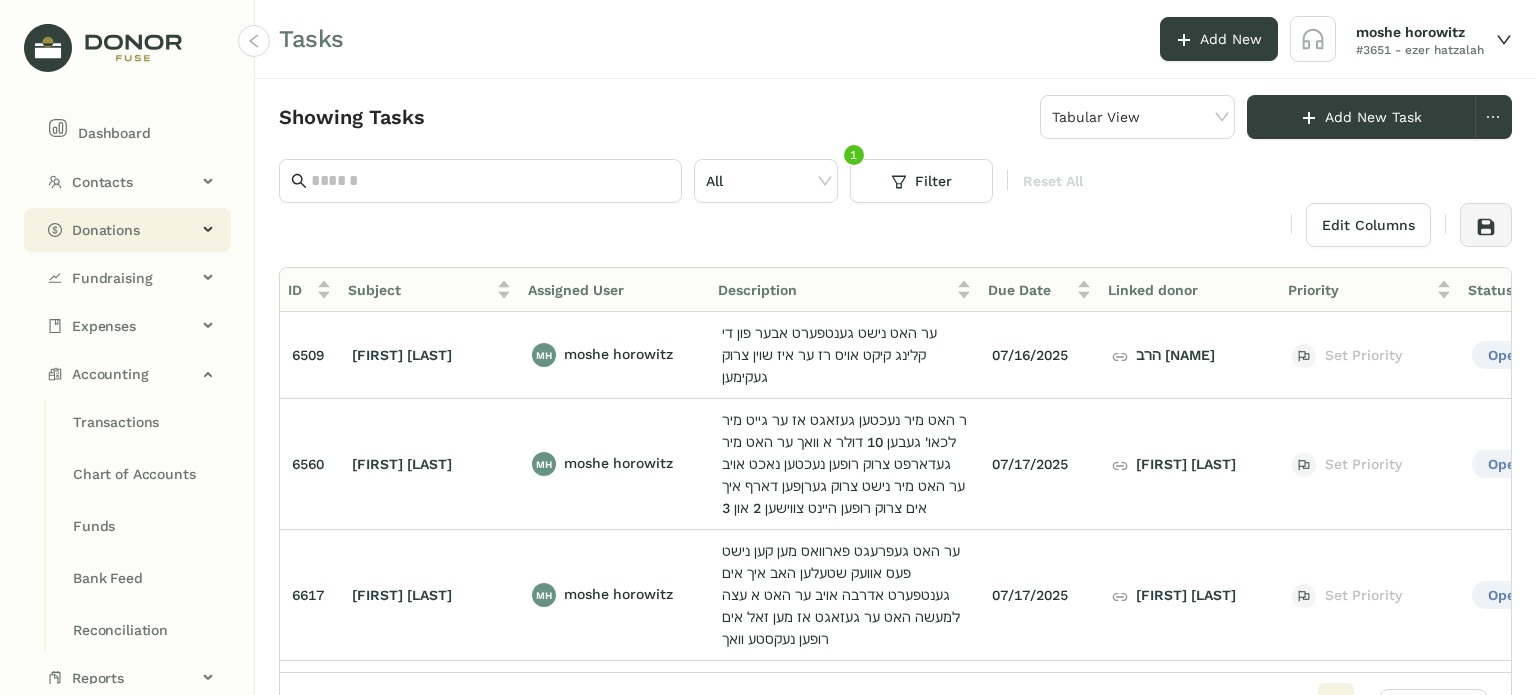 click on "Donations" 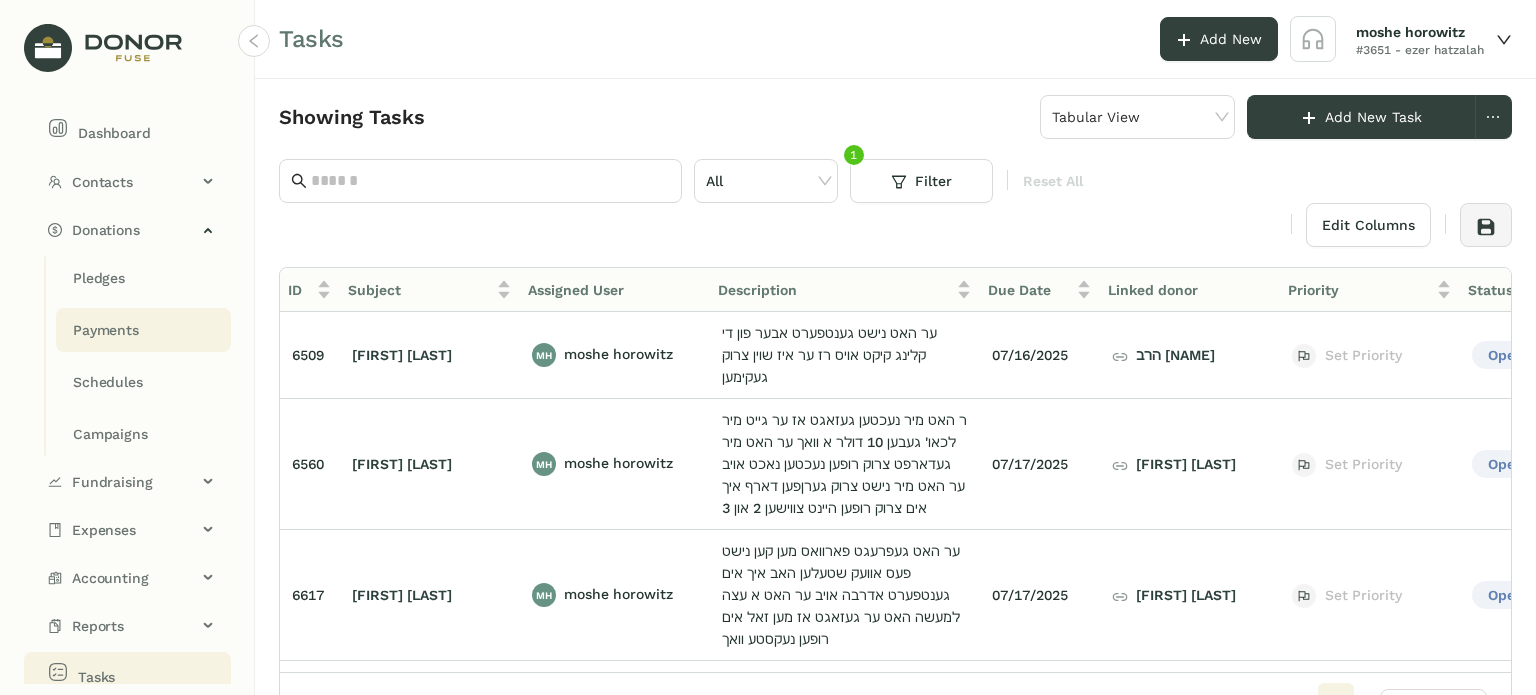click on "Payments" 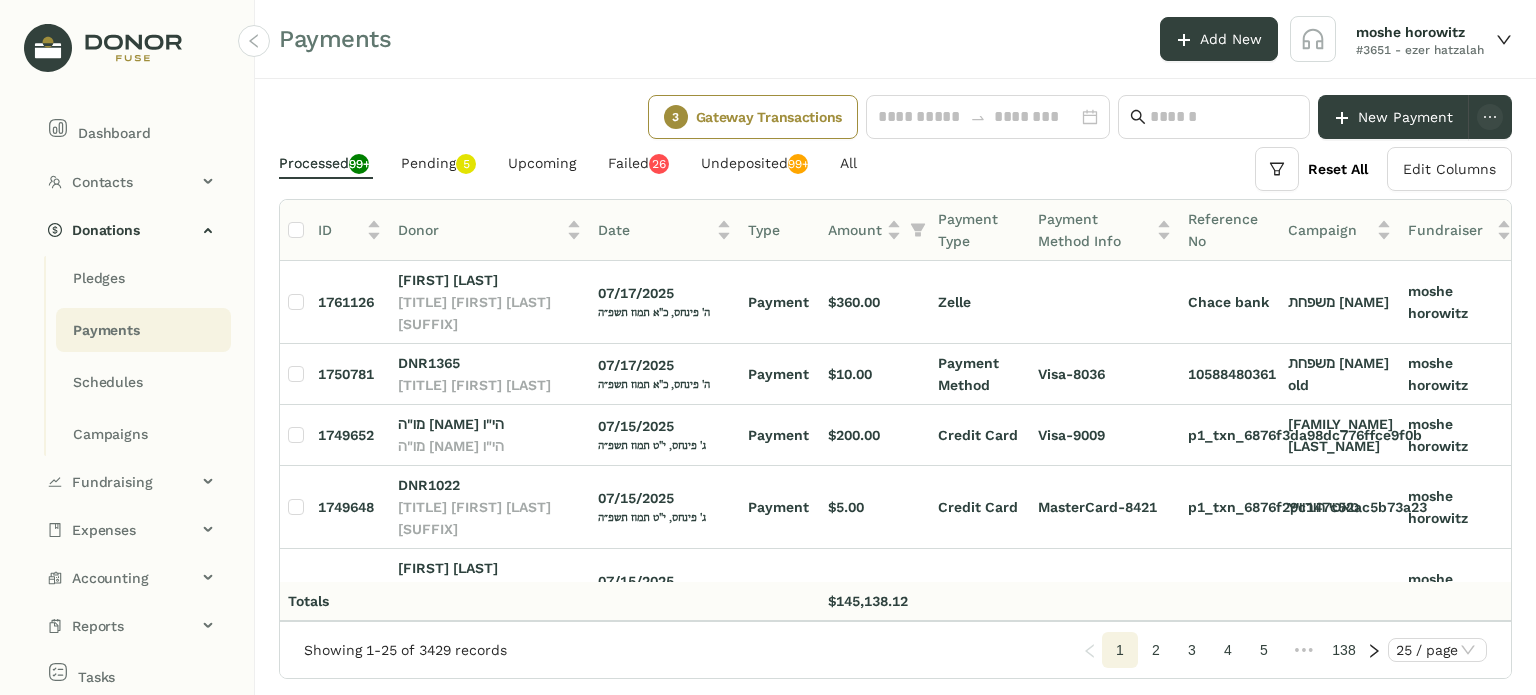 click on "Processed  99+  Pending   0   1   2   3   4   5   6   7   8   9   Upcoming   Failed   0   1   2   3   4   5   6   7   8   9   0   1   2   3   4   5   6   7   8   9   Undeposited  99+ All" 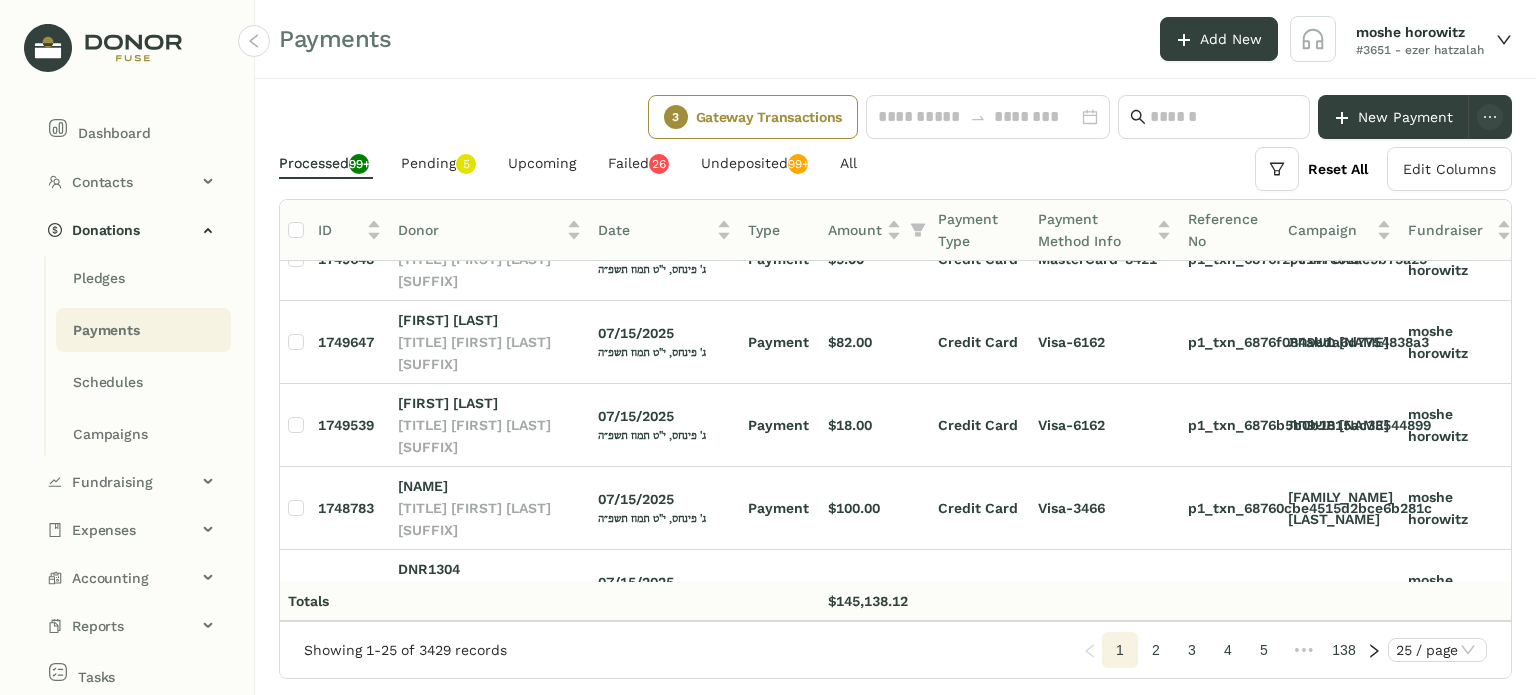 scroll, scrollTop: 0, scrollLeft: 0, axis: both 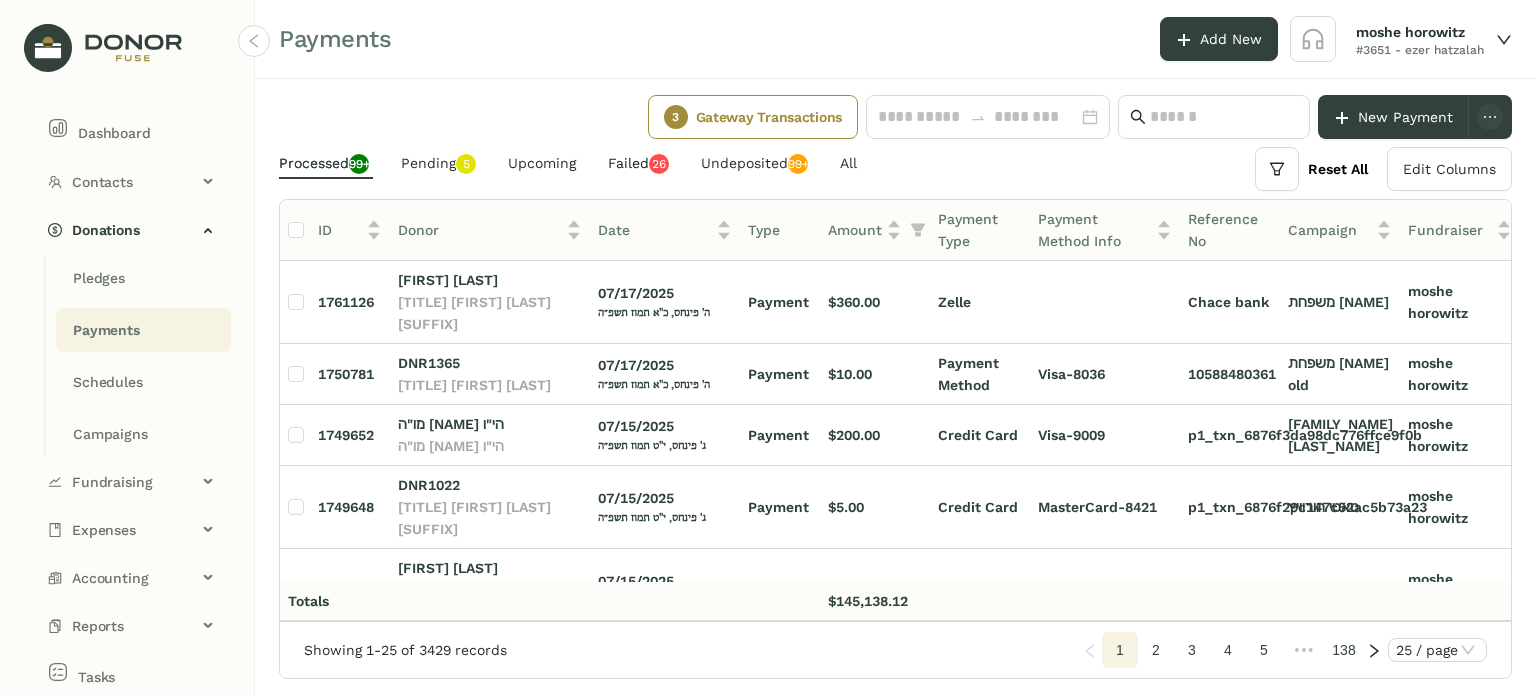 click on "0   1   2   3   4   5   6   7   8   9   0   1   2   3   4   5   6   7   8   9" 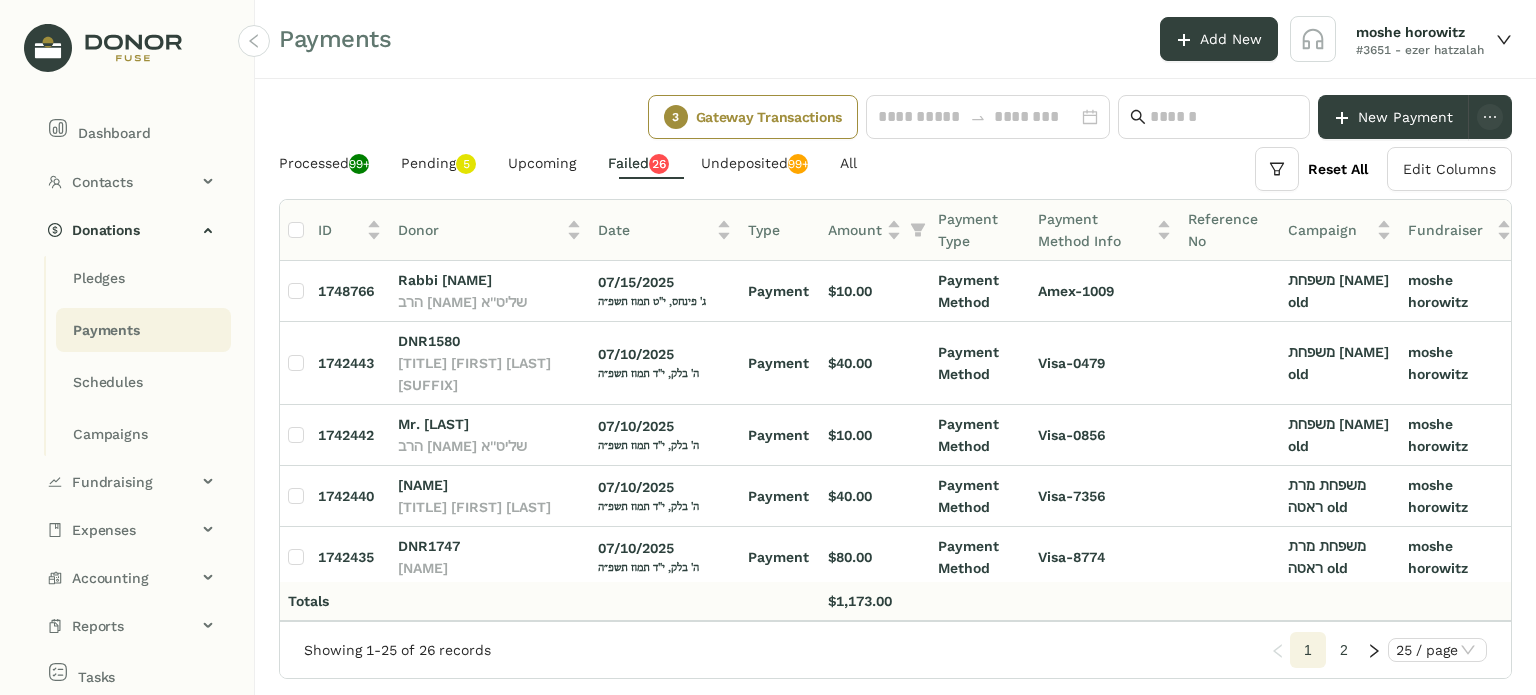 click on "Gateway Transactions" 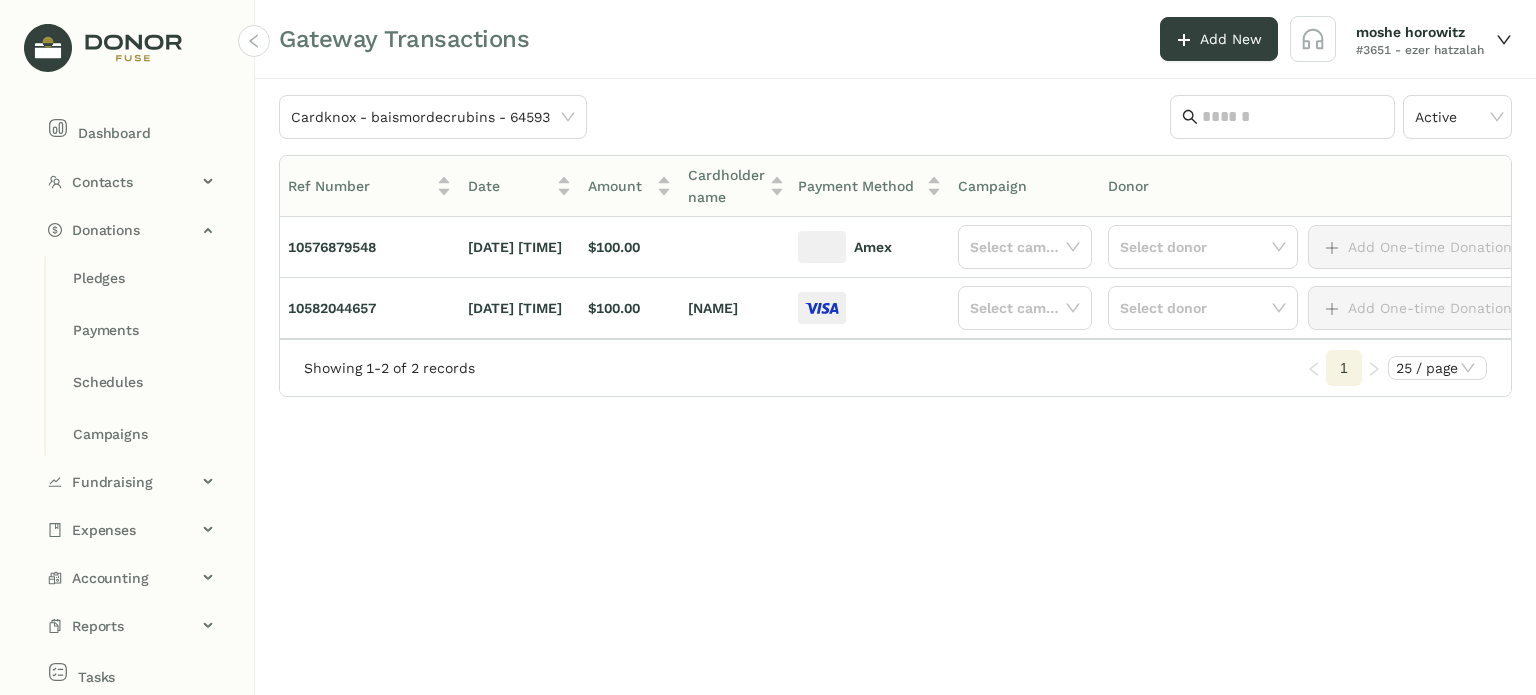 scroll, scrollTop: 0, scrollLeft: 38, axis: horizontal 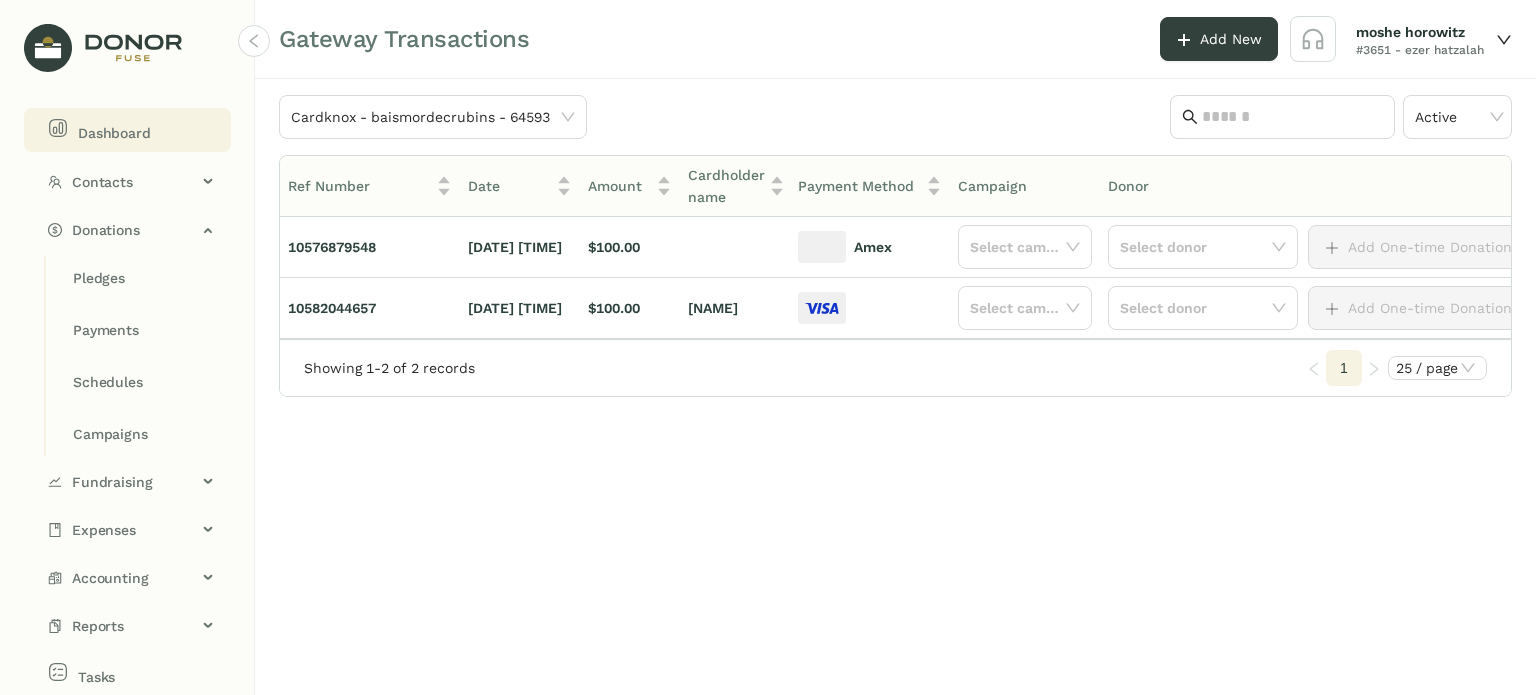 click on "Dashboard" 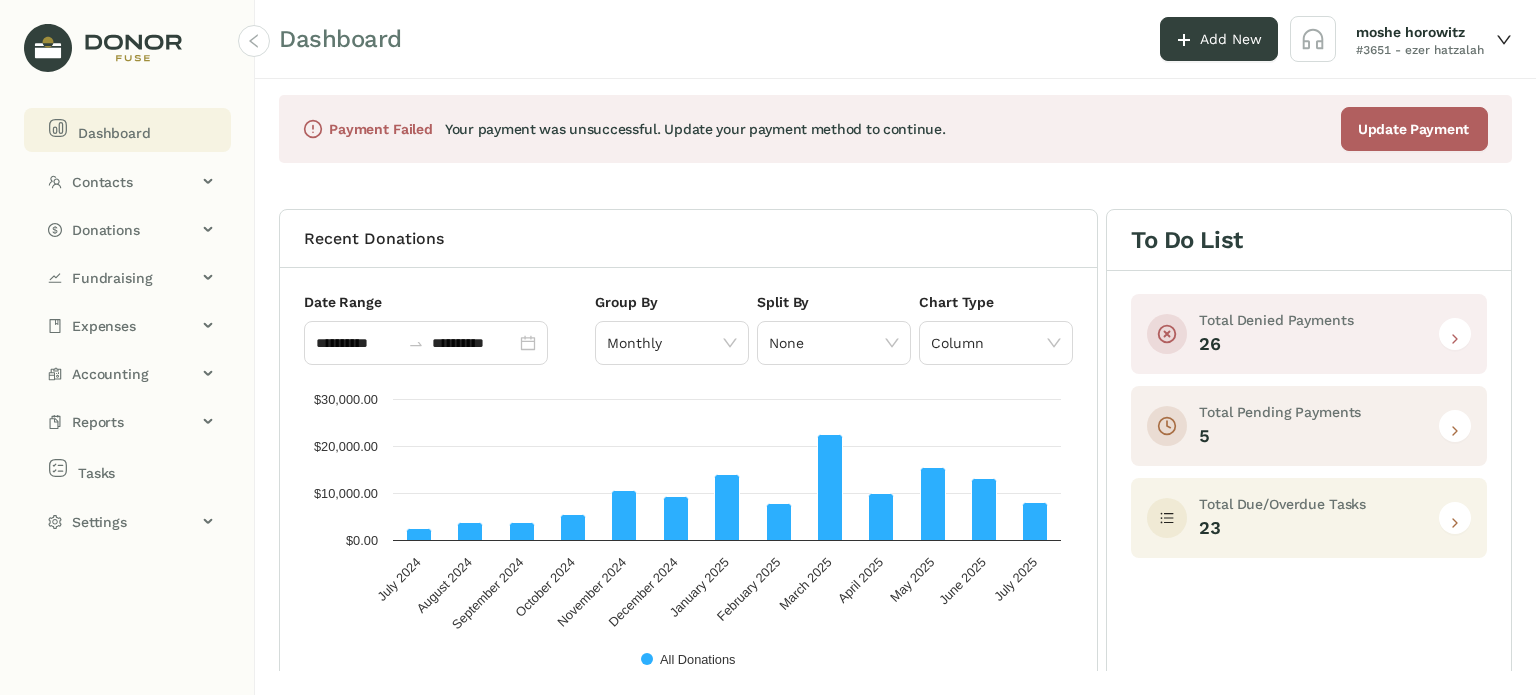 click 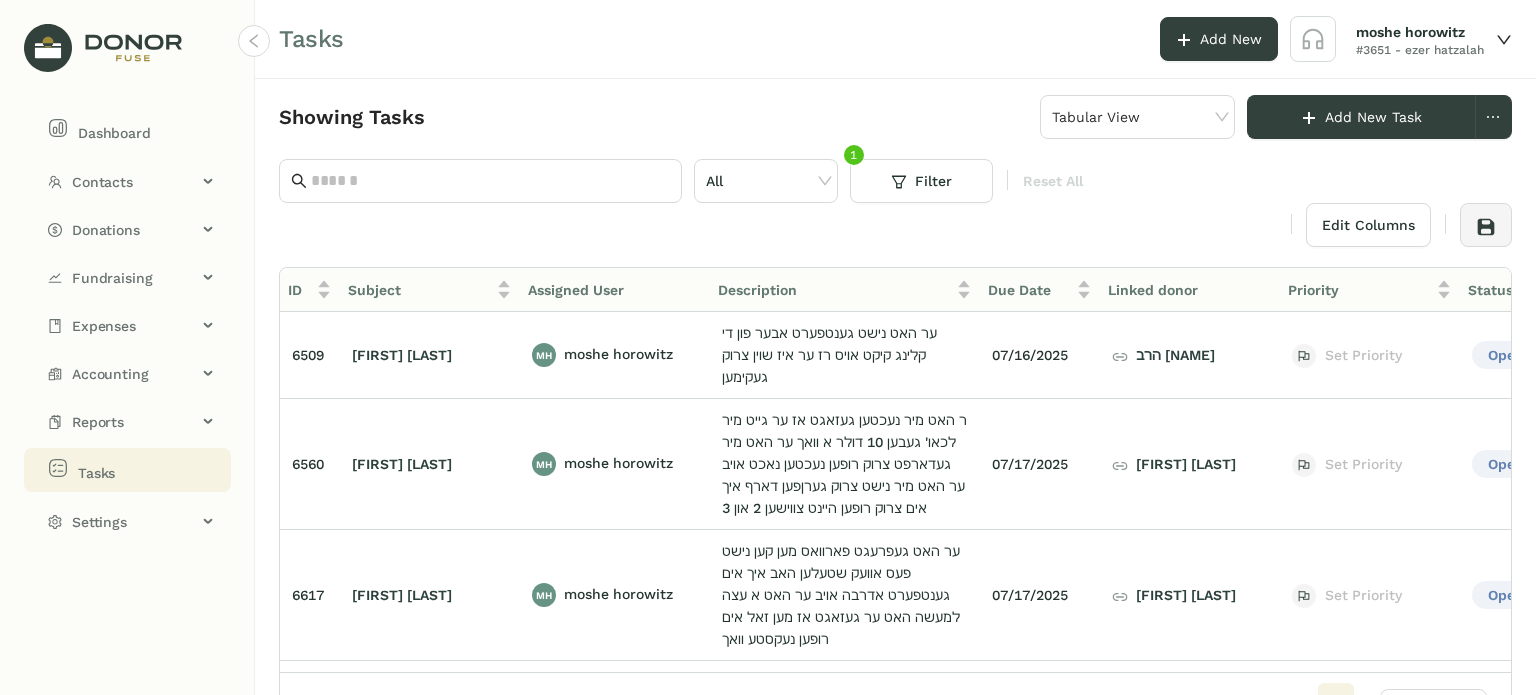 drag, startPoint x: 1511, startPoint y: 361, endPoint x: 1518, endPoint y: 391, distance: 30.805843 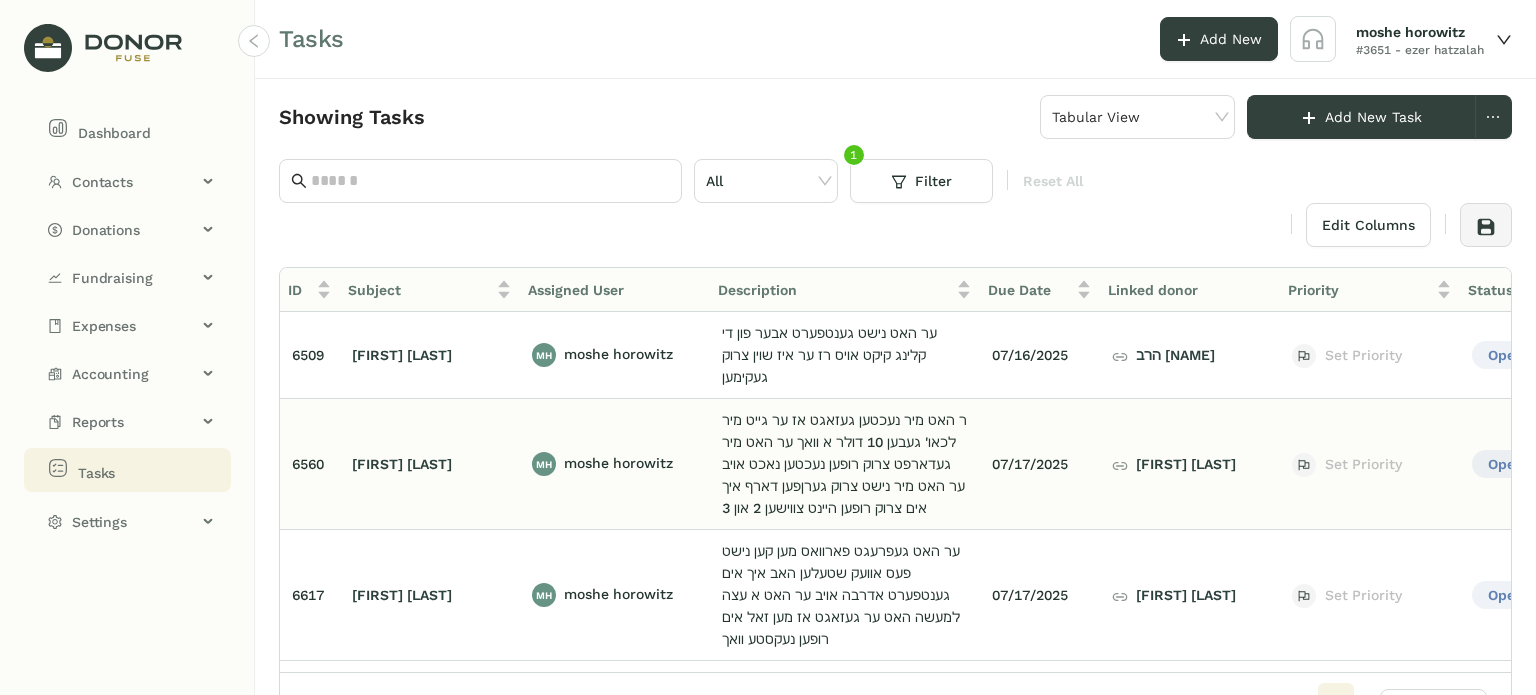 click on "Set Priority" 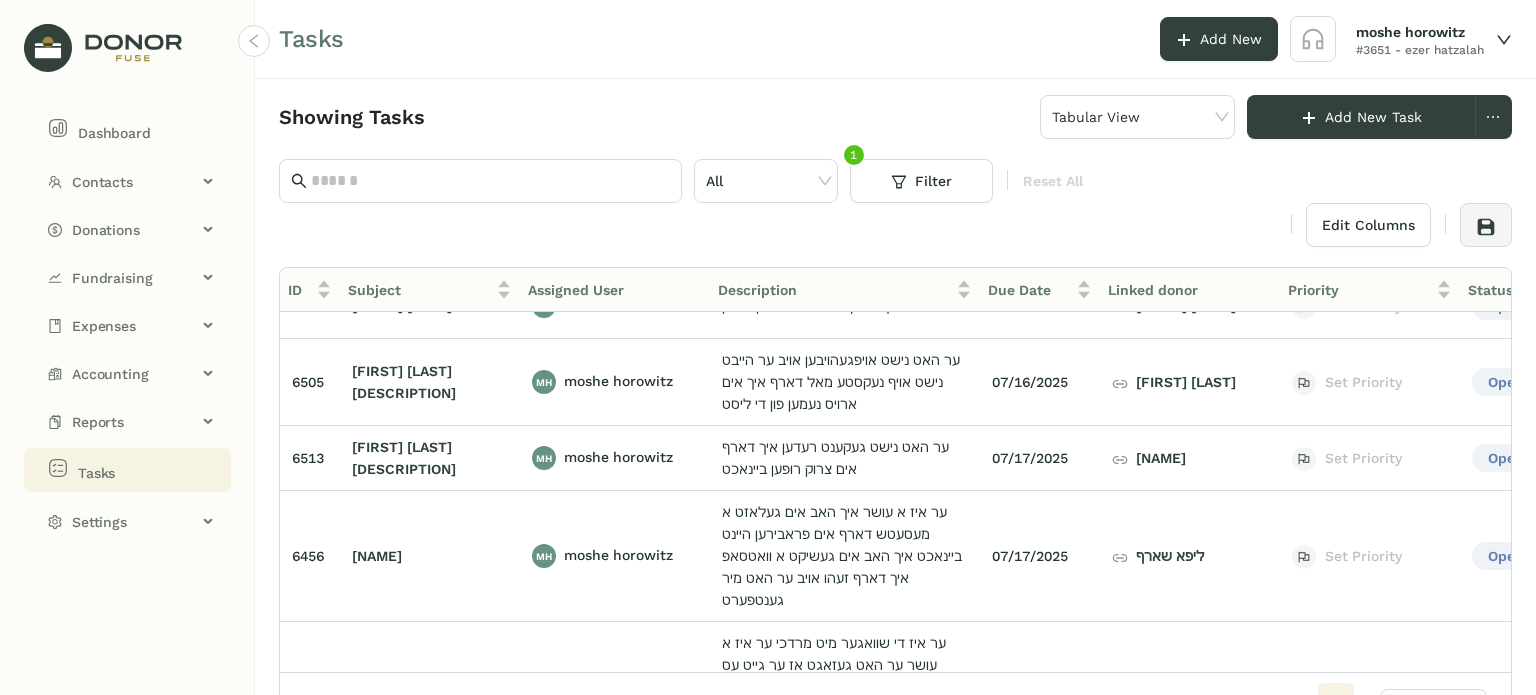 scroll, scrollTop: 614, scrollLeft: 0, axis: vertical 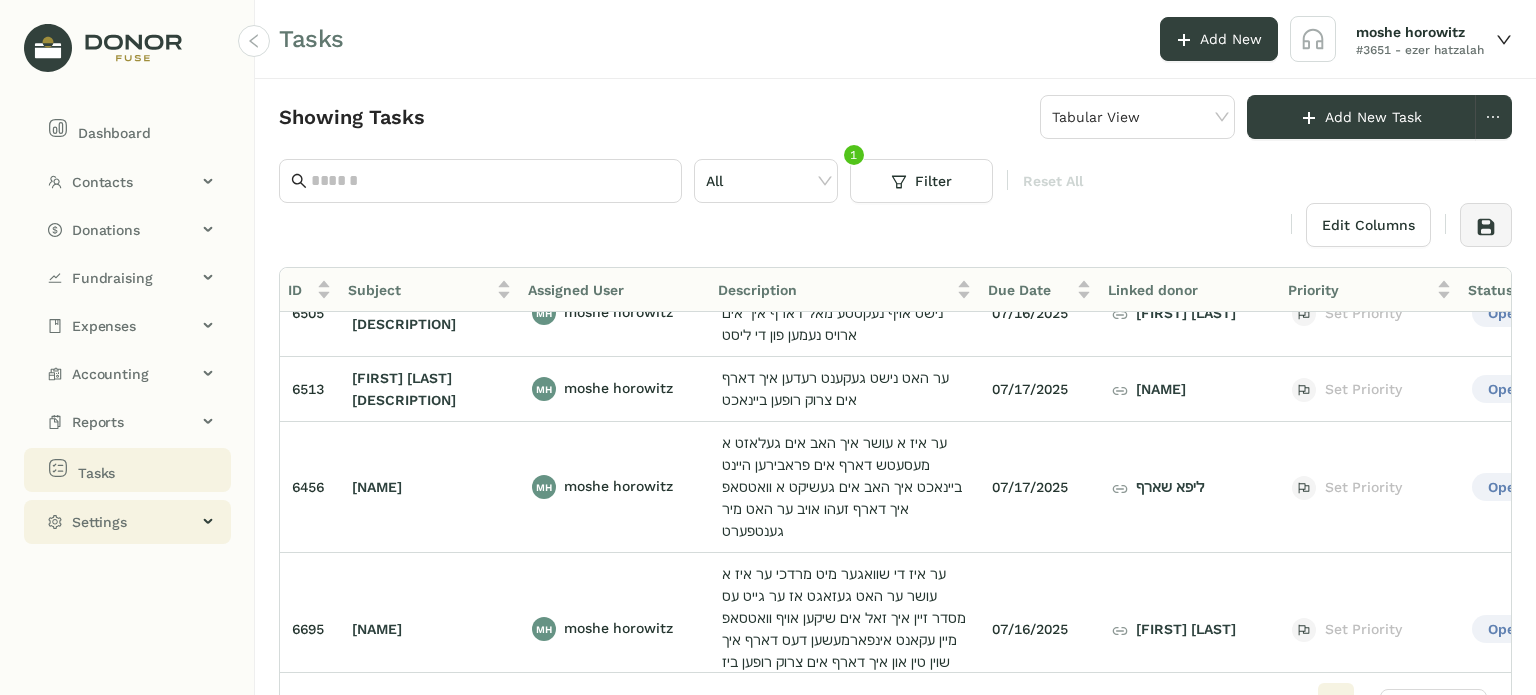 click on "Settings" 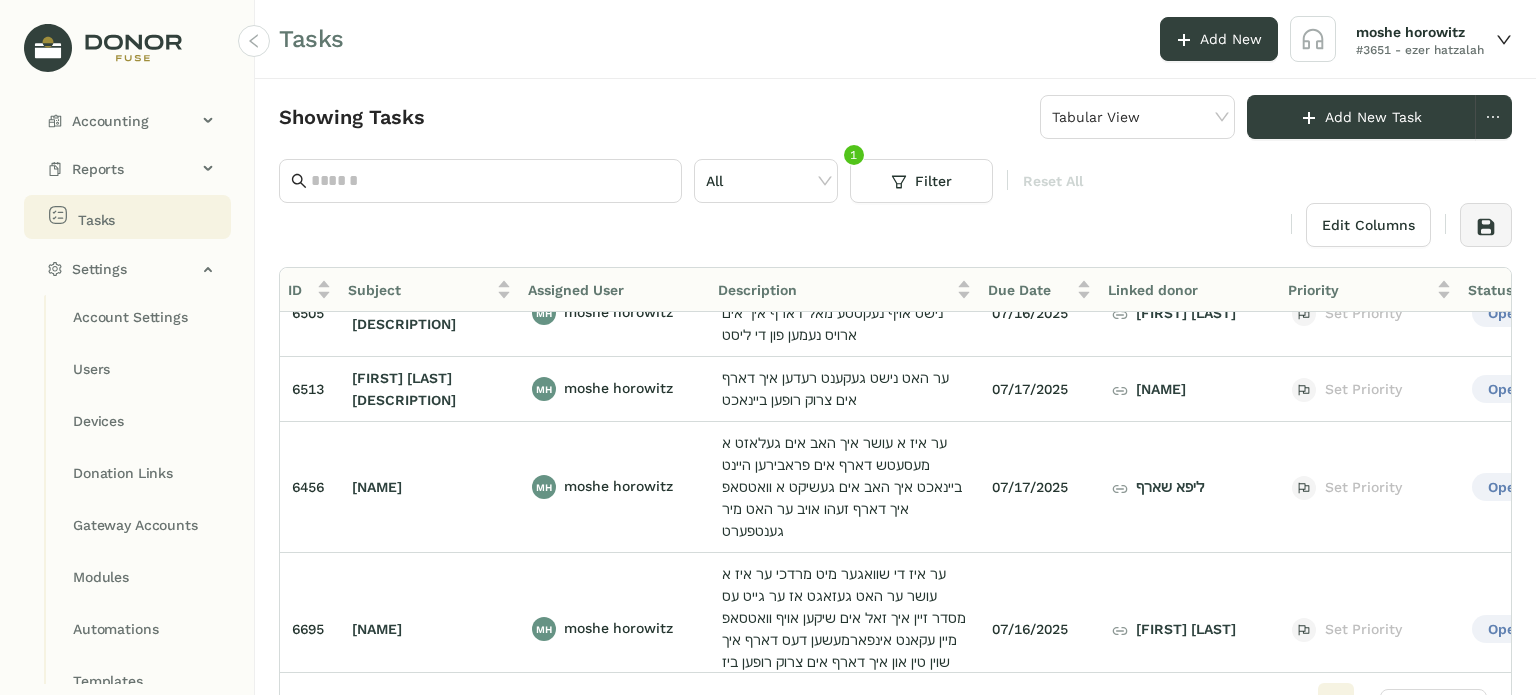 scroll, scrollTop: 272, scrollLeft: 0, axis: vertical 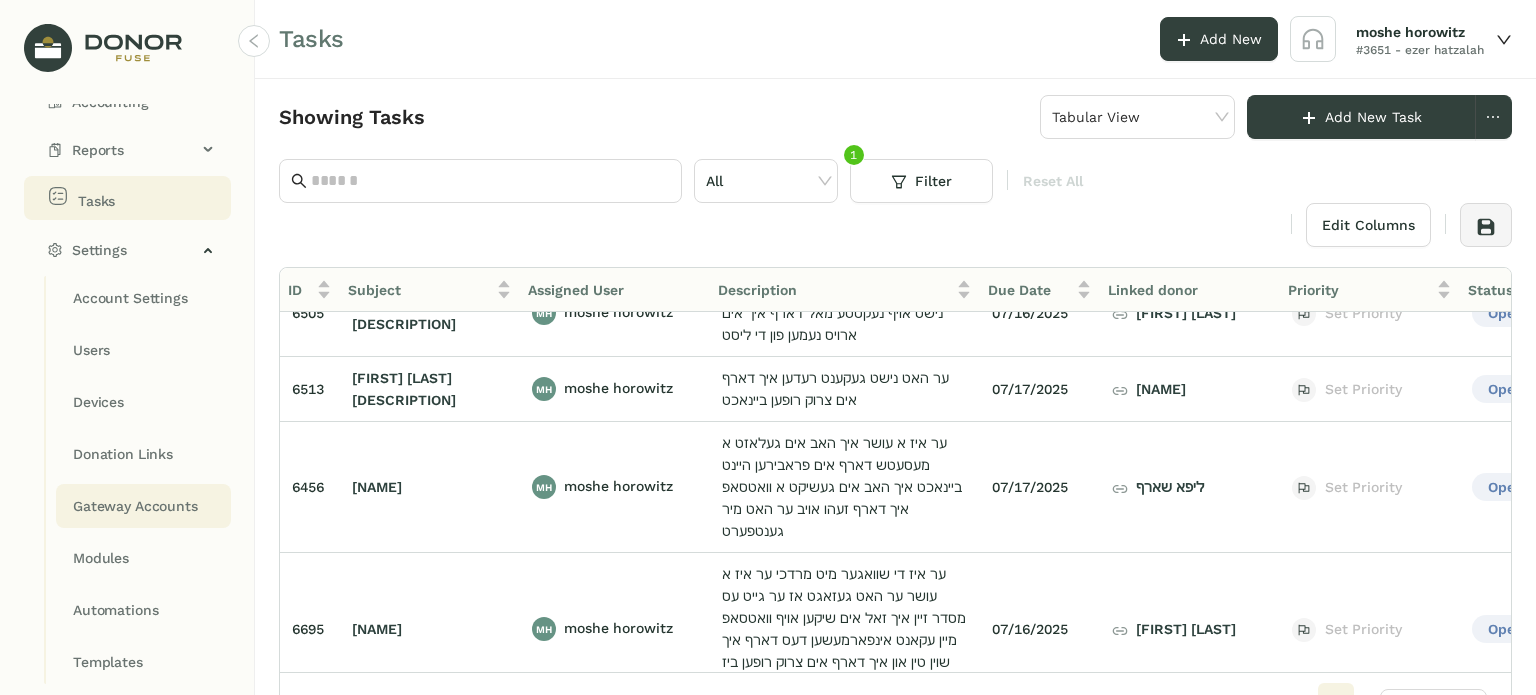 click on "Gateway Accounts" 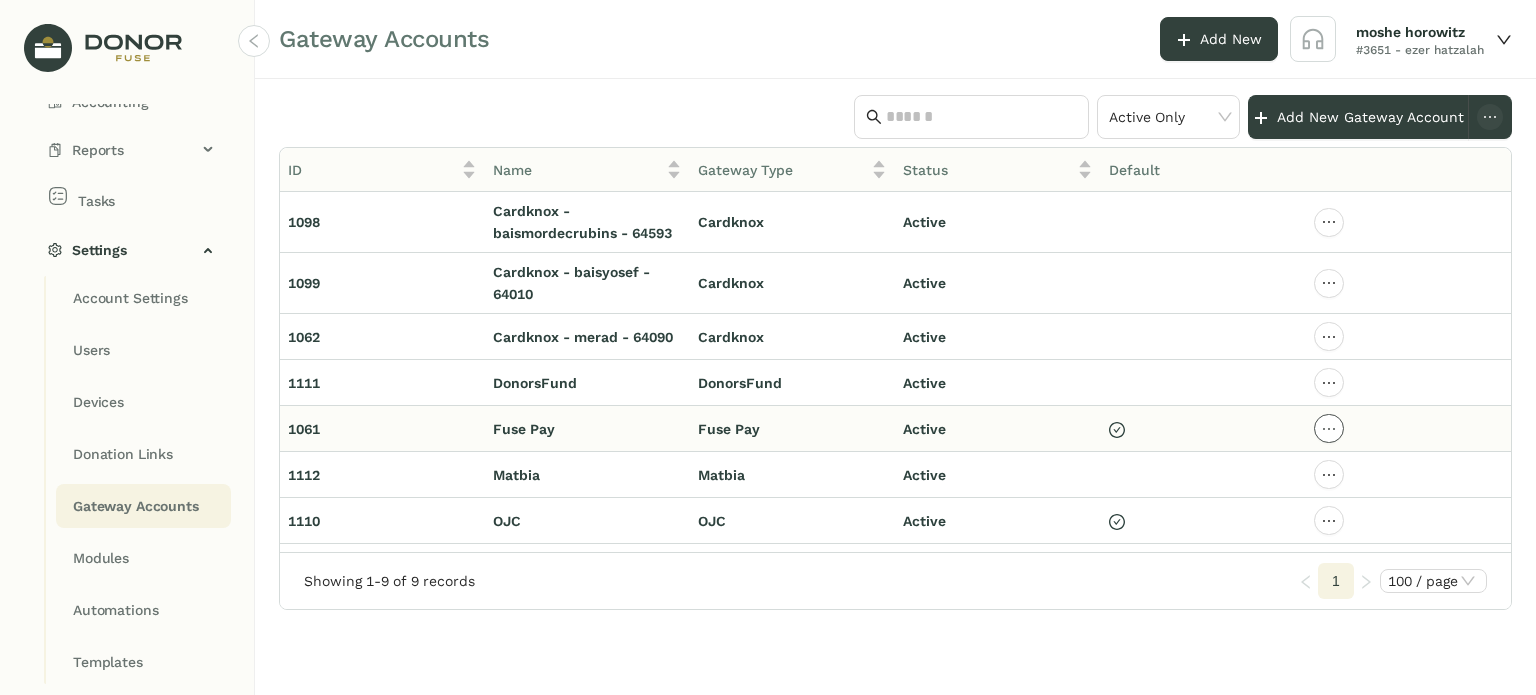 click 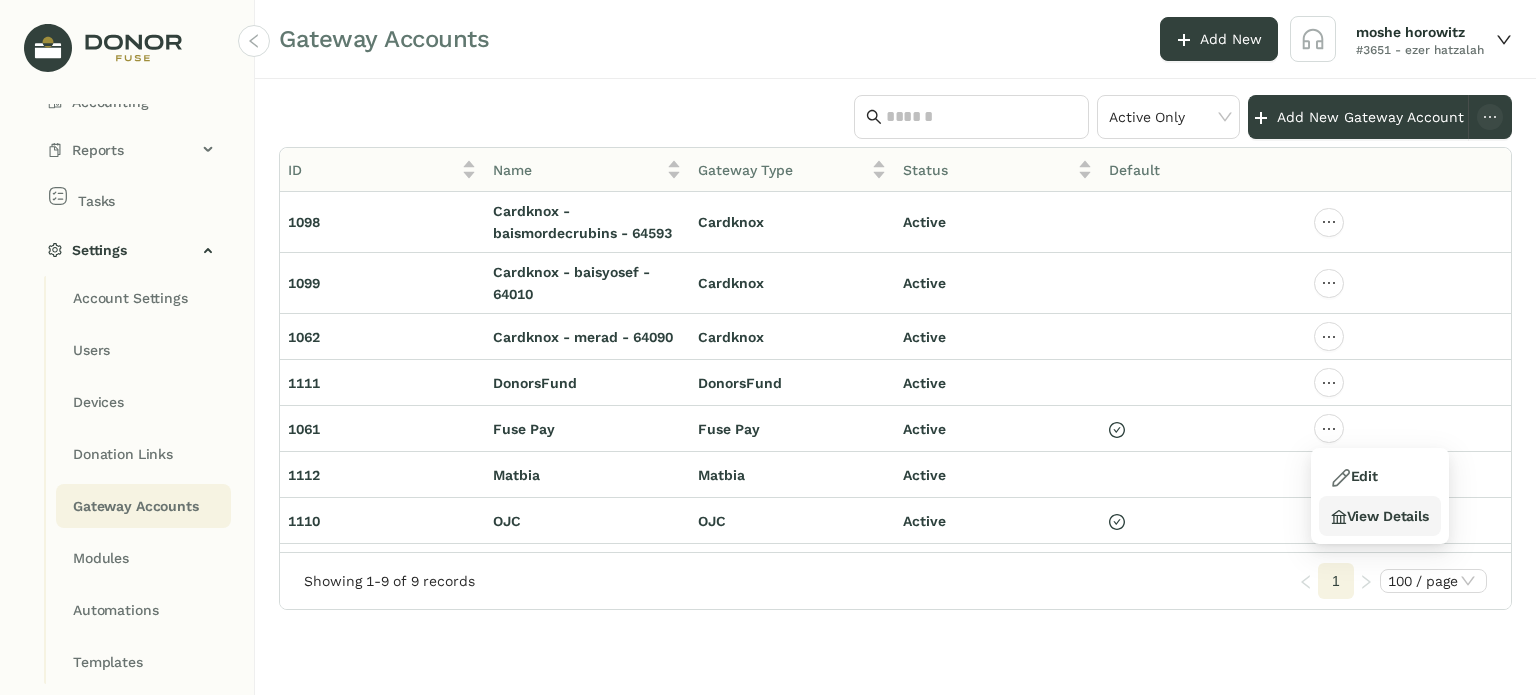 click on "View Details" at bounding box center [1380, 516] 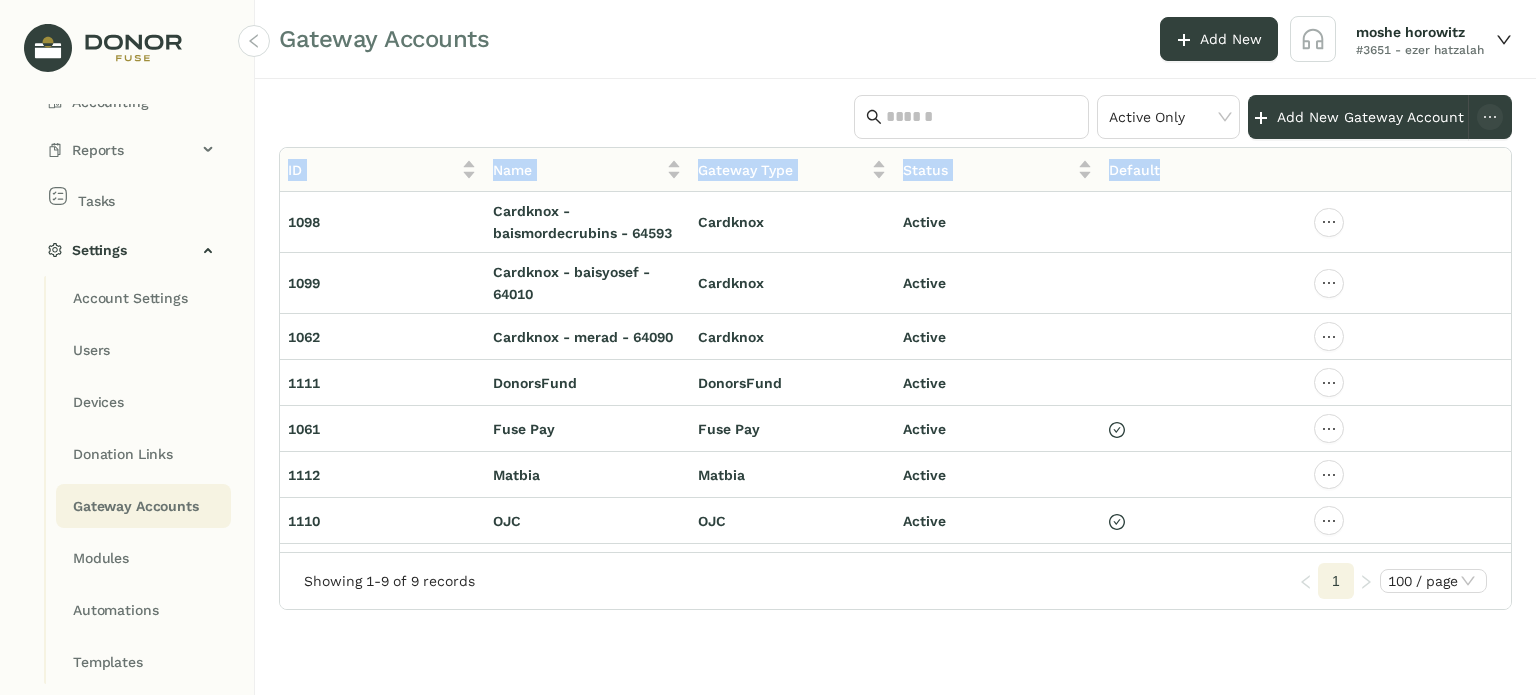 drag, startPoint x: 1535, startPoint y: 272, endPoint x: 1529, endPoint y: 146, distance: 126.14278 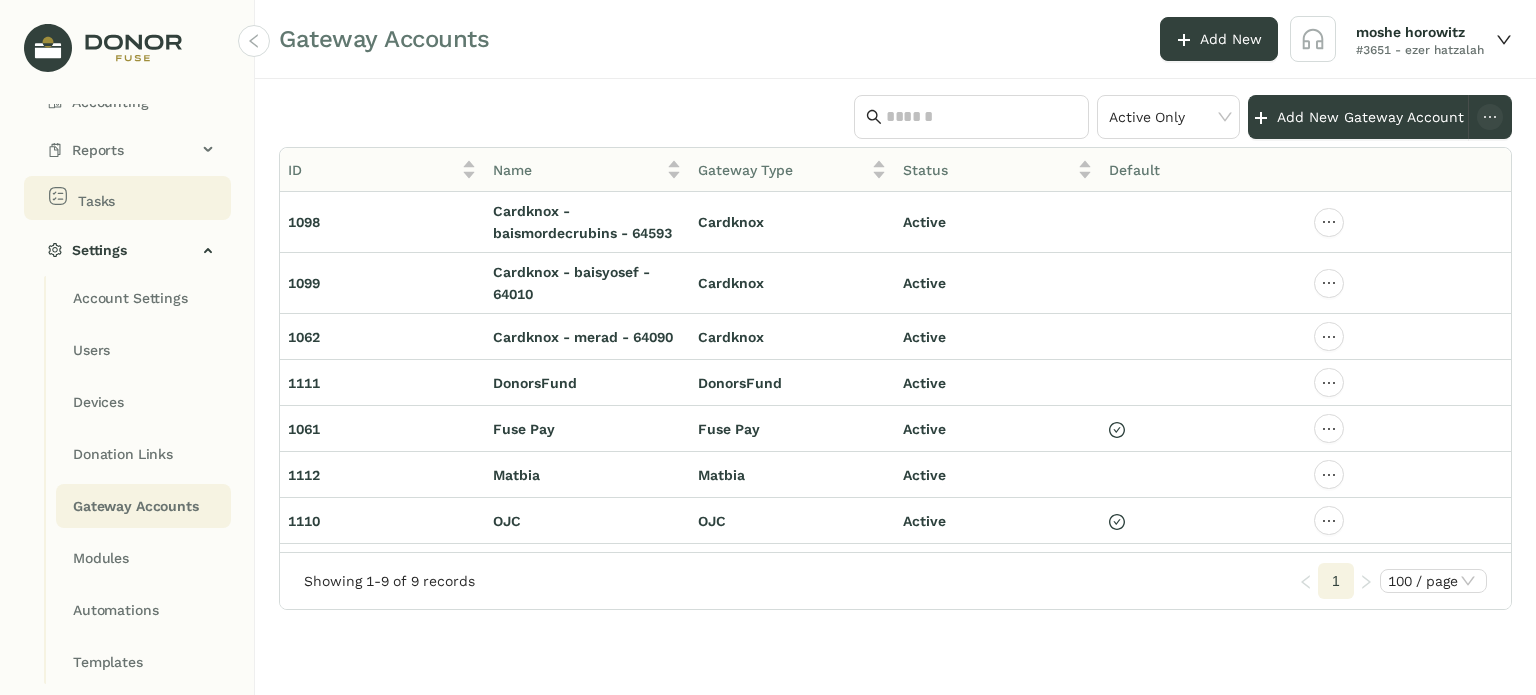 drag, startPoint x: 56, startPoint y: 347, endPoint x: 72, endPoint y: 217, distance: 130.98091 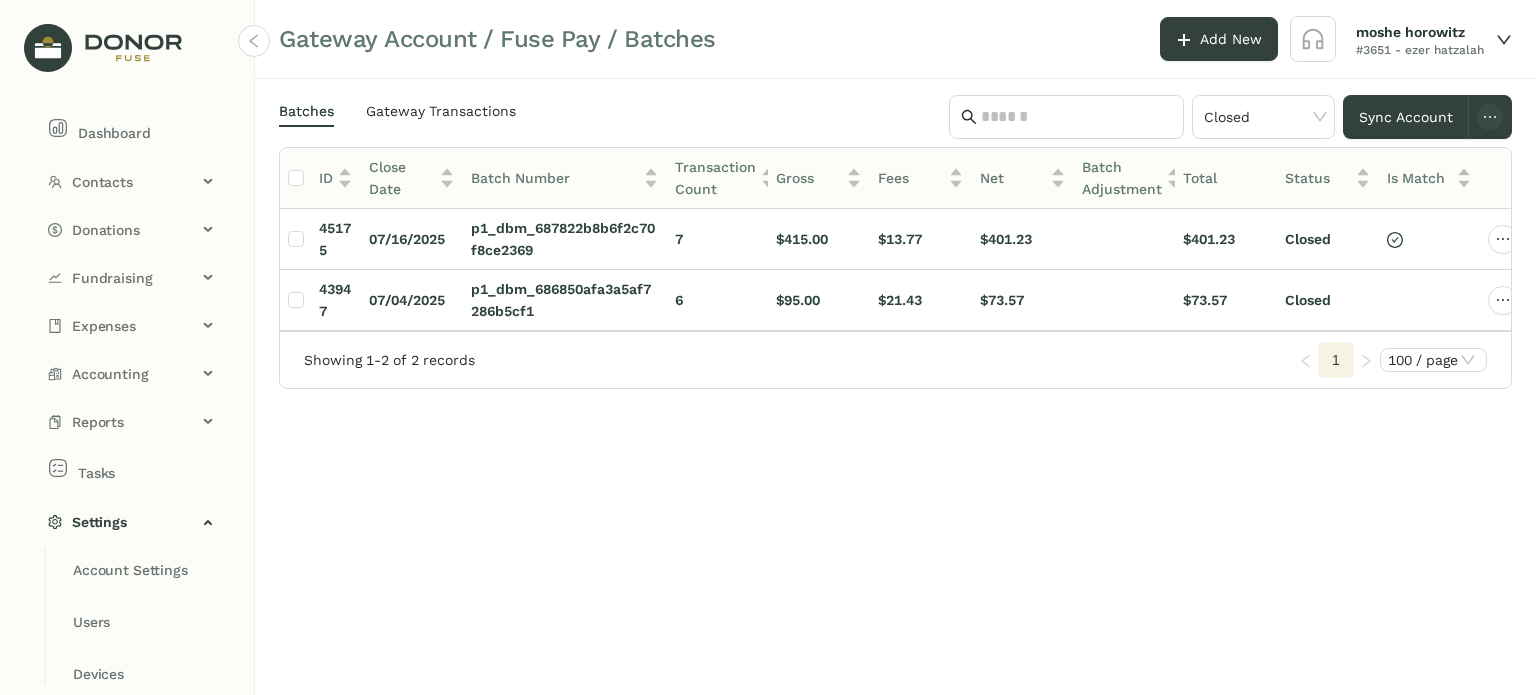 scroll, scrollTop: 0, scrollLeft: 0, axis: both 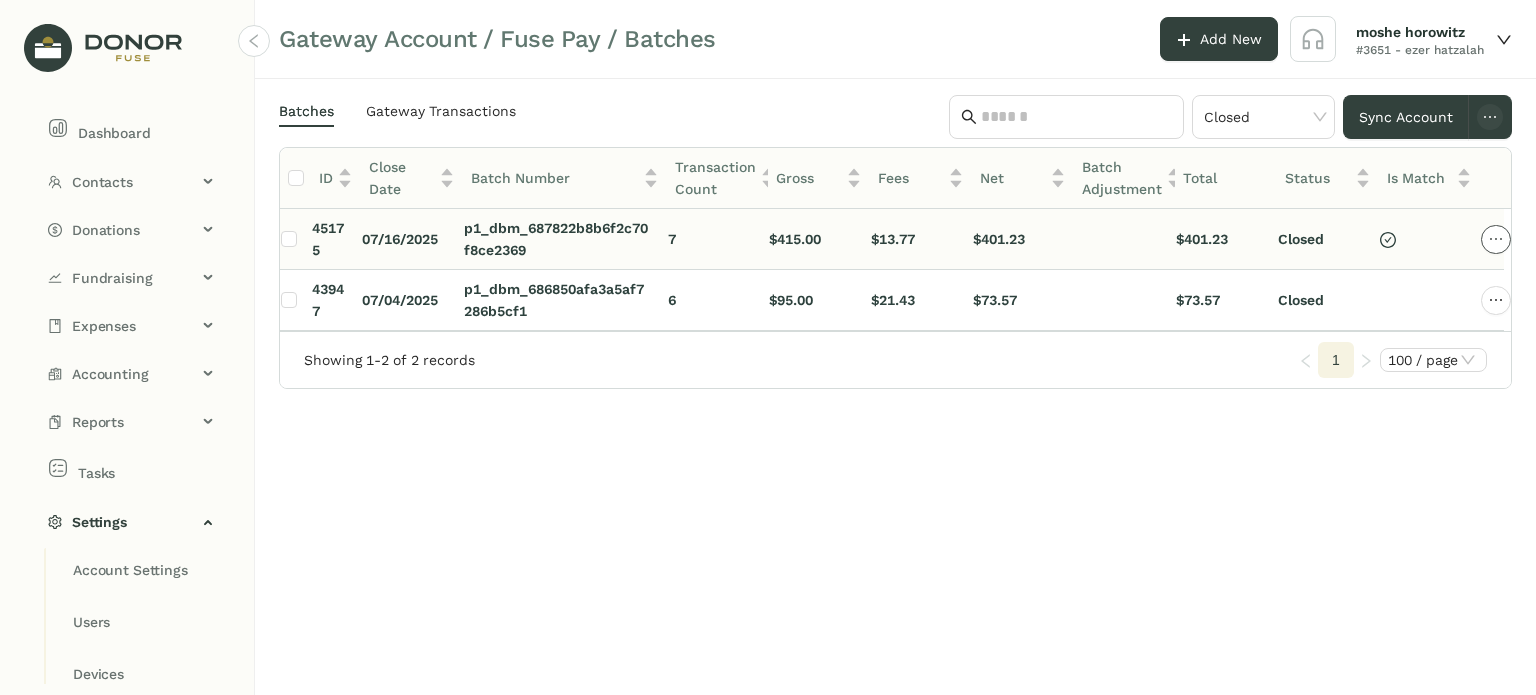 click 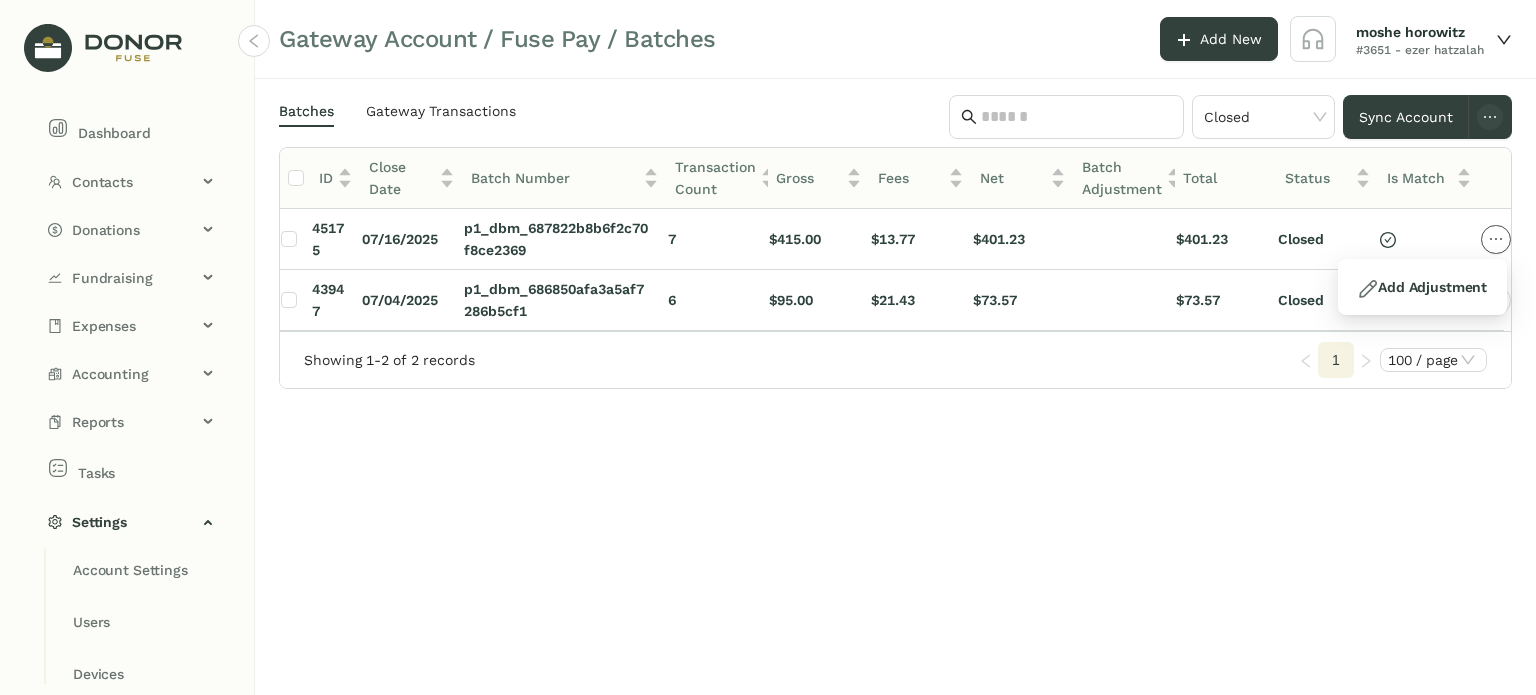 scroll, scrollTop: 0, scrollLeft: 0, axis: both 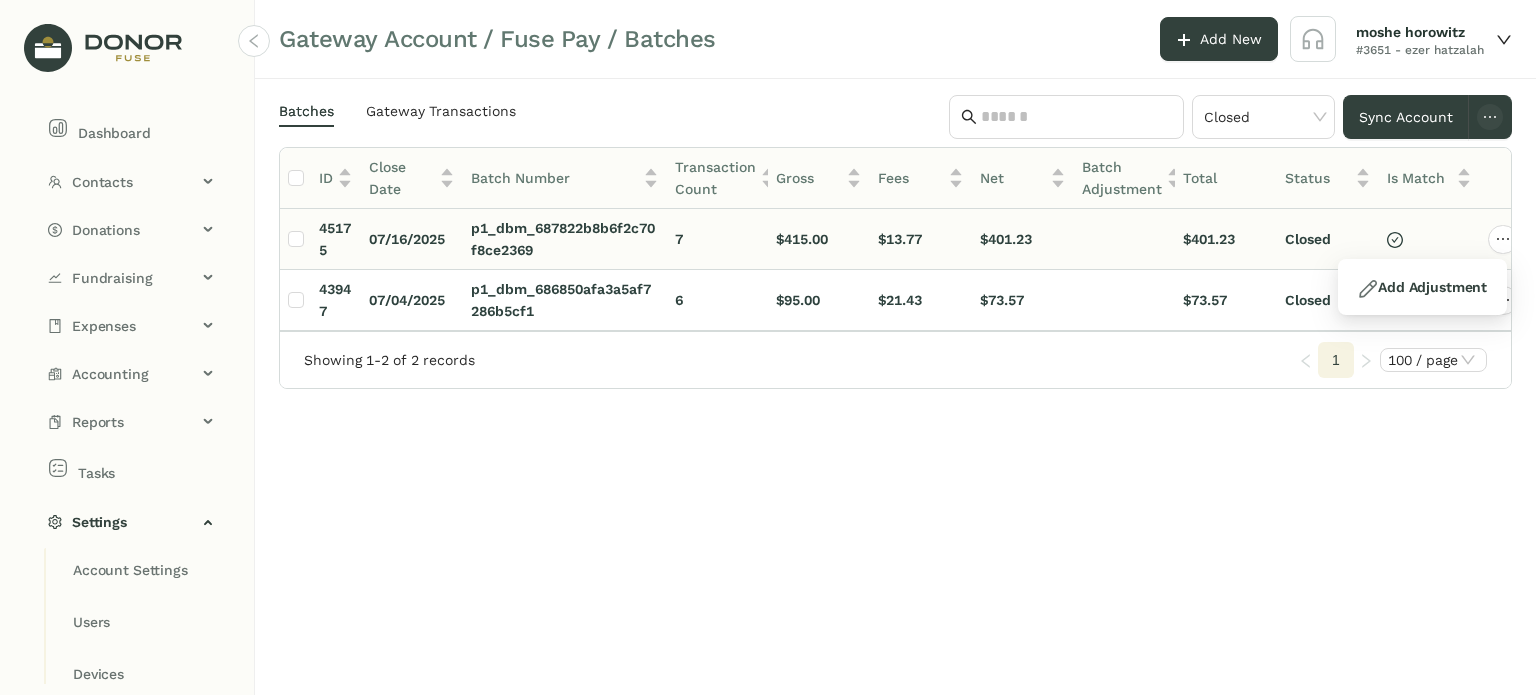 click on "45175" 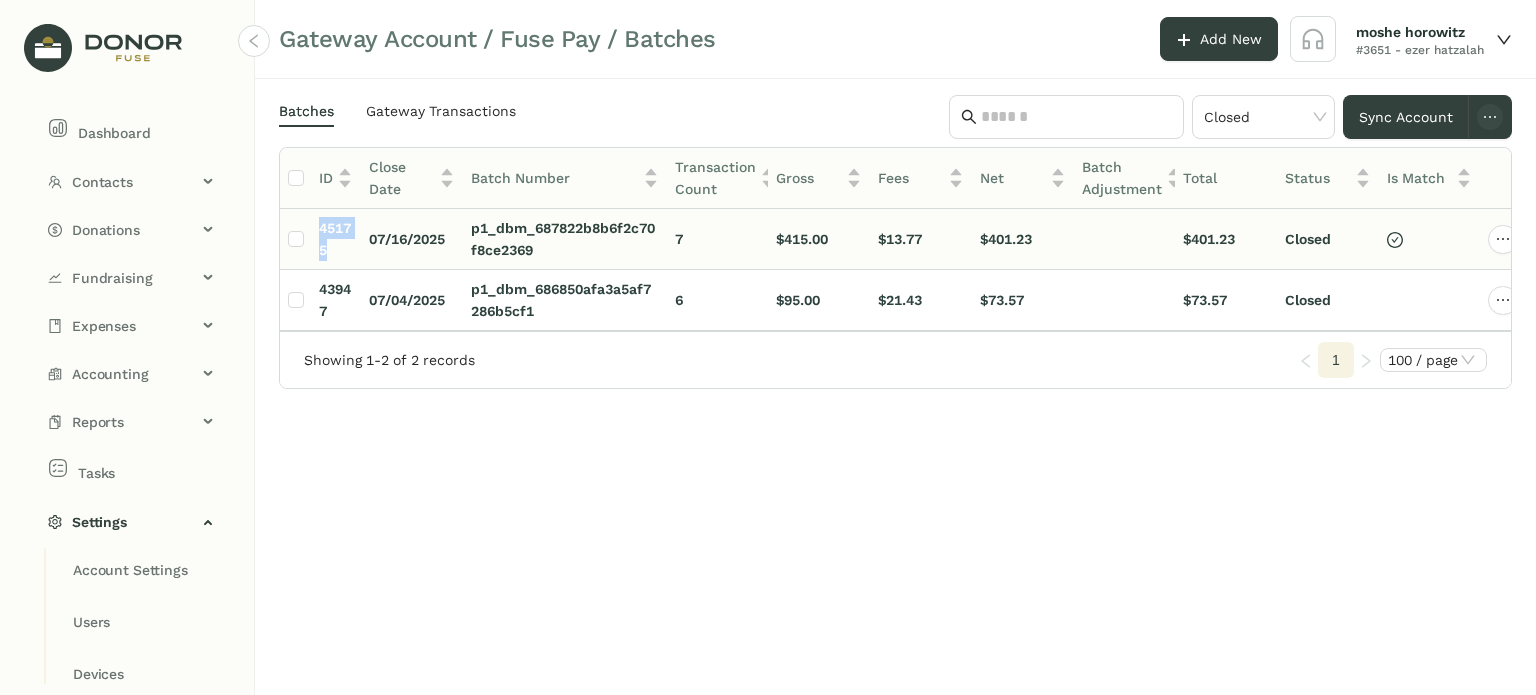 click on "45175" 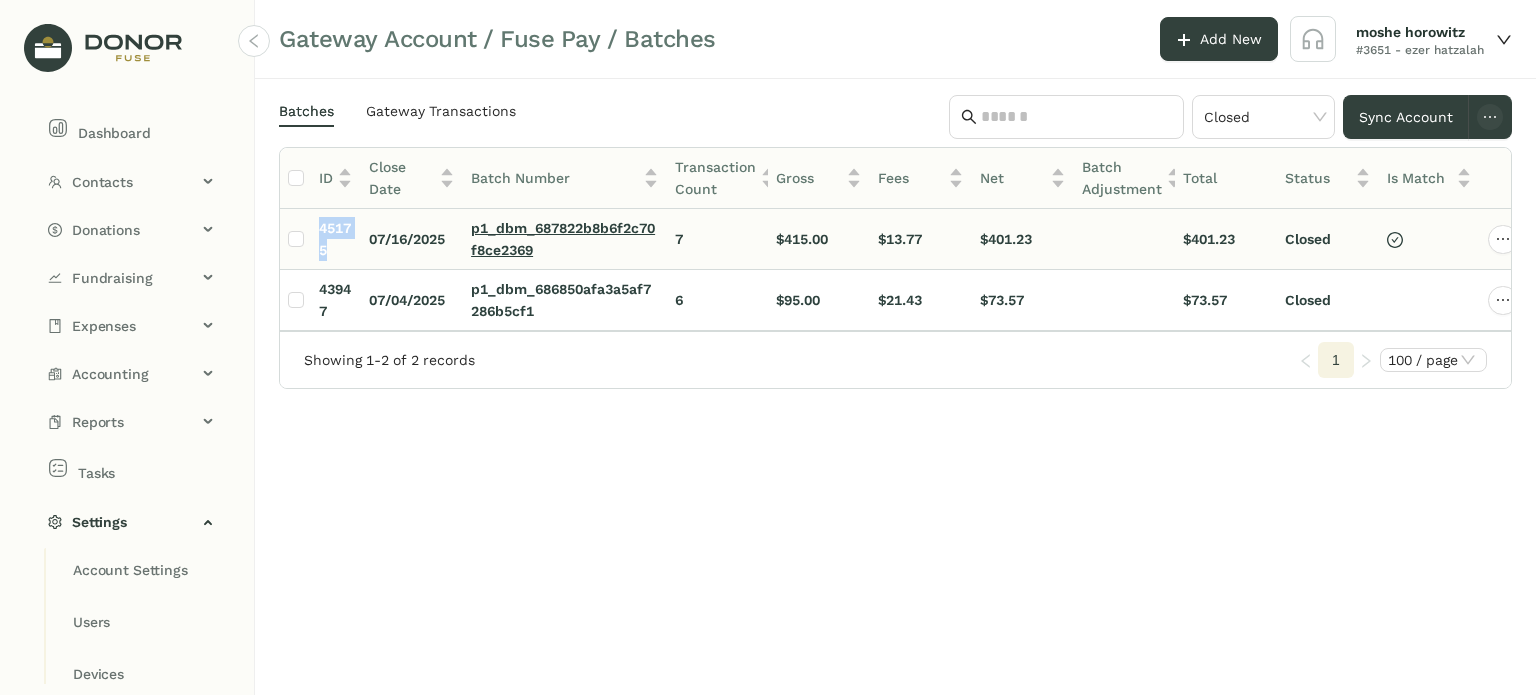 click on "p1_dbm_687822b8b6f2c70f8ce2369" 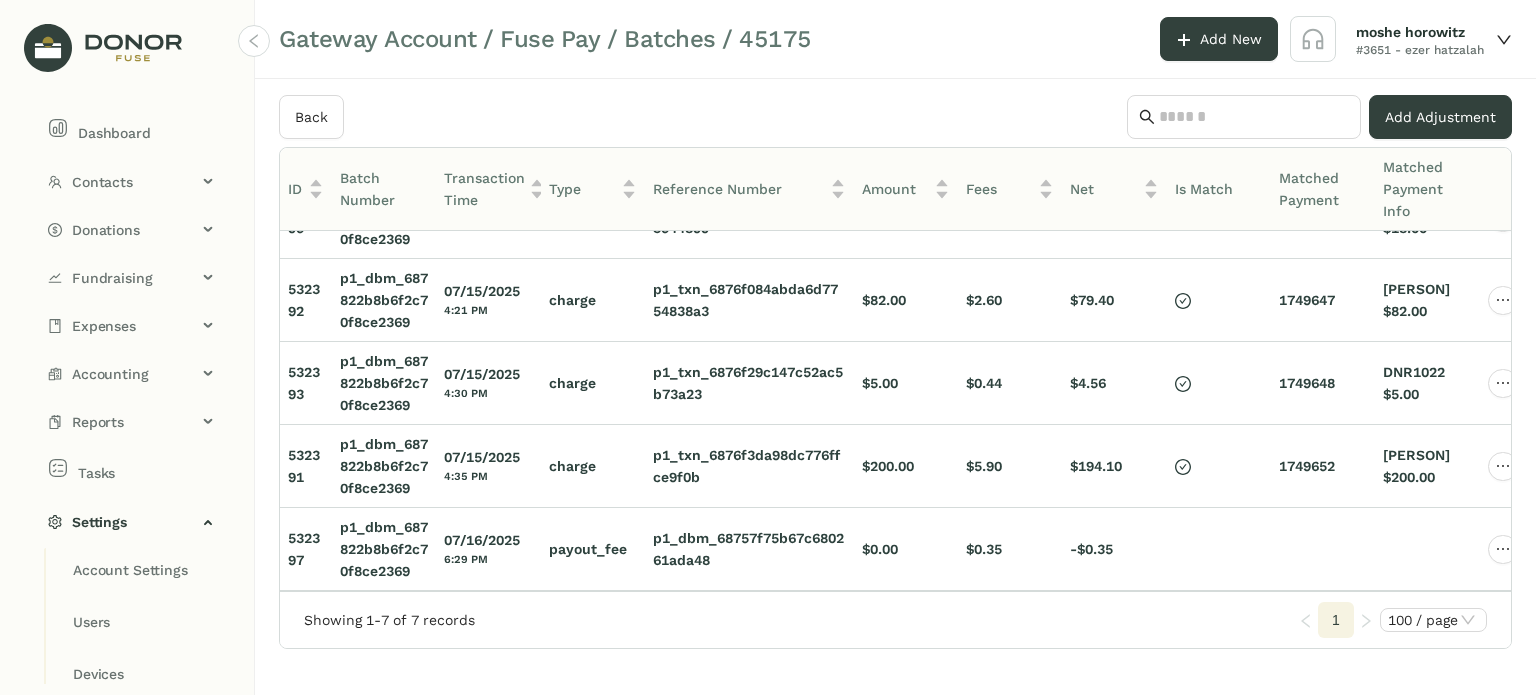 scroll, scrollTop: 0, scrollLeft: 0, axis: both 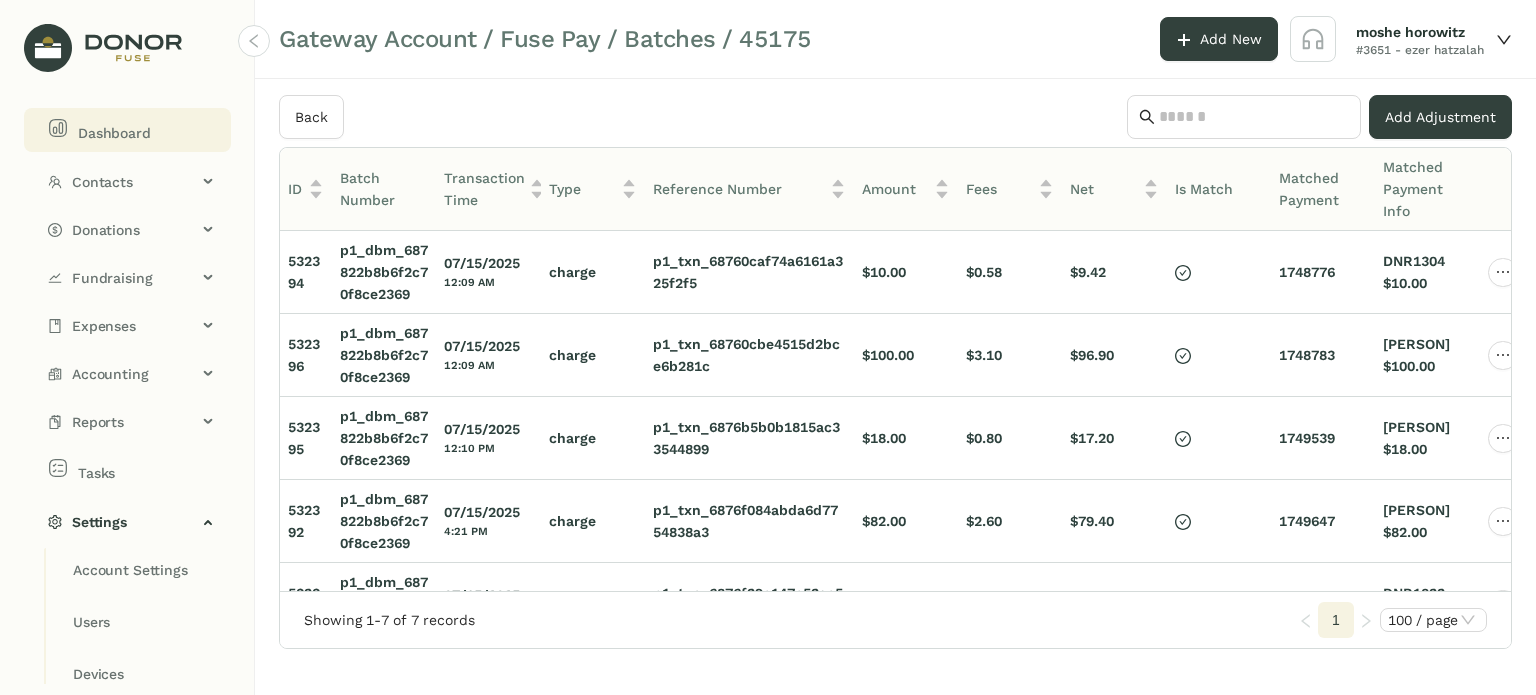 click on "Dashboard" 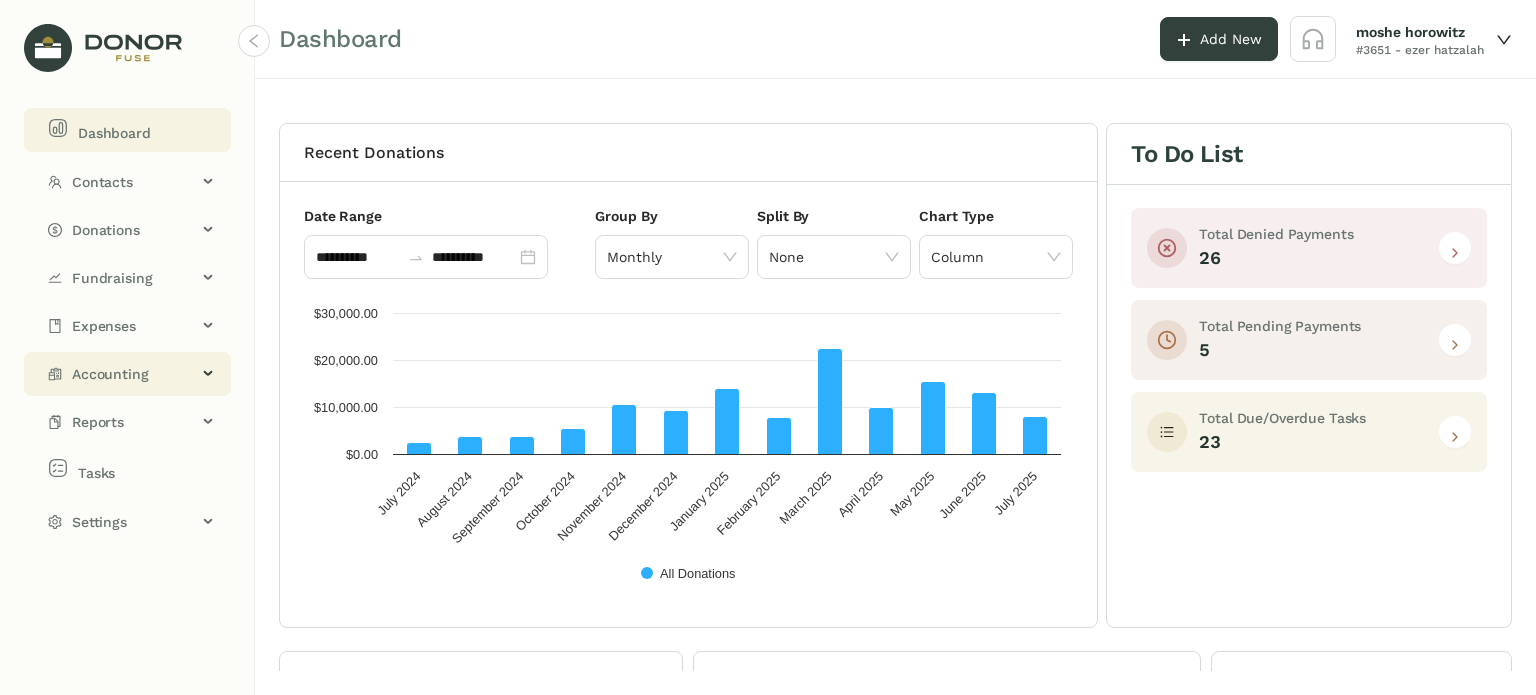 click on "Accounting" 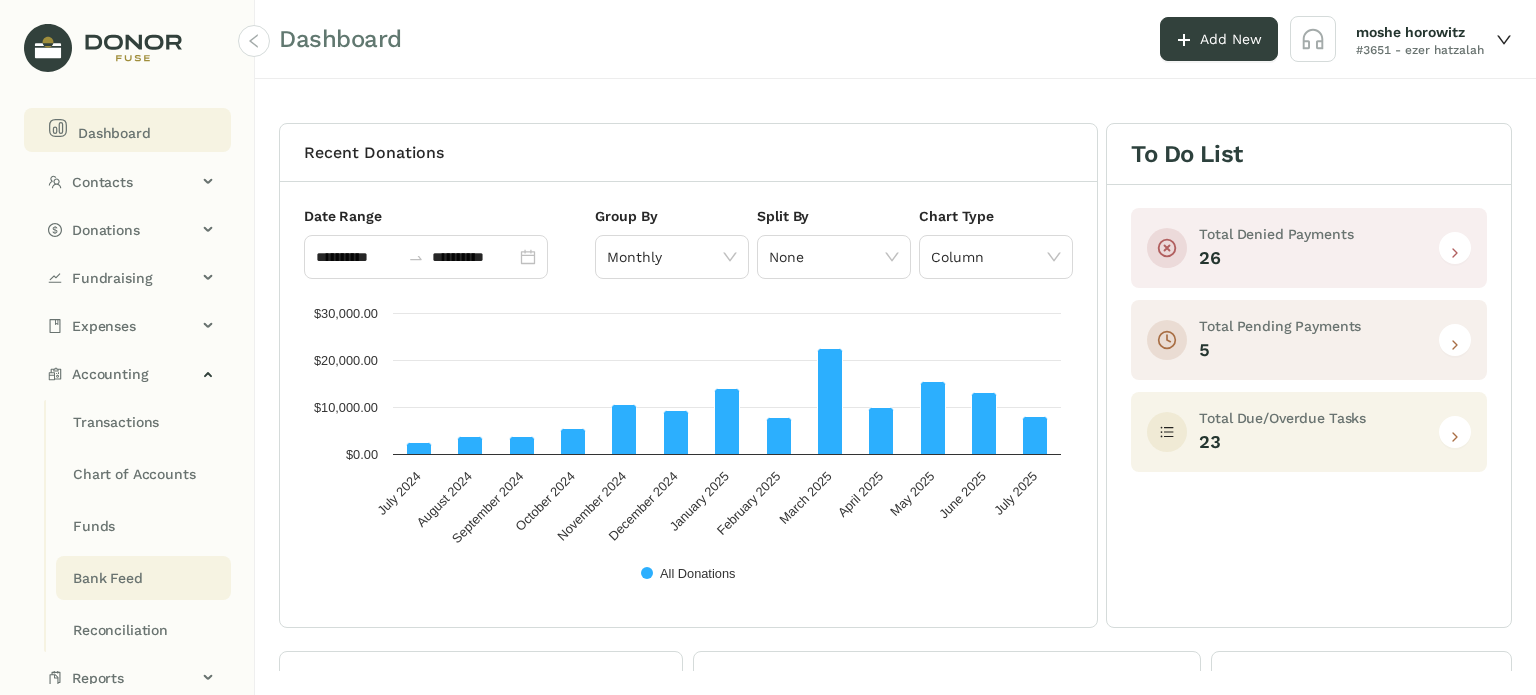 click on "Bank Feed" 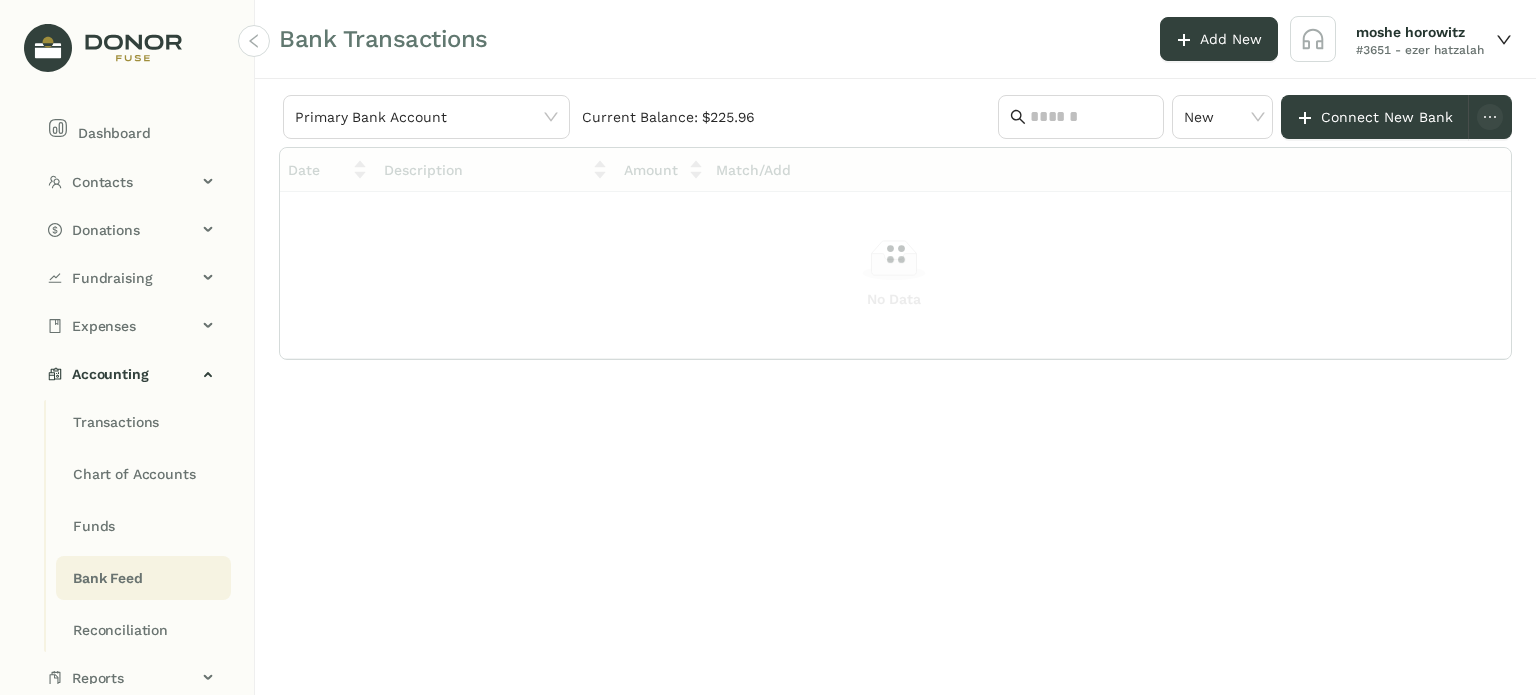 click on "Bank Feed" 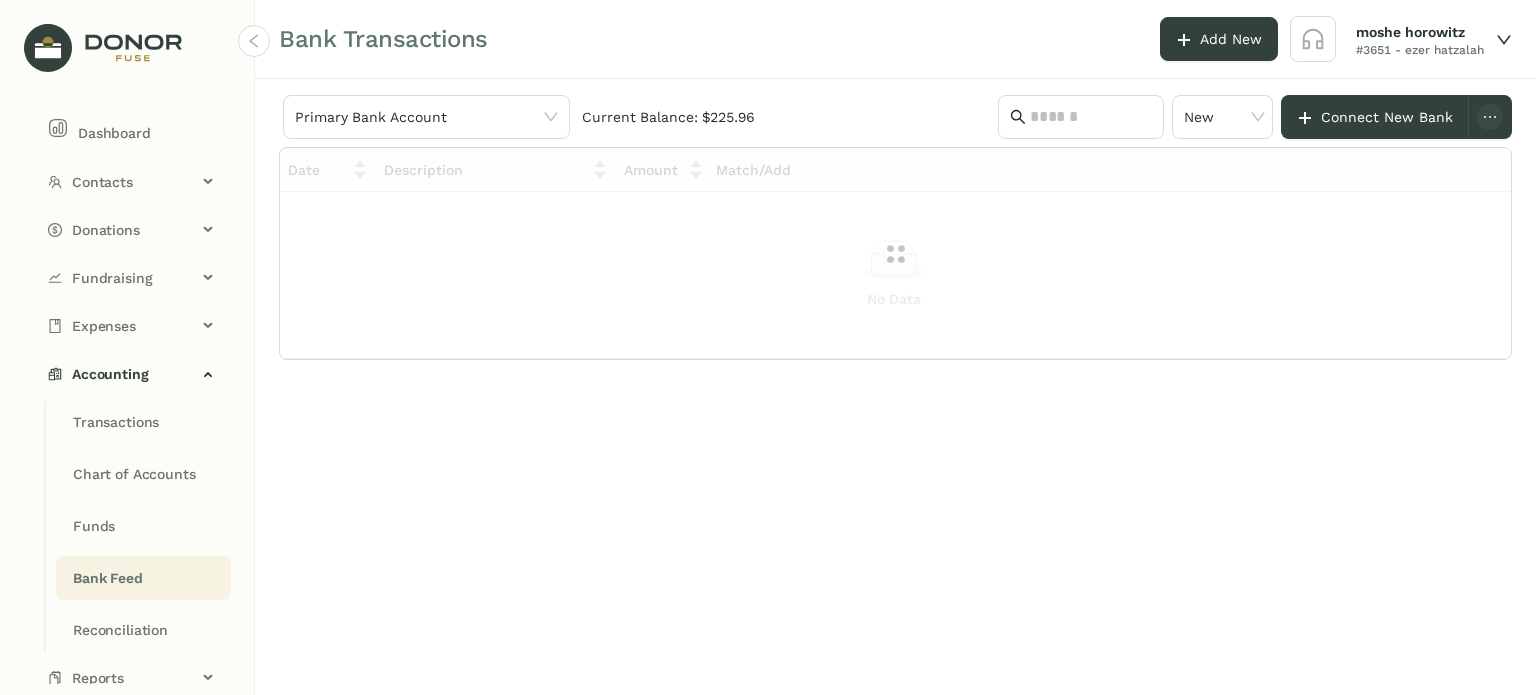 click on "Bank Feed" 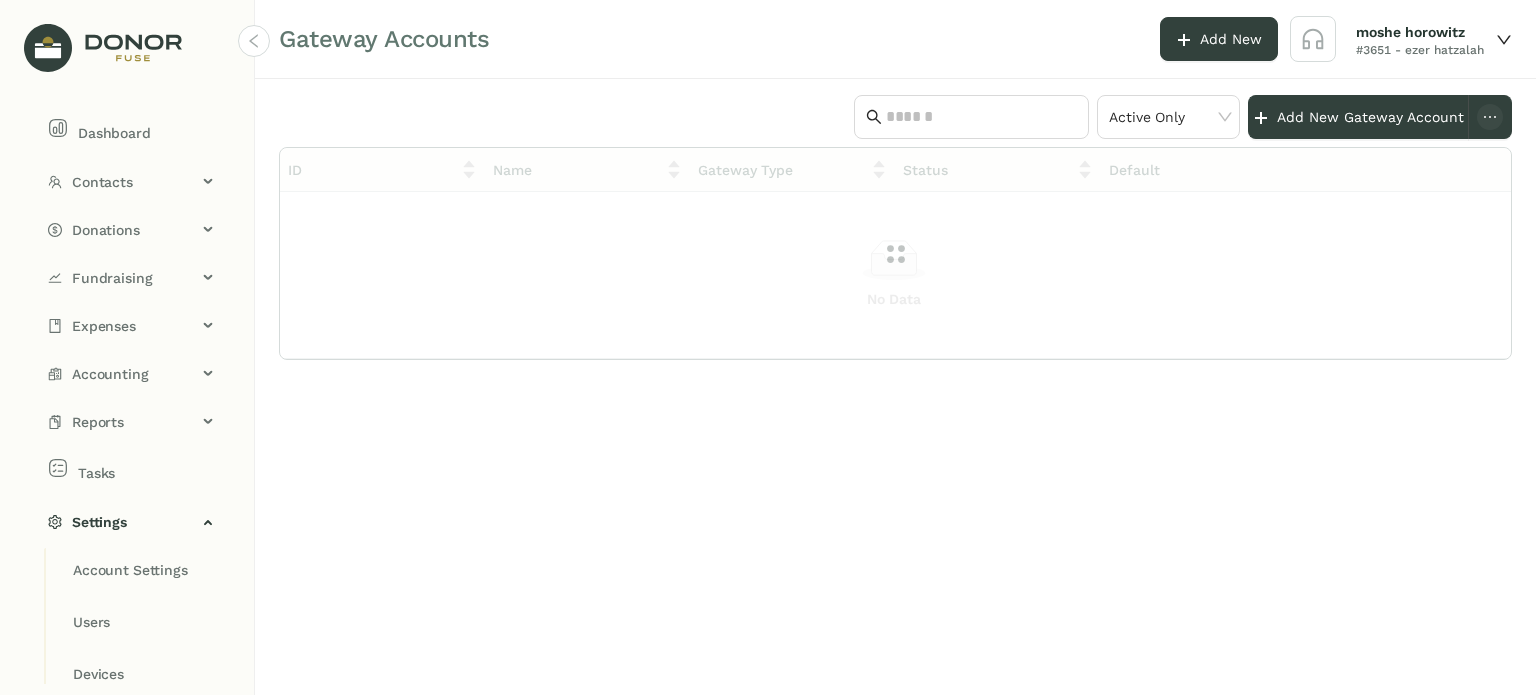 scroll, scrollTop: 0, scrollLeft: 0, axis: both 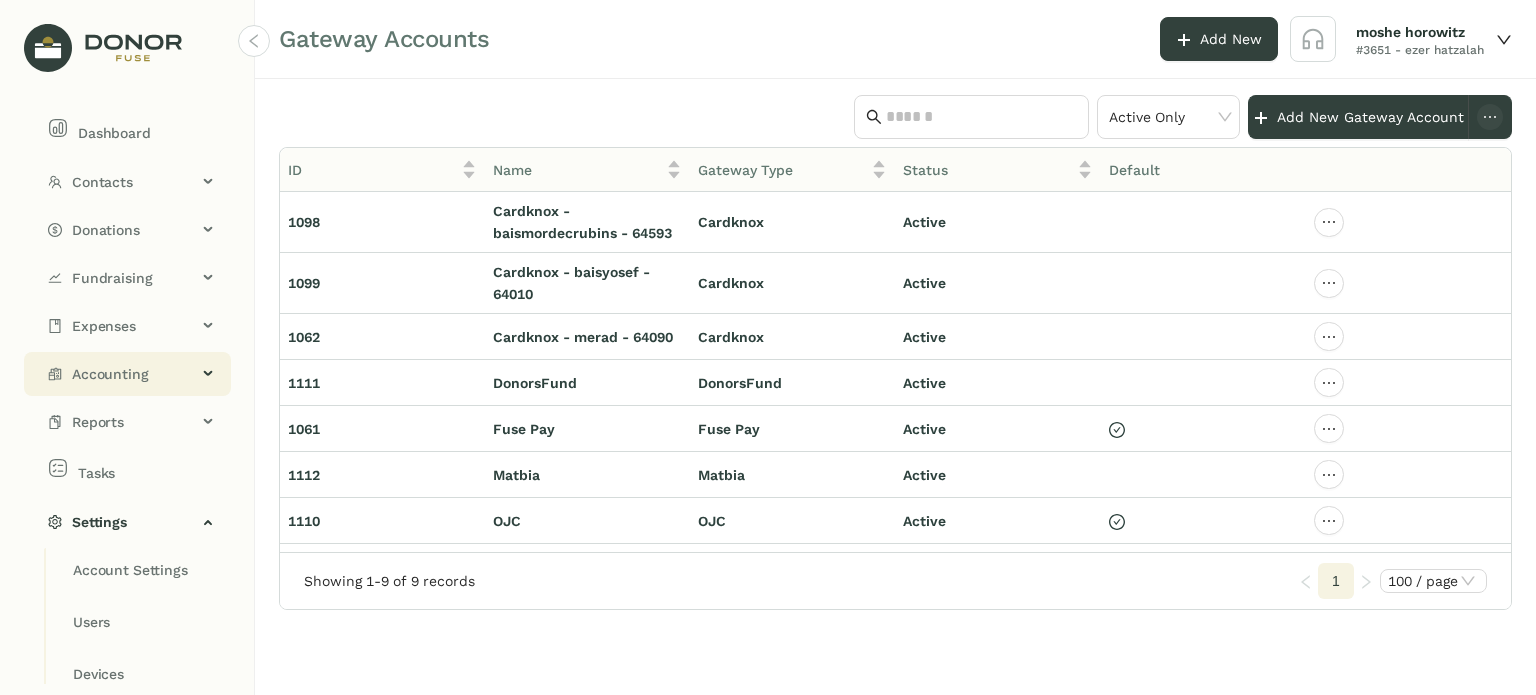 click on "Accounting" 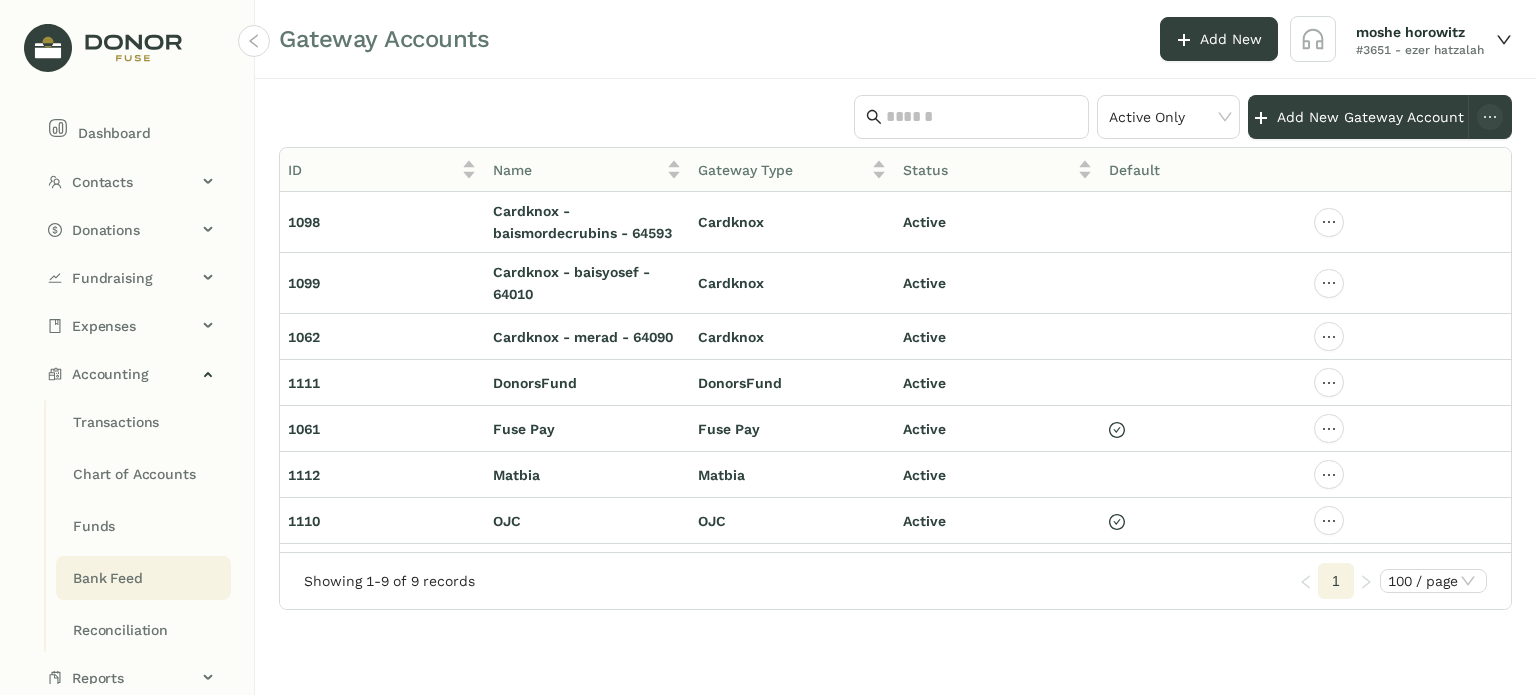 click on "Bank Feed" 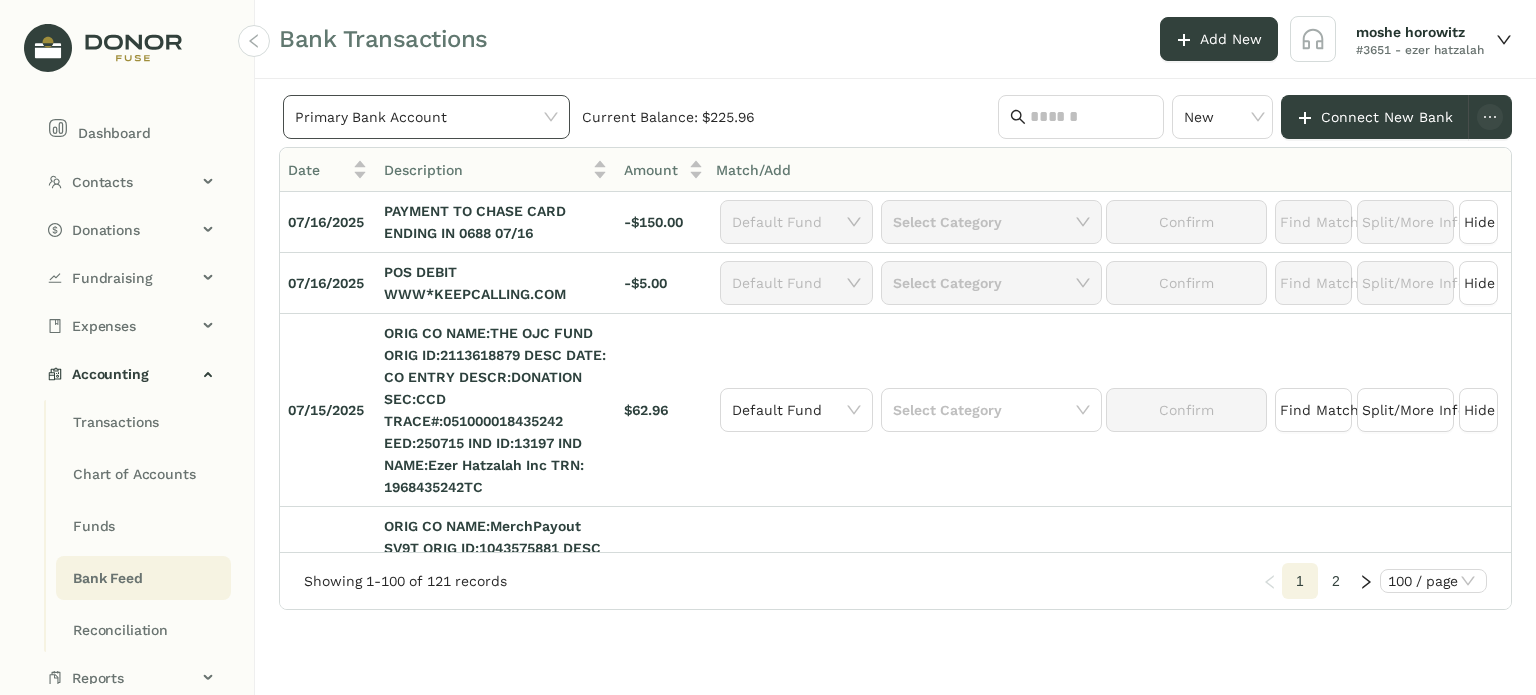 click on "Primary Bank Account" 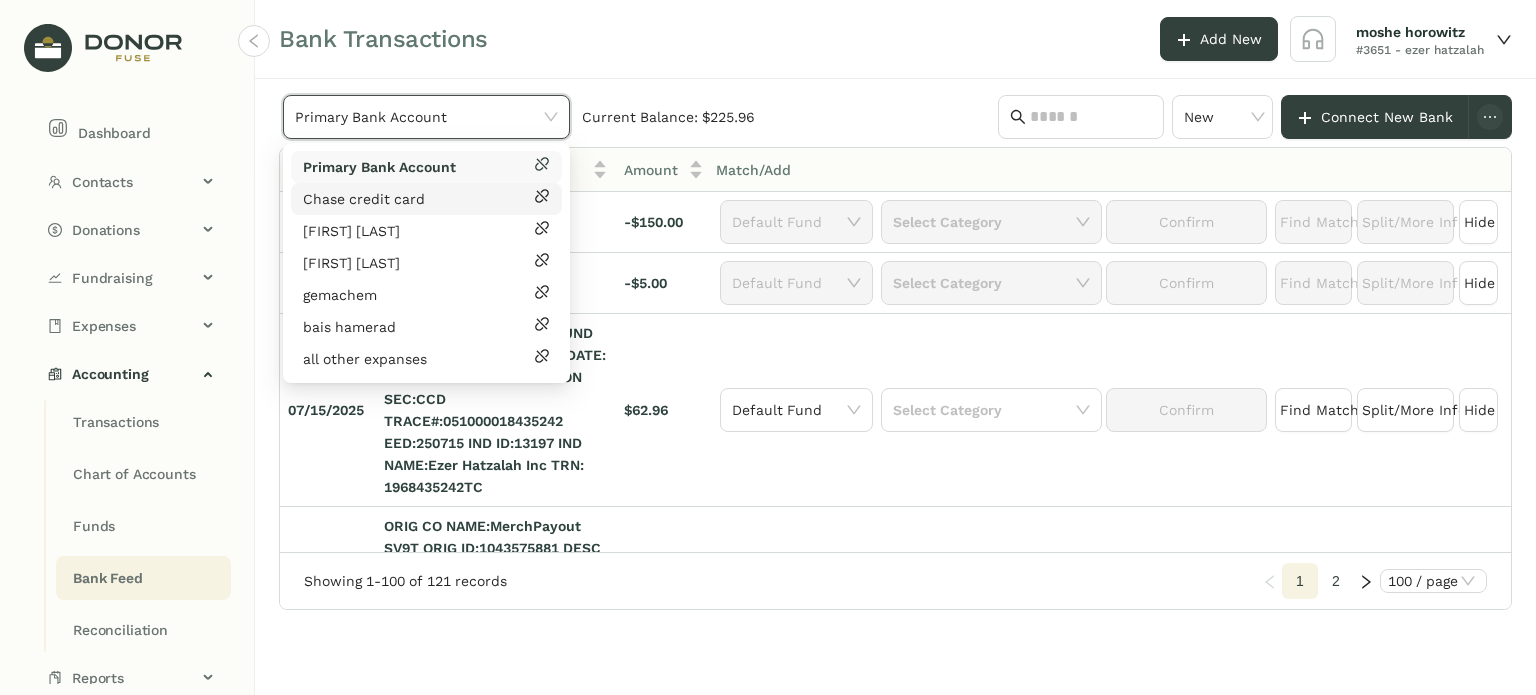 click on "Primary Bank Account Chase credit card  bies mordchi rubenstein bies yosef gemachem bais hamerad all other expanses" at bounding box center (426, 263) 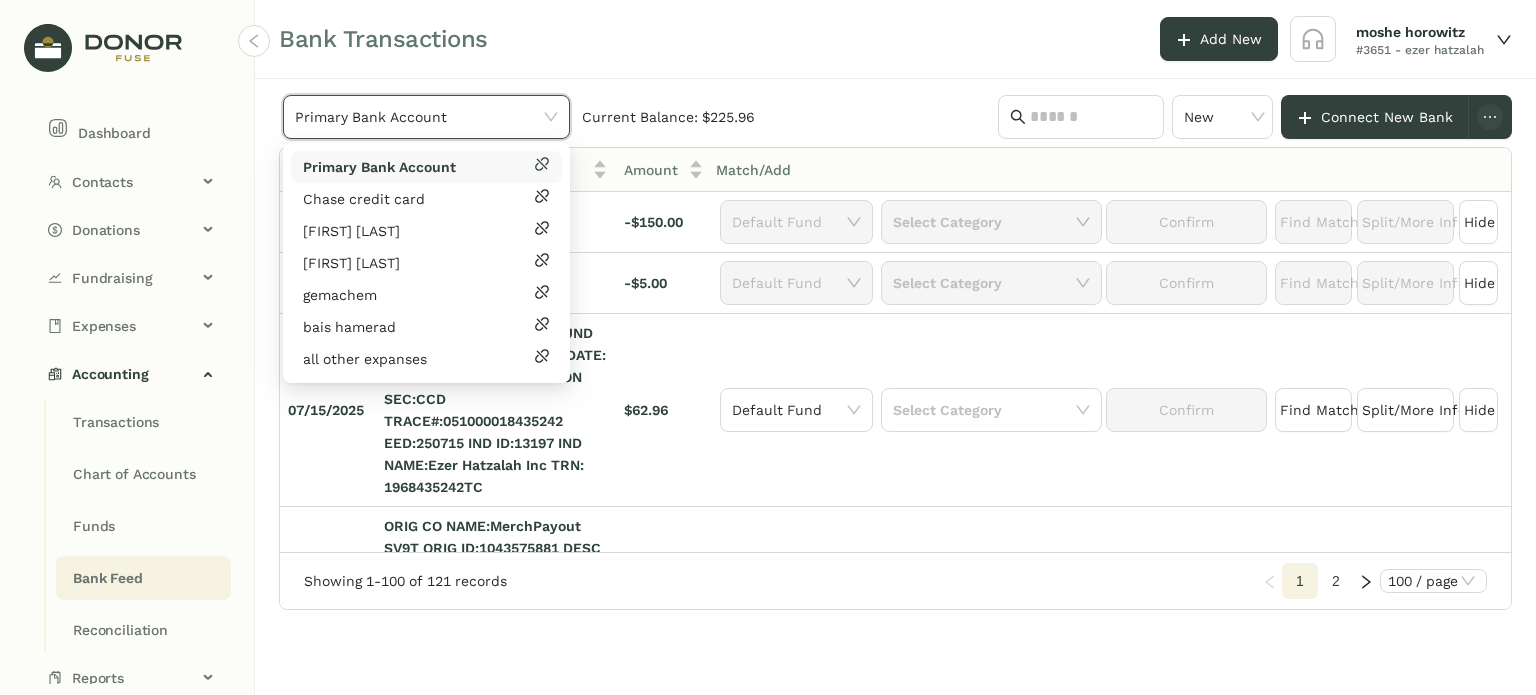 click on "Primary Bank Account" at bounding box center [379, 167] 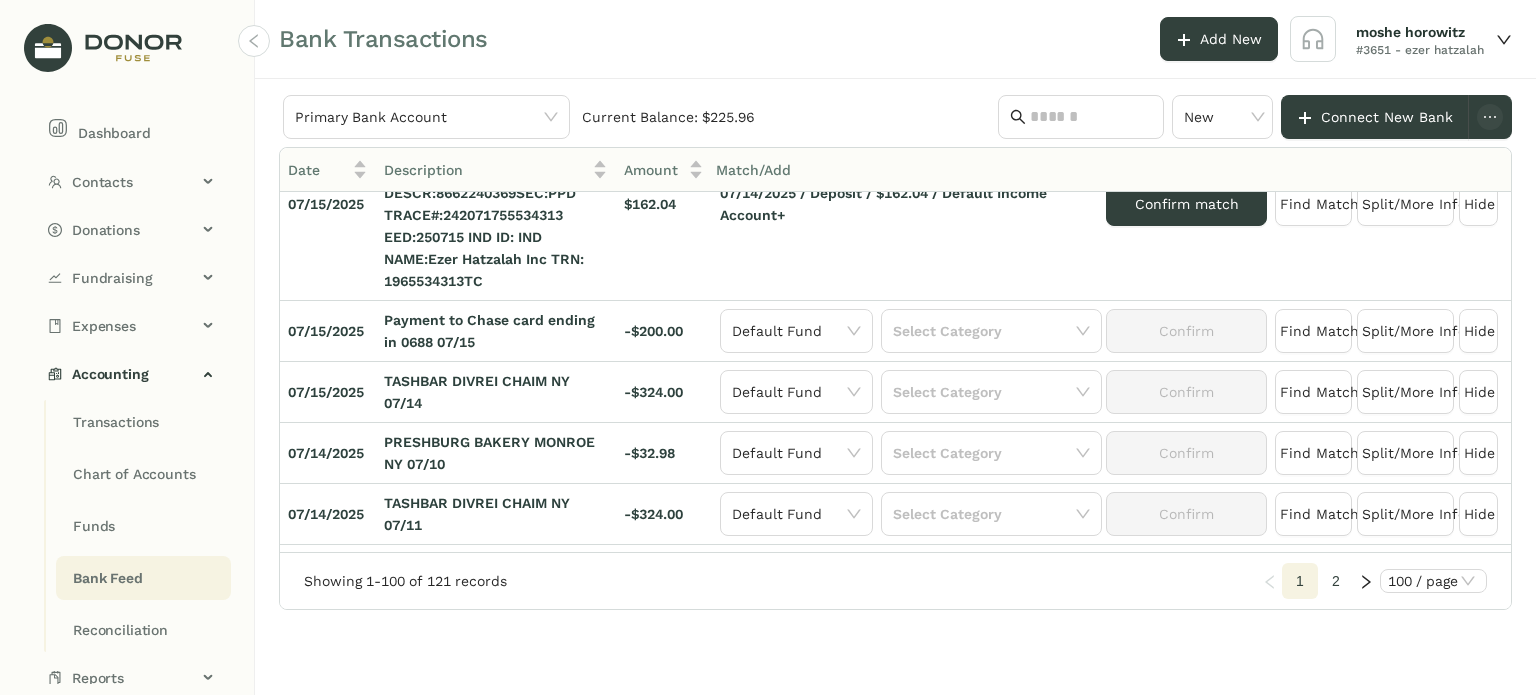 scroll, scrollTop: 355, scrollLeft: 0, axis: vertical 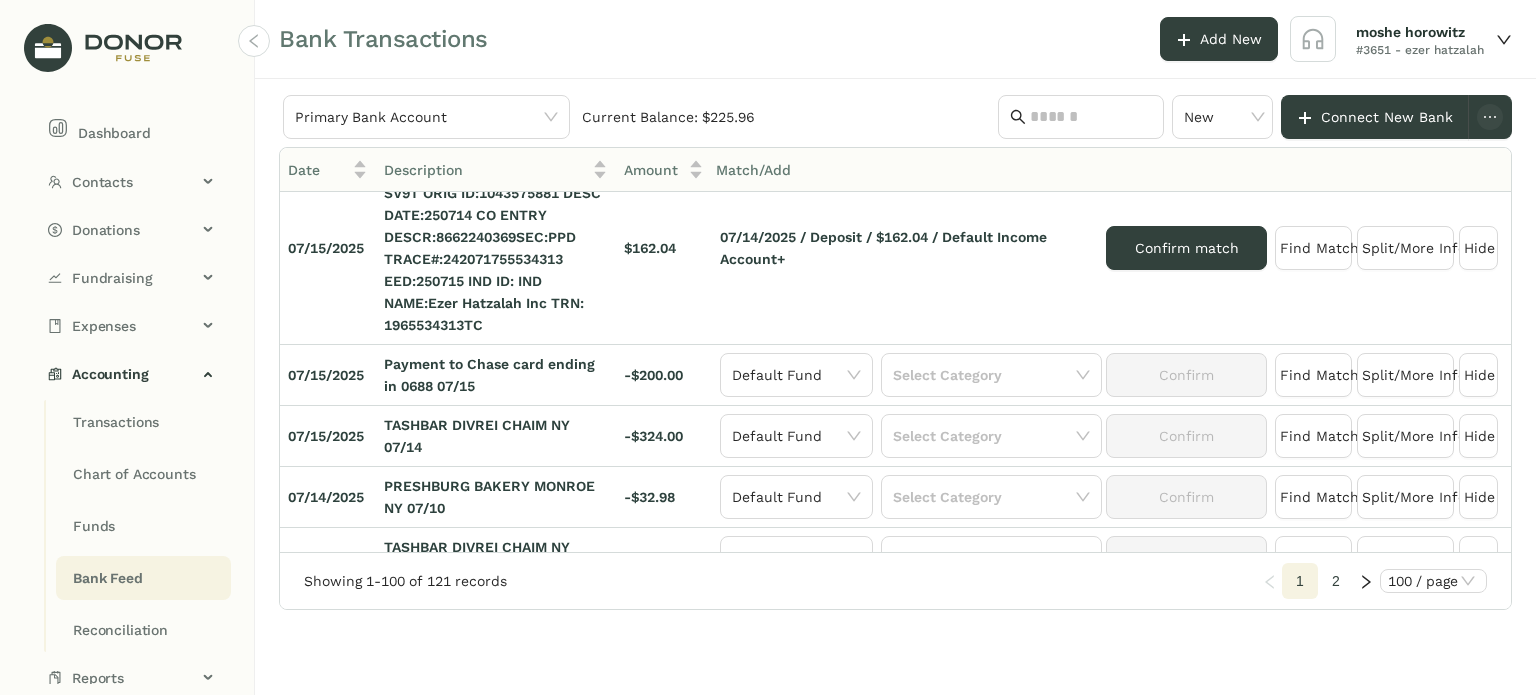 click on "Date Description Amount  Match/Add  07/16/2025 PAYMENT TO CHASE CARD ENDING IN 0688 07/16 -$150.00 Default Fund  Select Category   Confirm   Find Match   Split/More Info   Hide  07/16/2025 POS DEBIT WWW*KEEPCALLING.COM -$5.00 Default Fund  Select Category   Confirm   Find Match   Split/More Info   Hide  07/15/2025 ORIG CO NAME:THE OJC FUND ORIG ID:2113618879 DESC DATE: CO ENTRY DESCR:DONATION SEC:CCD TRACE#:051000018435242 EED:250715 IND ID:13197 IND NAME:Ezer Hatzalah Inc TRN: 1968435242TC $62.96 Default Fund  Select Category   Confirm   Find Match   Split/More Info   Hide  07/15/2025 ORIG CO NAME:MerchPayout SV9T ORIG ID:1043575881 DESC DATE:250714 CO ENTRY DESCR:8662240369SEC:PPD TRACE#:242071755534313 EED:250715 IND ID: IND NAME:Ezer Hatzalah Inc TRN: 1965534313TC $162.04 07/14/2025 / Deposit / $162.04 / Default Income Account+  Confirm match   Find Match   Split/More Info   Hide  07/15/2025 Payment to Chase card ending in 0688 07/15 -$200.00 Default Fund  Select Category   Confirm   Find Match   Hide  1" 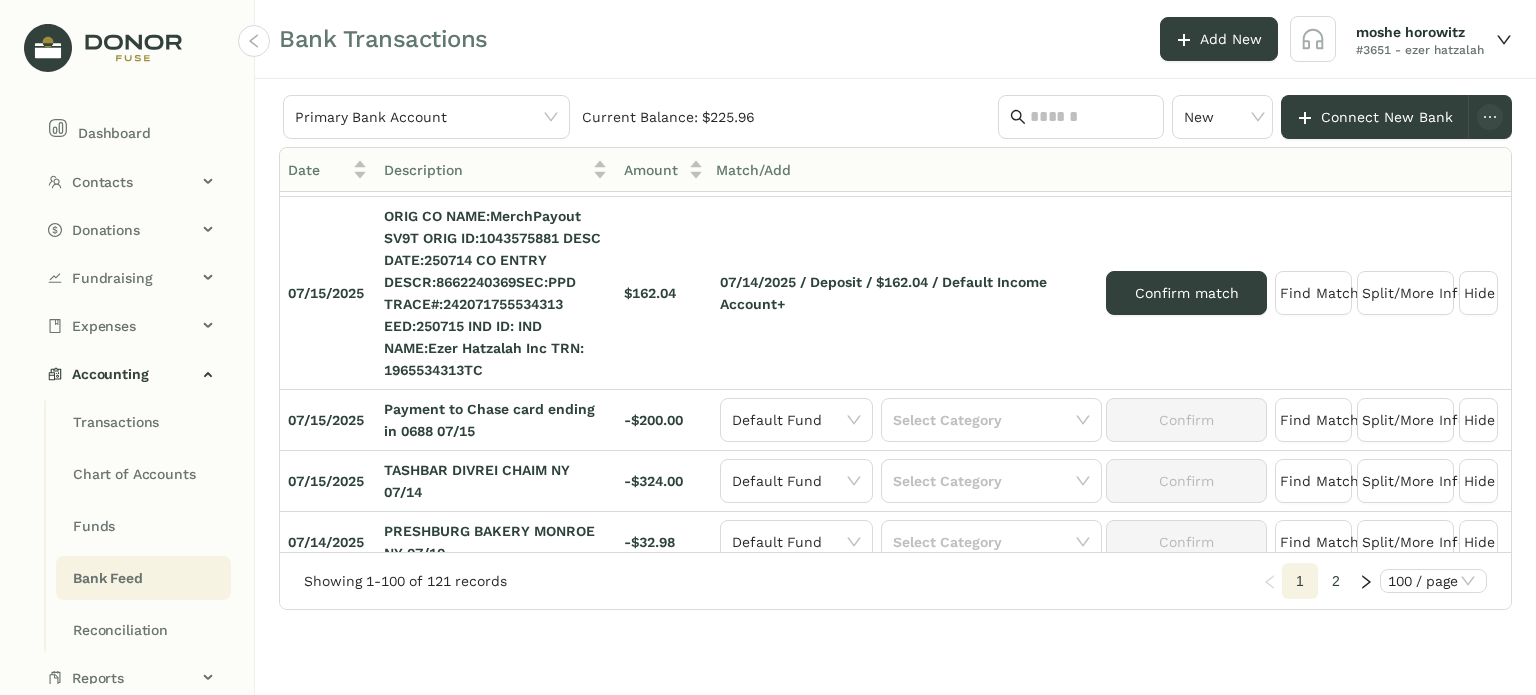 scroll, scrollTop: 377, scrollLeft: 0, axis: vertical 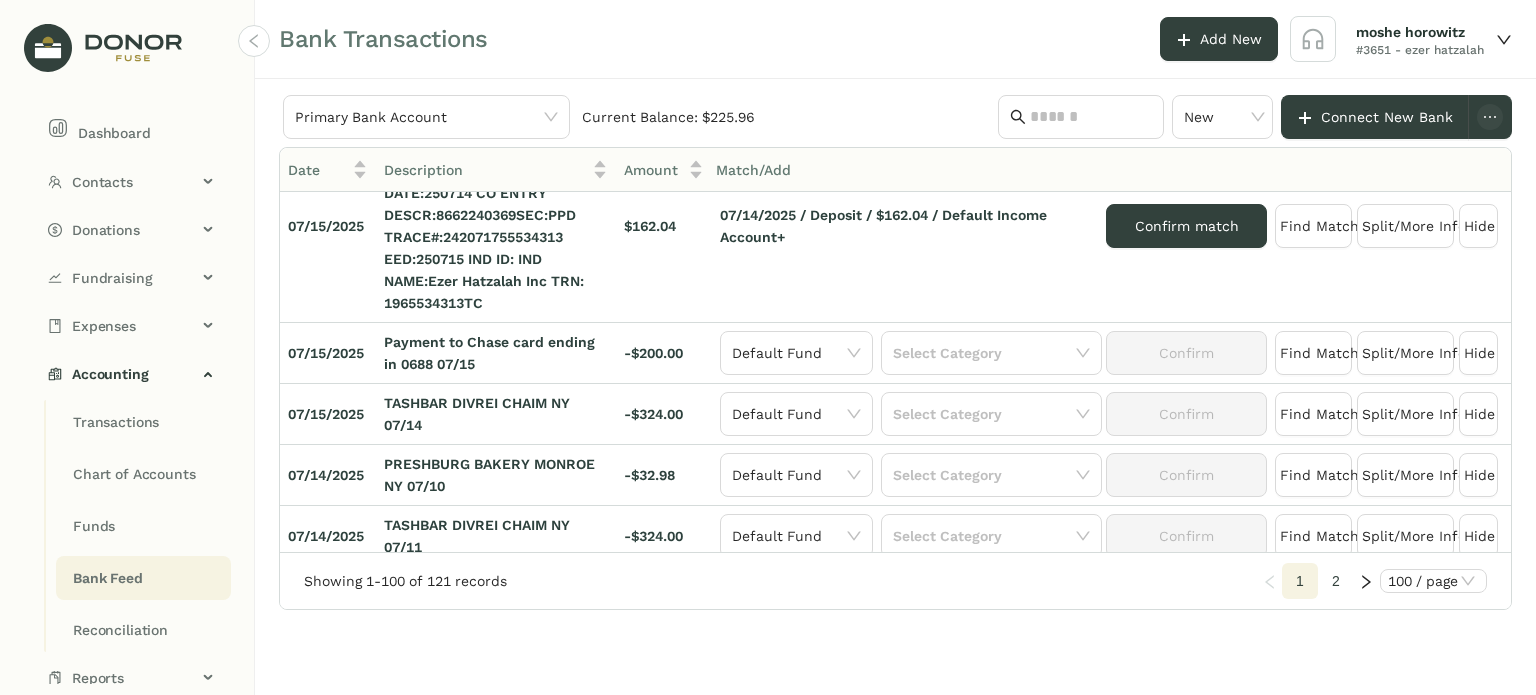 click on "Date Description Amount  Match/Add  07/16/2025 PAYMENT TO CHASE CARD ENDING IN 0688 07/16 -$150.00 Default Fund  Select Category   Confirm   Find Match   Split/More Info   Hide  07/16/2025 POS DEBIT WWW*KEEPCALLING.COM -$5.00 Default Fund  Select Category   Confirm   Find Match   Split/More Info   Hide  07/15/2025 ORIG CO NAME:THE OJC FUND ORIG ID:2113618879 DESC DATE: CO ENTRY DESCR:DONATION SEC:CCD TRACE#:051000018435242 EED:250715 IND ID:13197 IND NAME:Ezer Hatzalah Inc TRN: 1968435242TC $62.96 Default Fund  Select Category   Confirm   Find Match   Split/More Info   Hide  07/15/2025 ORIG CO NAME:MerchPayout SV9T ORIG ID:1043575881 DESC DATE:250714 CO ENTRY DESCR:8662240369SEC:PPD TRACE#:242071755534313 EED:250715 IND ID: IND NAME:Ezer Hatzalah Inc TRN: 1965534313TC $162.04 07/14/2025 / Deposit / $162.04 / Default Income Account+  Confirm match   Find Match   Split/More Info   Hide  07/15/2025 Payment to Chase card ending in 0688 07/15 -$200.00 Default Fund  Select Category   Confirm   Find Match   Hide  1" 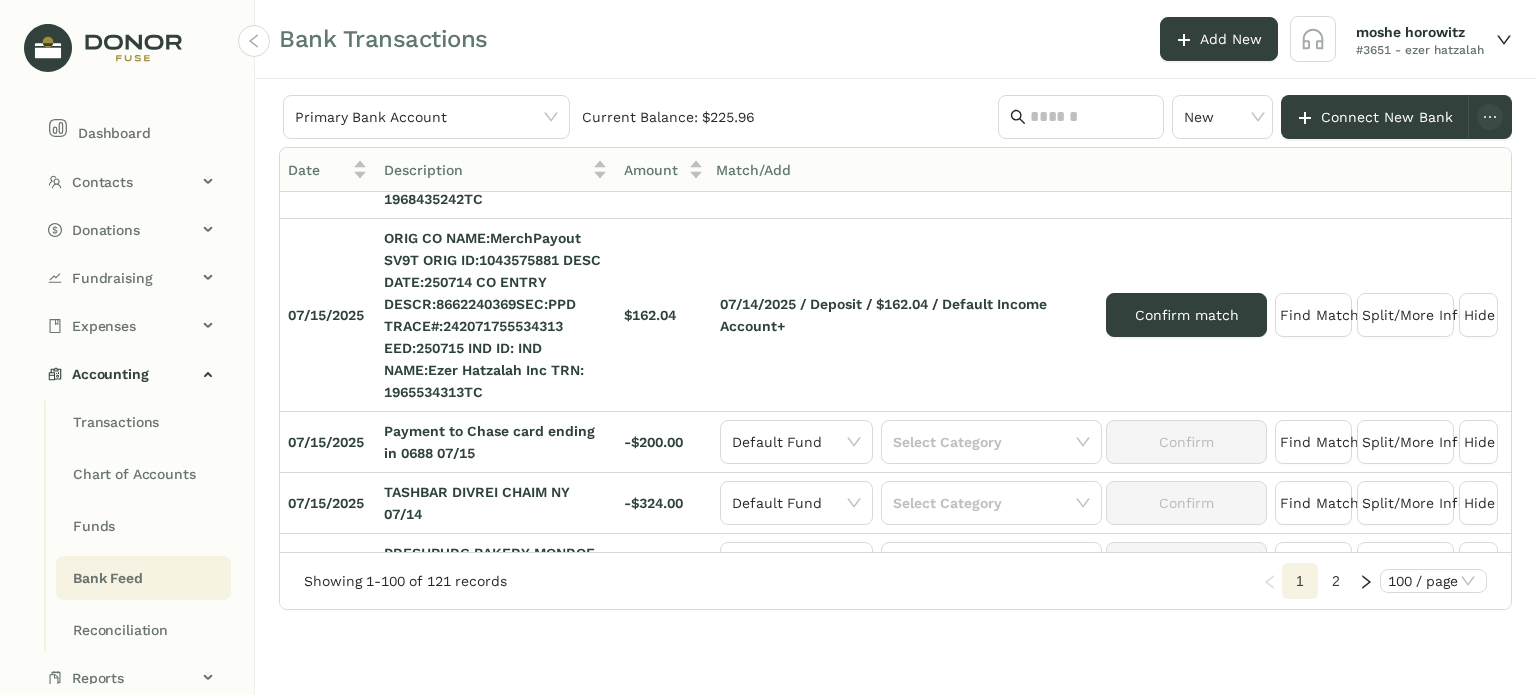 scroll, scrollTop: 332, scrollLeft: 0, axis: vertical 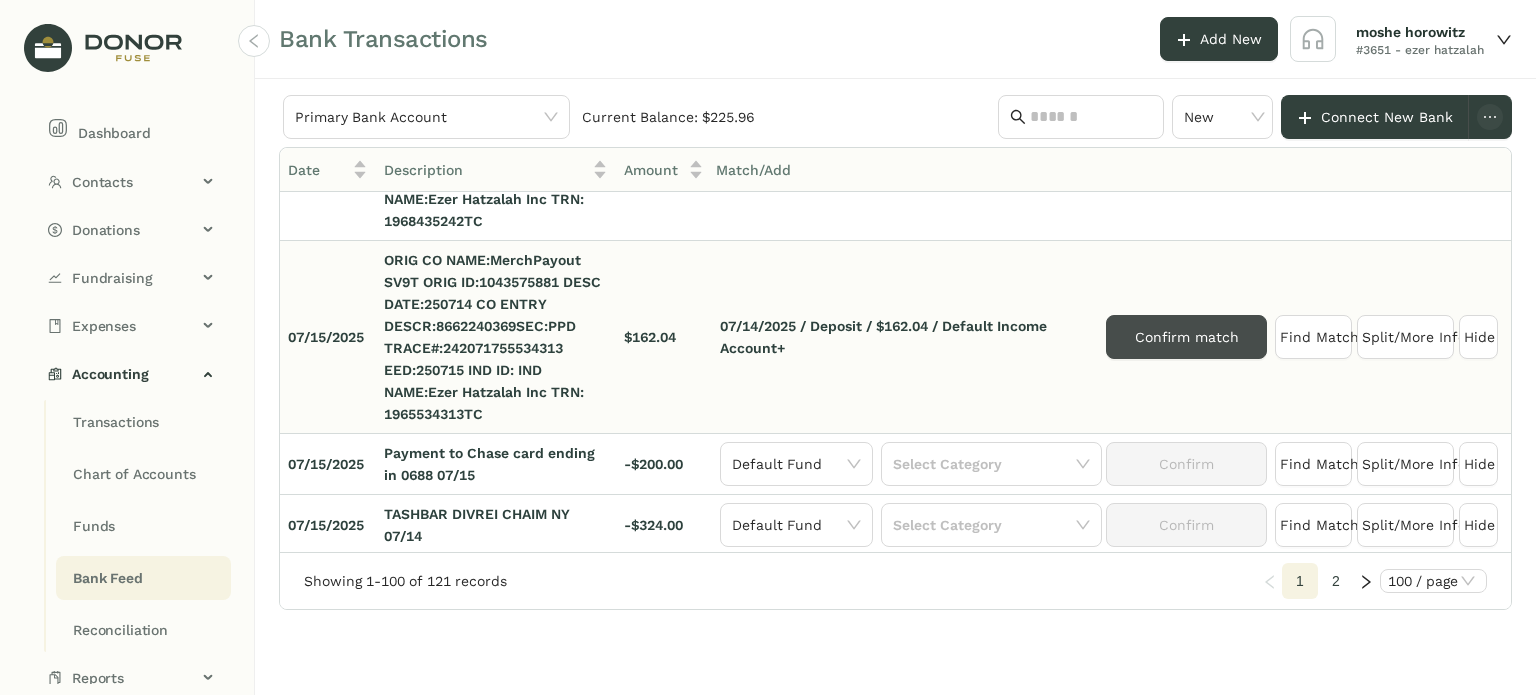 click on "Confirm match" 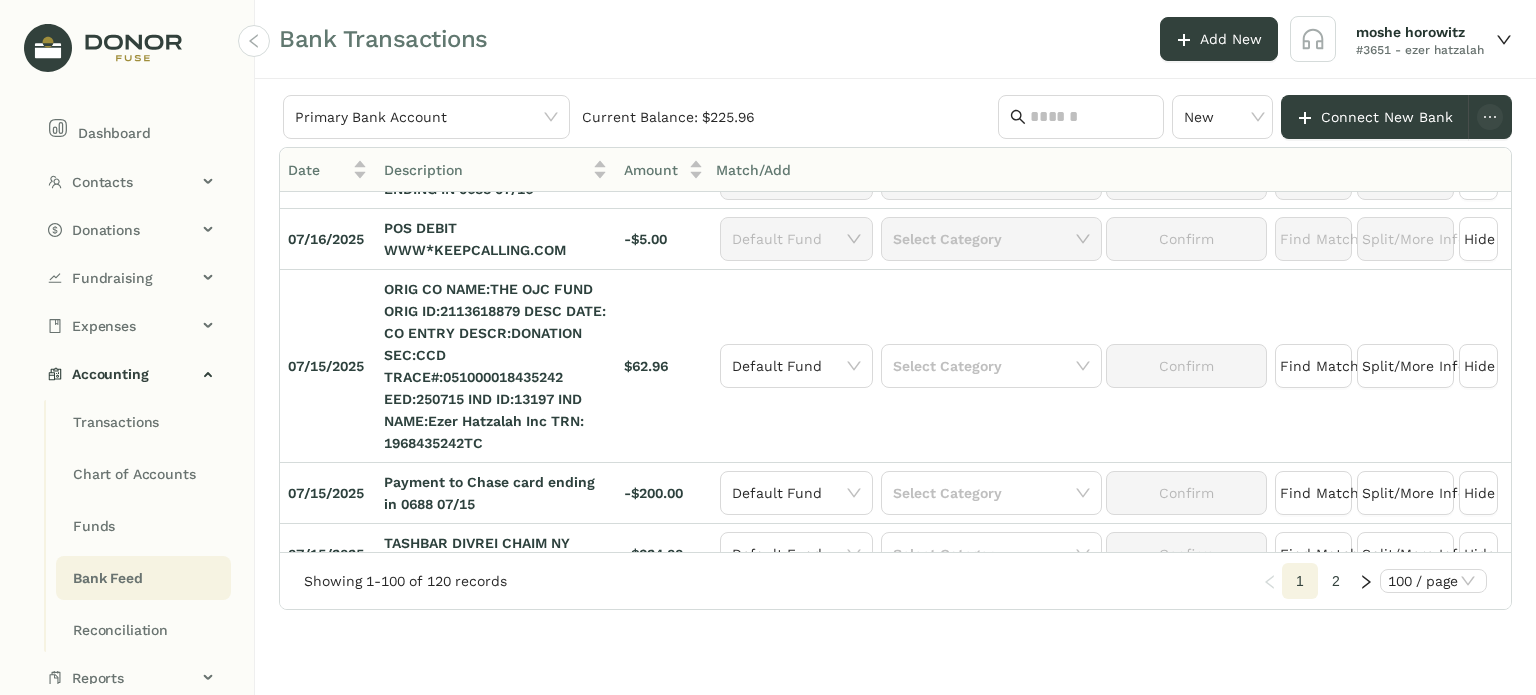 scroll, scrollTop: 22, scrollLeft: 0, axis: vertical 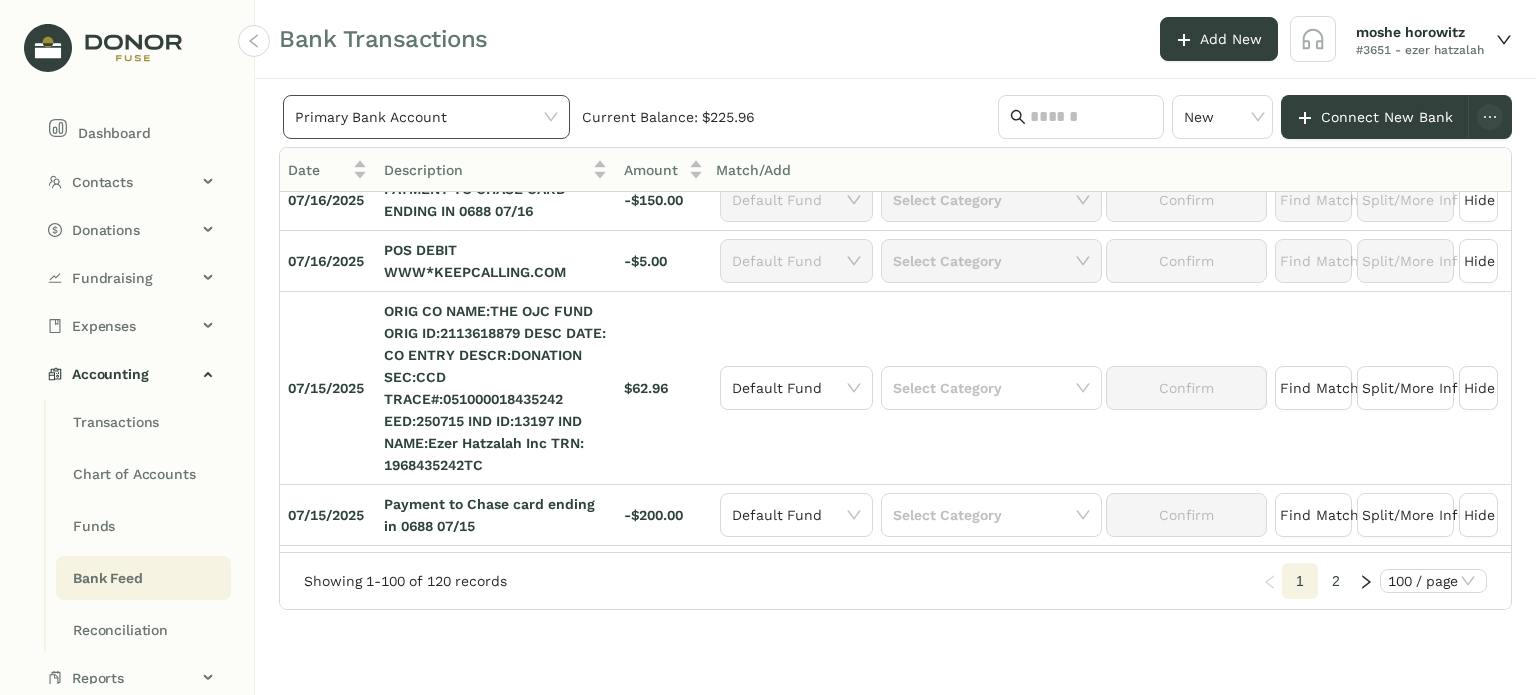 click on "Primary Bank Account" 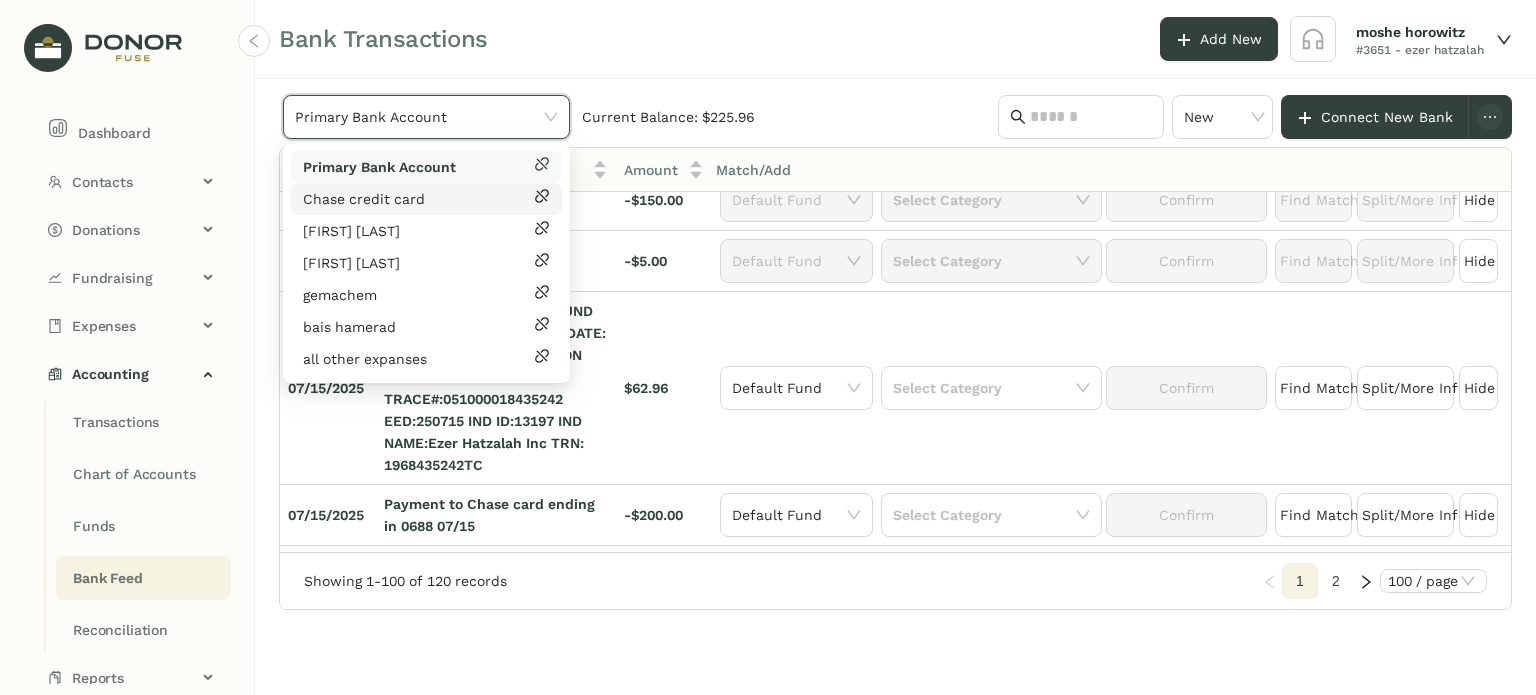 click on "Chase credit card" at bounding box center (364, 199) 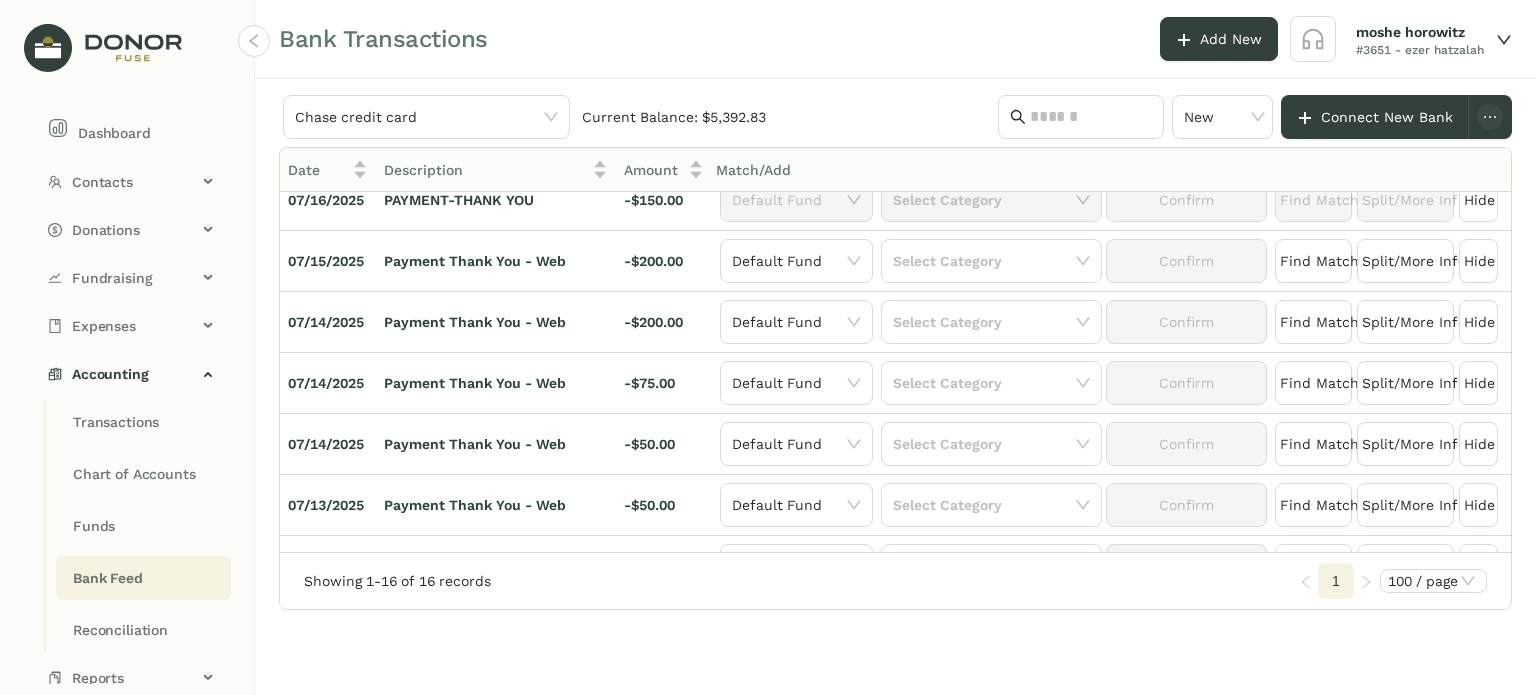 scroll, scrollTop: 0, scrollLeft: 0, axis: both 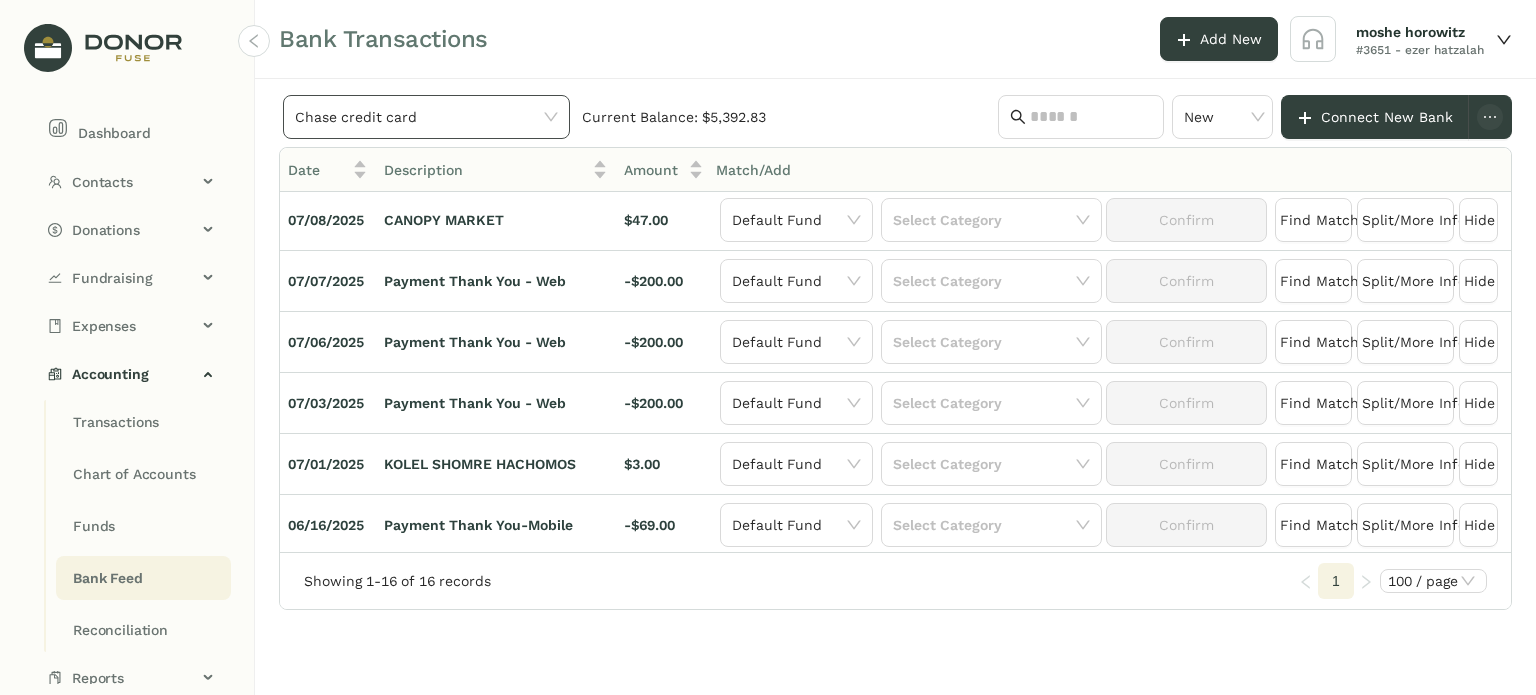 click on "Chase credit card" 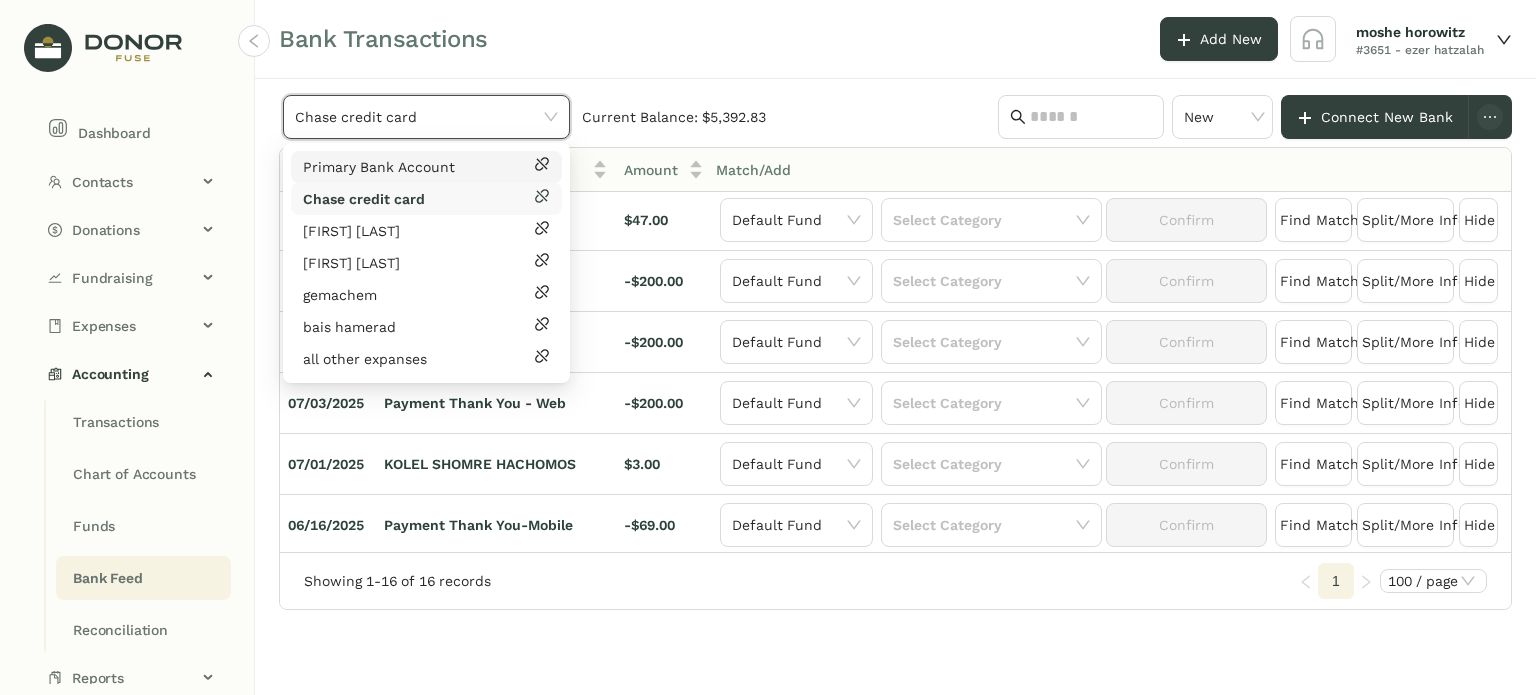 click on "Primary Bank Account" at bounding box center [426, 167] 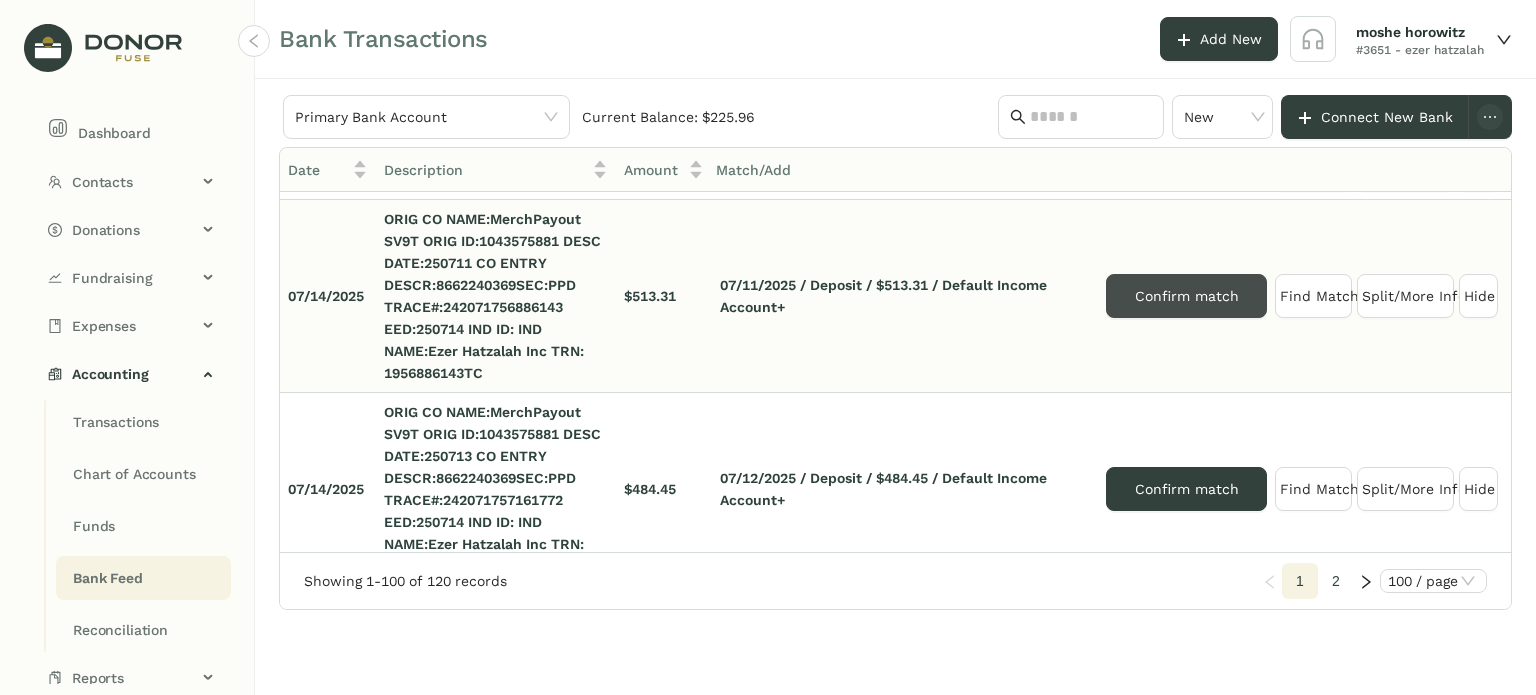 click on "Confirm match" 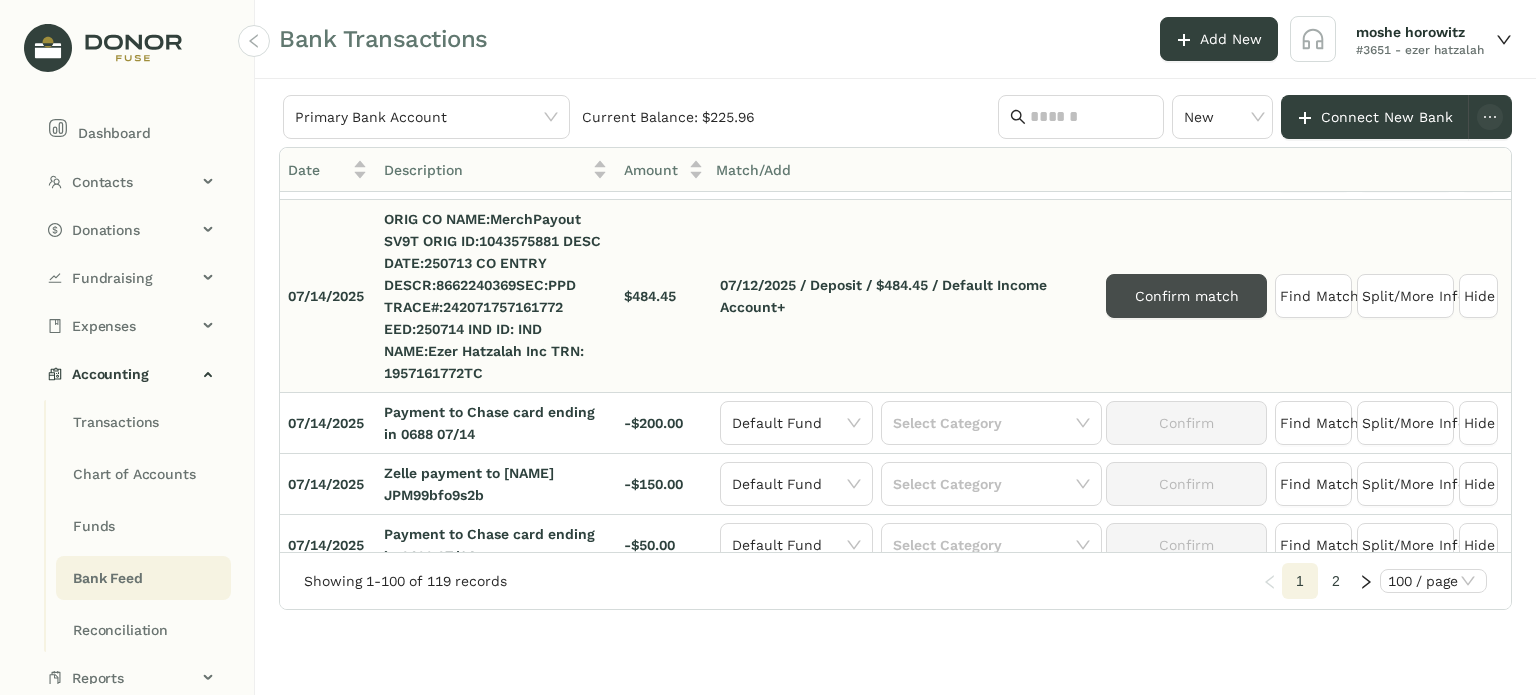 drag, startPoint x: 1205, startPoint y: 298, endPoint x: 1168, endPoint y: 306, distance: 37.85499 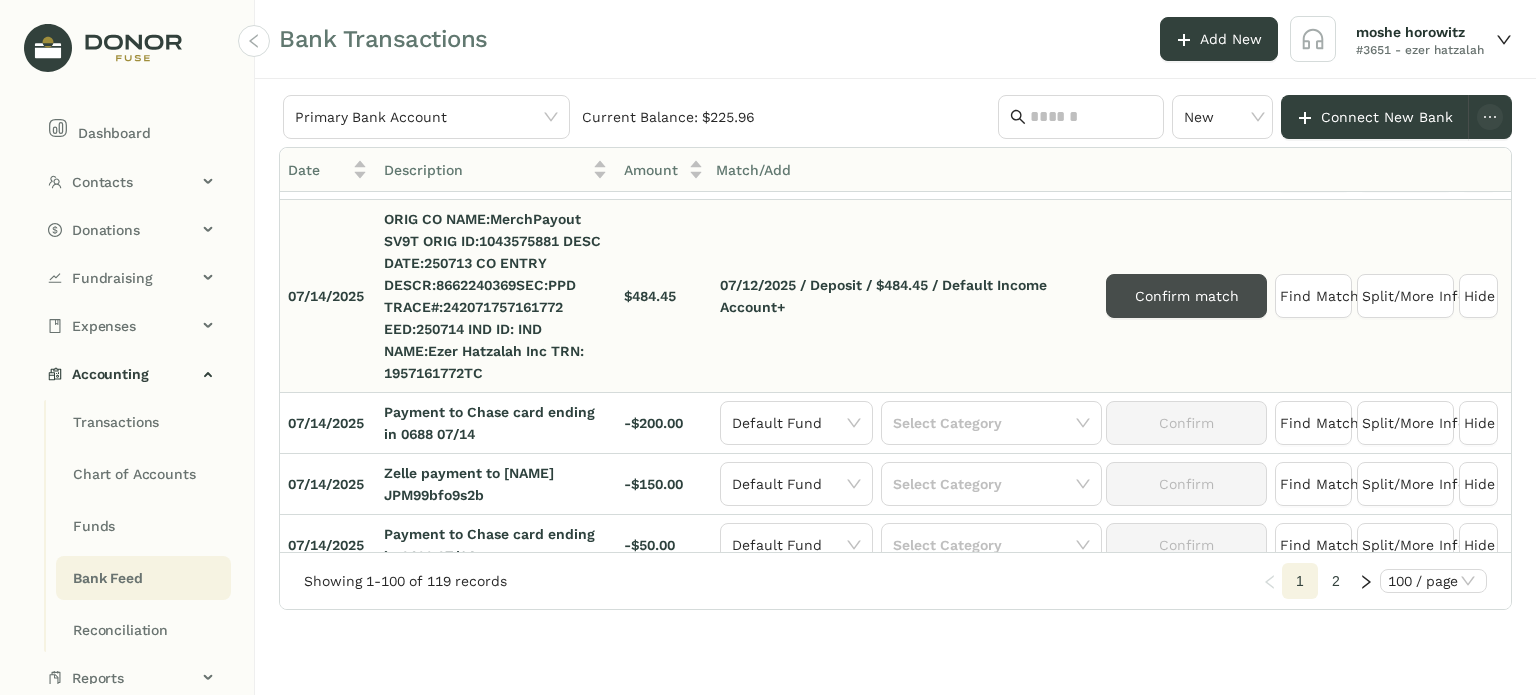 click on "Confirm match" 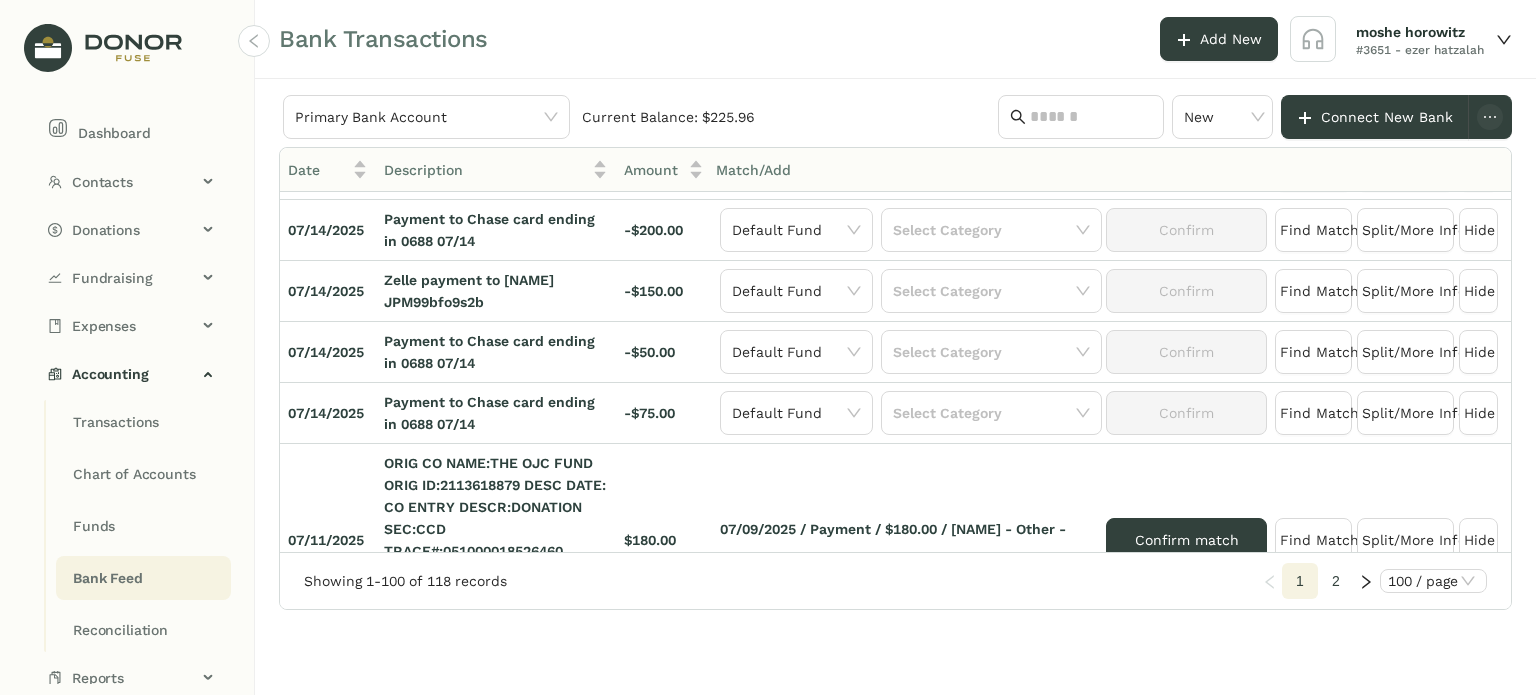 drag, startPoint x: 1510, startPoint y: 203, endPoint x: 1522, endPoint y: 220, distance: 20.808653 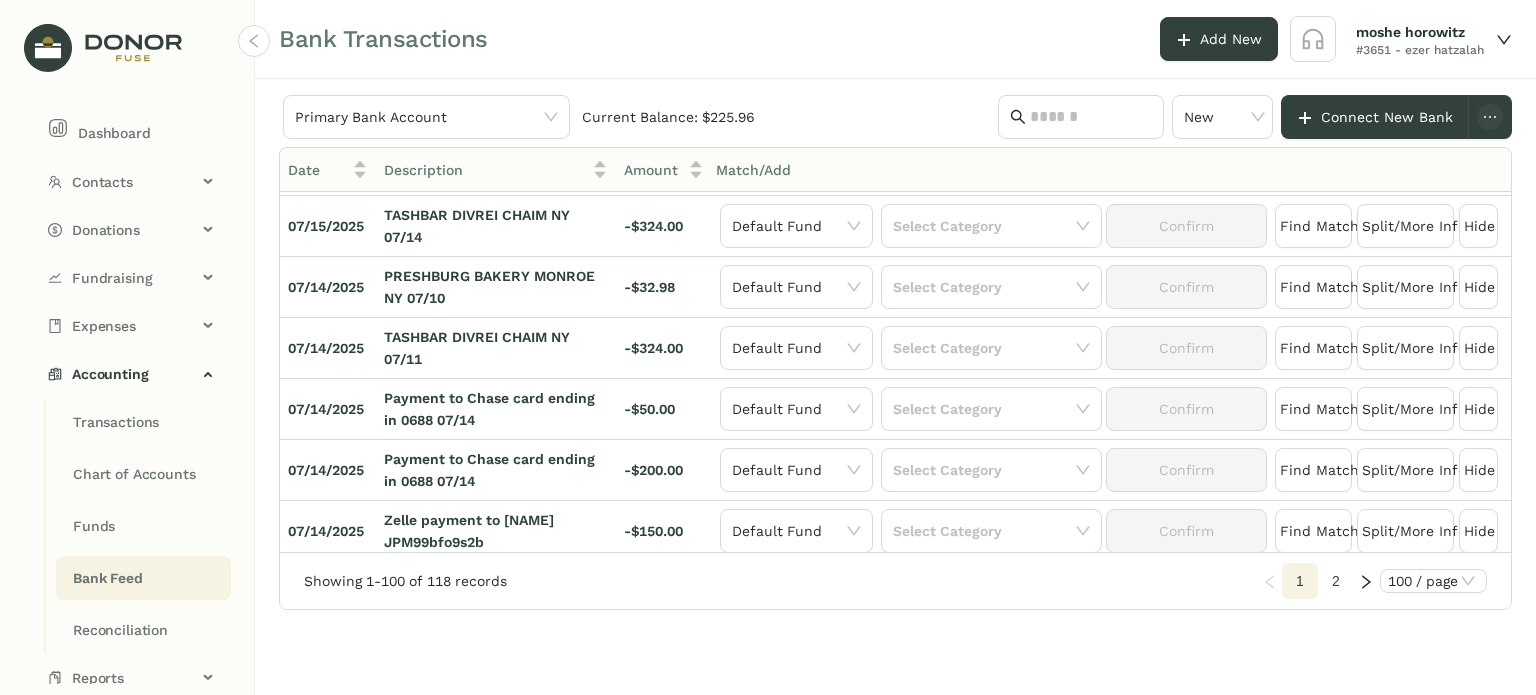 scroll, scrollTop: 394, scrollLeft: 0, axis: vertical 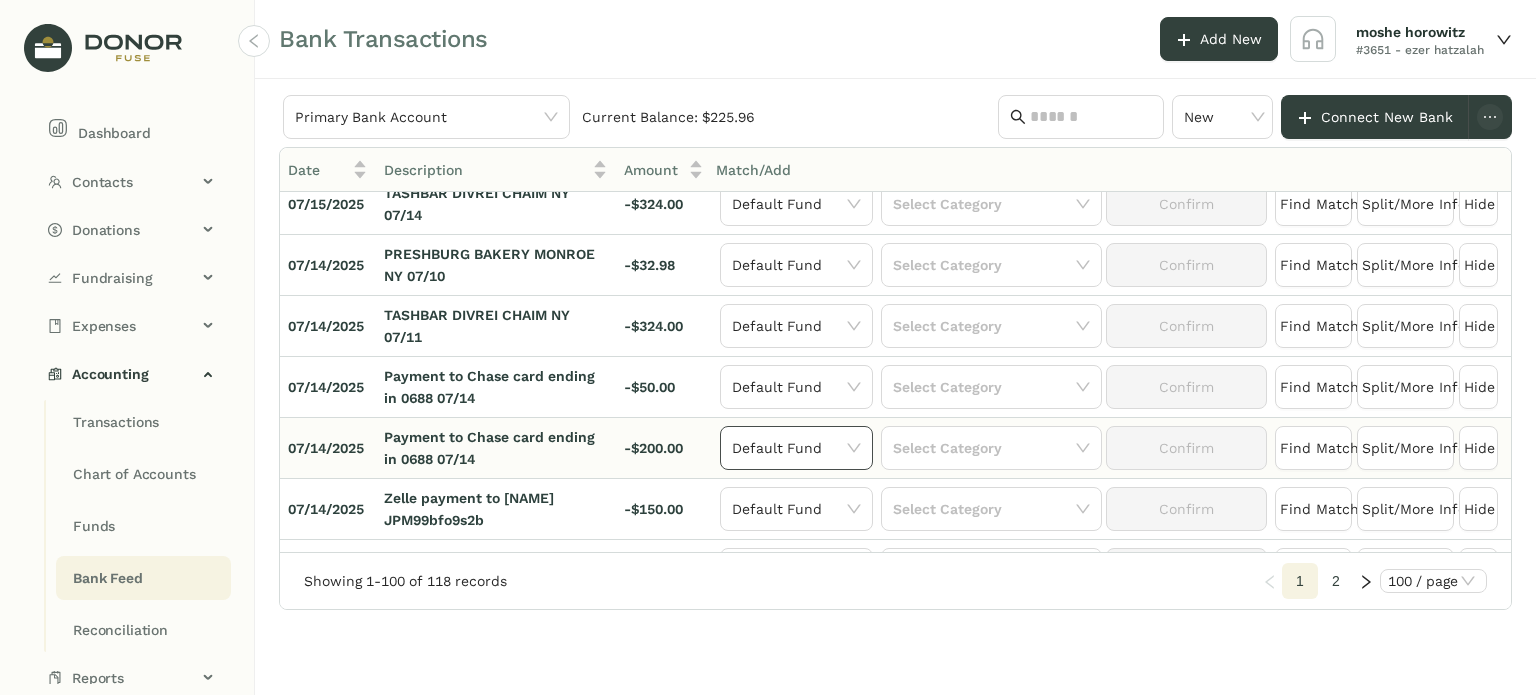 click on "Default Fund" 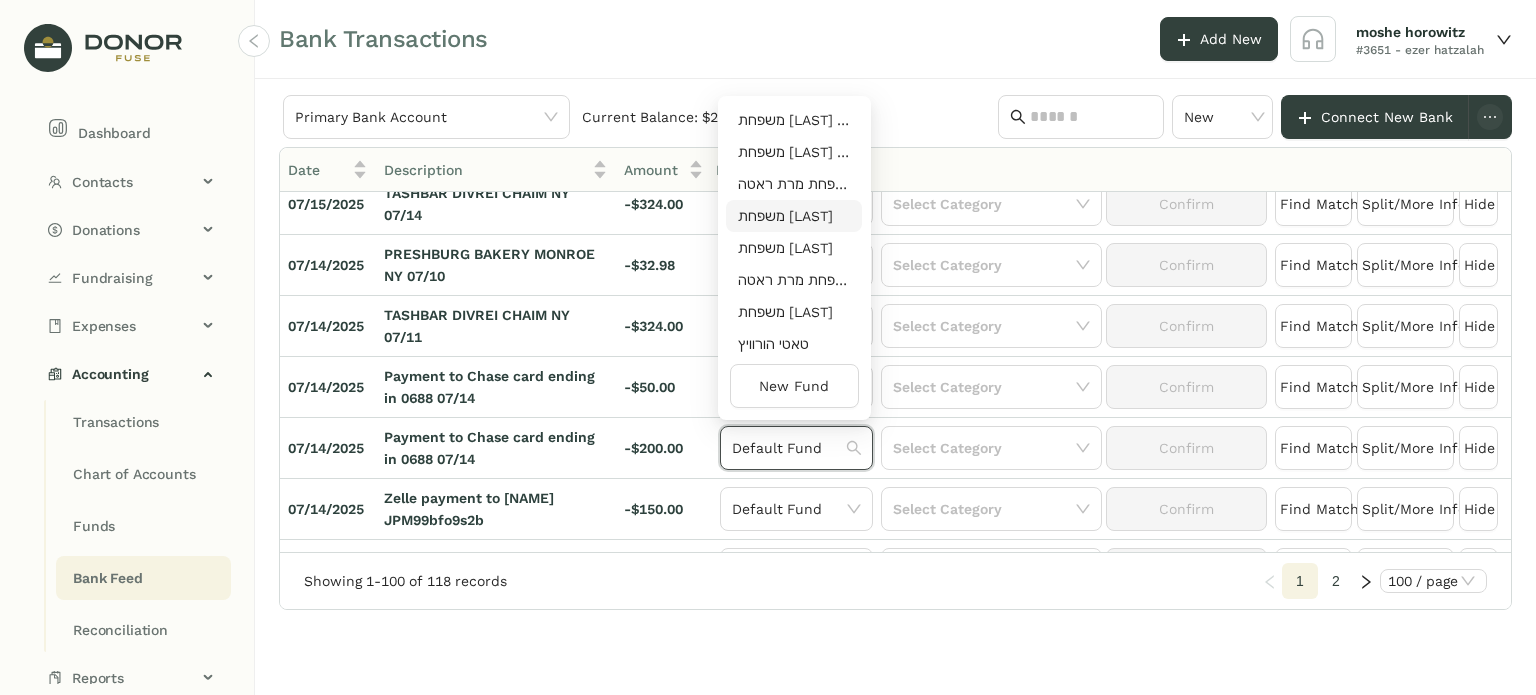 scroll, scrollTop: 0, scrollLeft: 0, axis: both 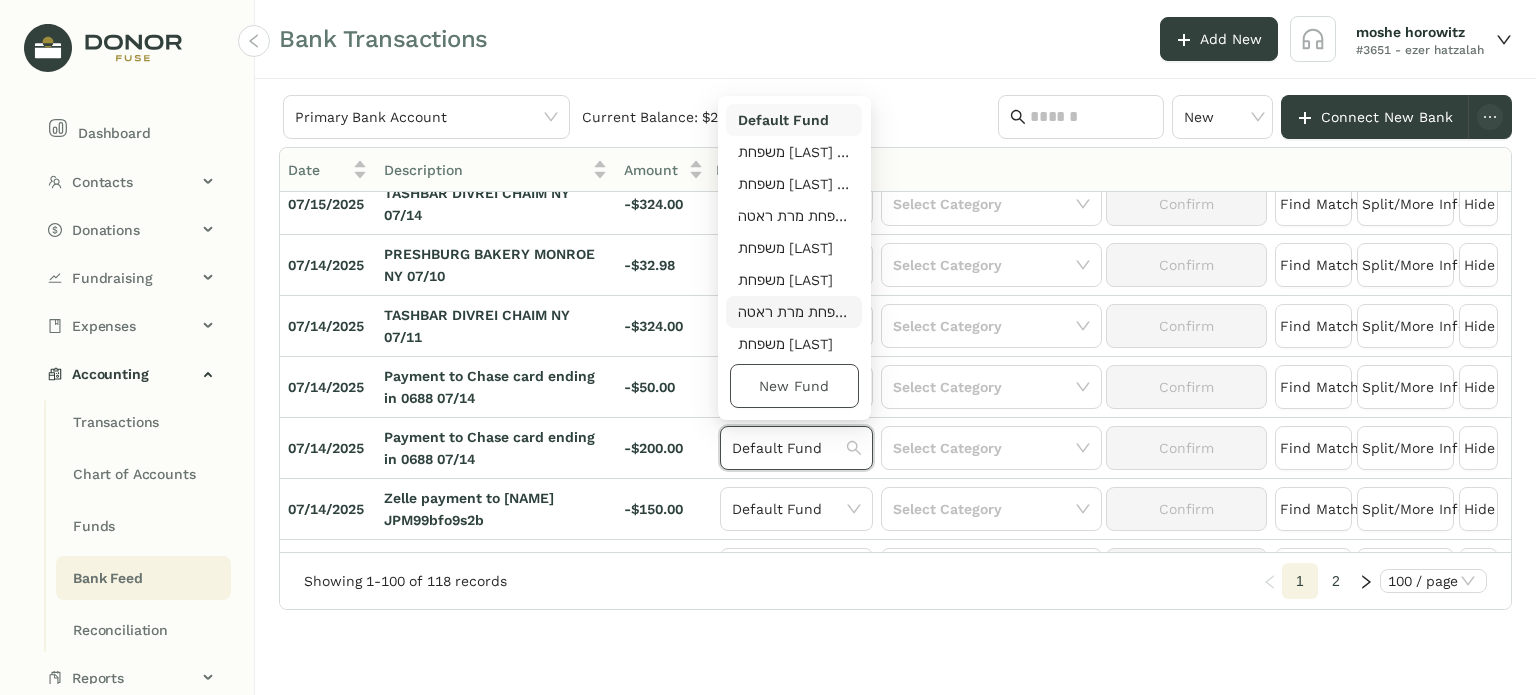 click on "New Fund" at bounding box center [794, 386] 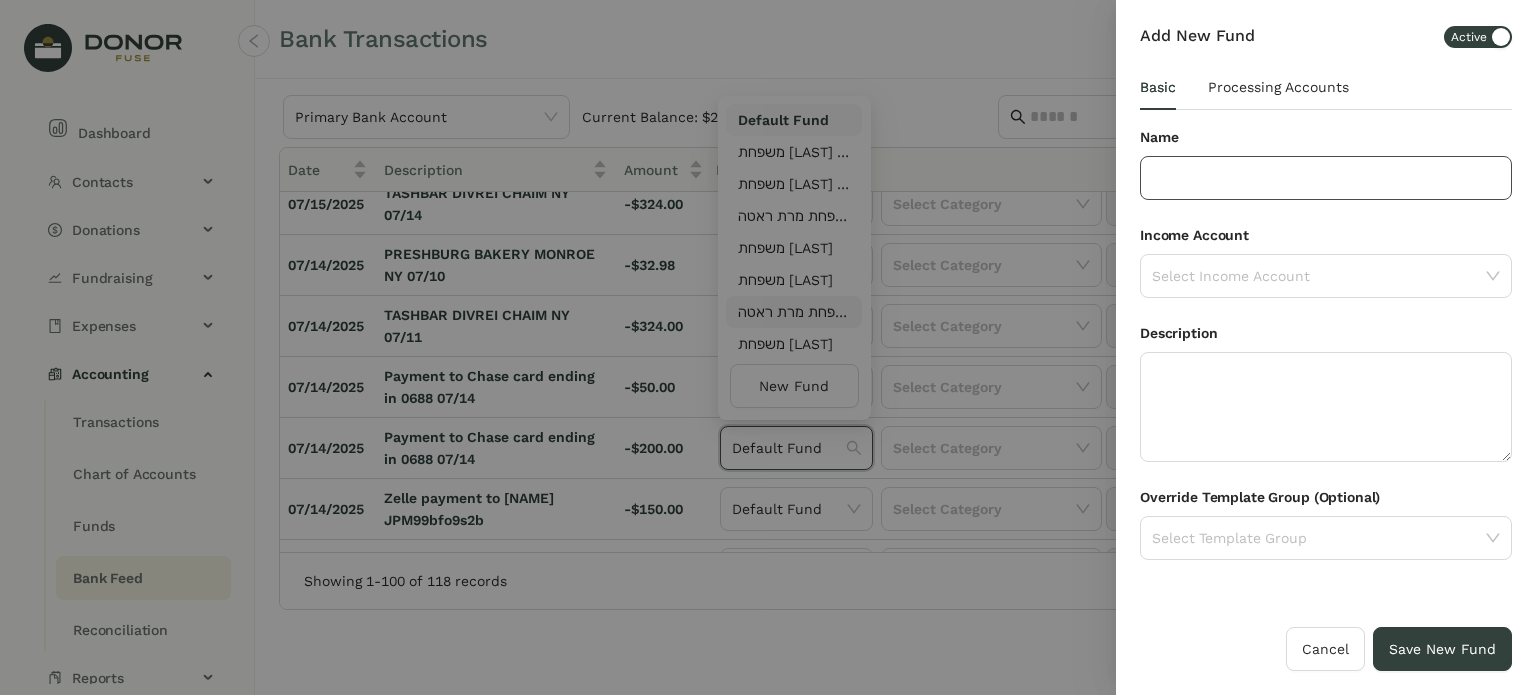 click 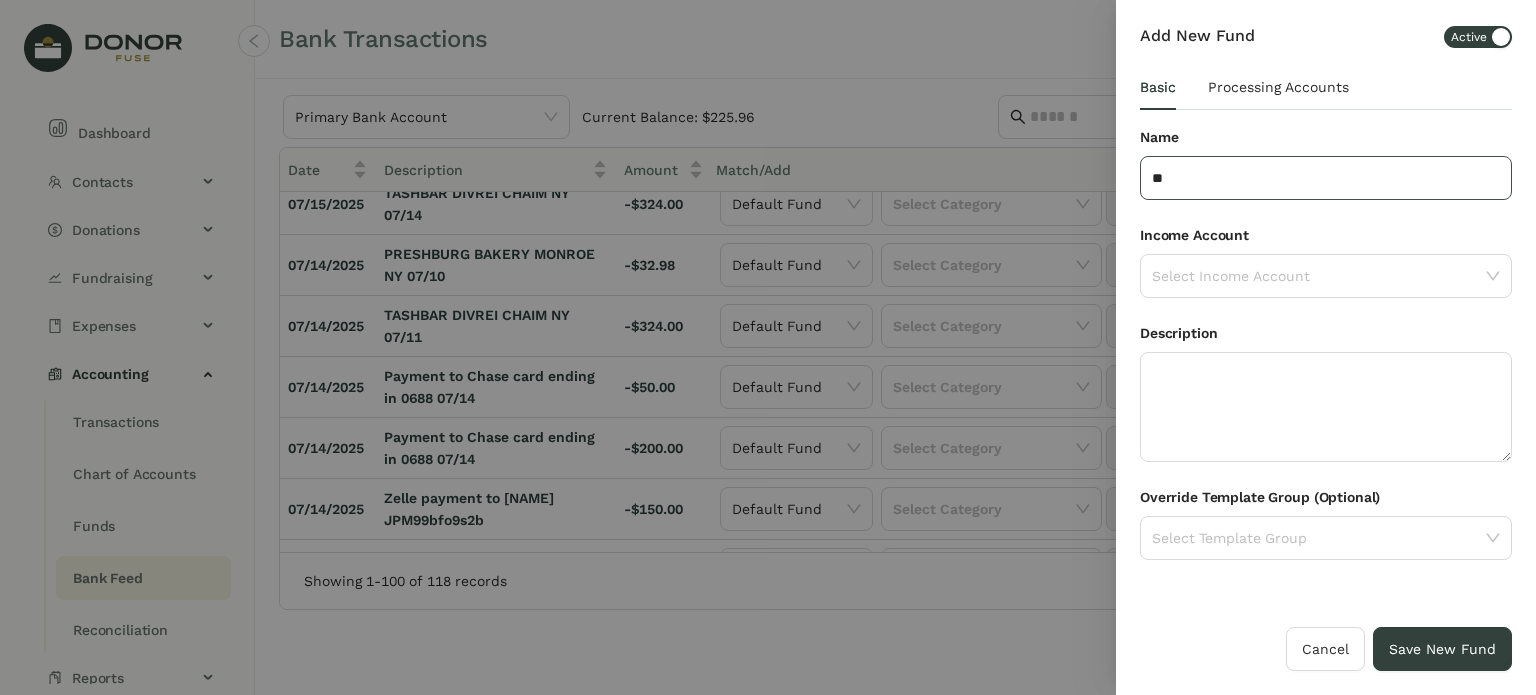 type on "*" 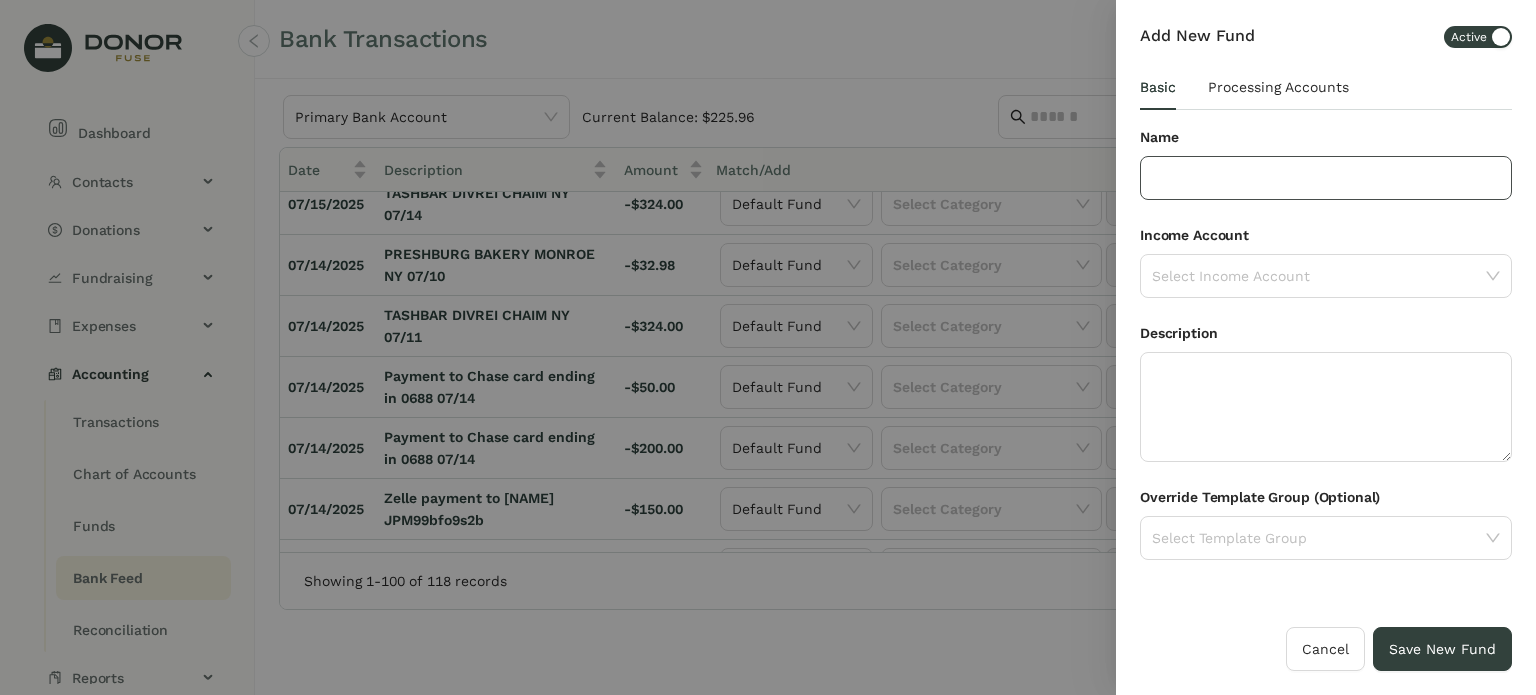 type on "*" 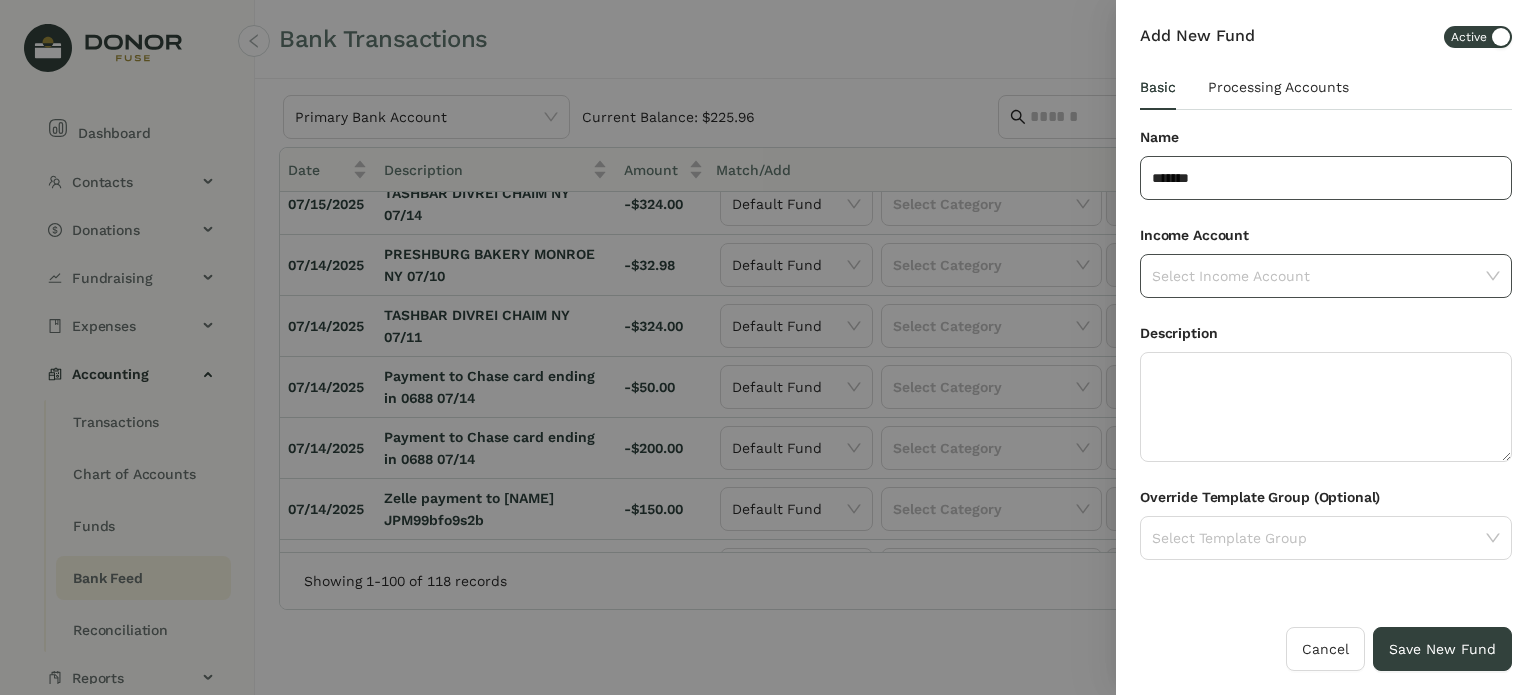 type on "******" 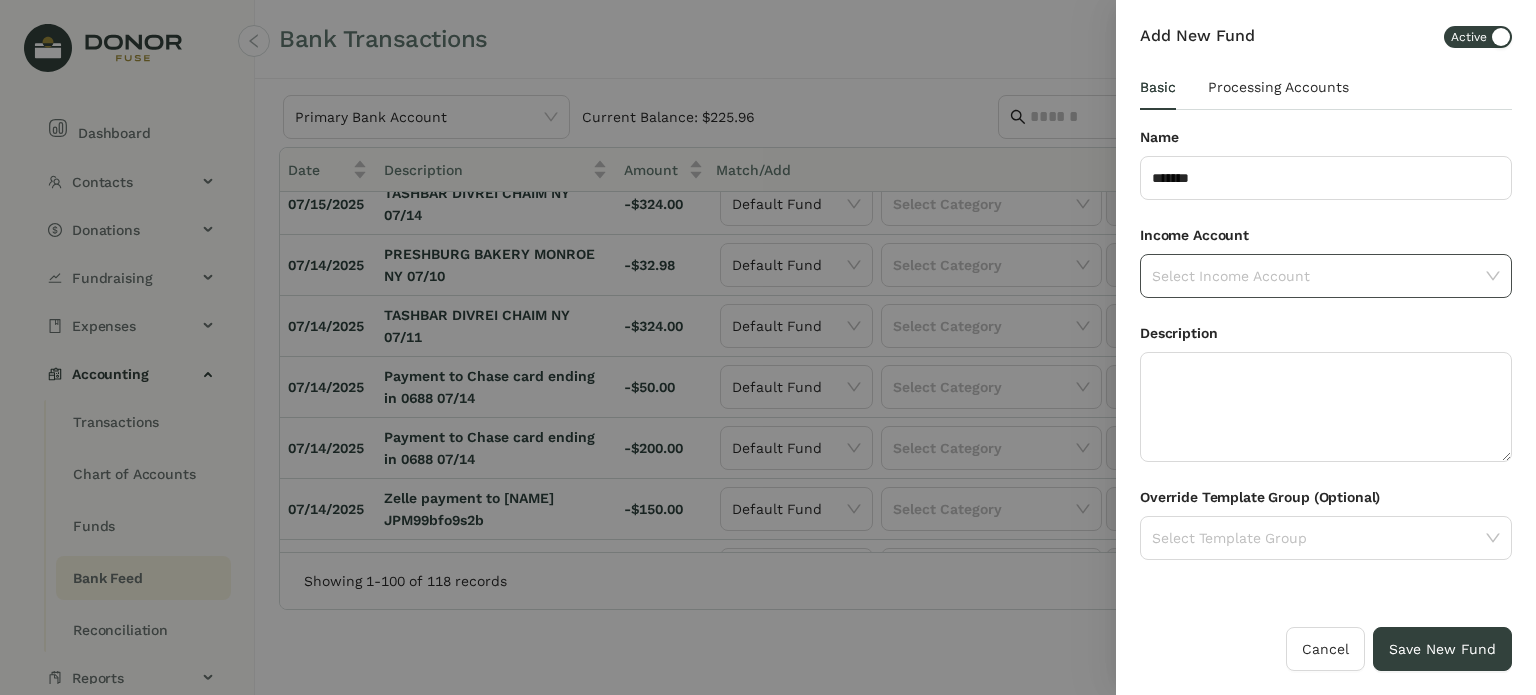 click 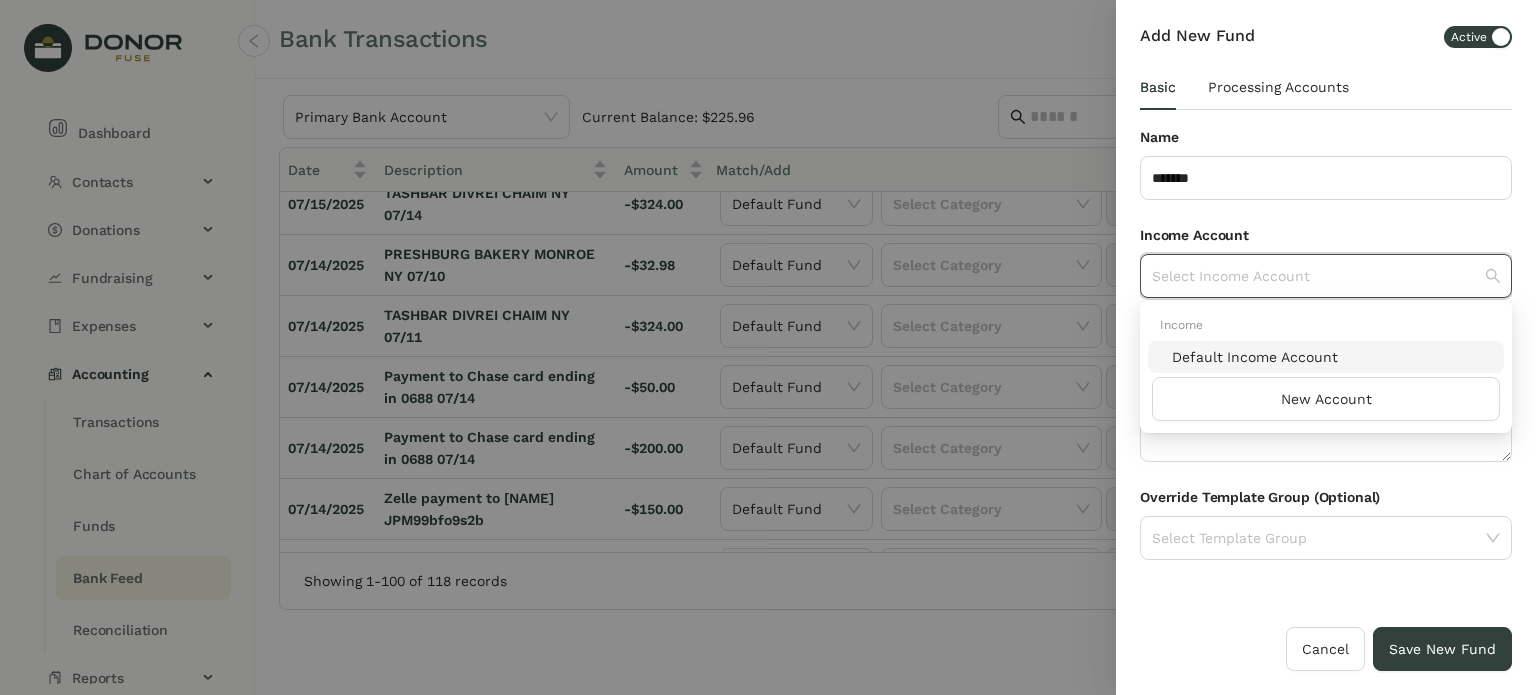 click on "Default Income Account" 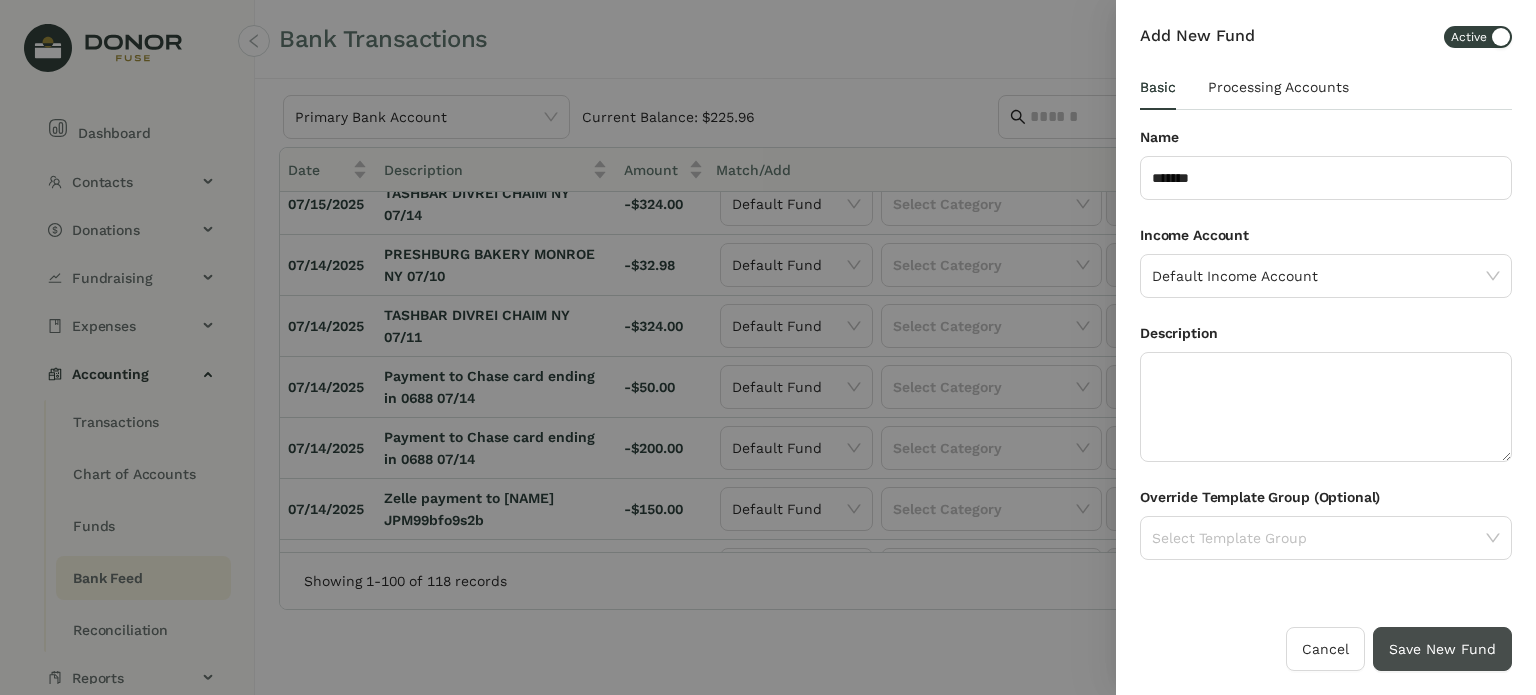 click on "Save New Fund" at bounding box center [1442, 649] 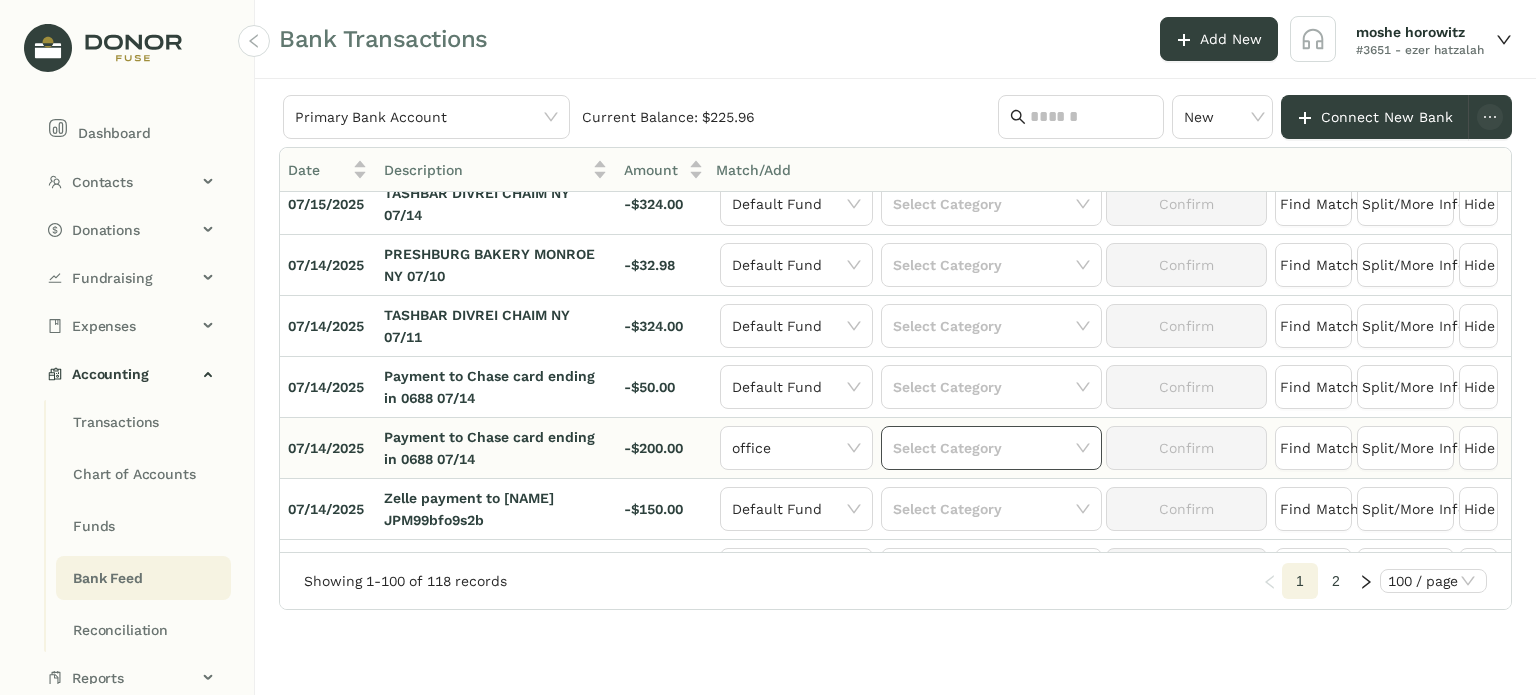 click 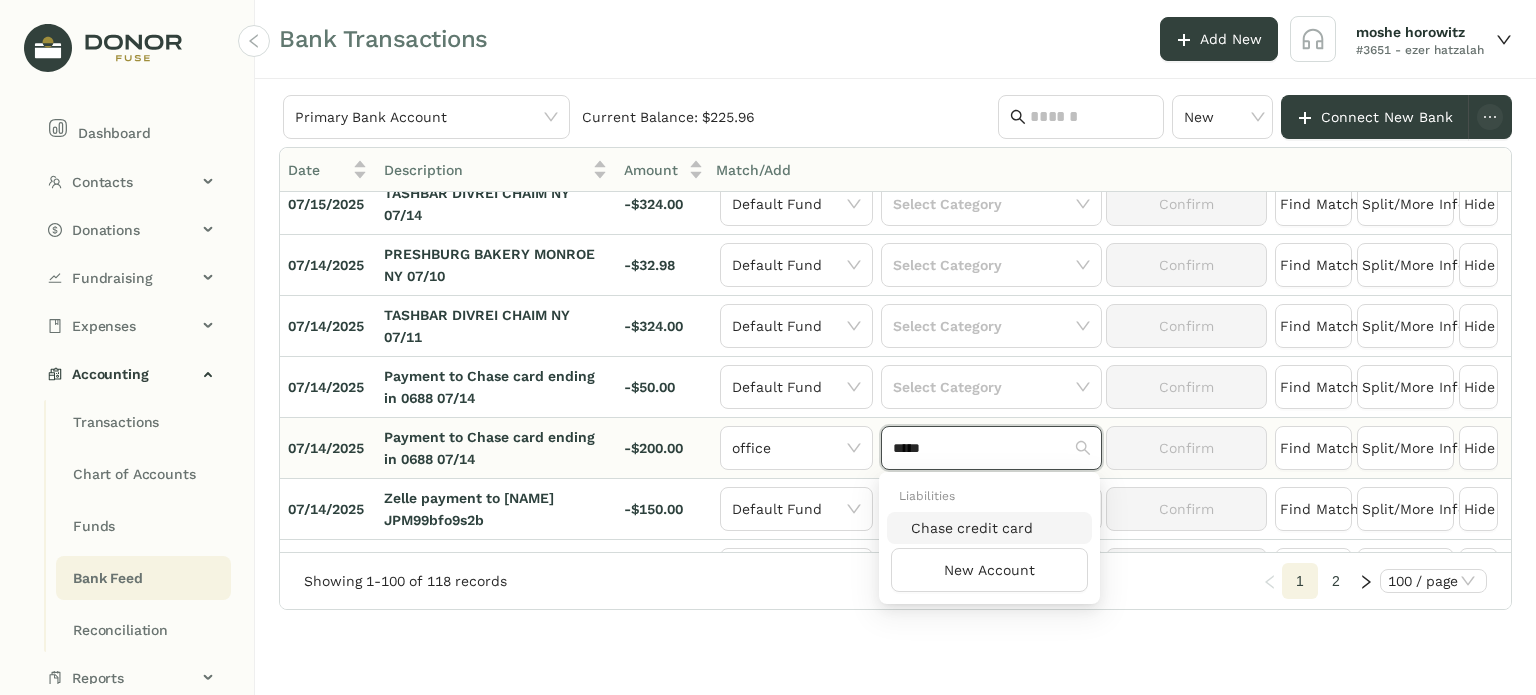 type on "*****" 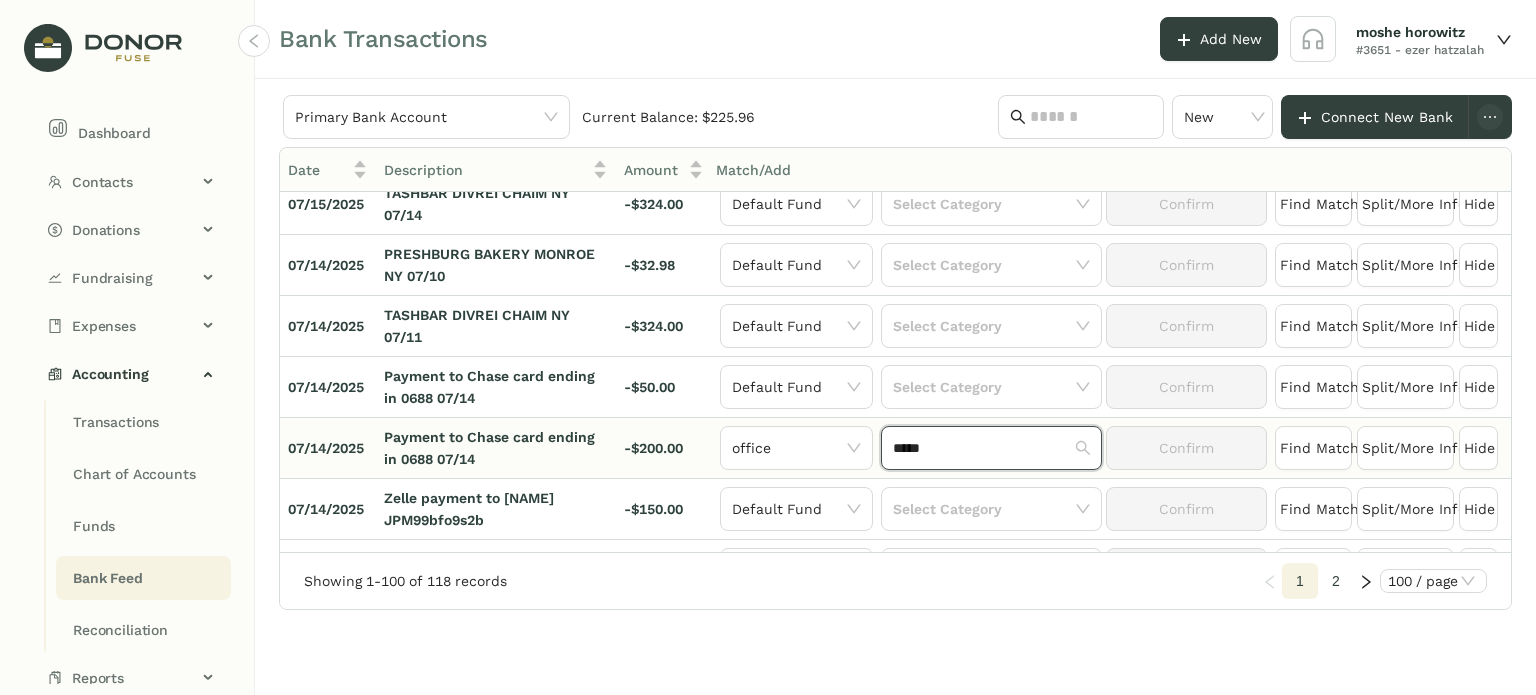 type 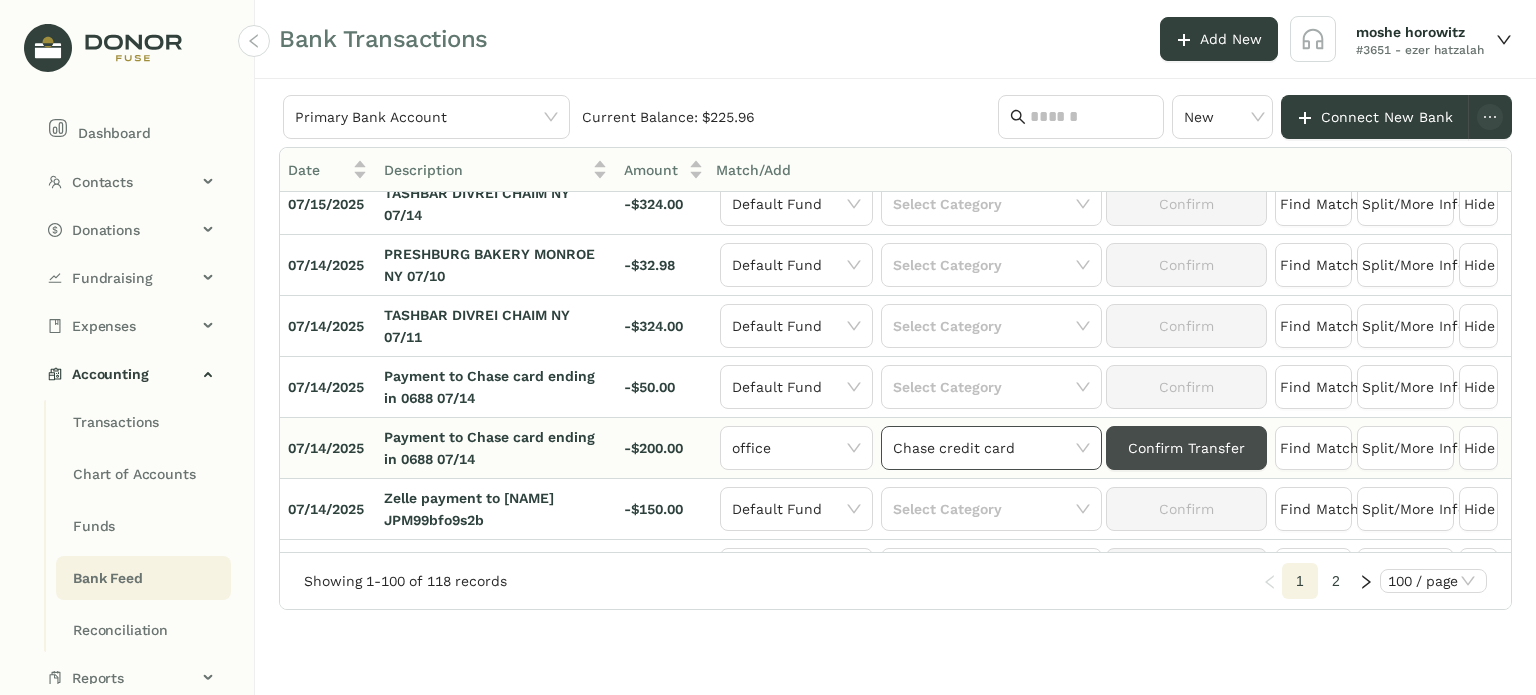 click on "Confirm Transfer" 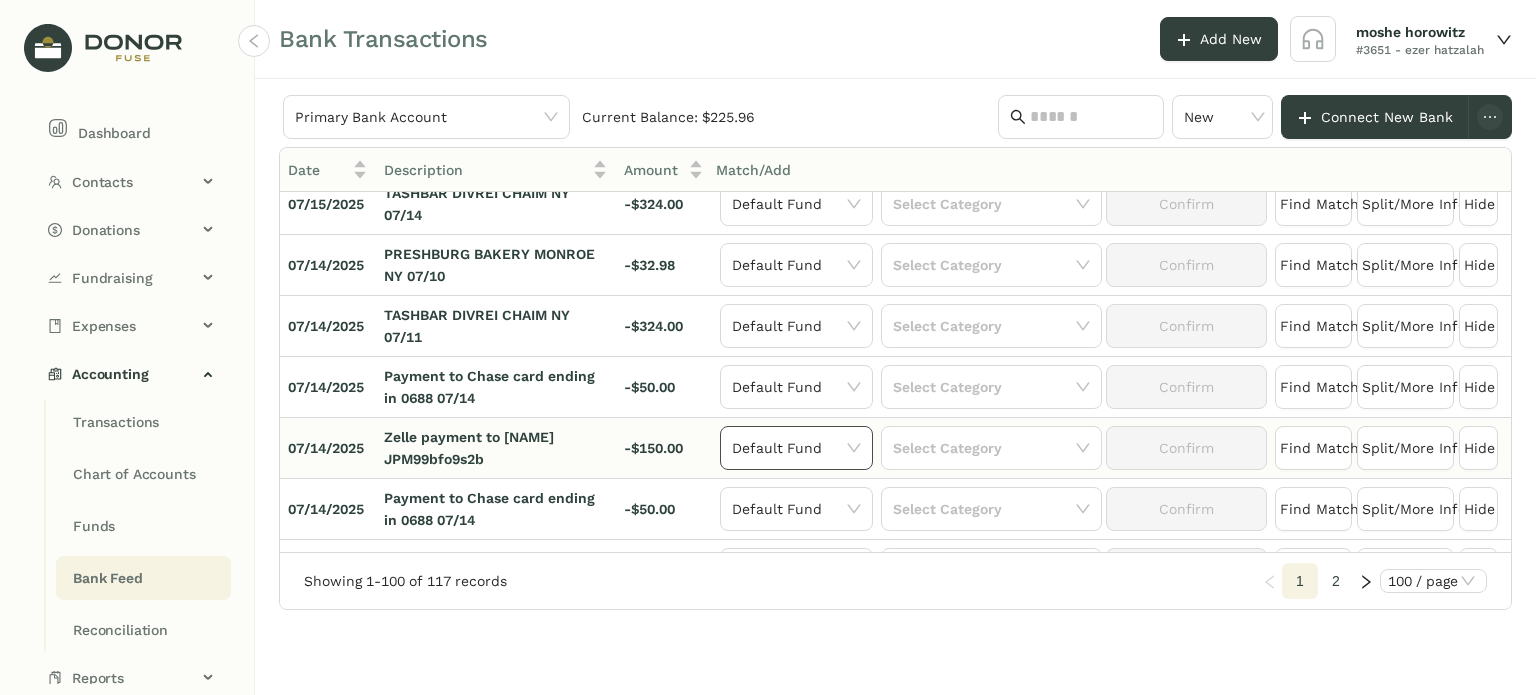 click on "Default Fund" 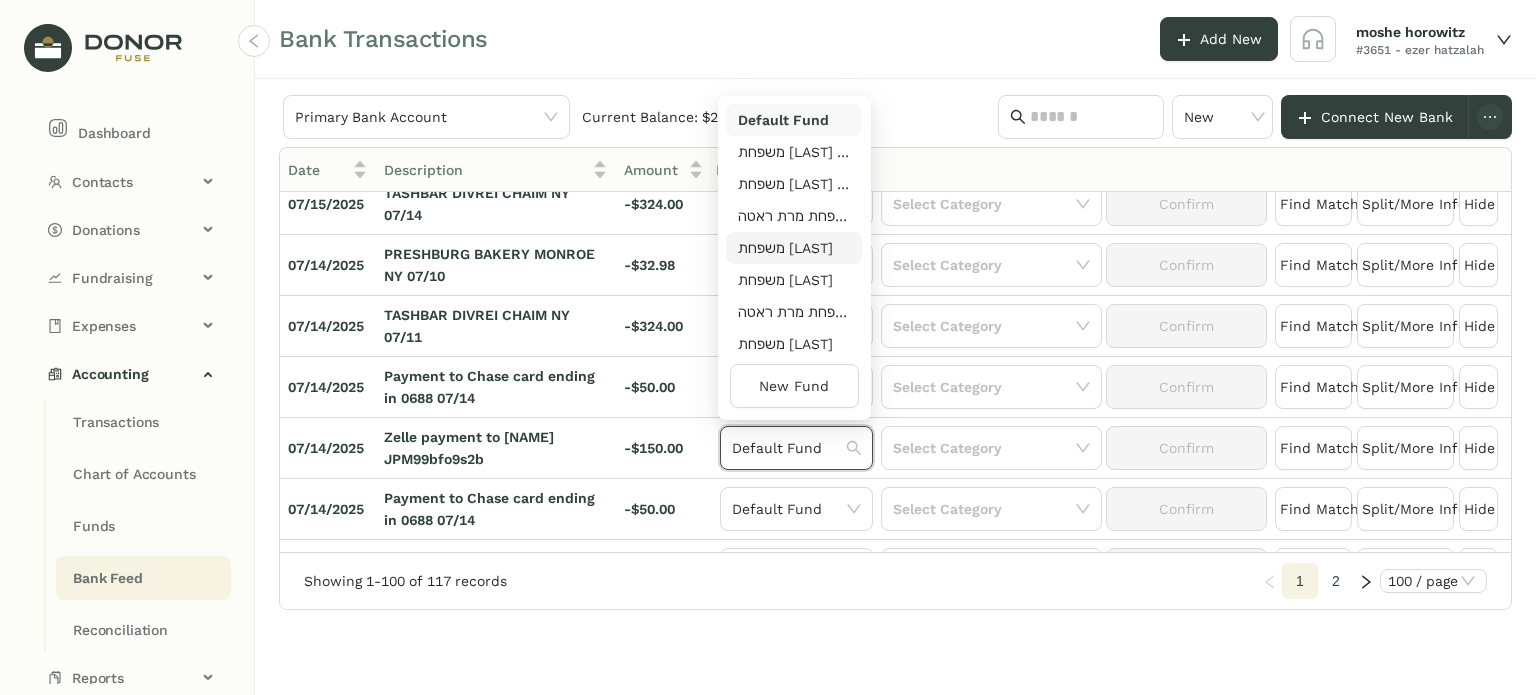click on "[FAMILY_NAME] [FIRST] [LAST]" at bounding box center [794, 248] 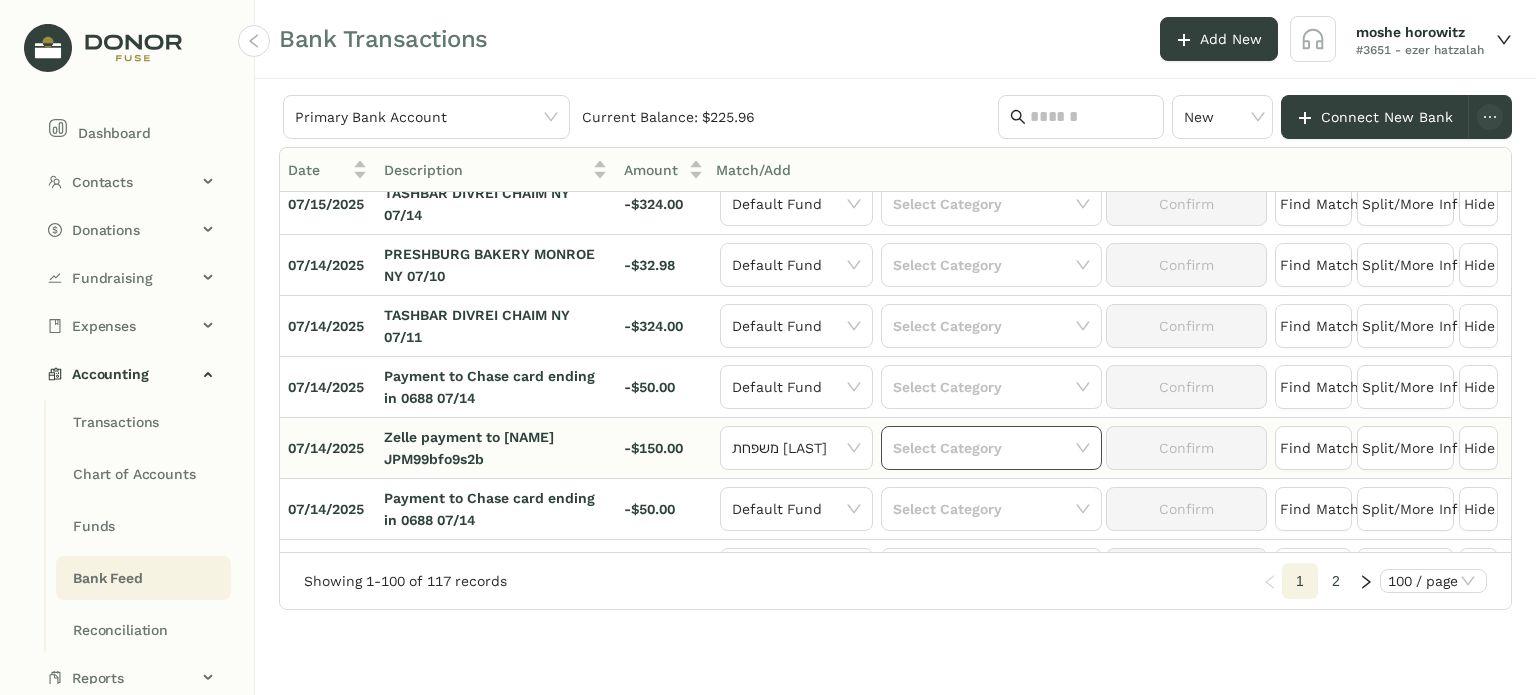 click 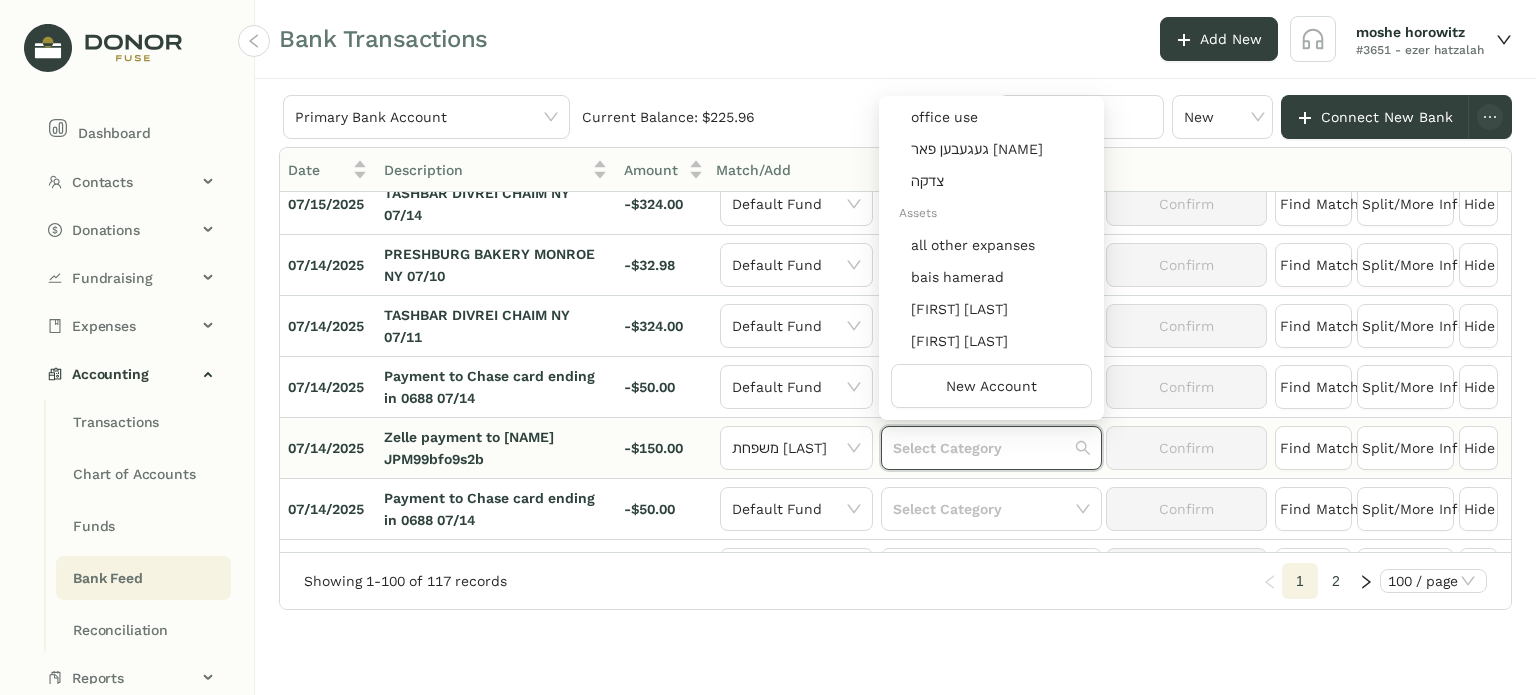 scroll, scrollTop: 242, scrollLeft: 0, axis: vertical 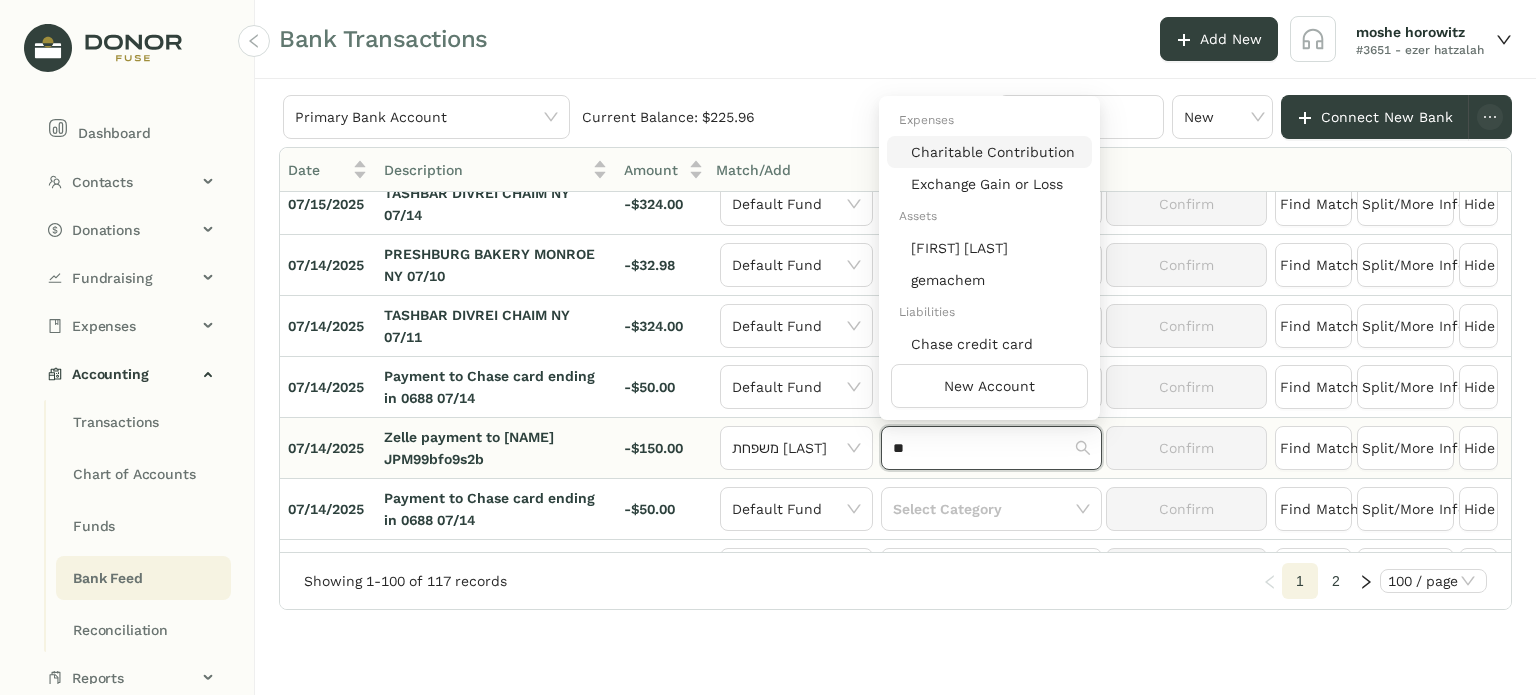 type on "**" 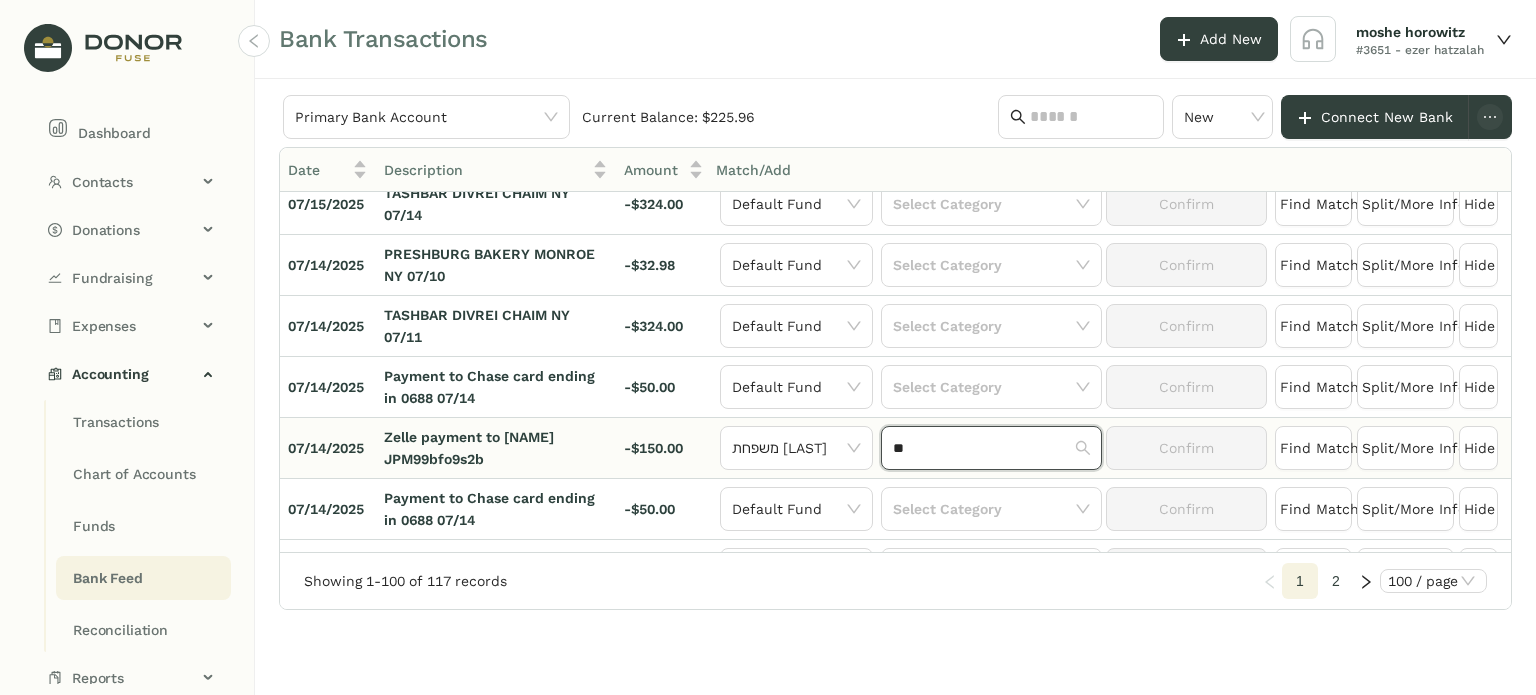 type 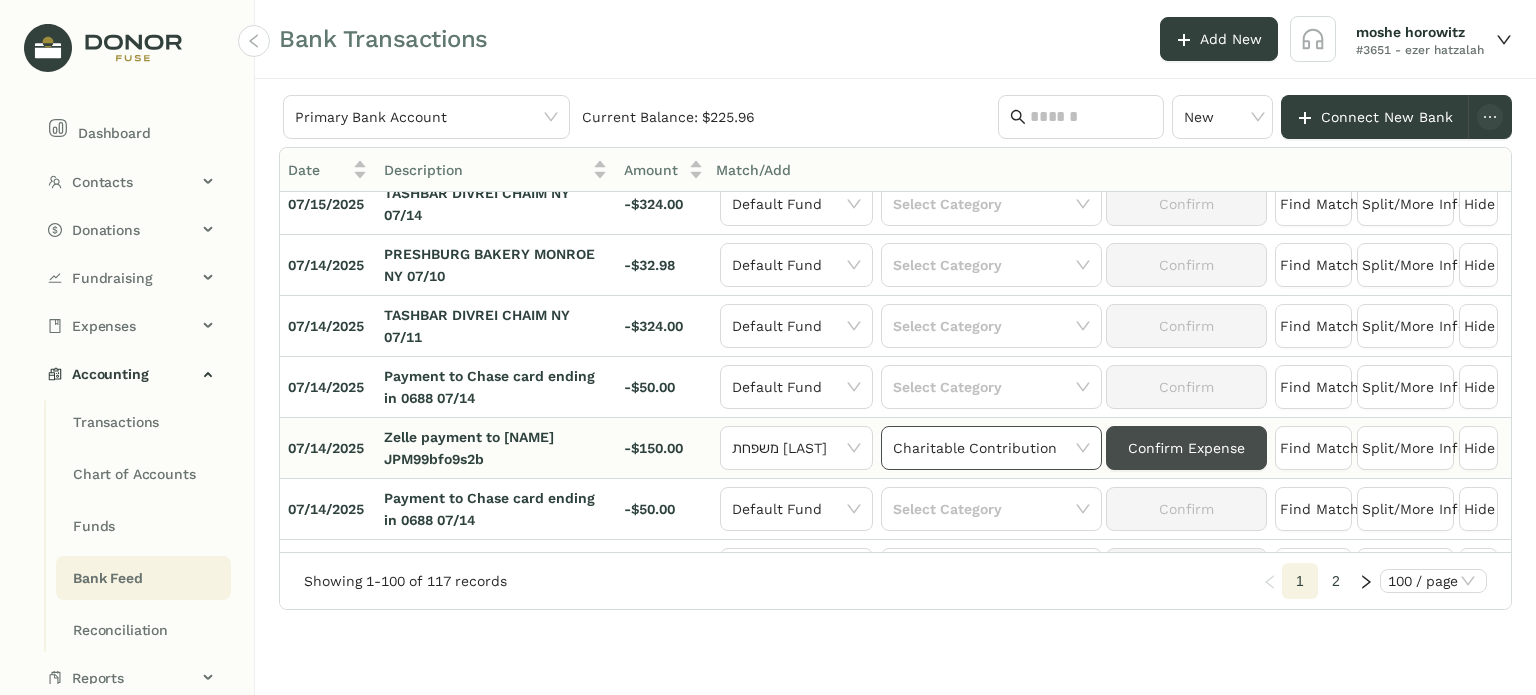 click on "Confirm Expense" 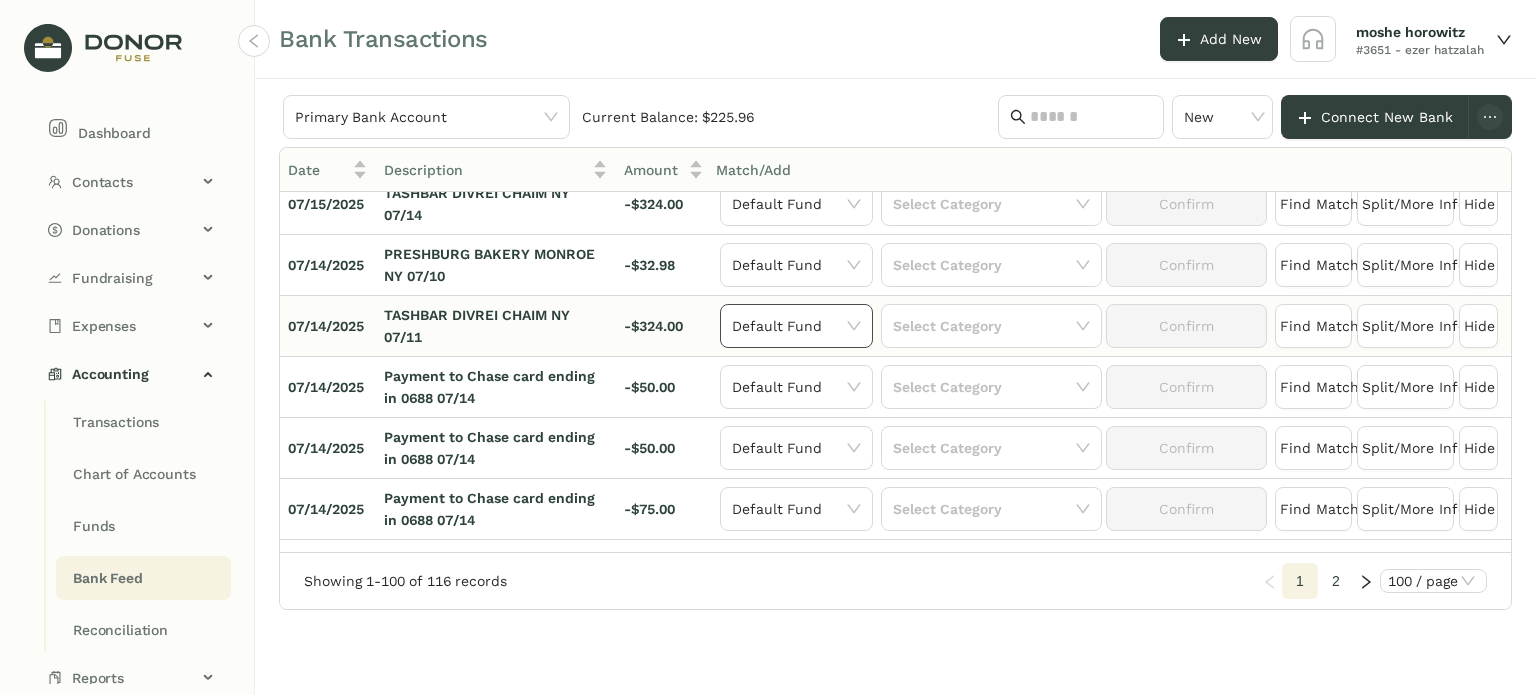 click 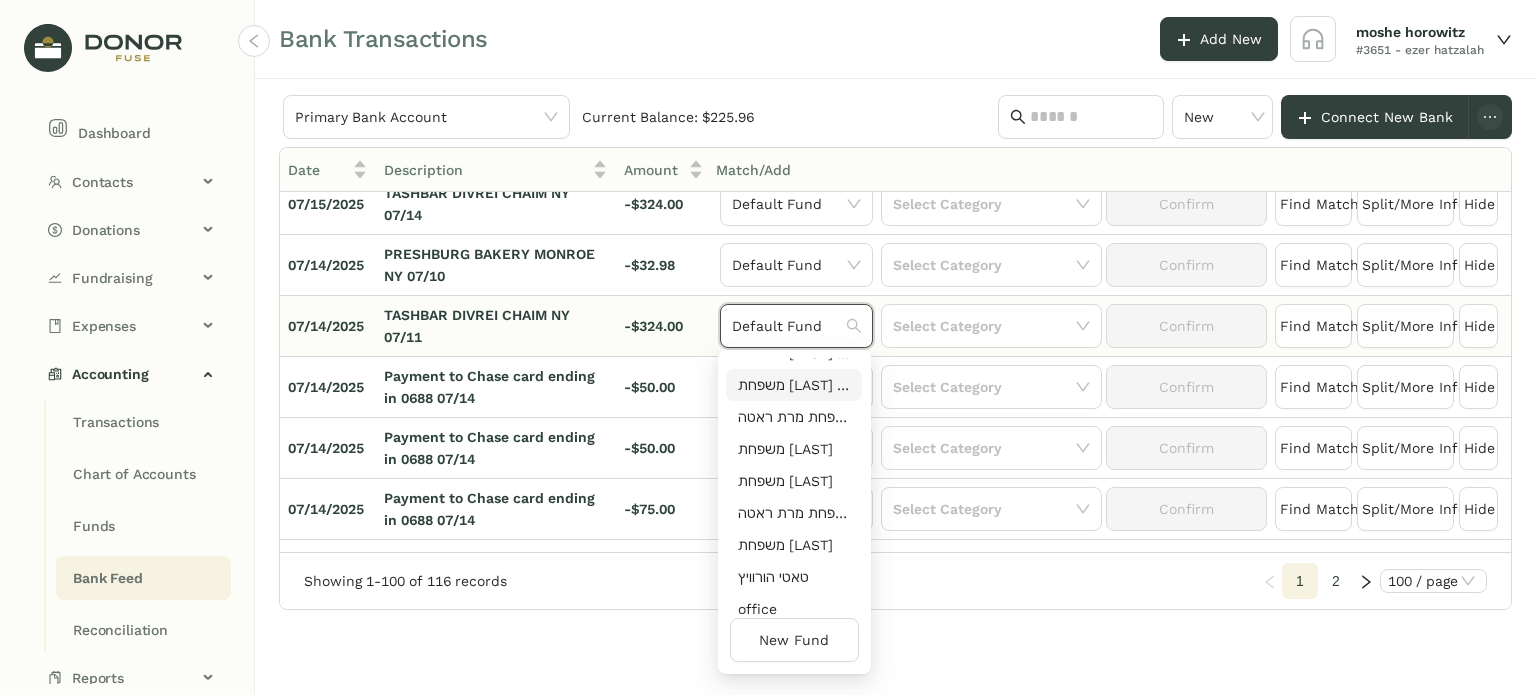 scroll, scrollTop: 64, scrollLeft: 0, axis: vertical 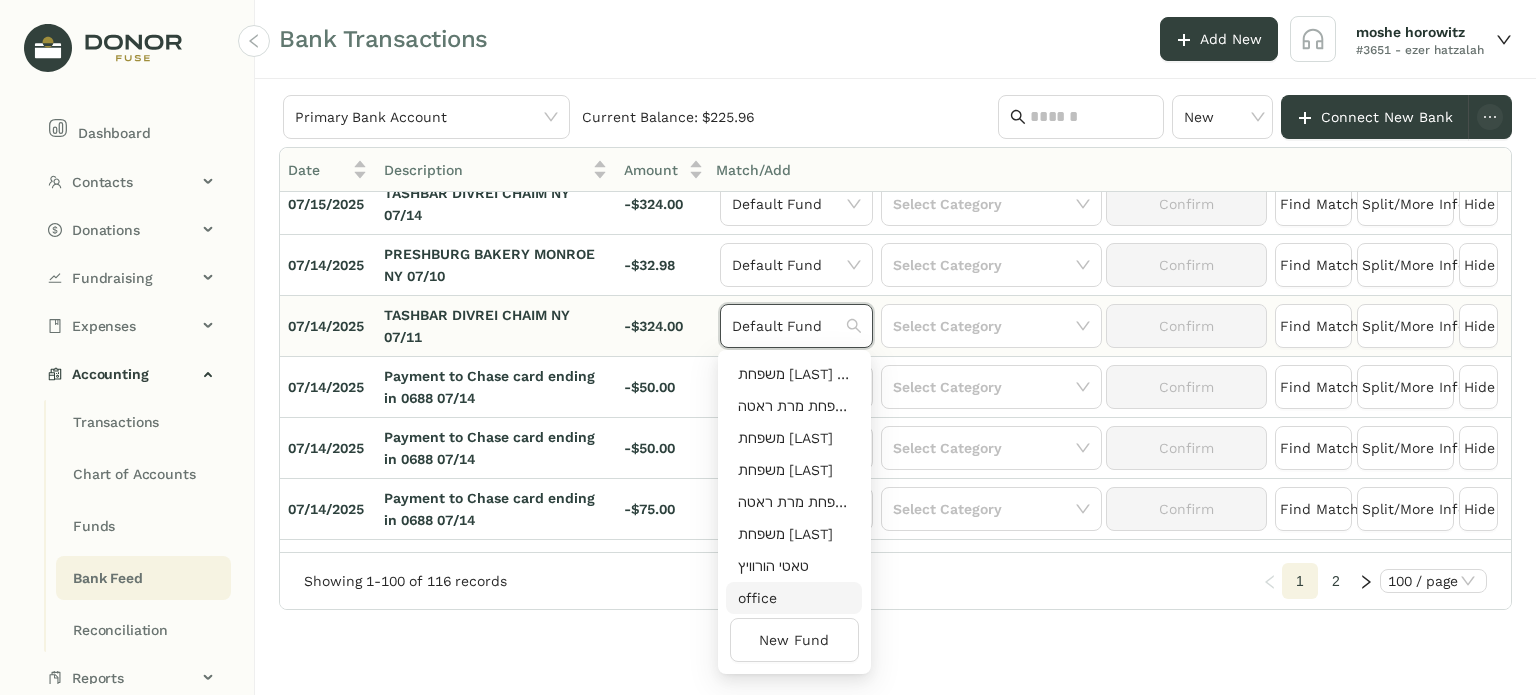 click on "office" at bounding box center (794, 598) 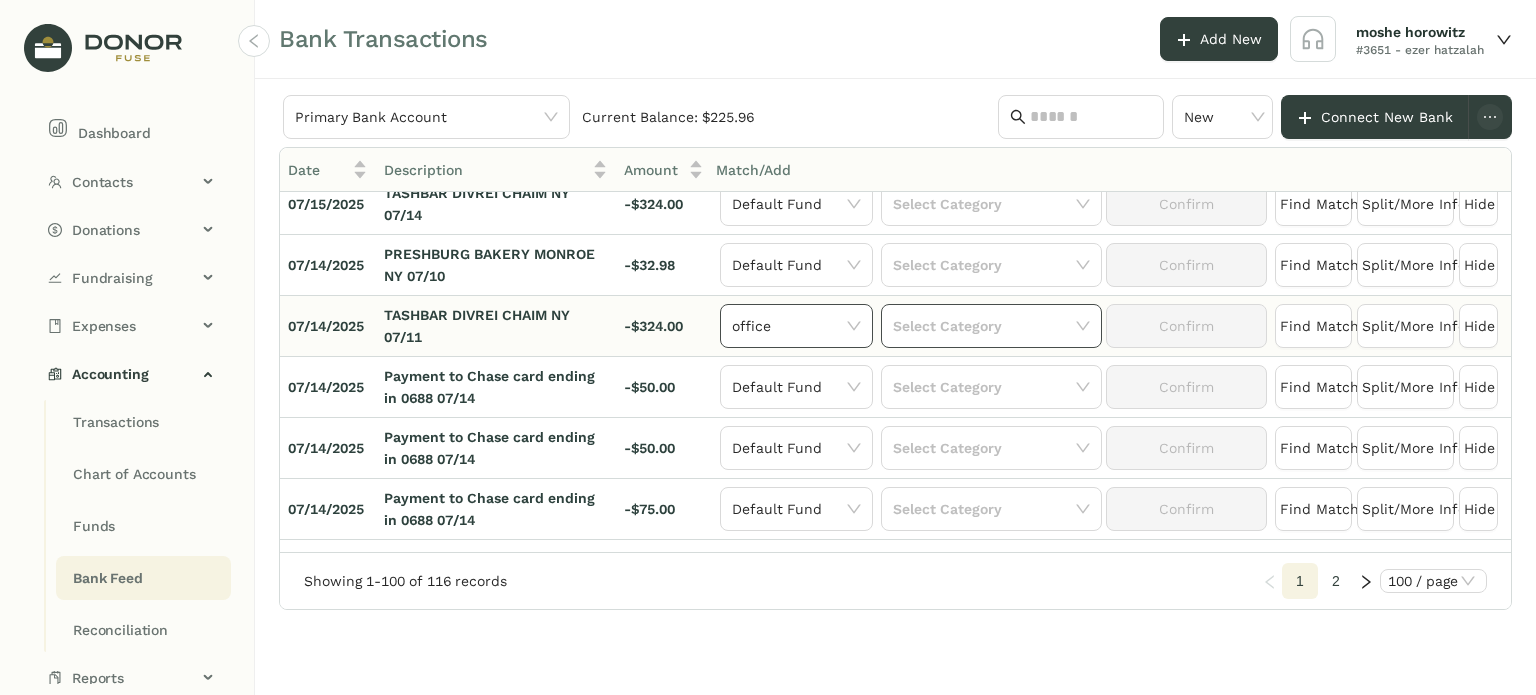 click 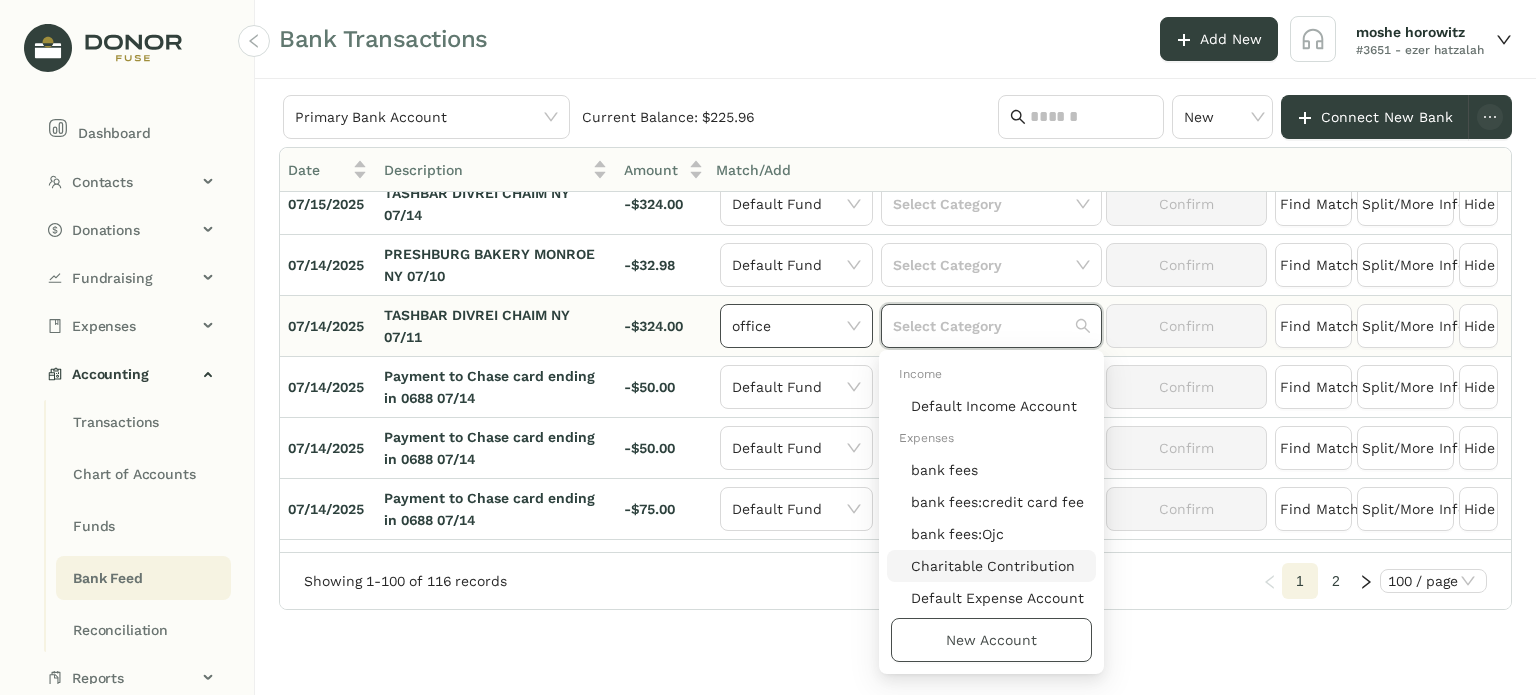 click on "New Account" at bounding box center [991, 640] 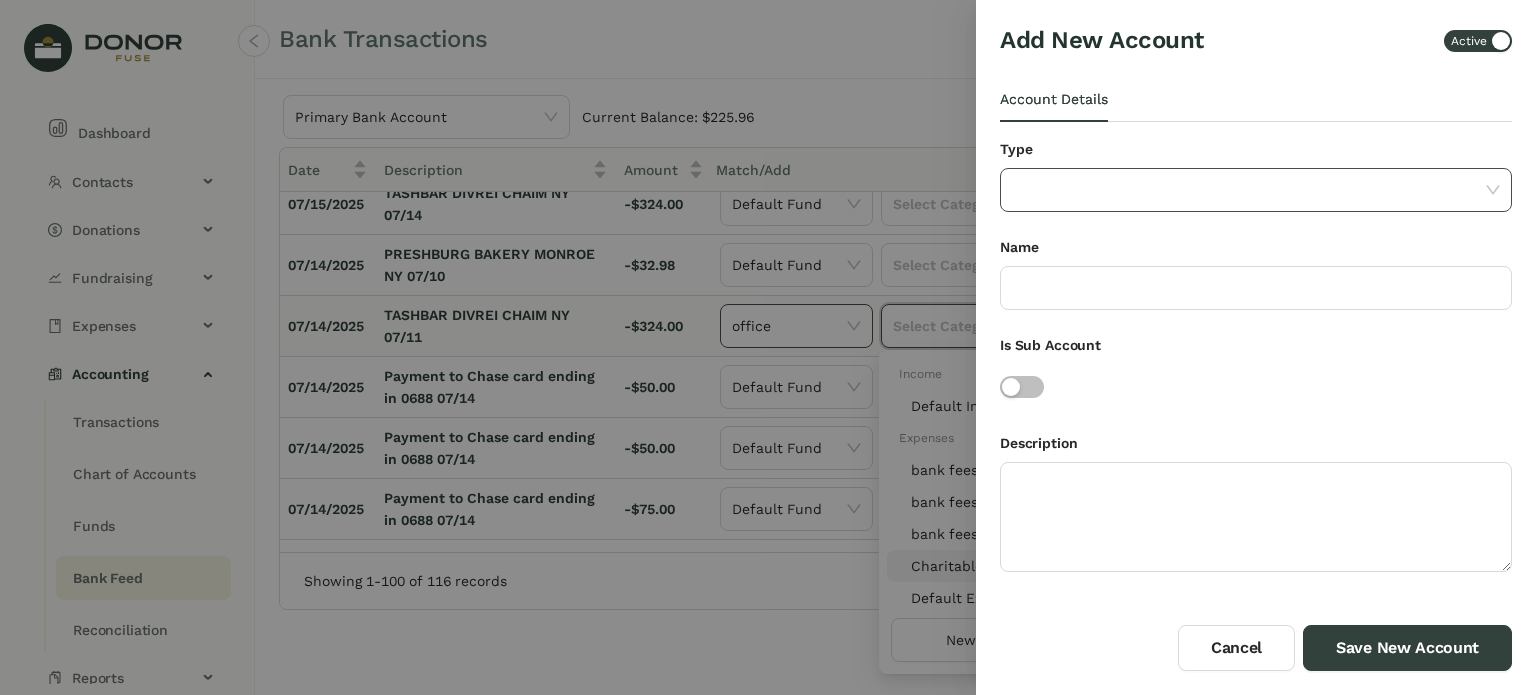 click 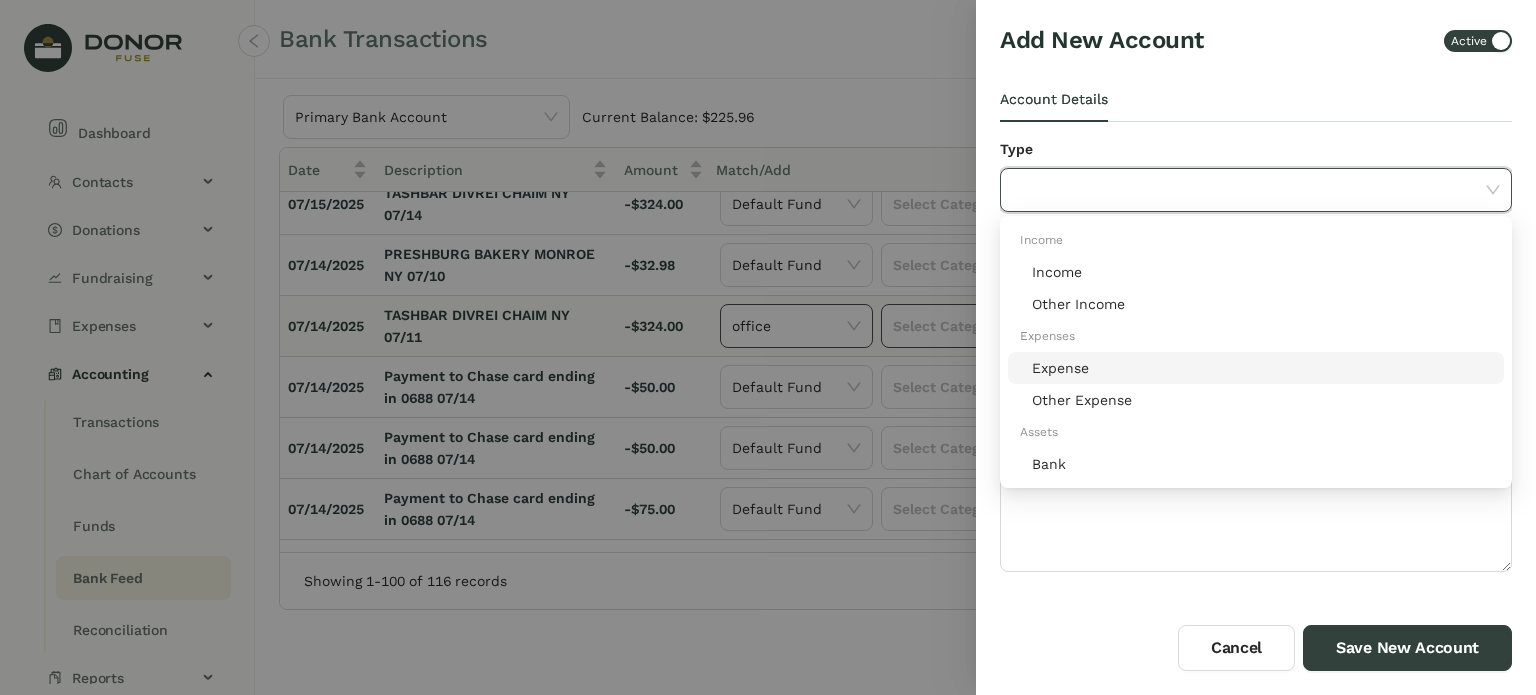 click on "Expense" 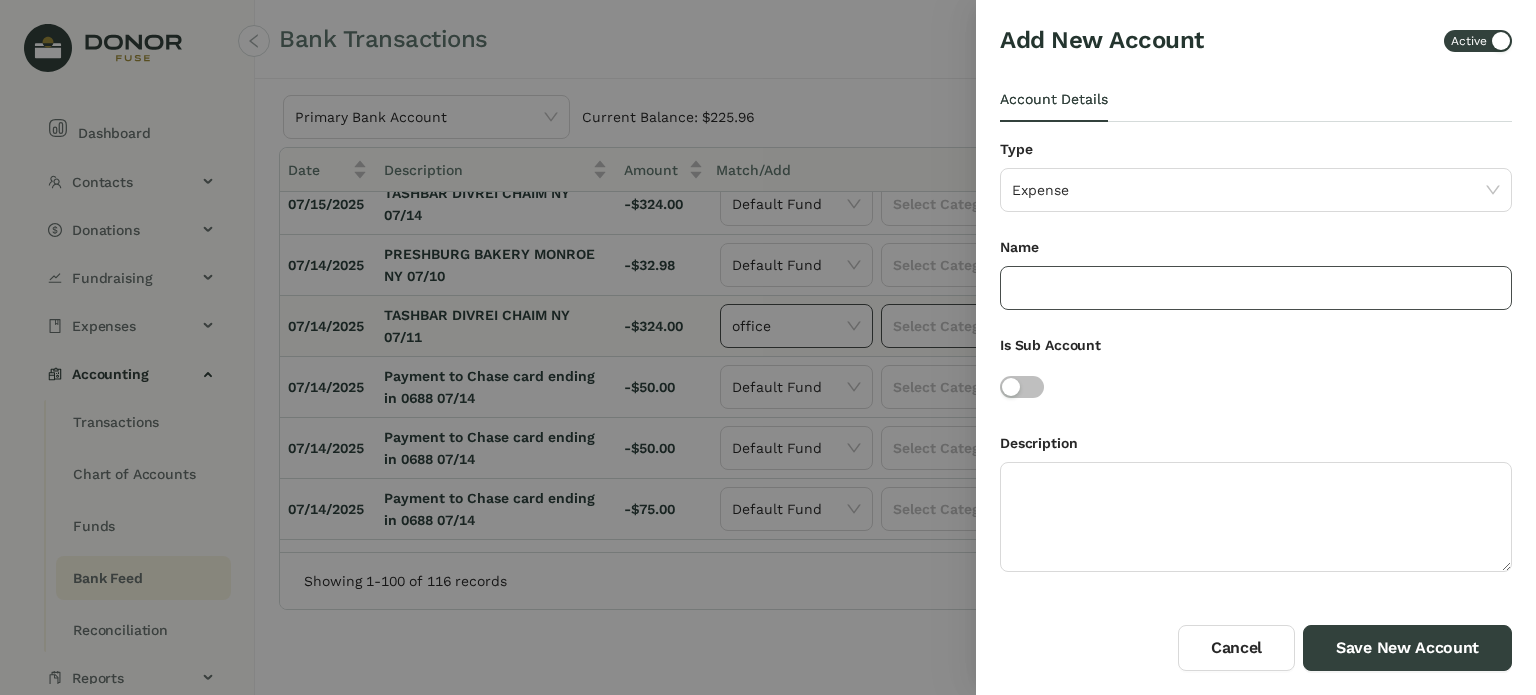click 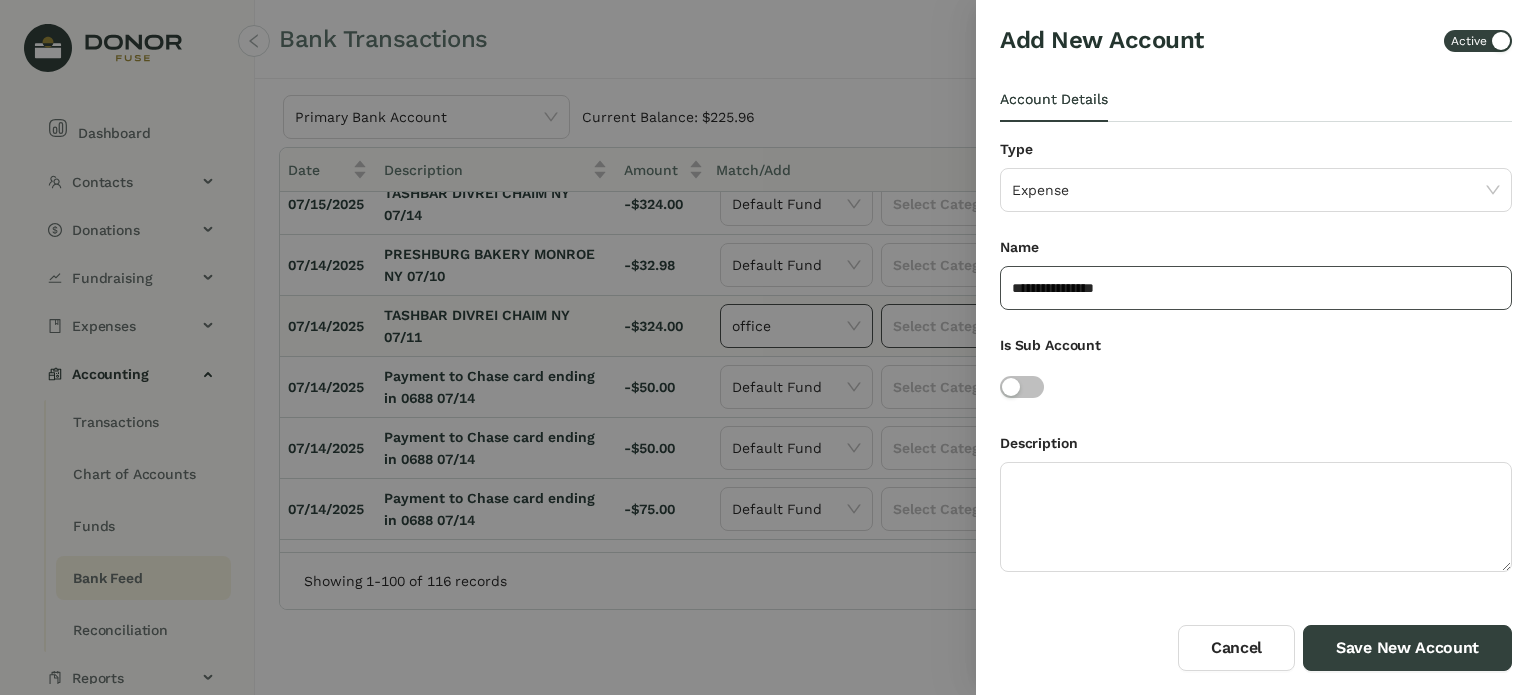 click on "**********" 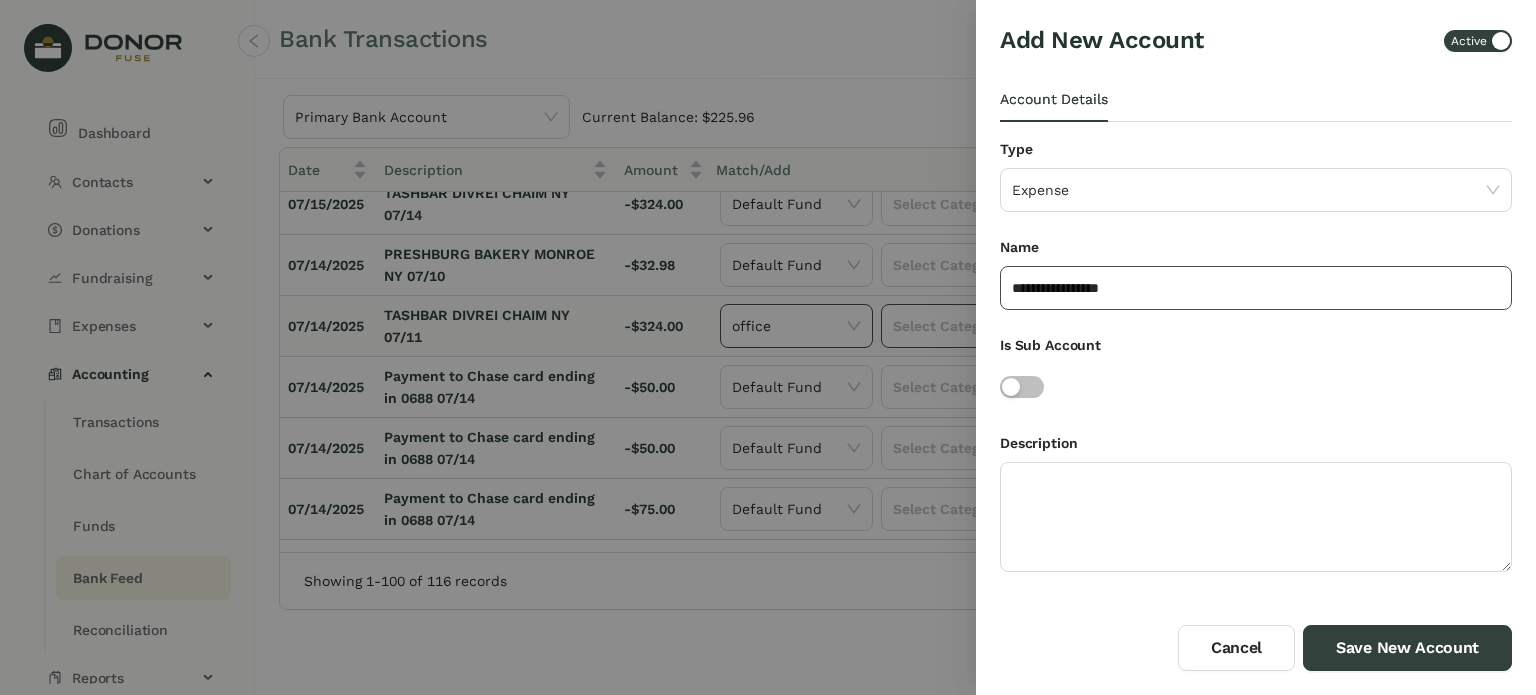 click on "**********" 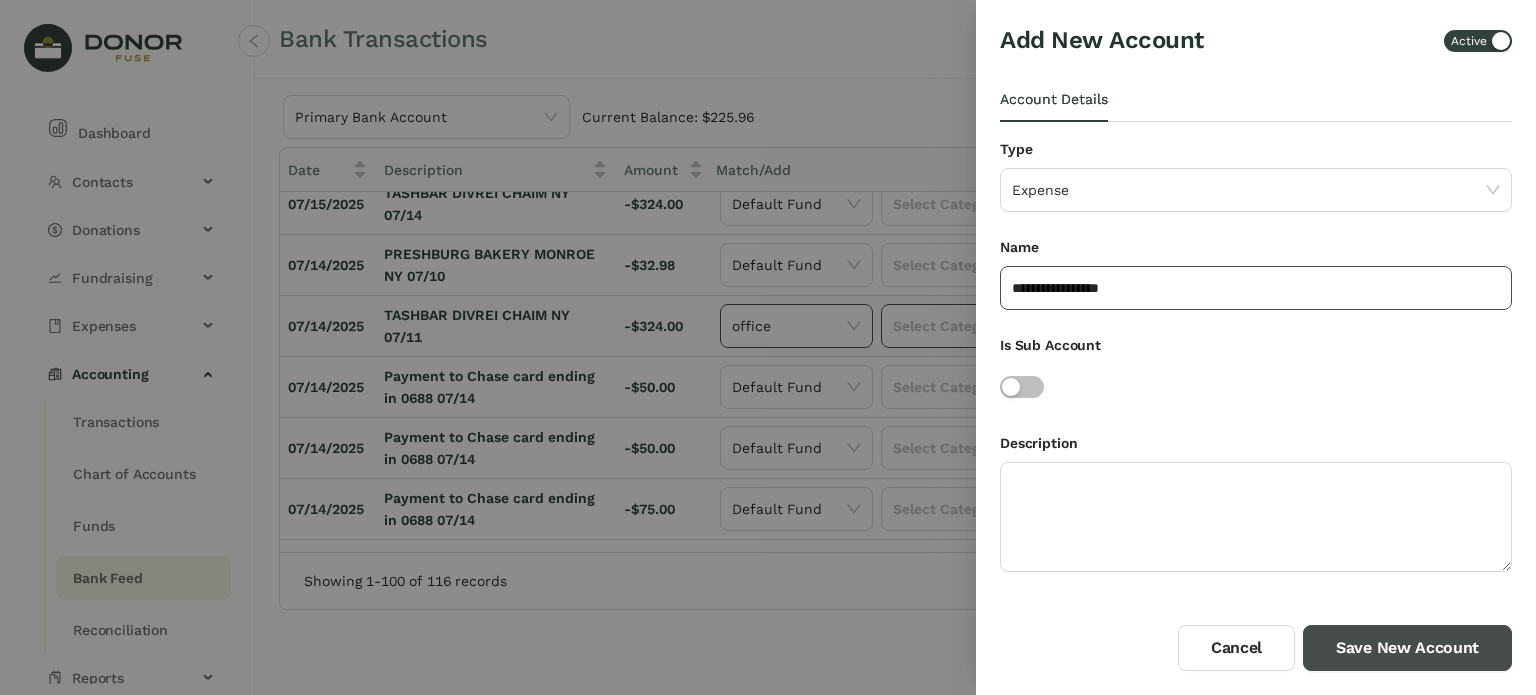 type on "**********" 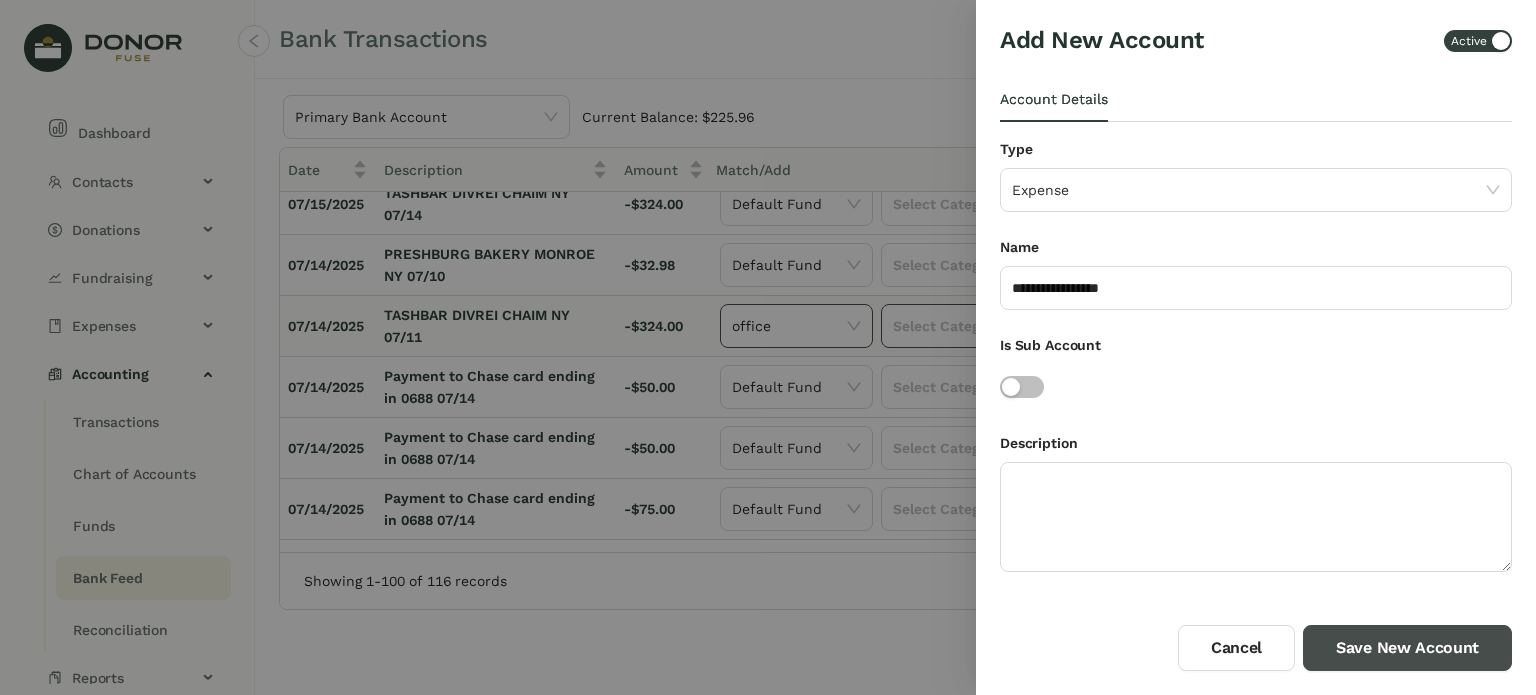 click on "Save New Account" at bounding box center (1407, 648) 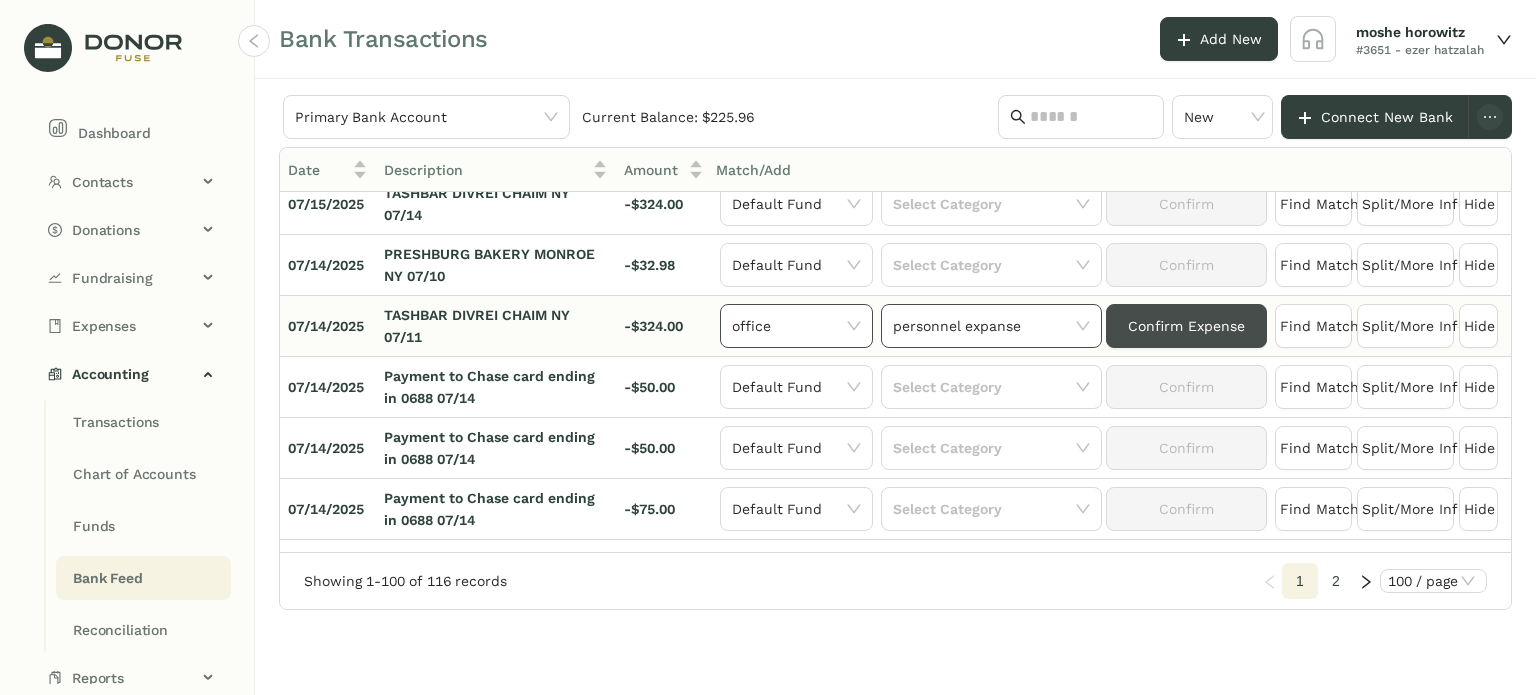 click on "Confirm Expense" 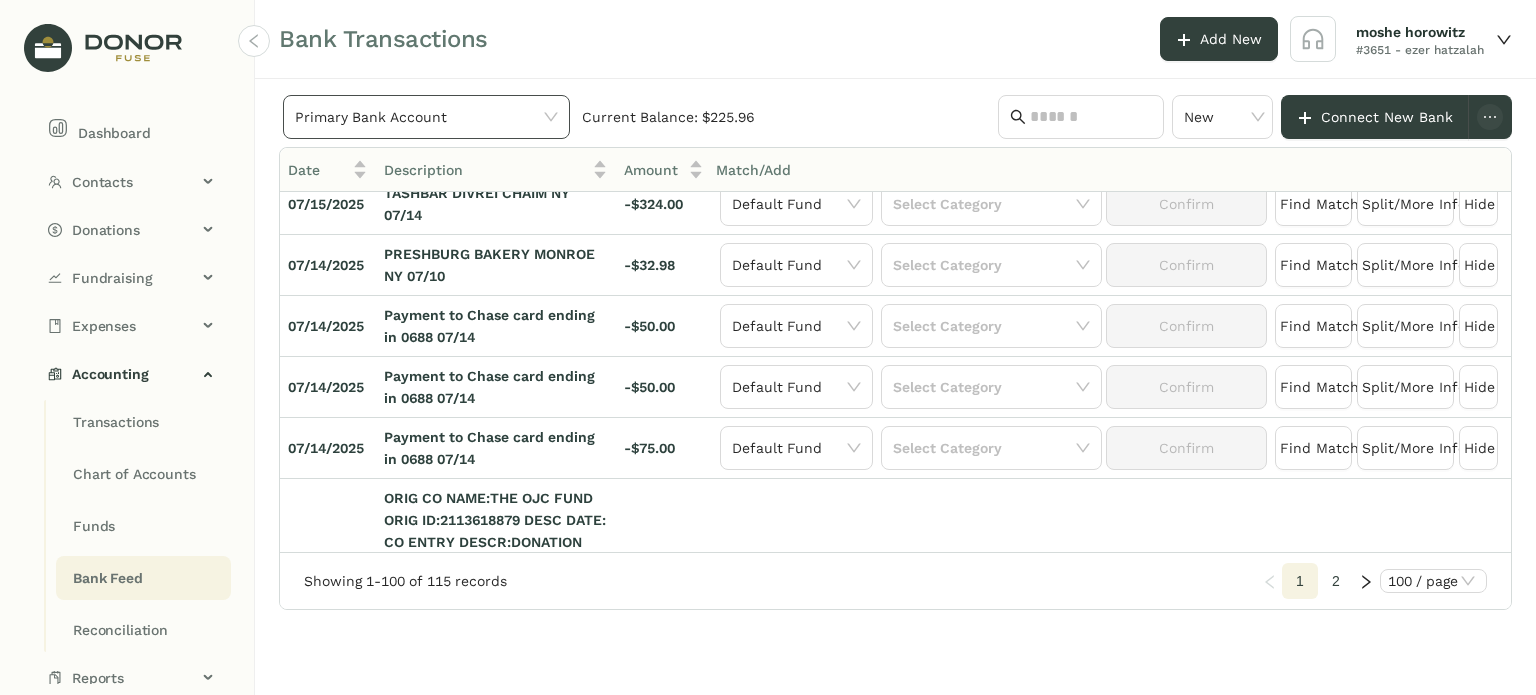 click on "Primary Bank Account" 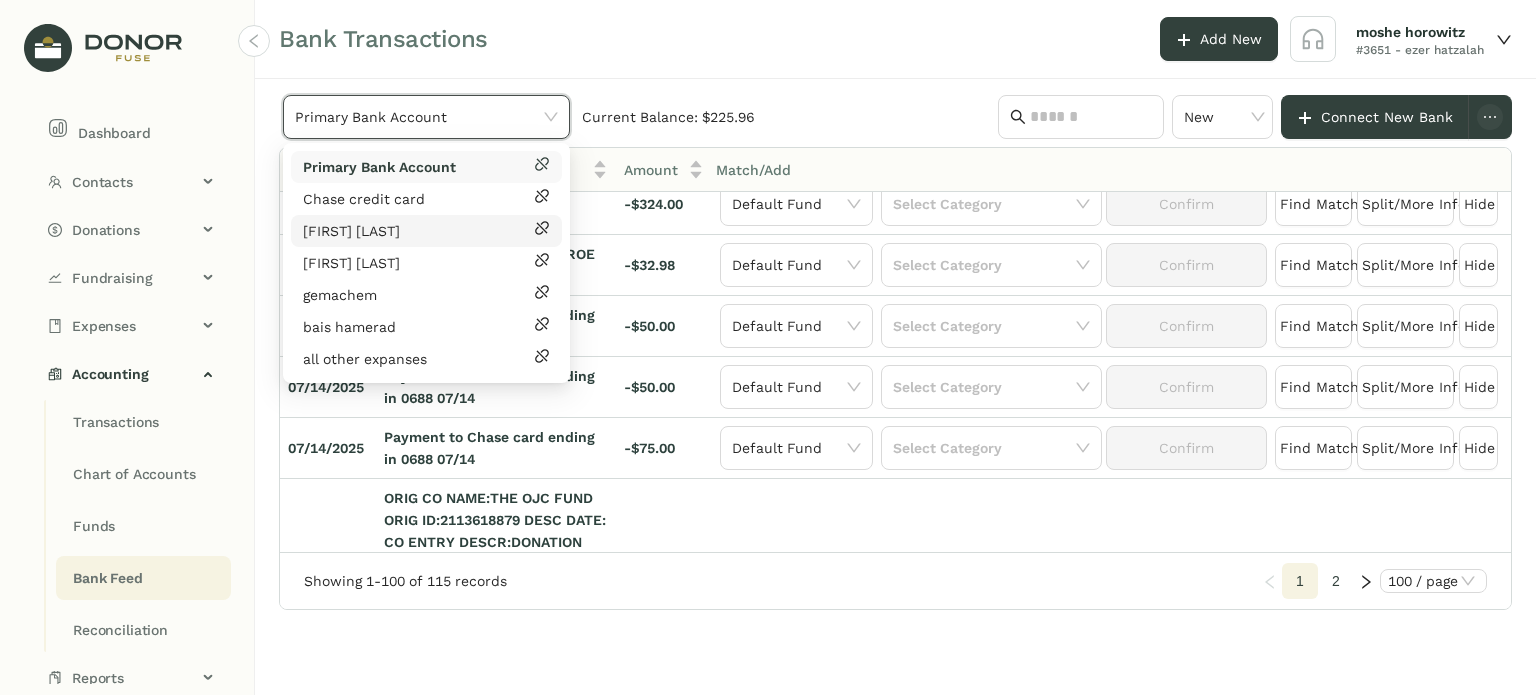click on "bies mordchi rubenstein" at bounding box center (351, 231) 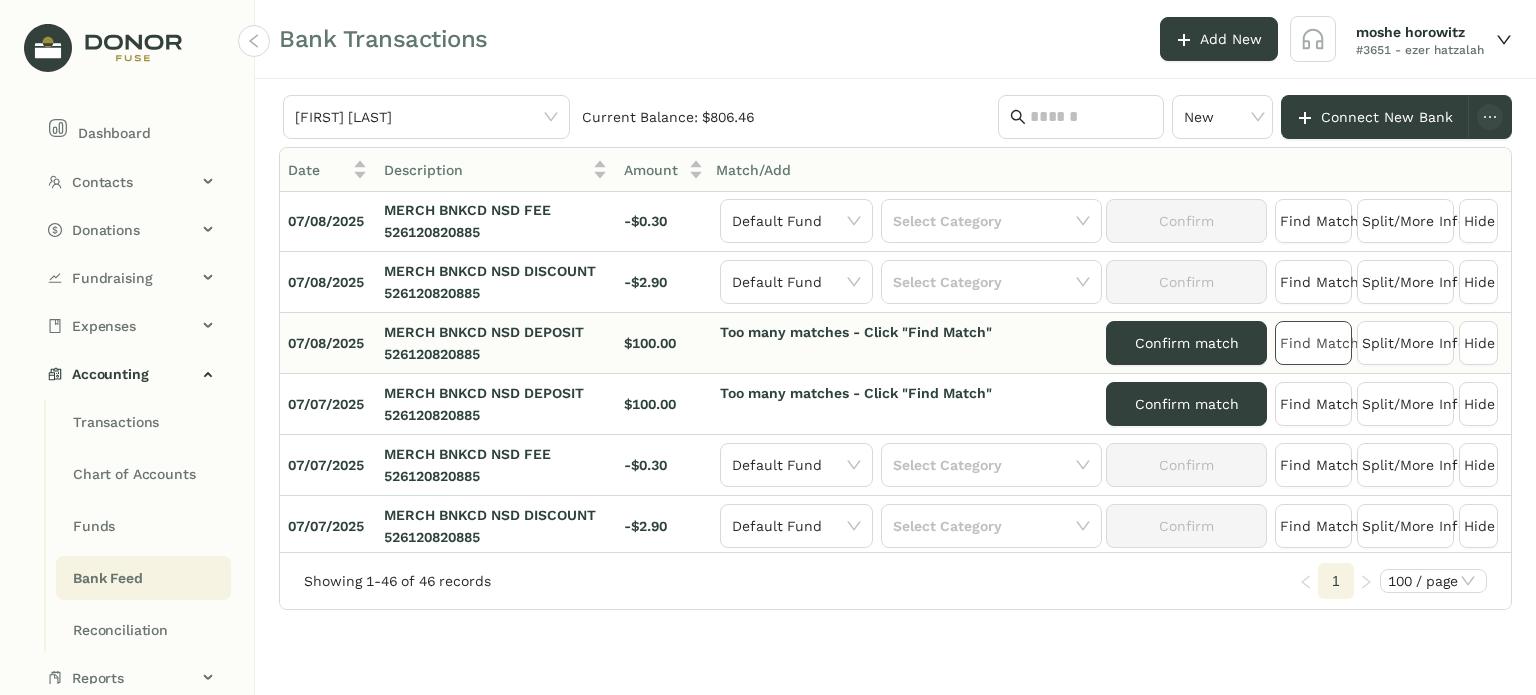 click on "Find Match" 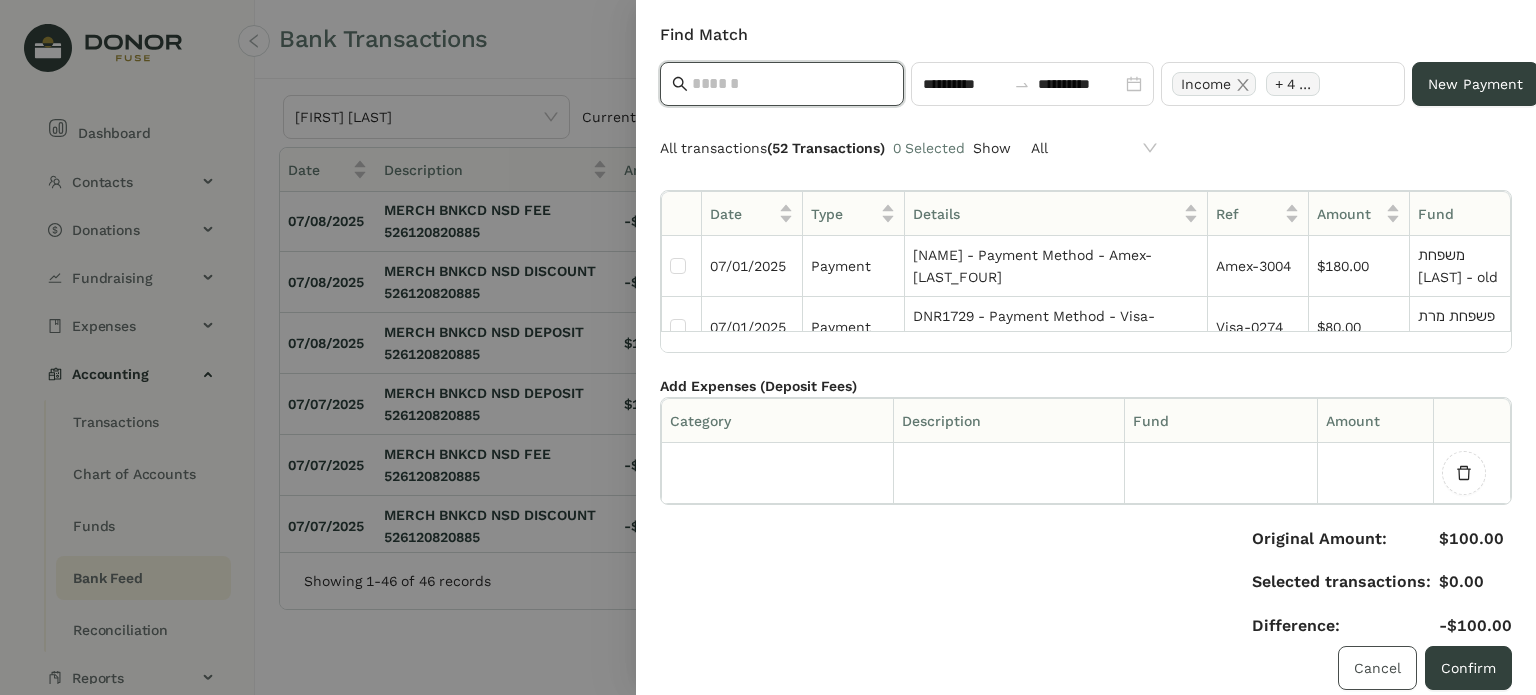 click on "Cancel" at bounding box center (1377, 668) 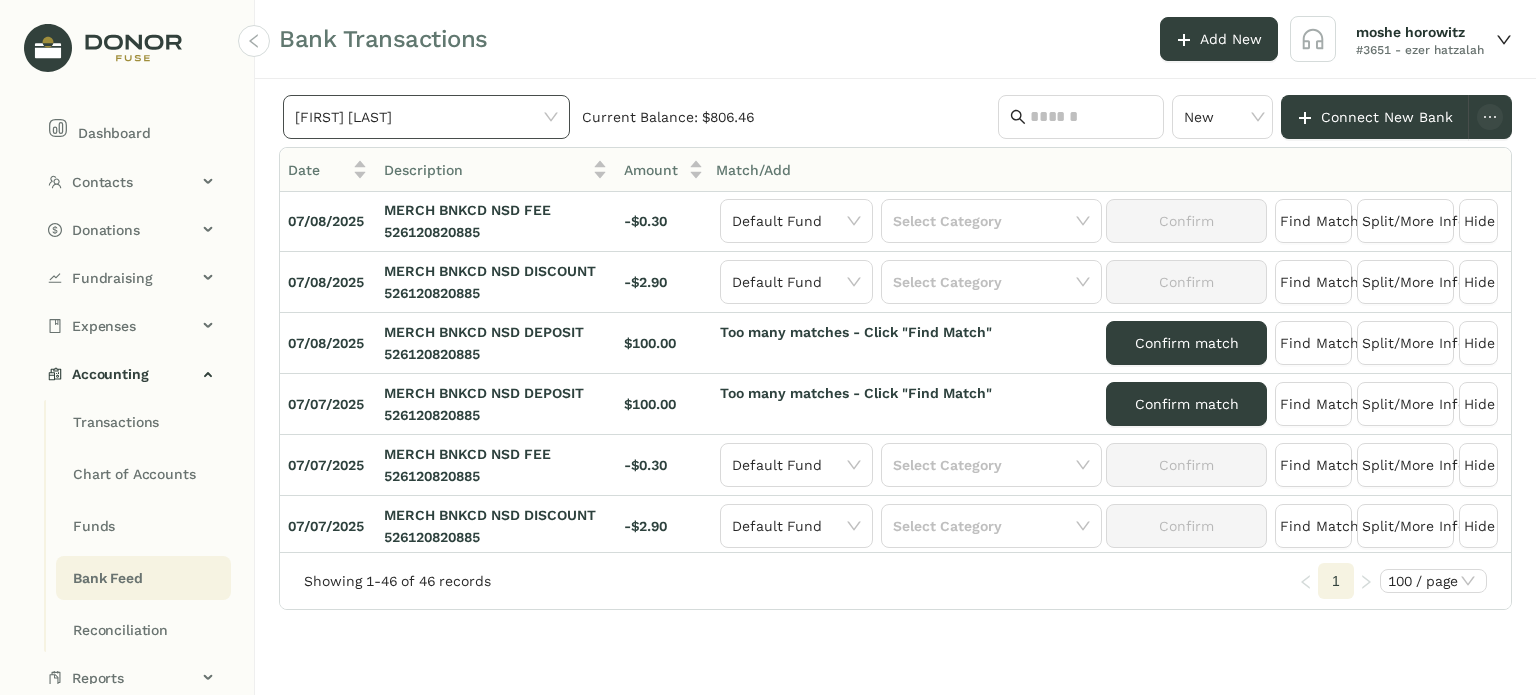 click on "bies mordchi rubenstein" 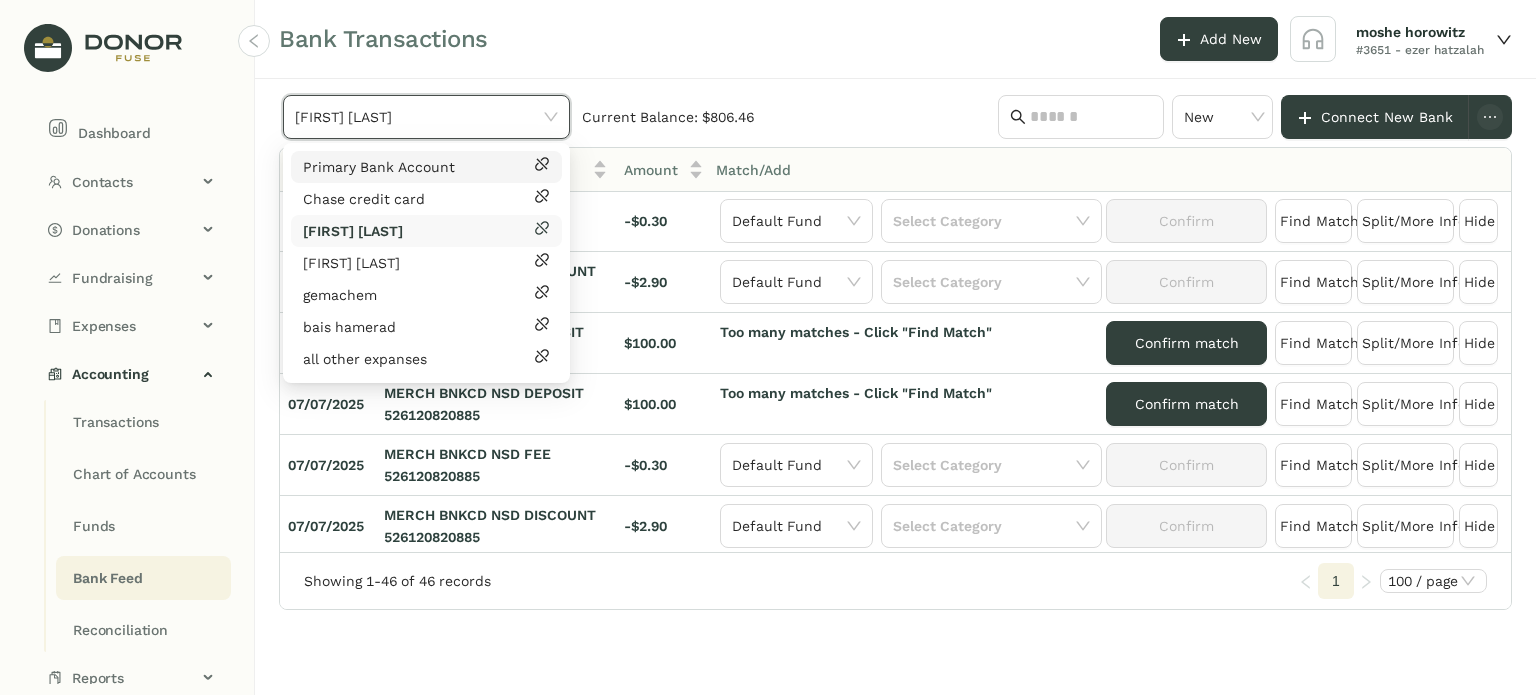 click on "Primary Bank Account" at bounding box center [379, 167] 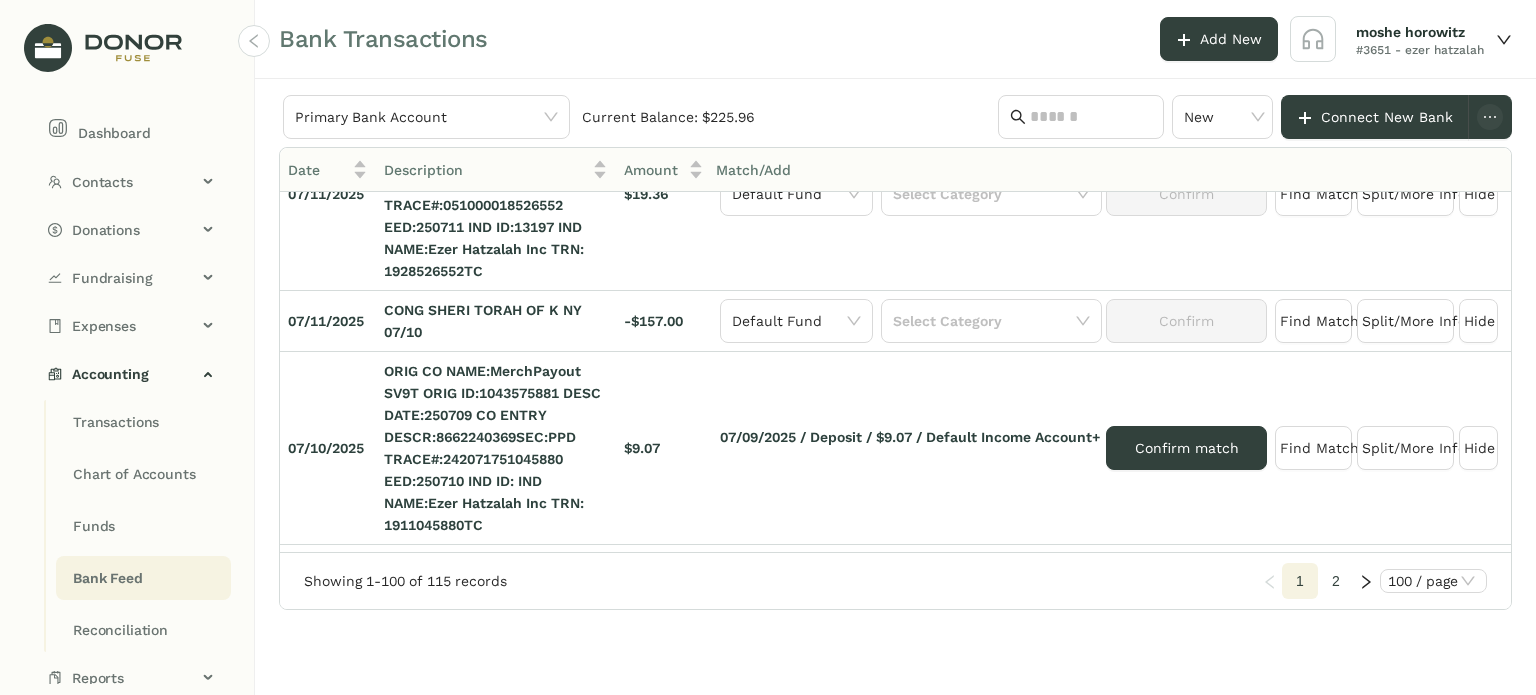 scroll, scrollTop: 945, scrollLeft: 0, axis: vertical 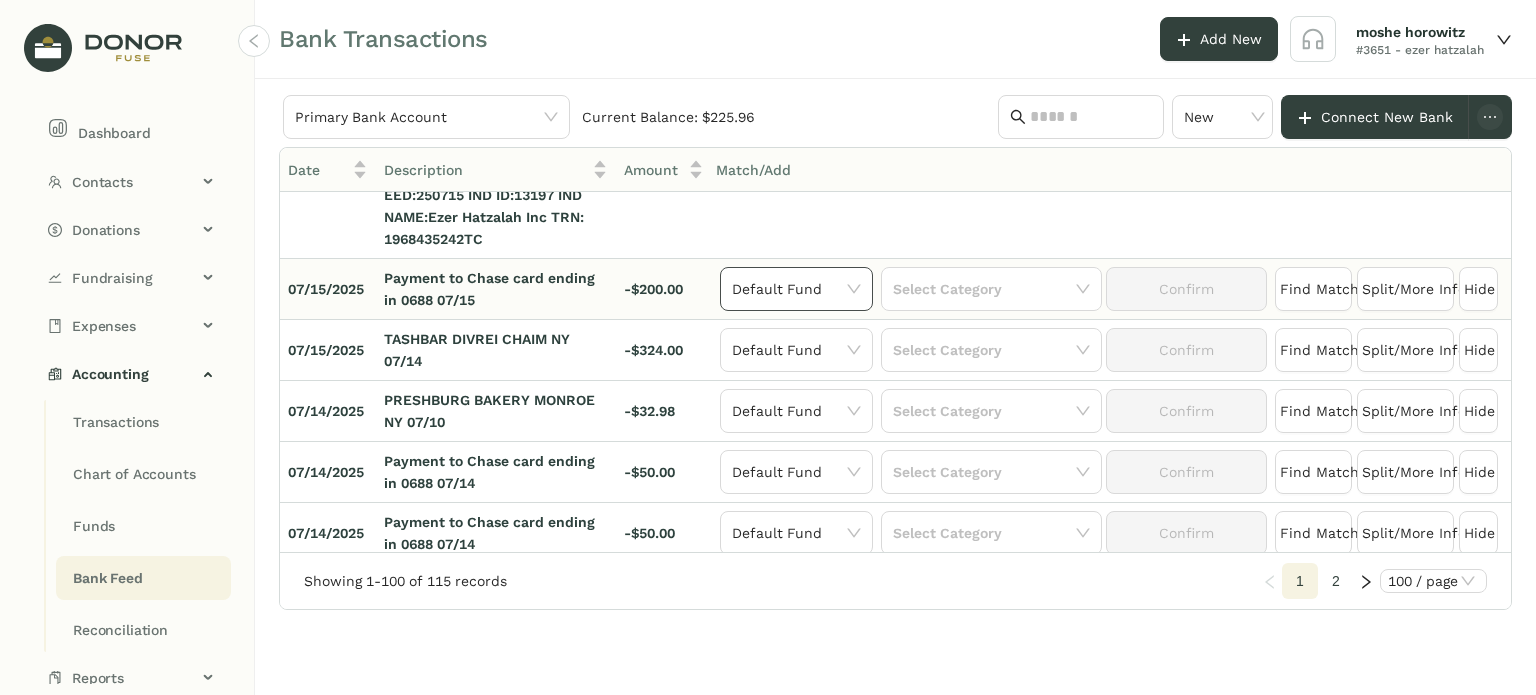 click on "Default Fund" 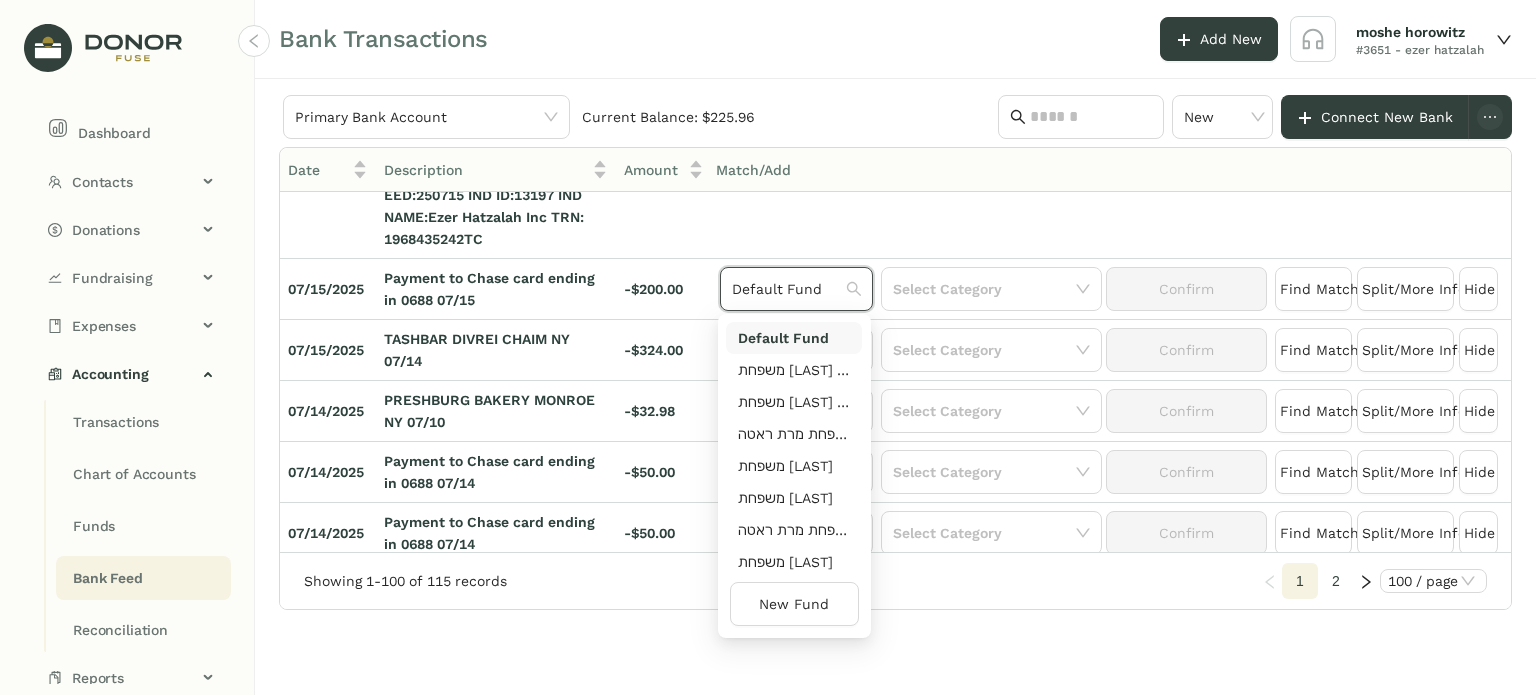 drag, startPoint x: 862, startPoint y: 340, endPoint x: 863, endPoint y: 377, distance: 37.01351 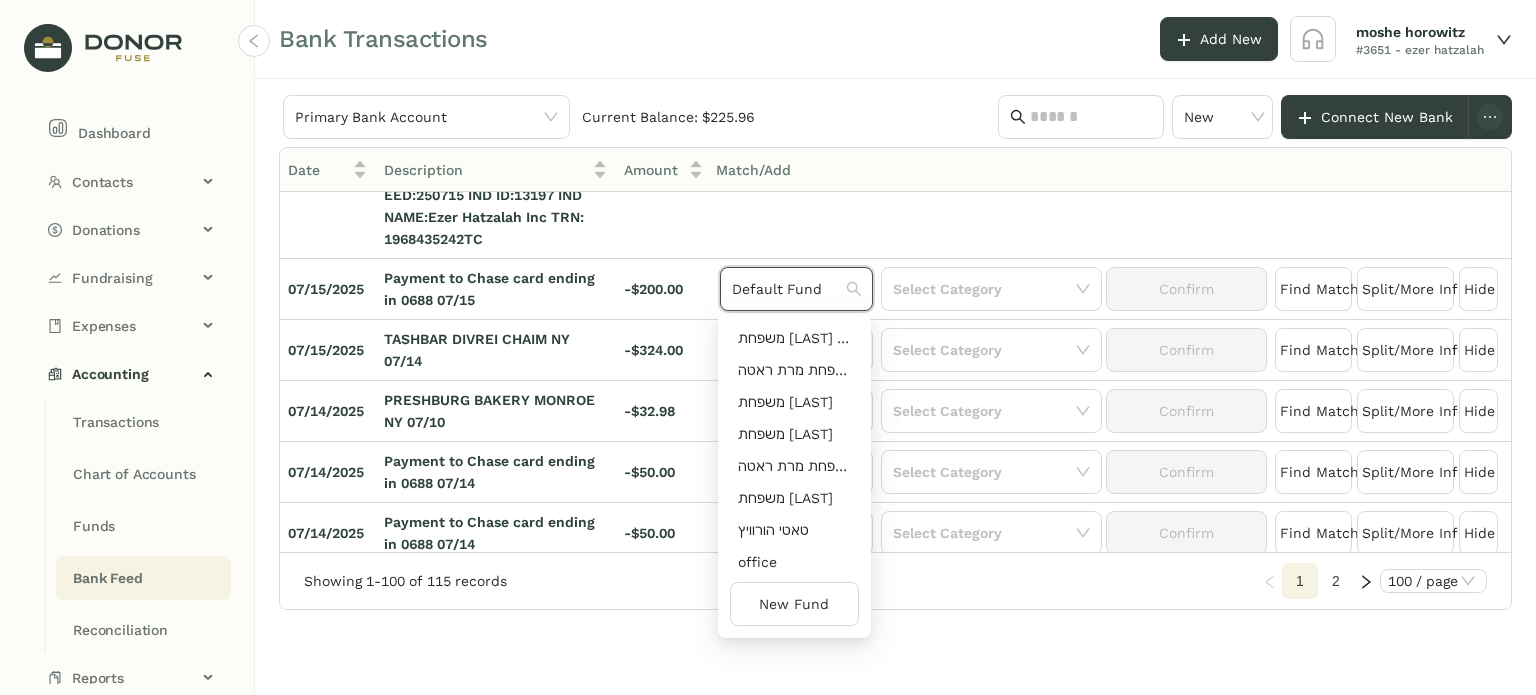 scroll, scrollTop: 0, scrollLeft: 0, axis: both 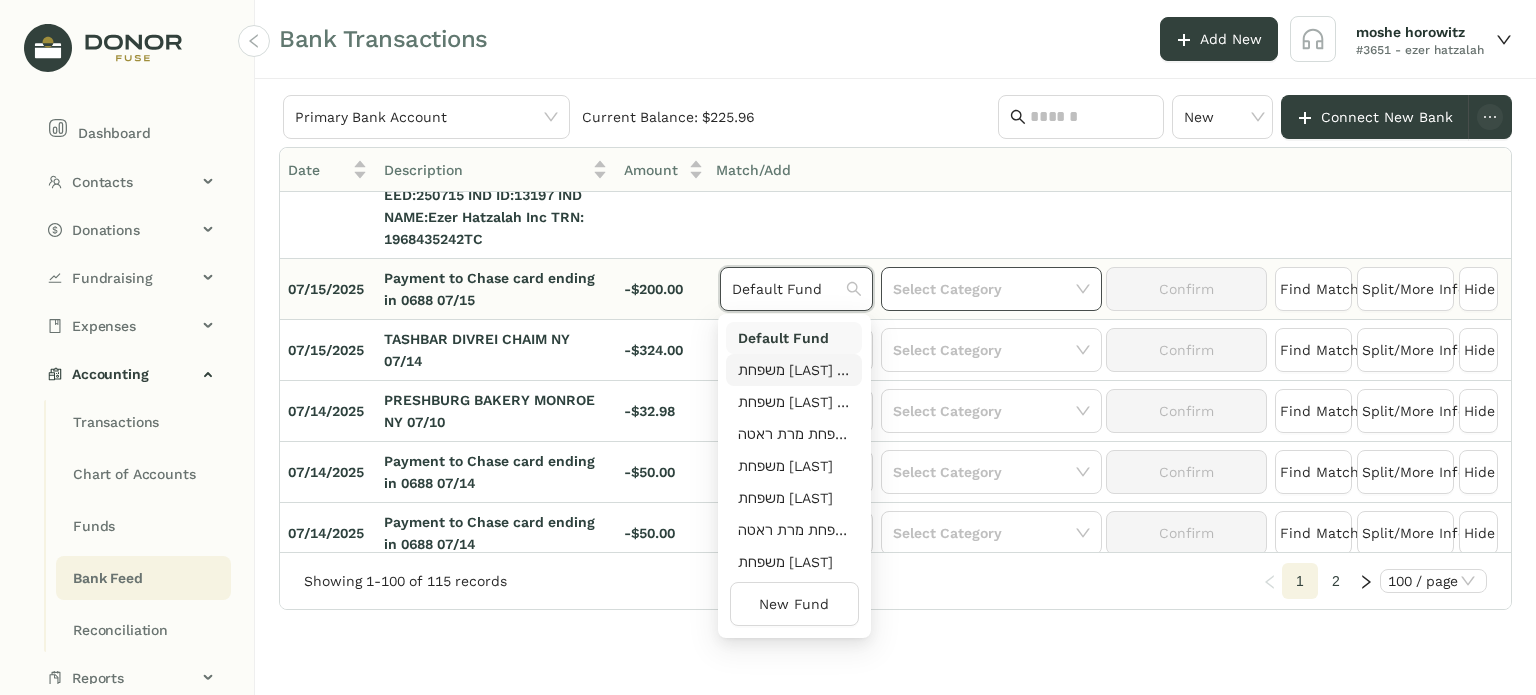 click 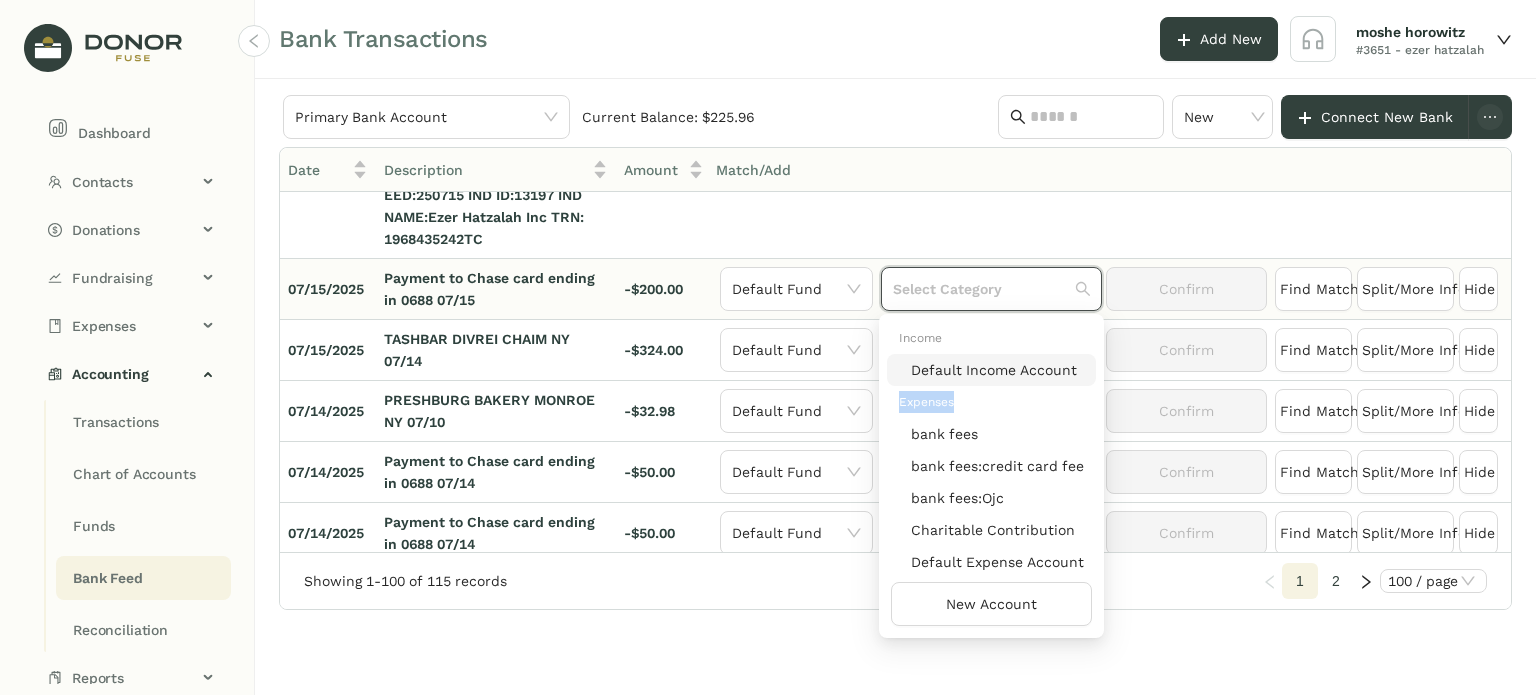 drag, startPoint x: 1100, startPoint y: 355, endPoint x: 1100, endPoint y: 397, distance: 42 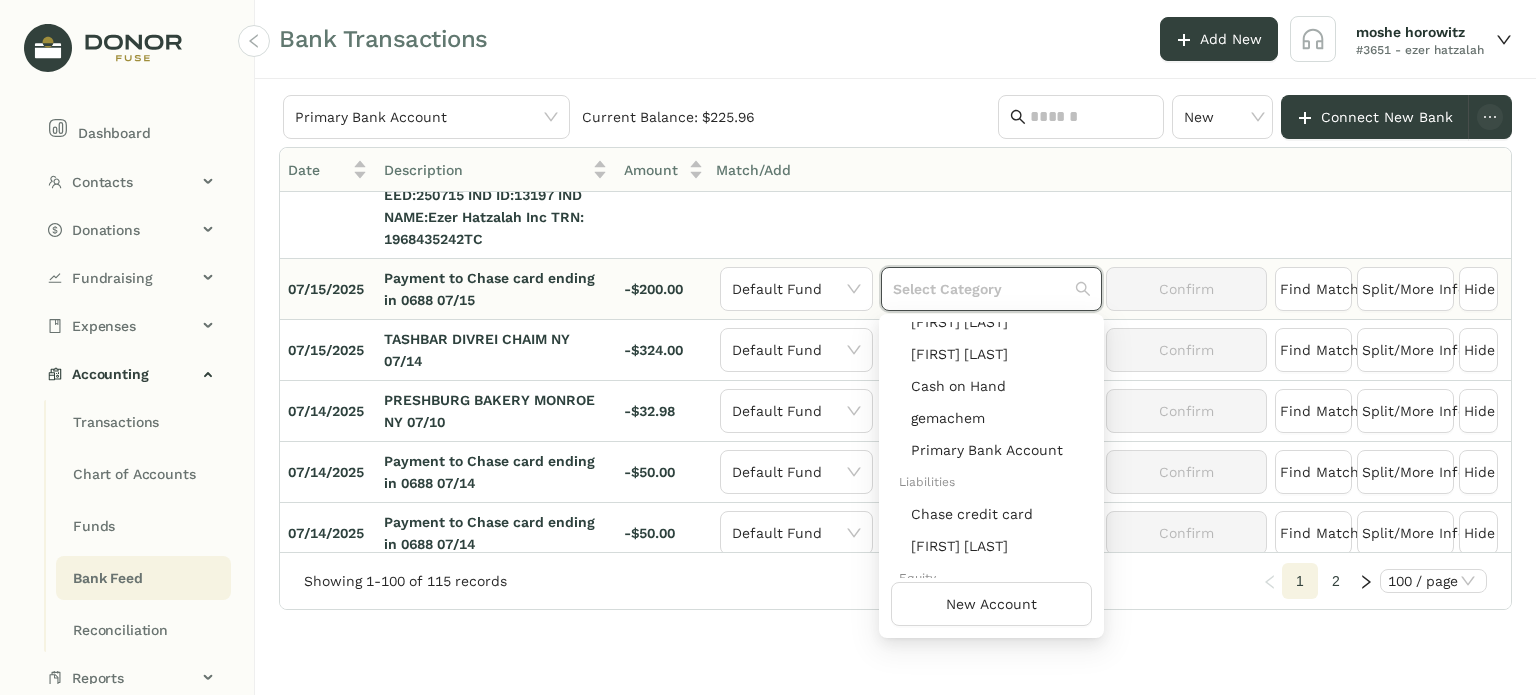 scroll, scrollTop: 544, scrollLeft: 0, axis: vertical 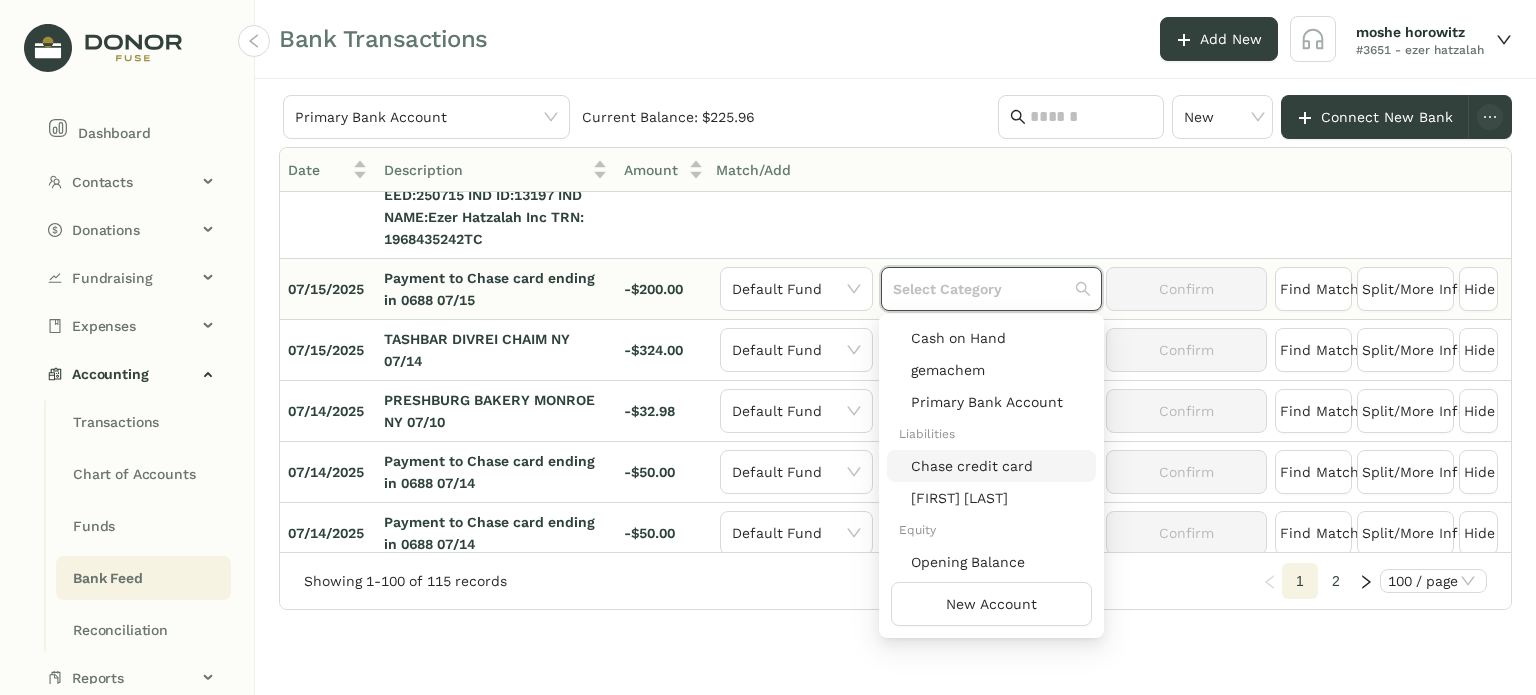 click on "Chase credit card" 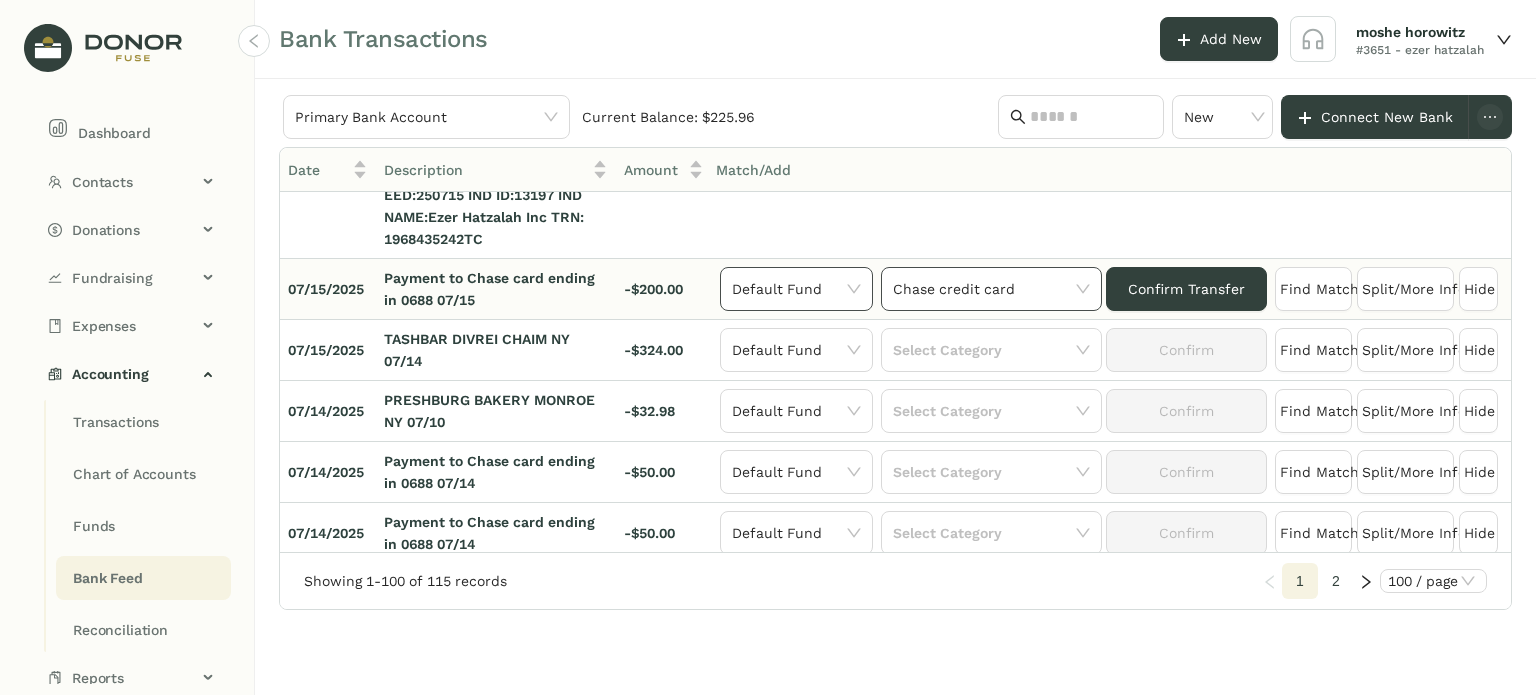 click 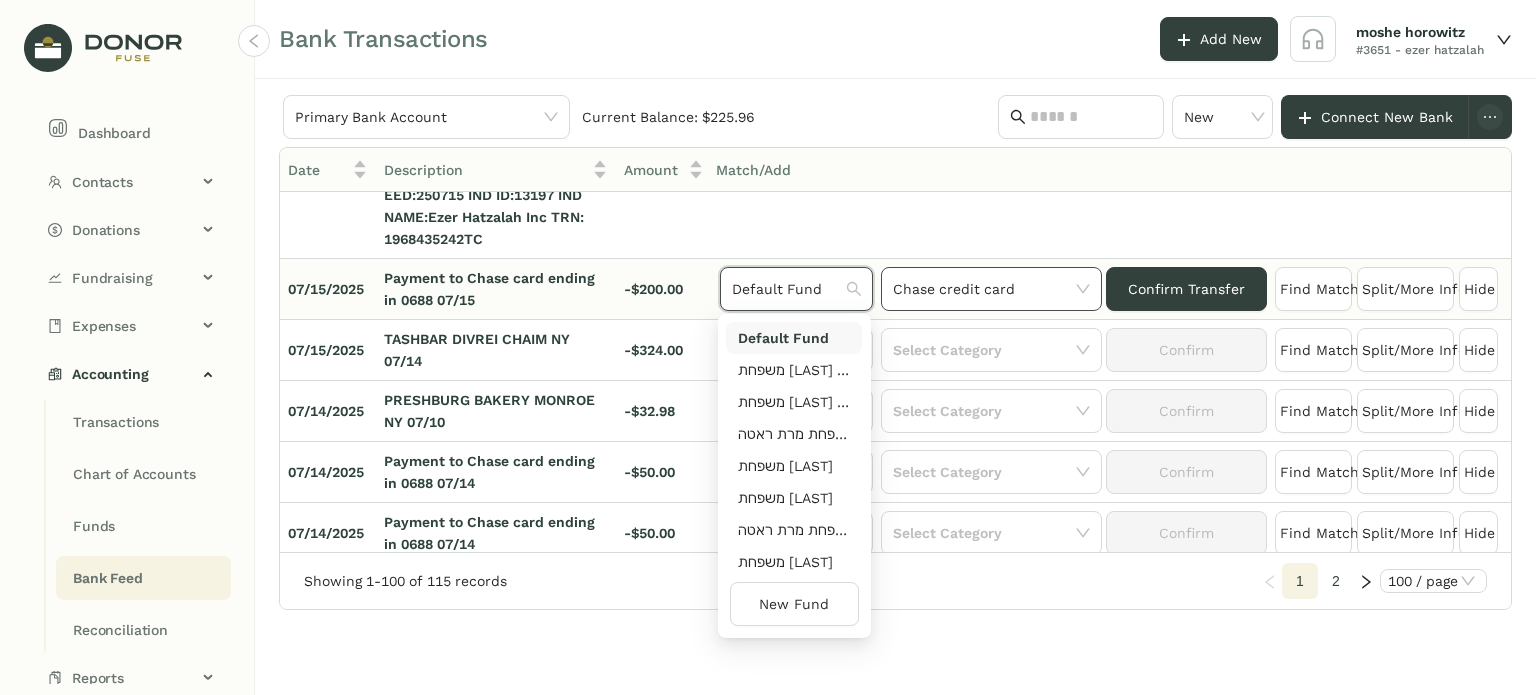 scroll, scrollTop: 64, scrollLeft: 0, axis: vertical 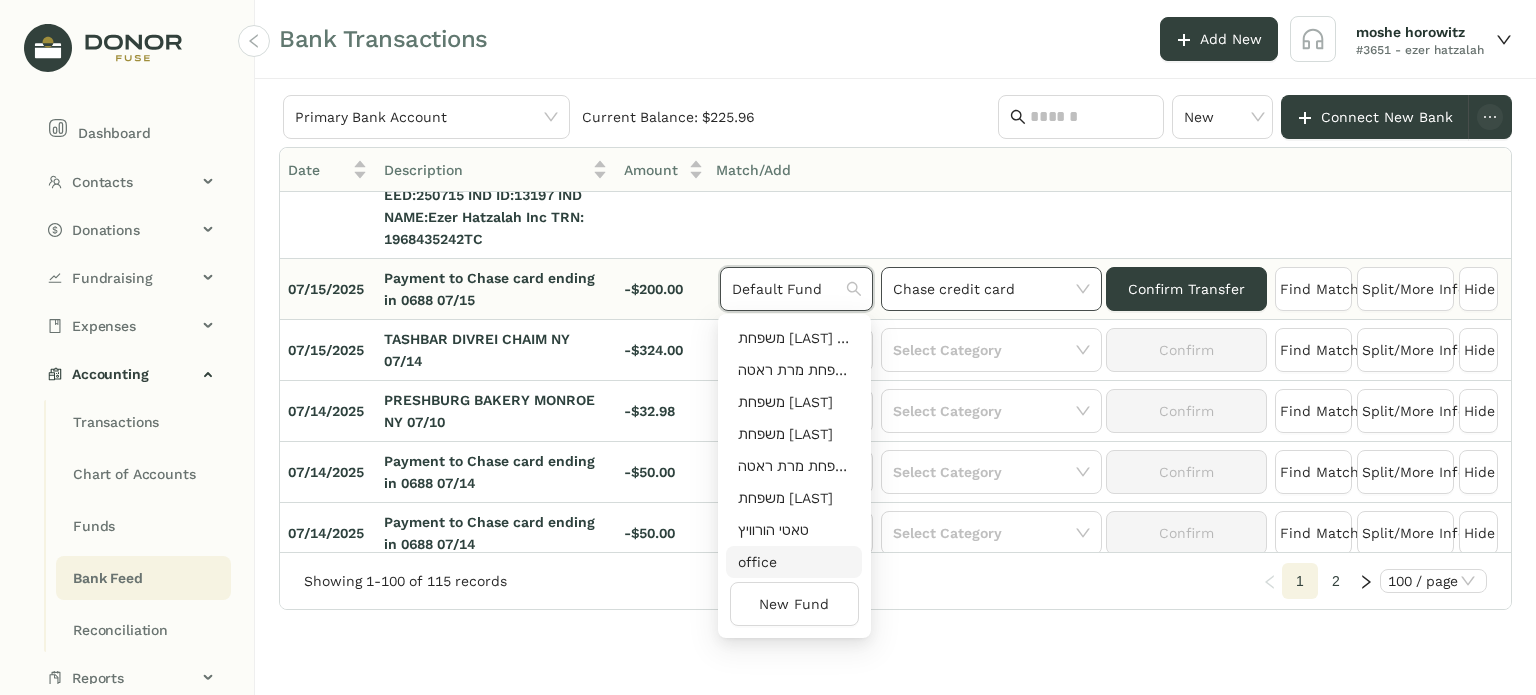 click on "office" at bounding box center [794, 562] 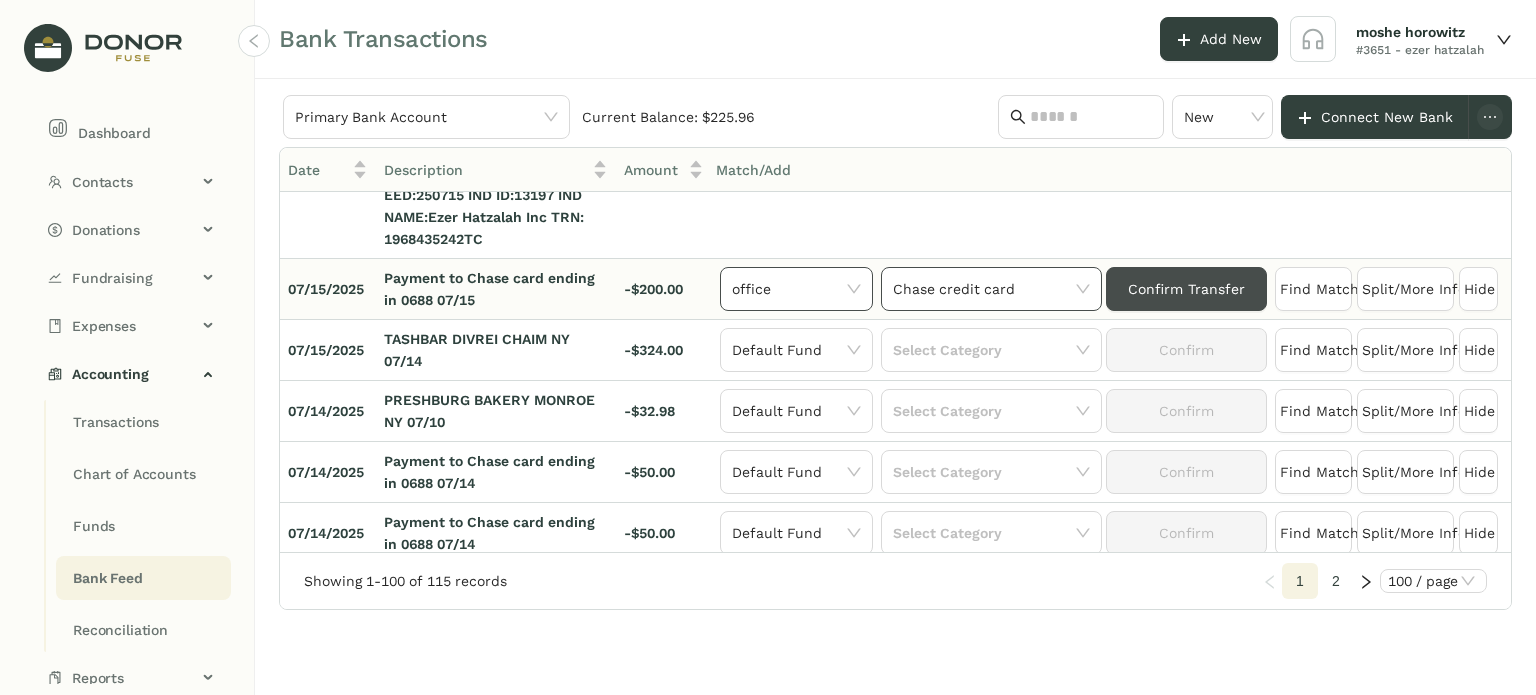 click on "Confirm Transfer" 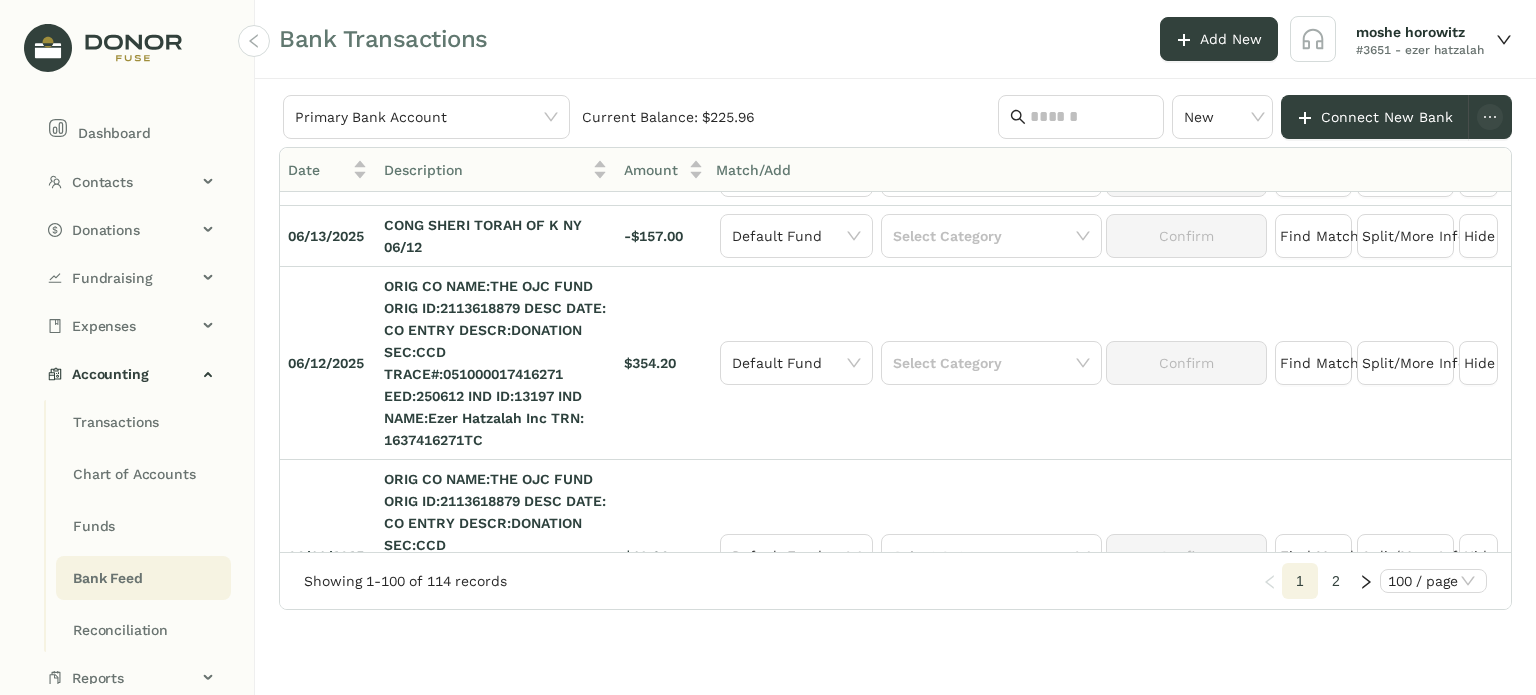 scroll, scrollTop: 9834, scrollLeft: 0, axis: vertical 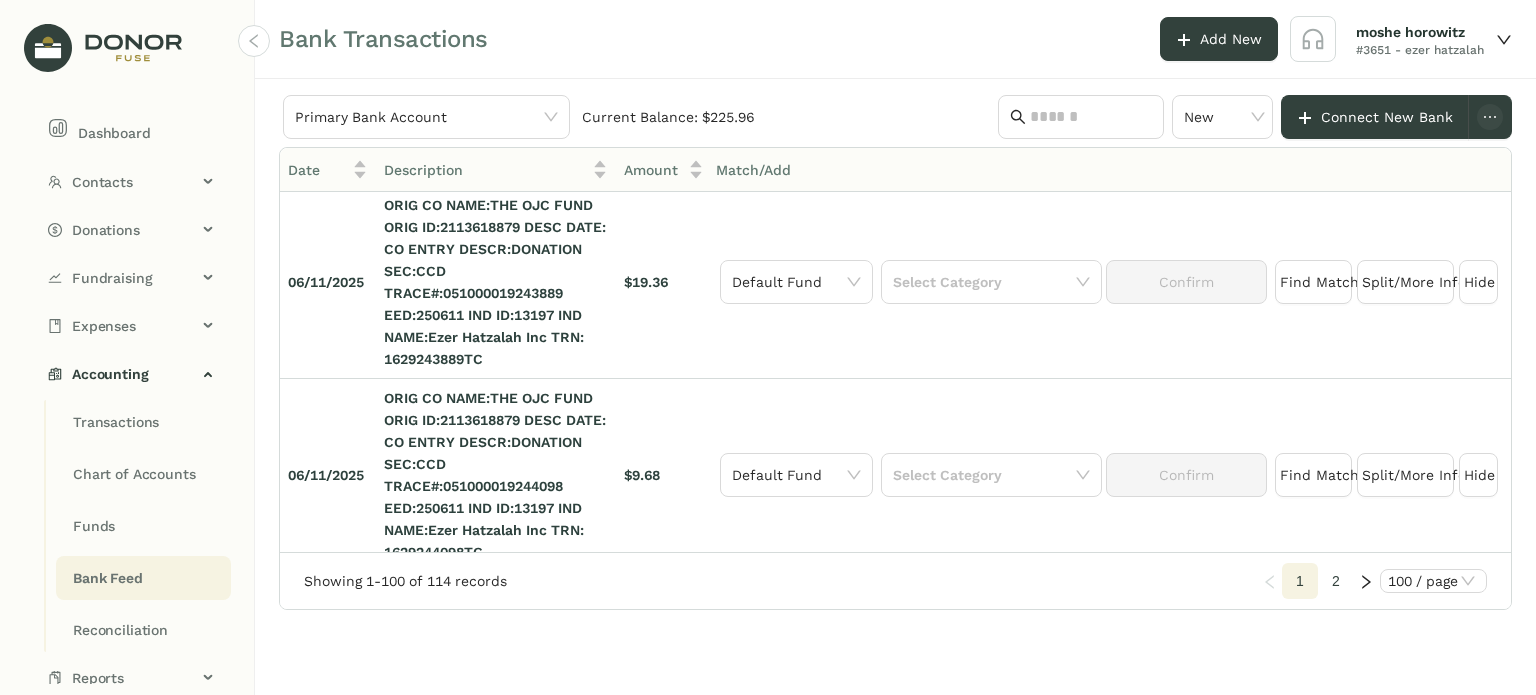 click on "2" 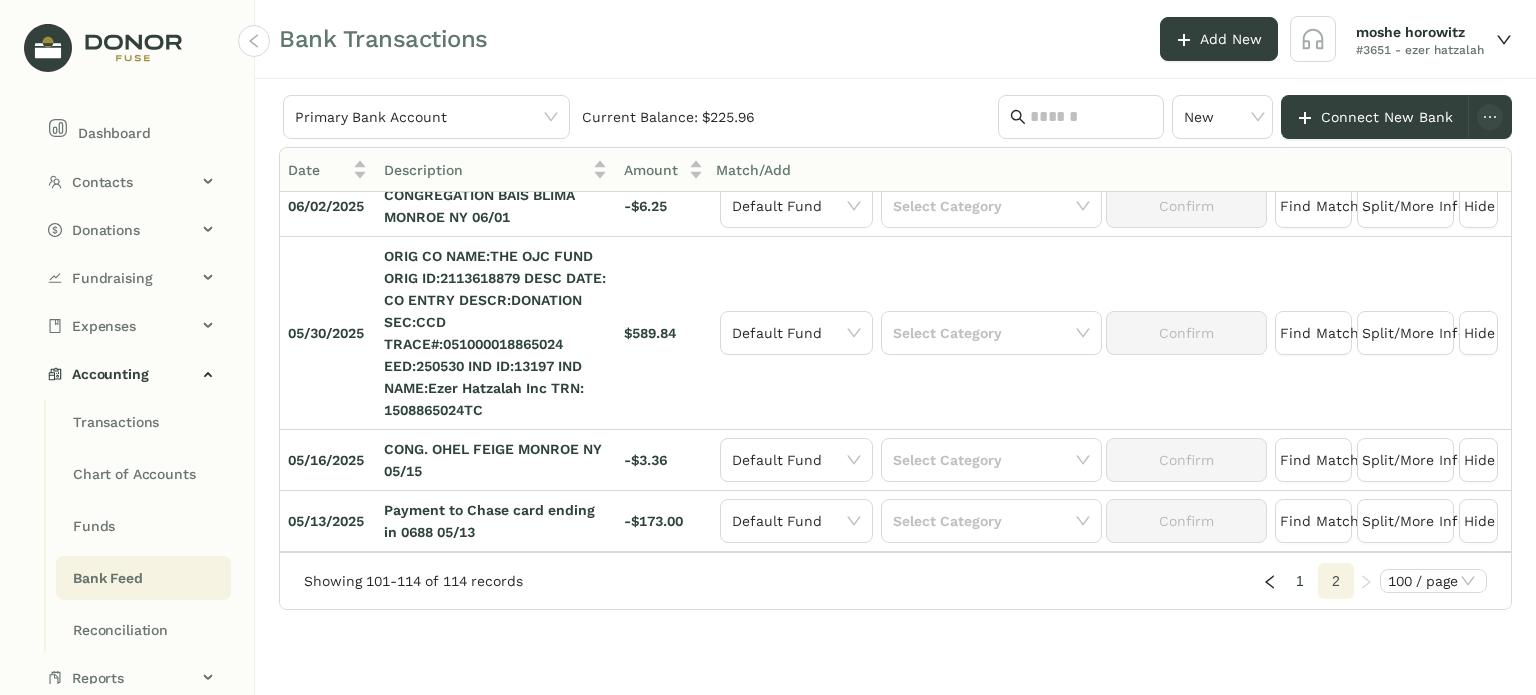 scroll, scrollTop: 1283, scrollLeft: 0, axis: vertical 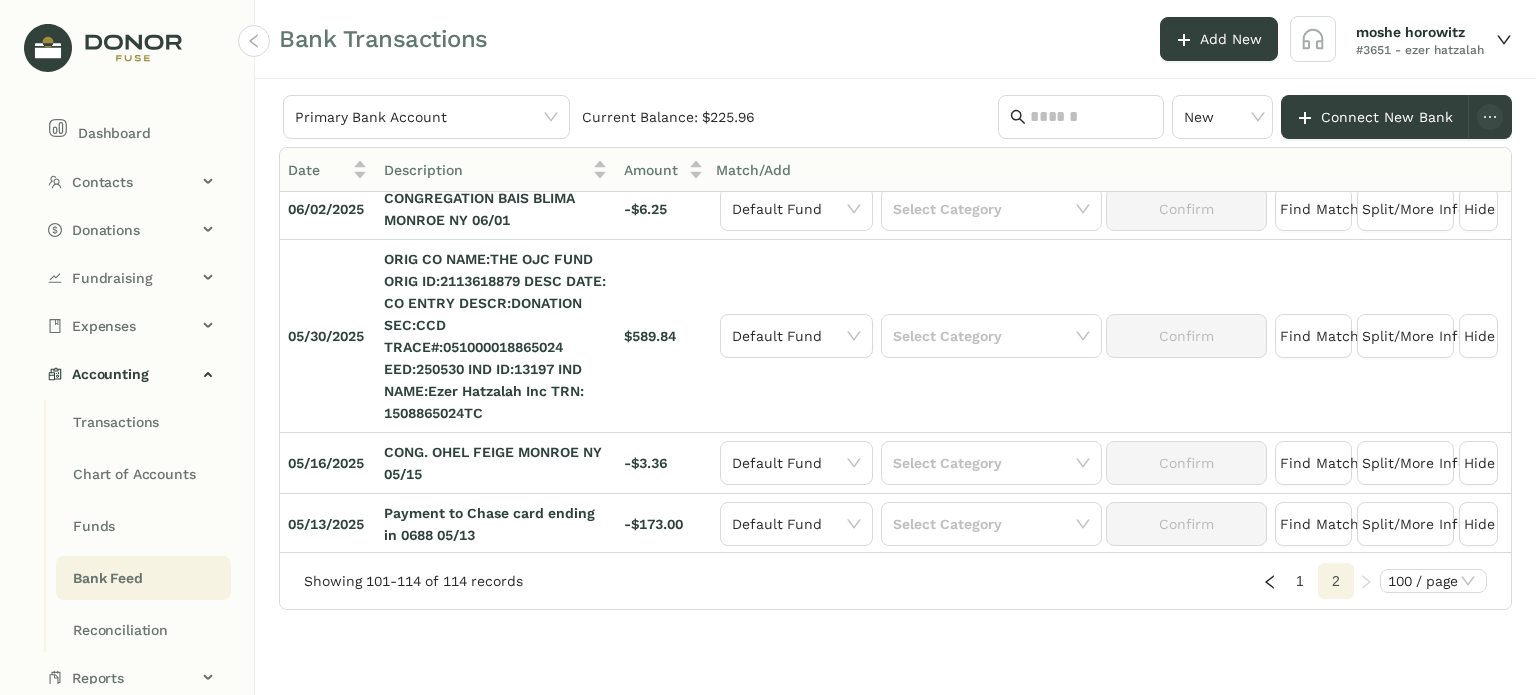 click on "2" 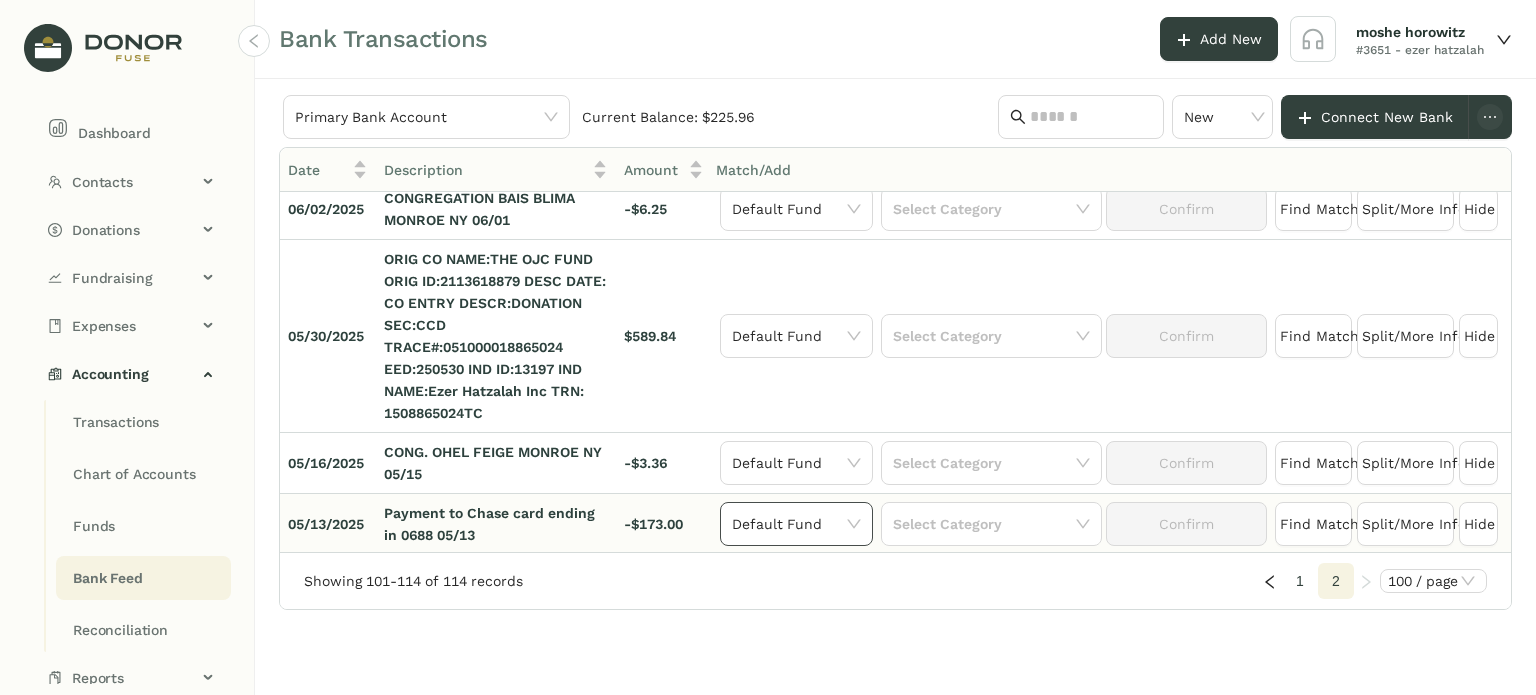 click 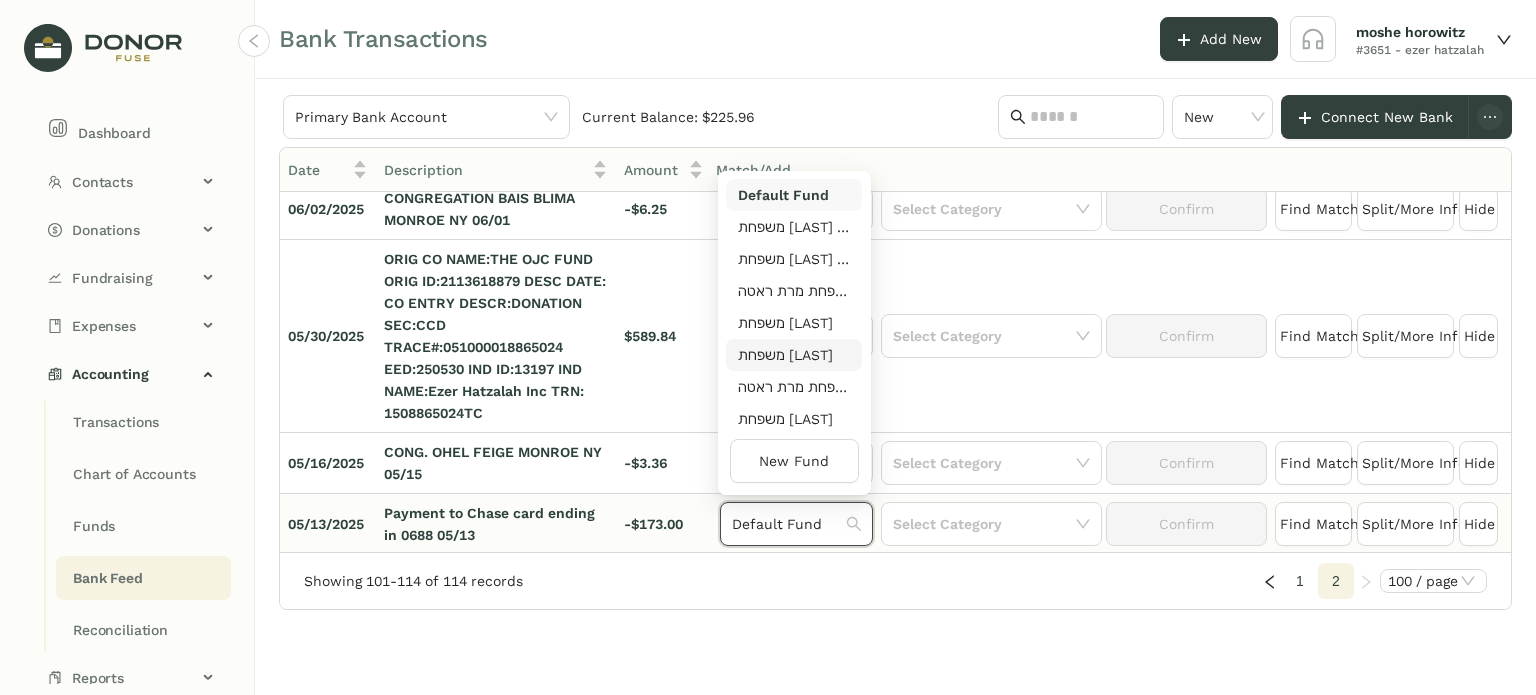 scroll, scrollTop: 64, scrollLeft: 0, axis: vertical 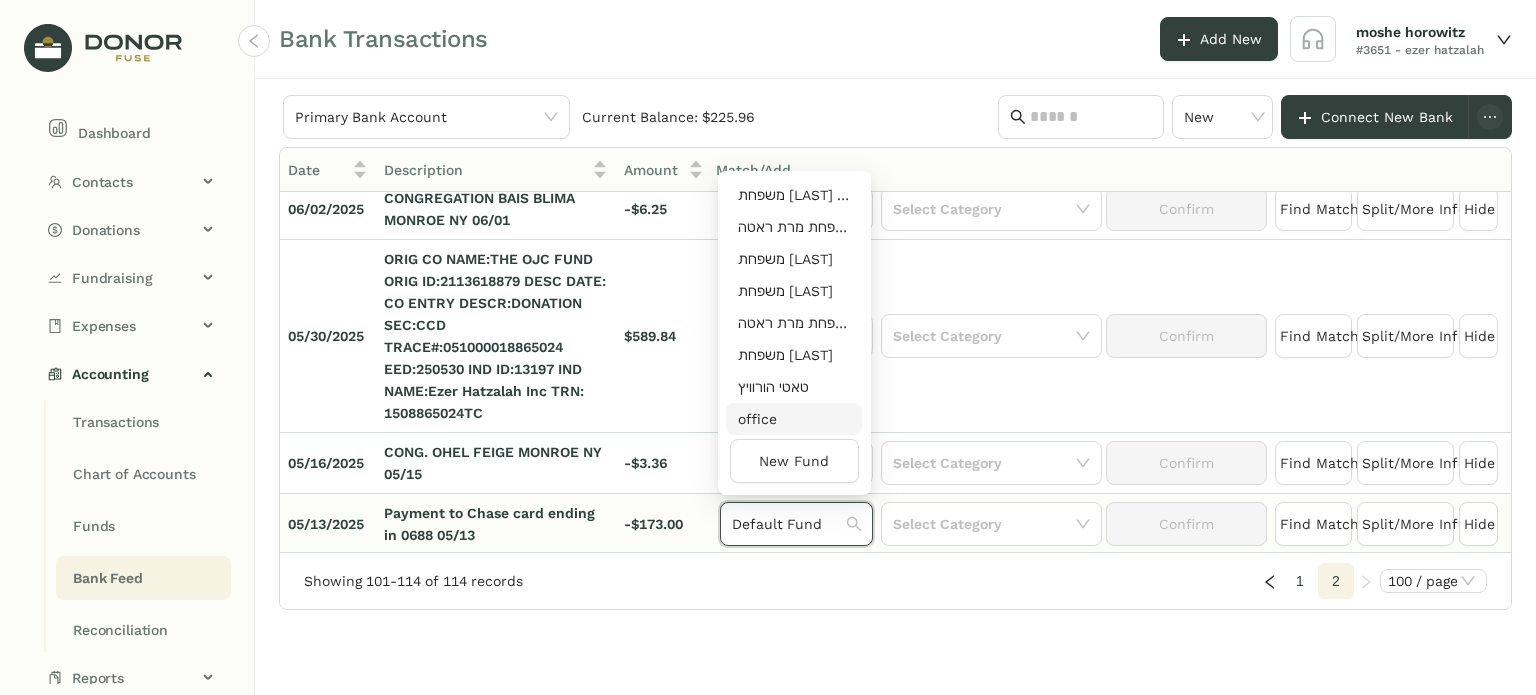 click on "office" at bounding box center (794, 419) 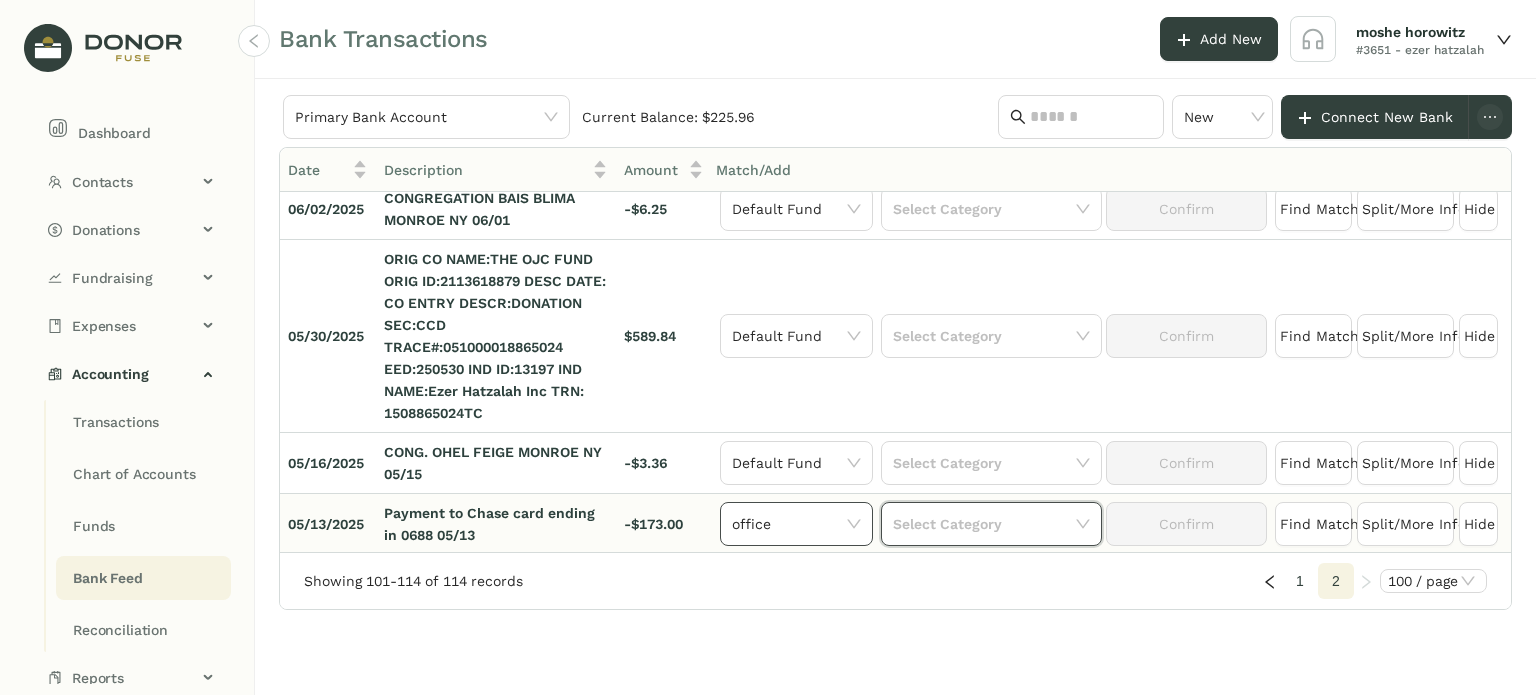click 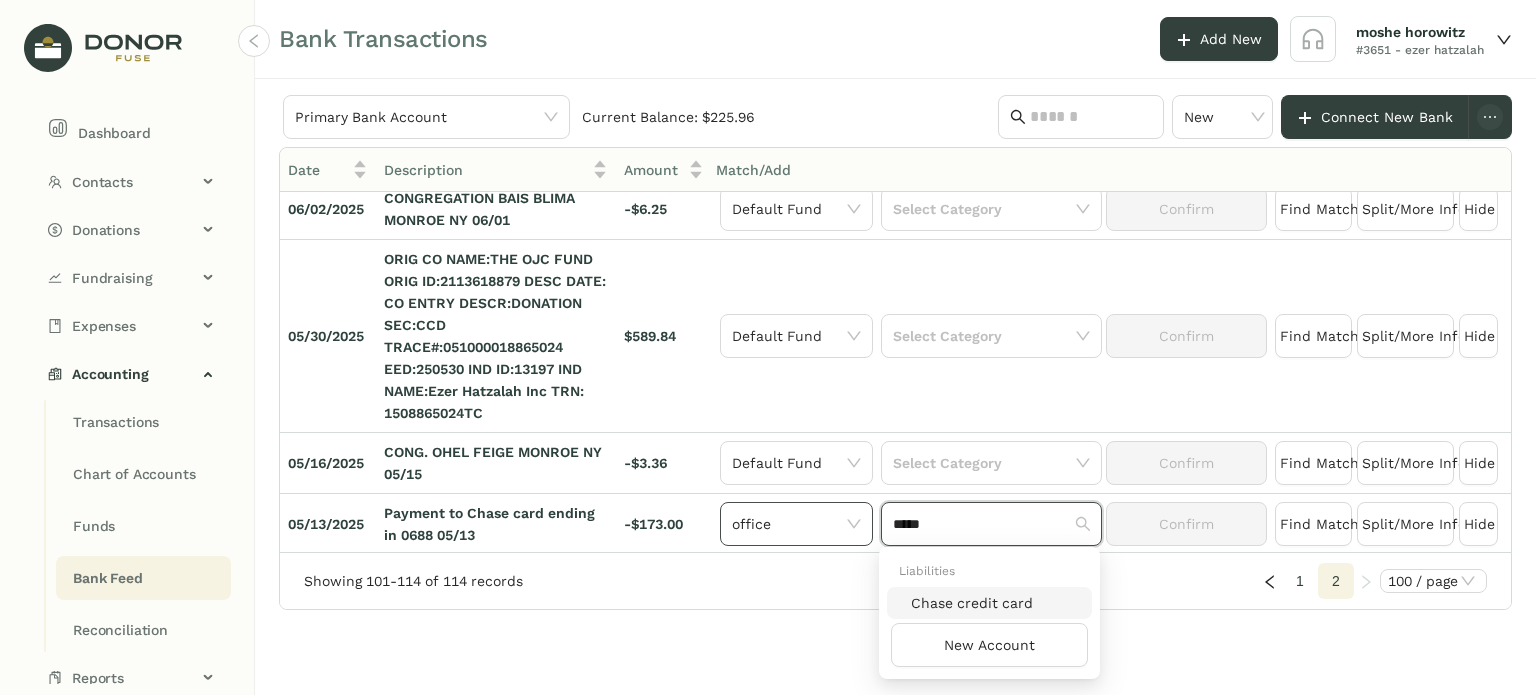type on "*****" 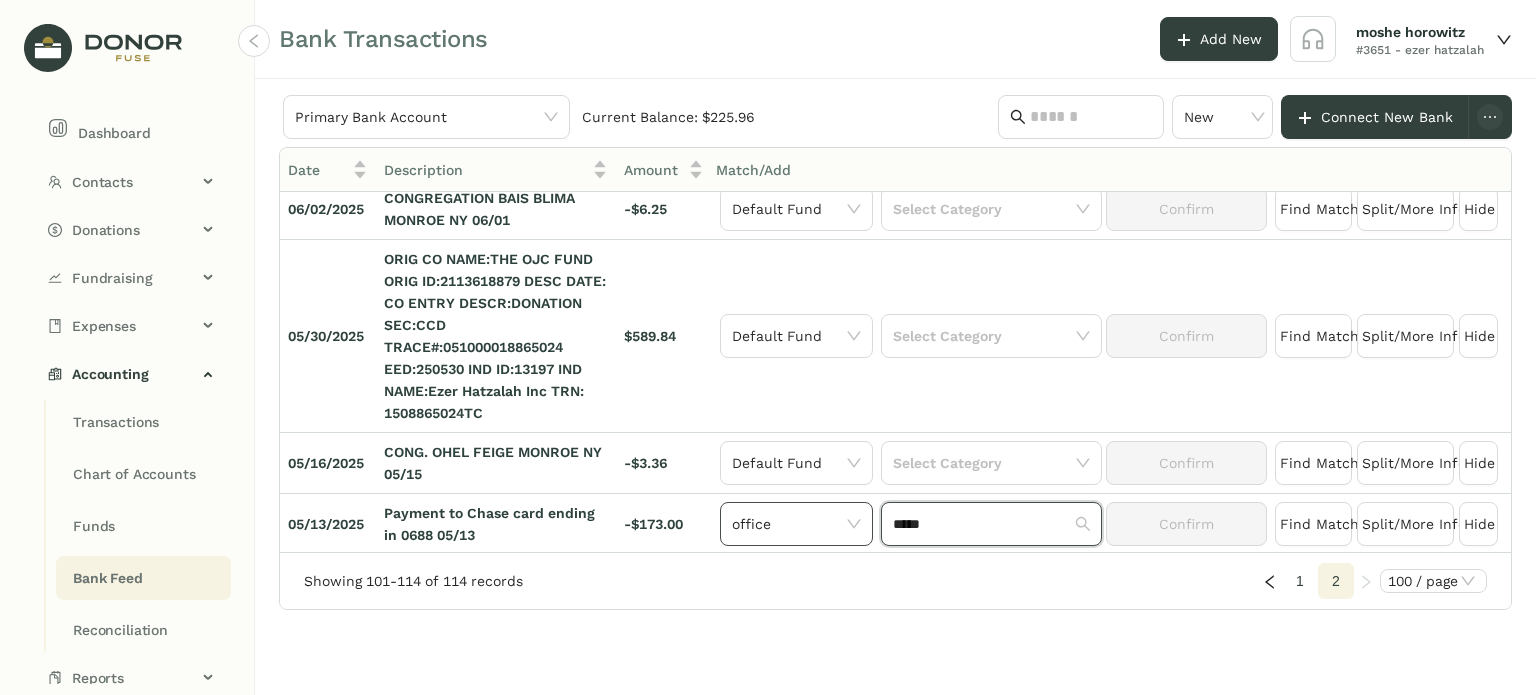type 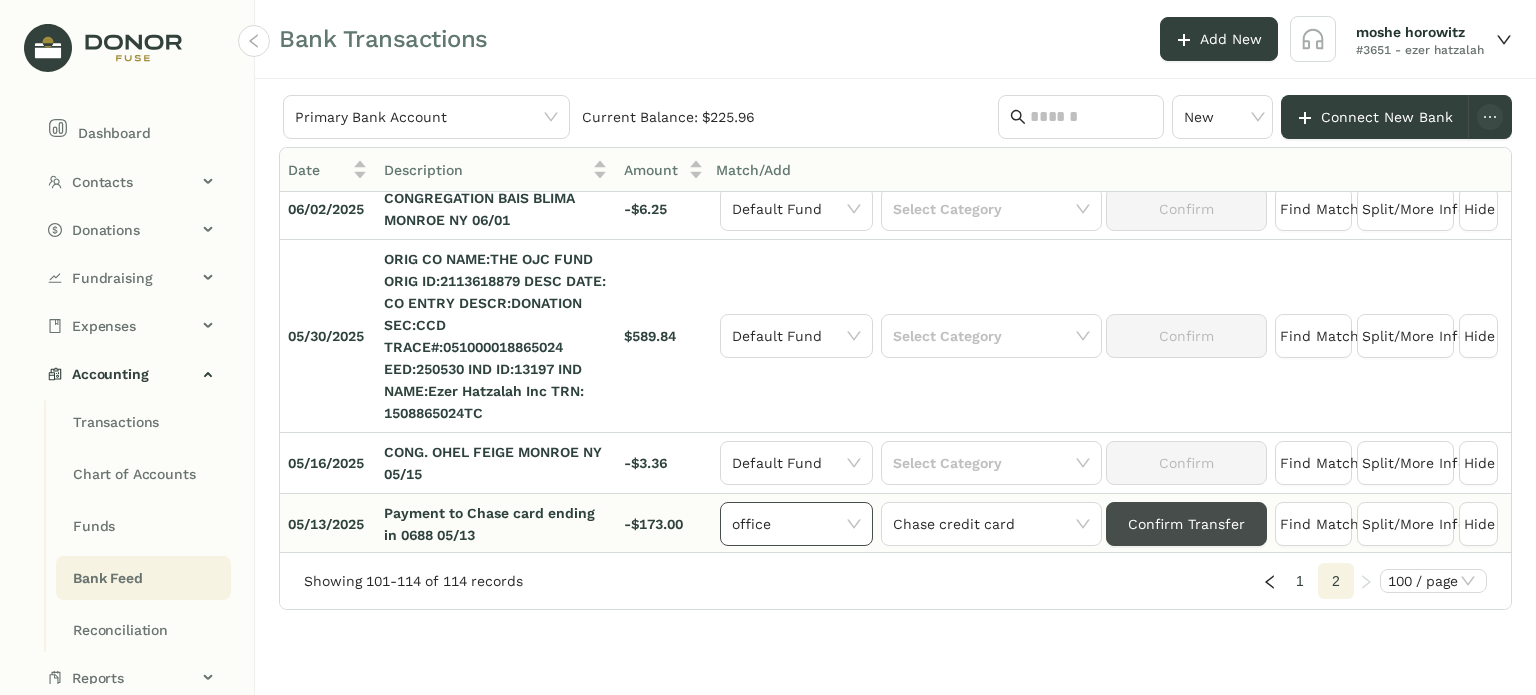 click on "Confirm Transfer" 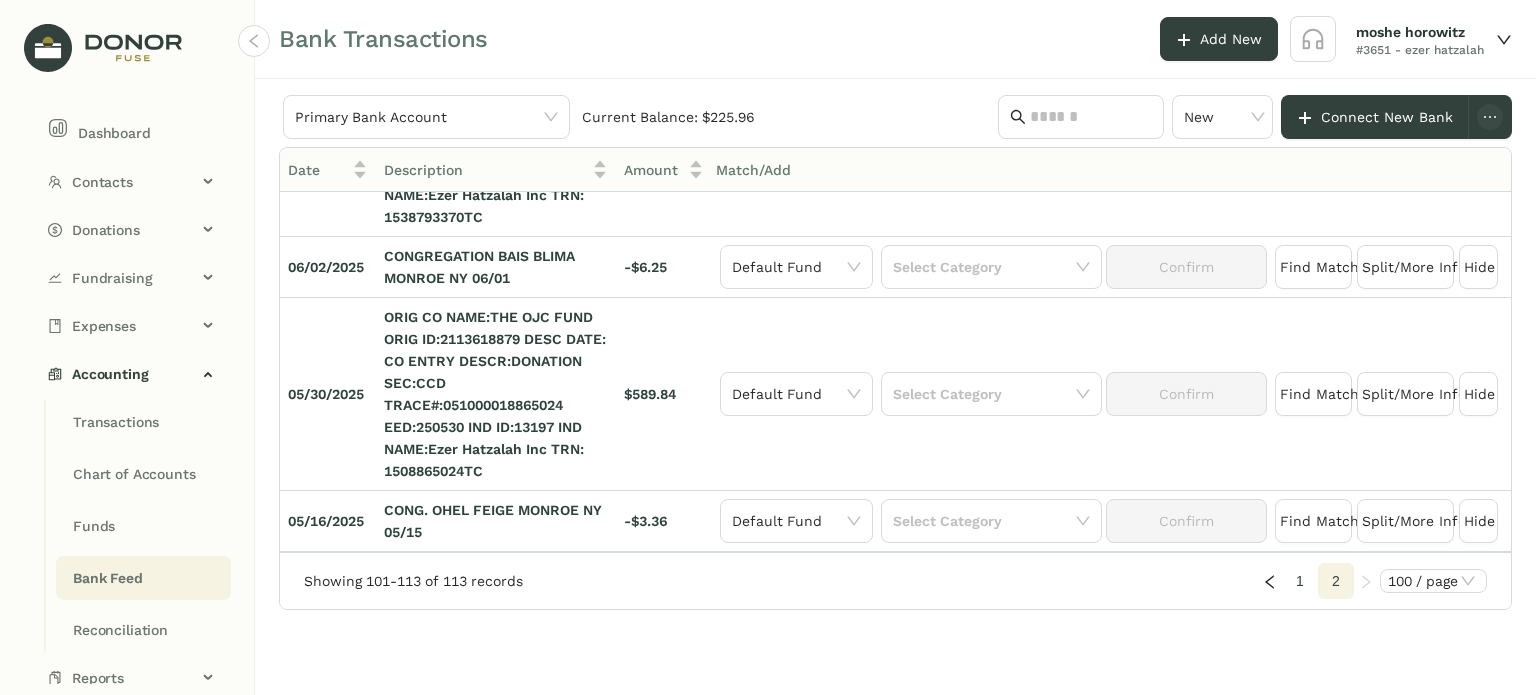 scroll, scrollTop: 1222, scrollLeft: 0, axis: vertical 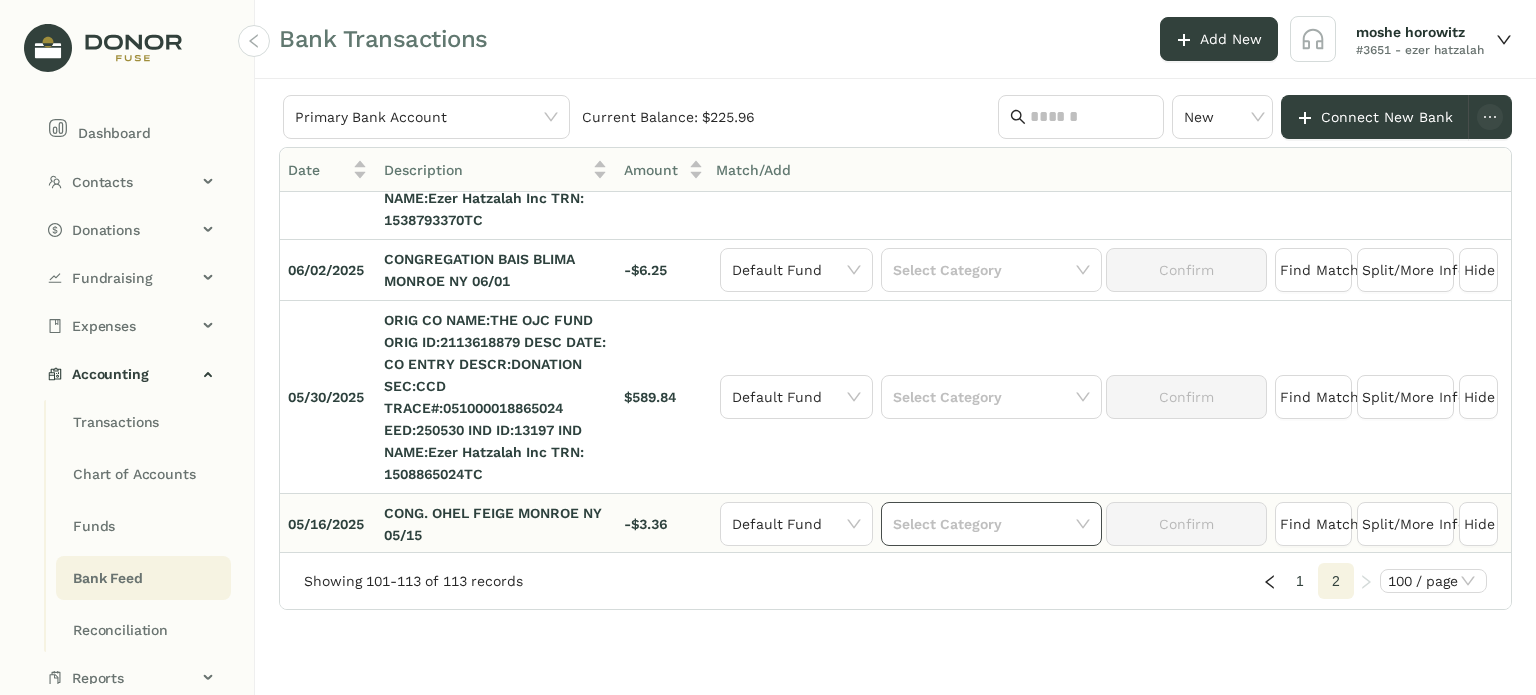 click 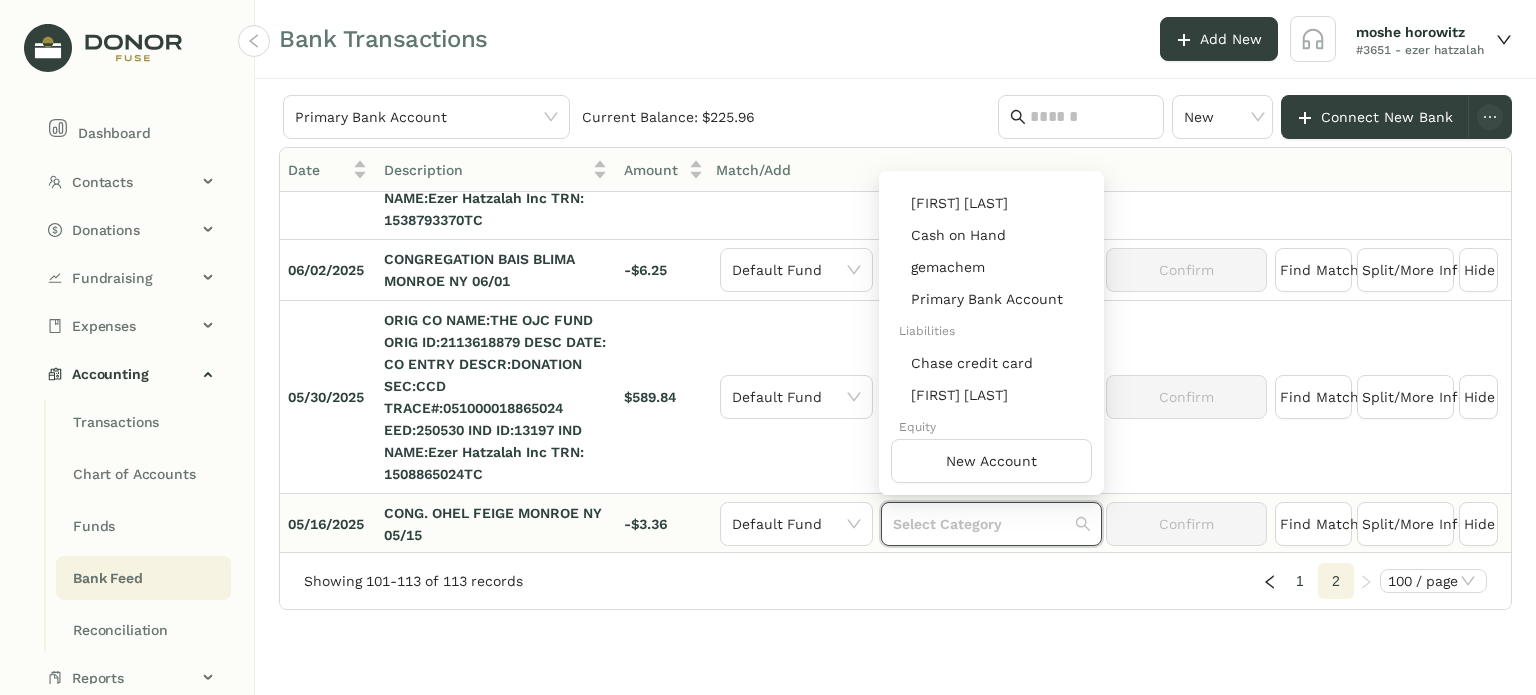 scroll, scrollTop: 544, scrollLeft: 0, axis: vertical 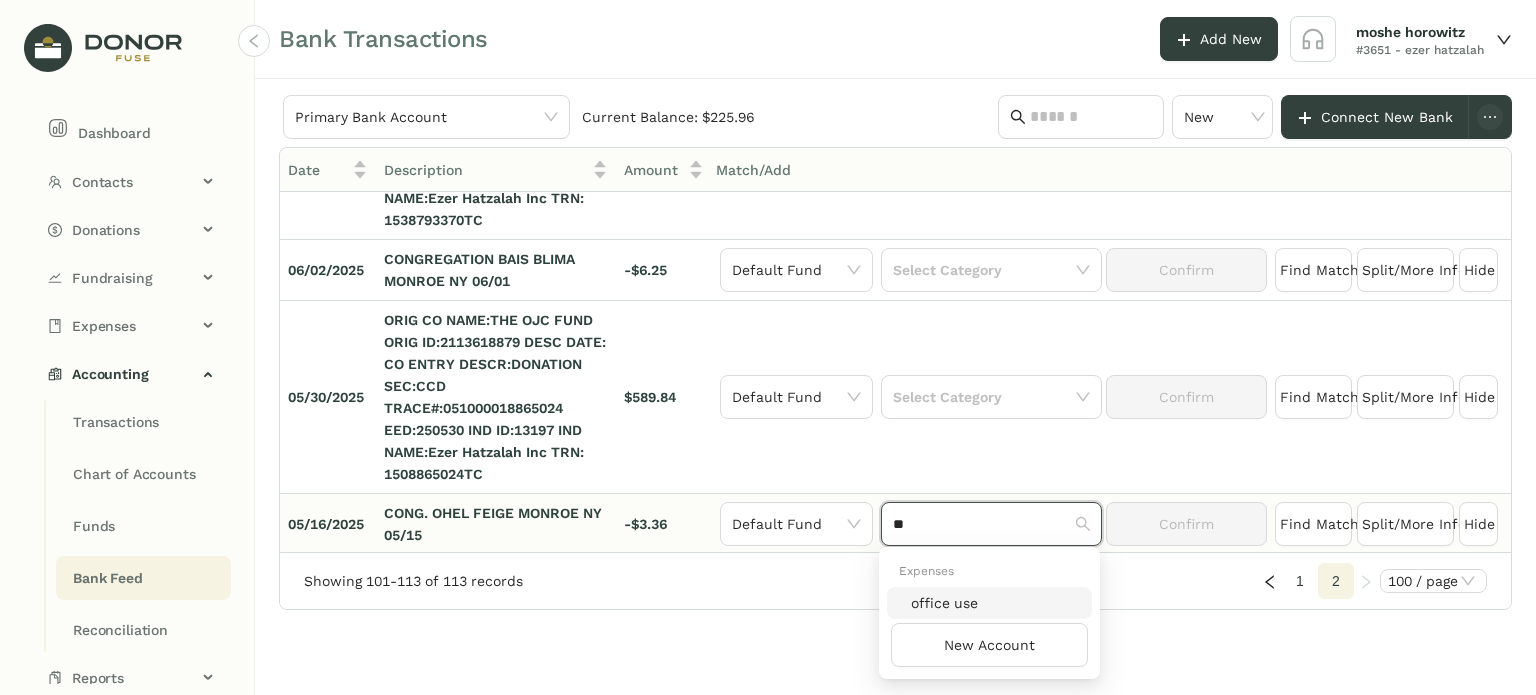 type on "**" 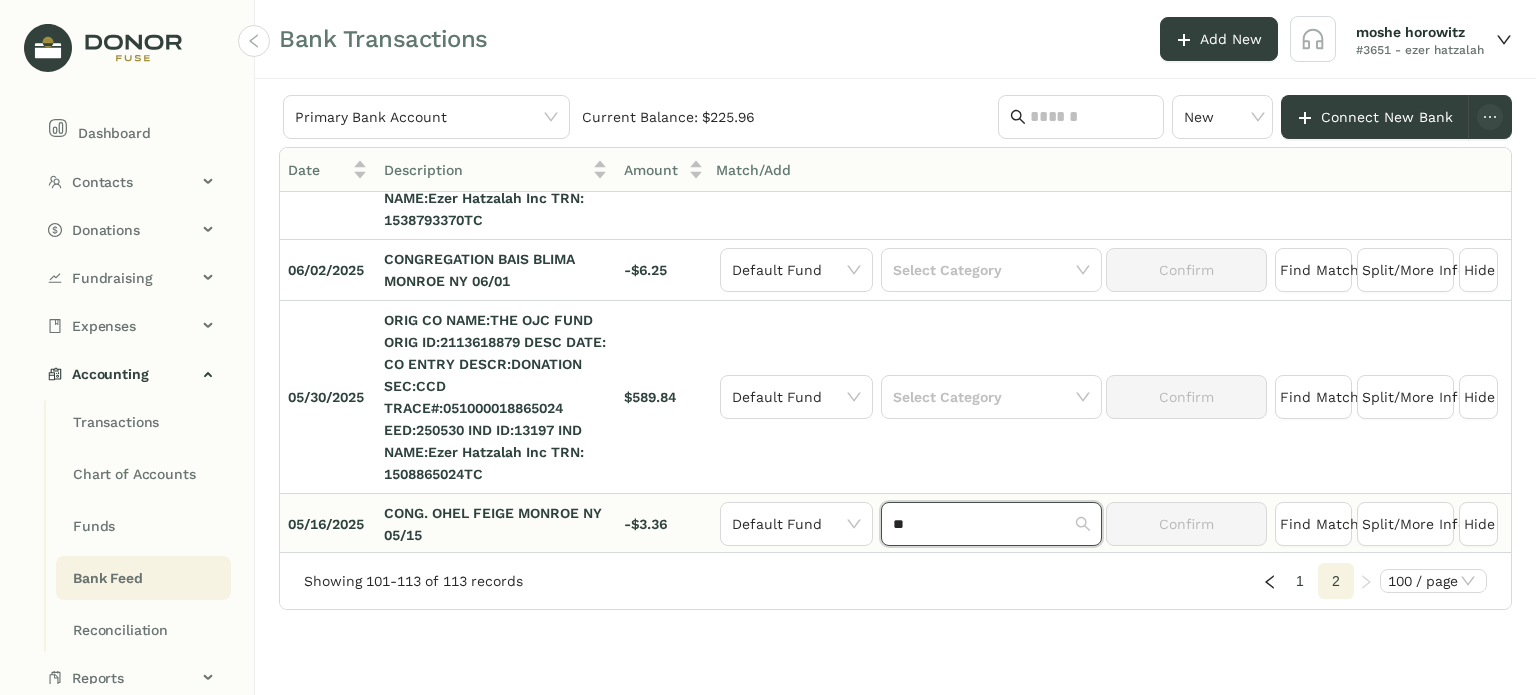 type 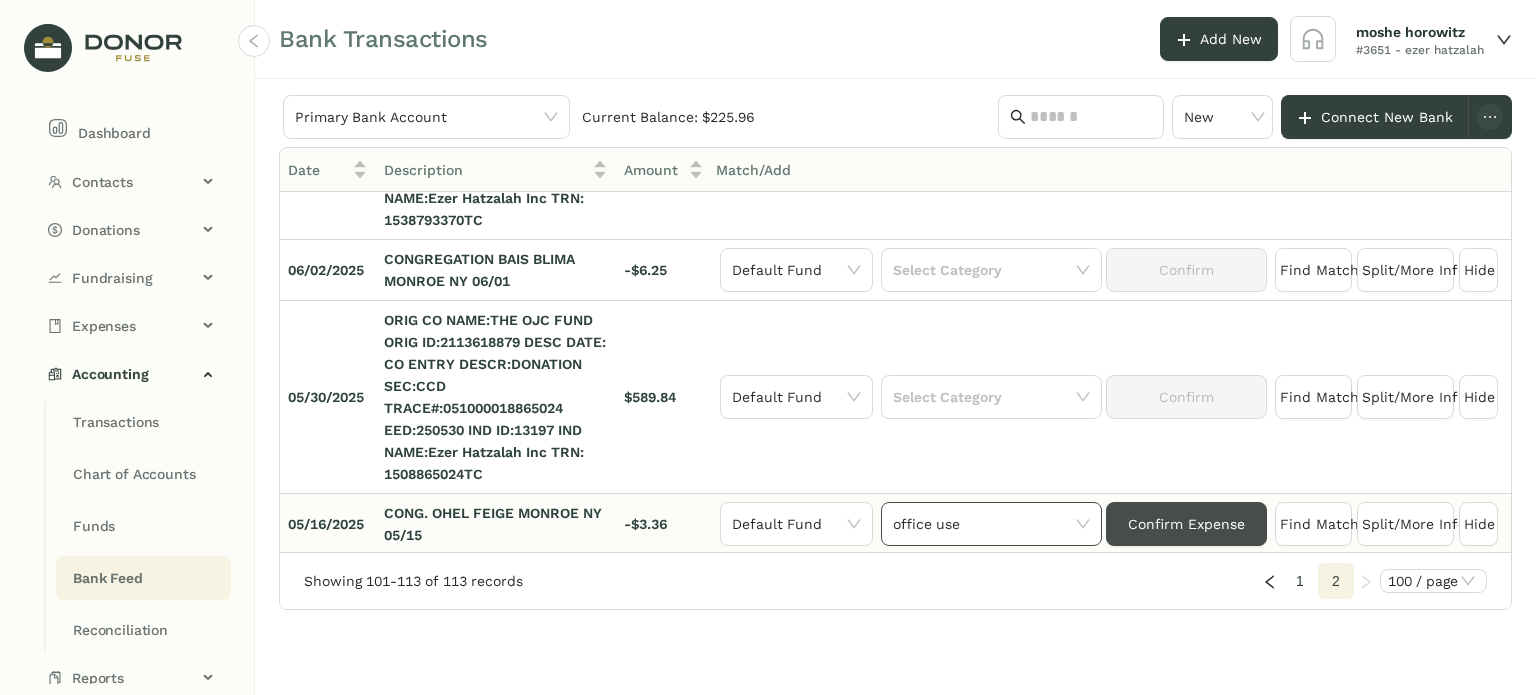 click on "Confirm Expense" 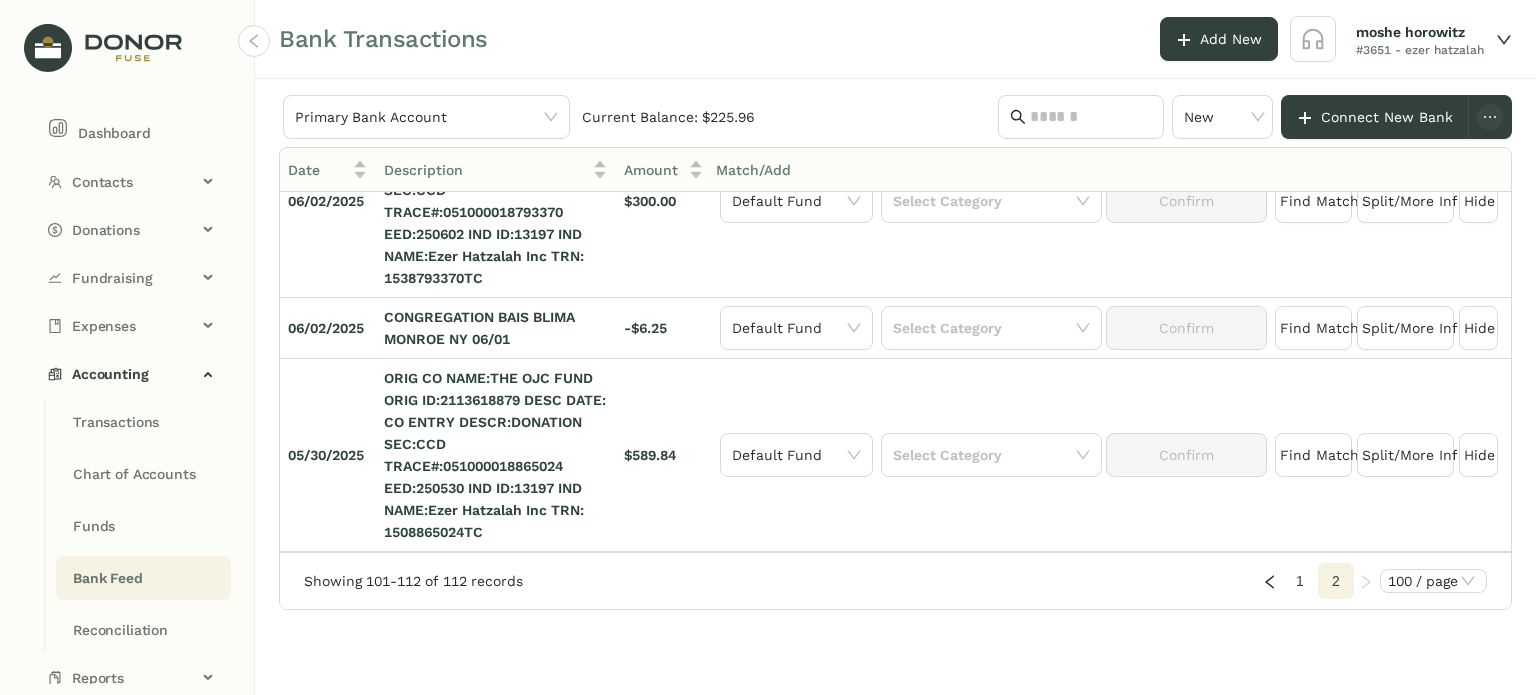 scroll, scrollTop: 1161, scrollLeft: 0, axis: vertical 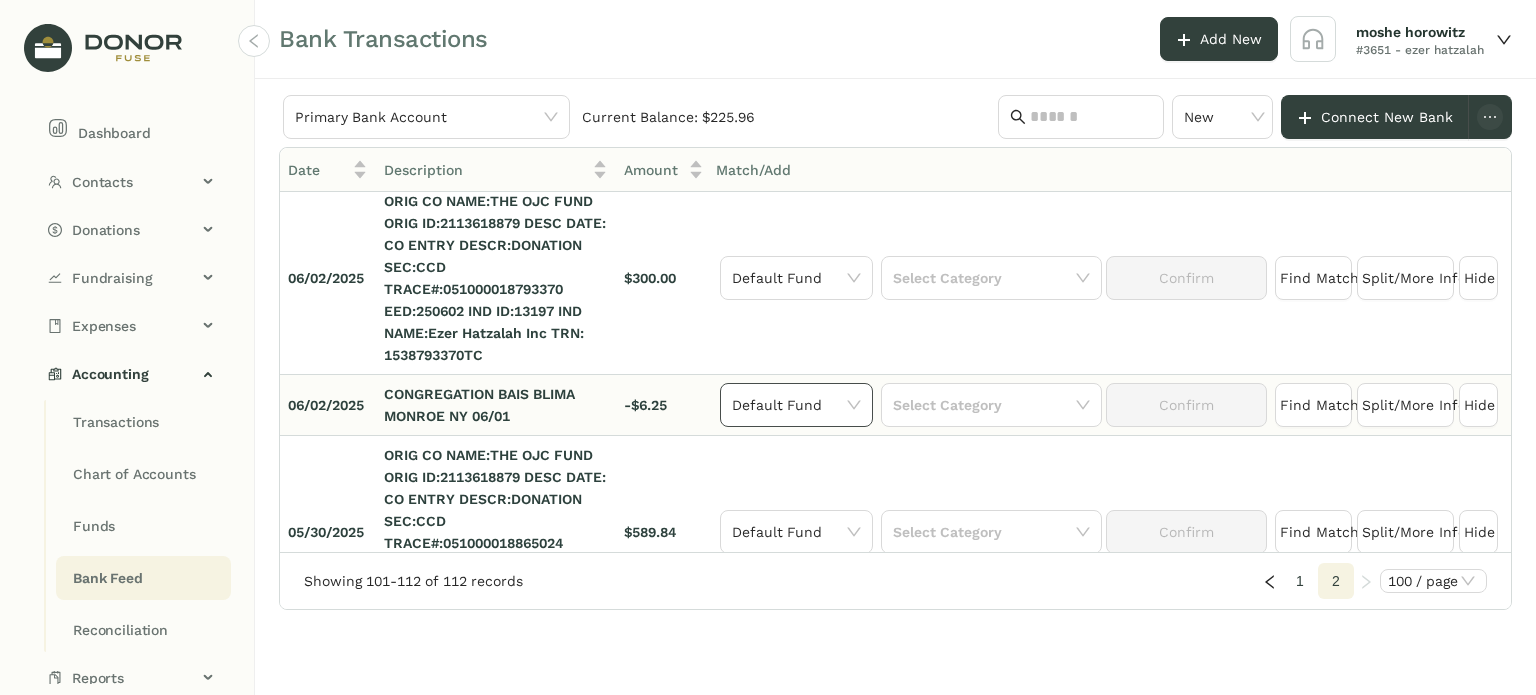click on "Default Fund" 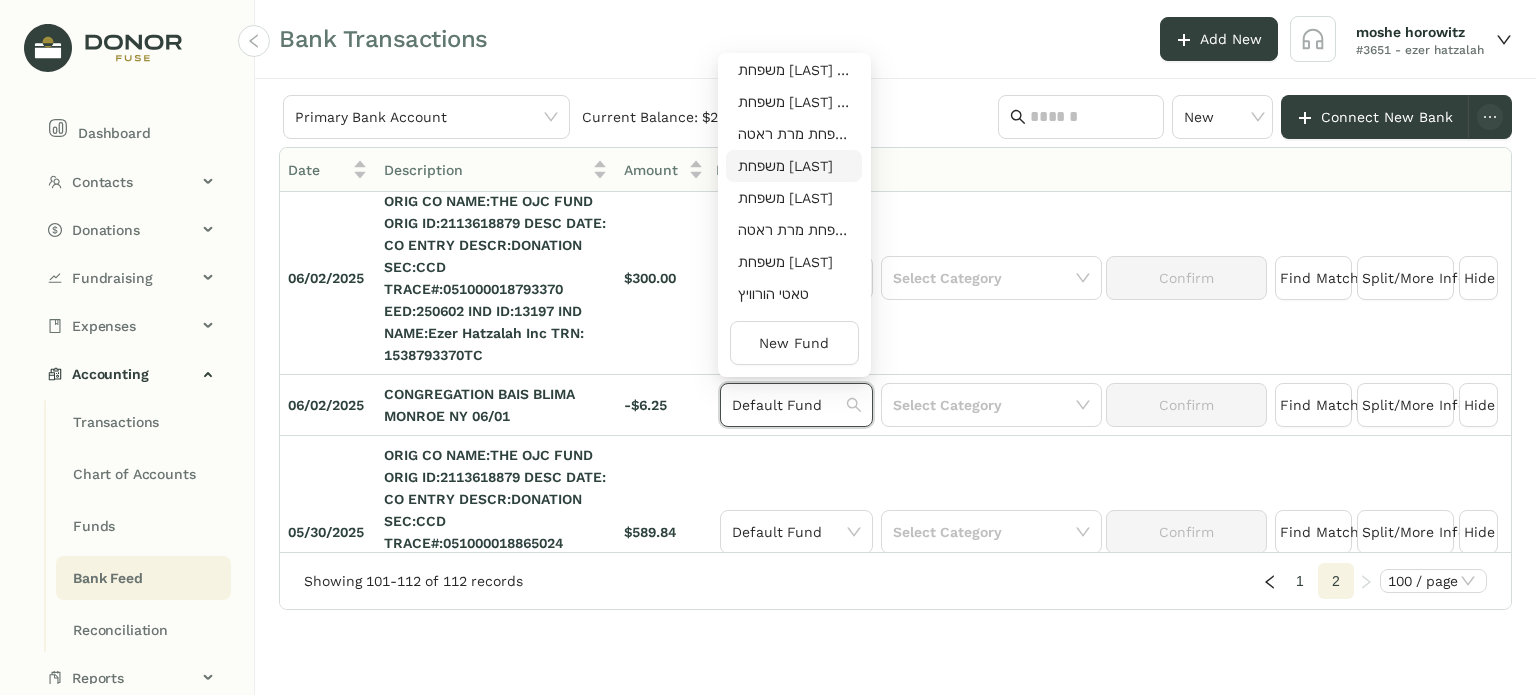 scroll, scrollTop: 64, scrollLeft: 0, axis: vertical 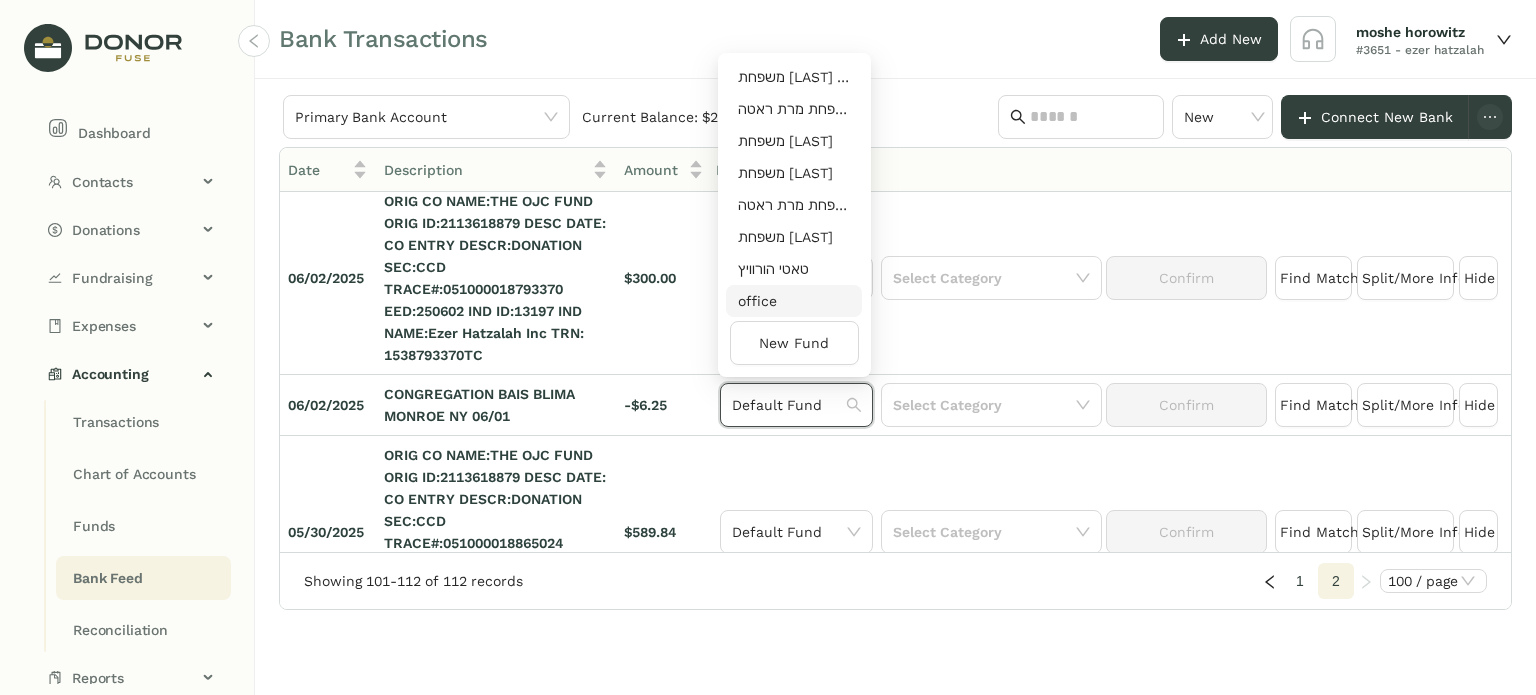 click on "office" at bounding box center [794, 301] 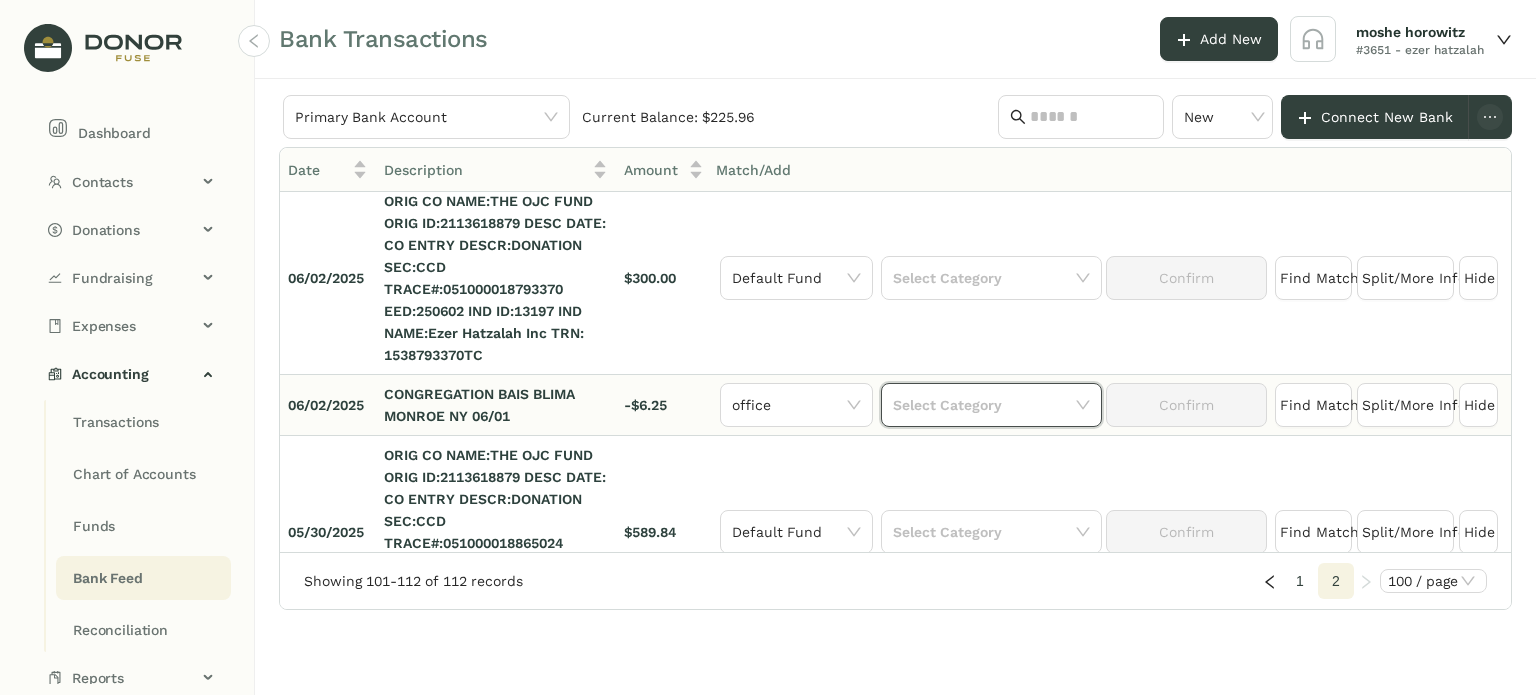 click 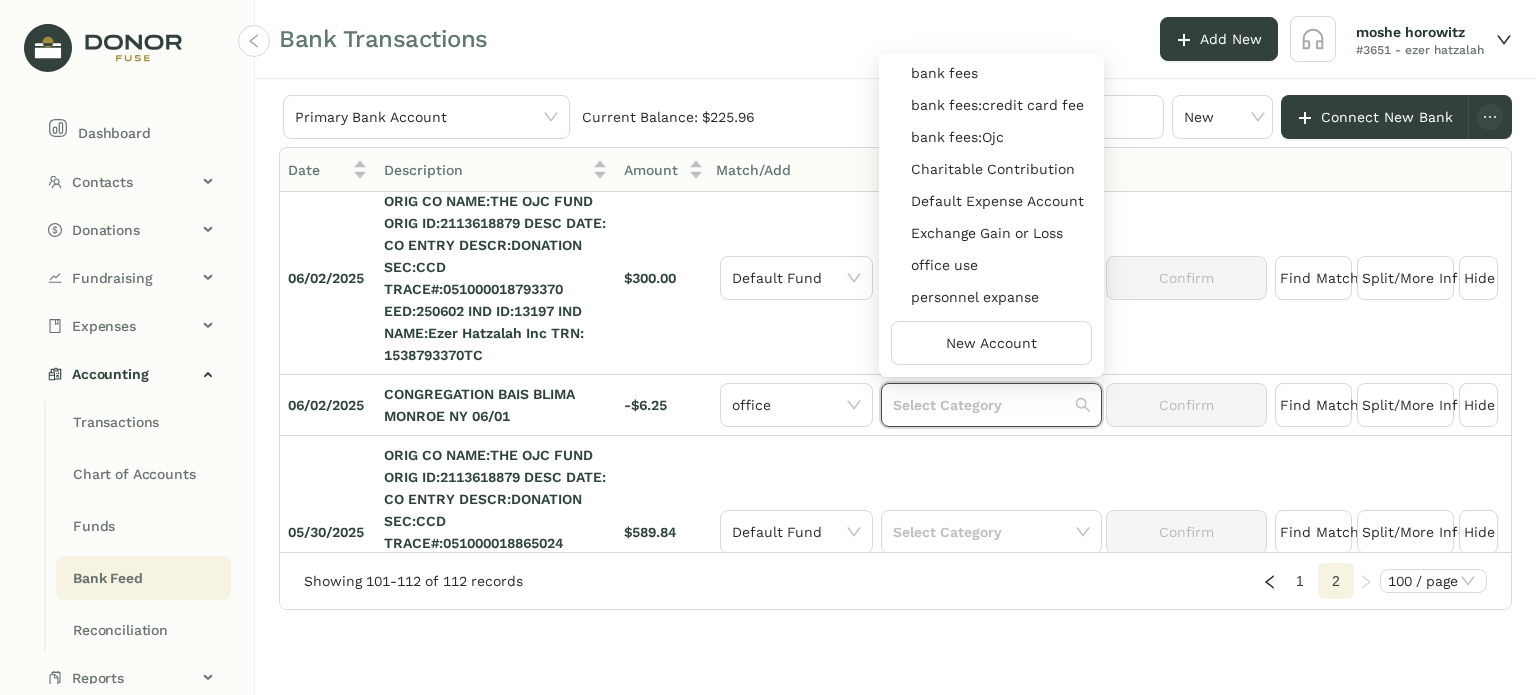scroll, scrollTop: 0, scrollLeft: 0, axis: both 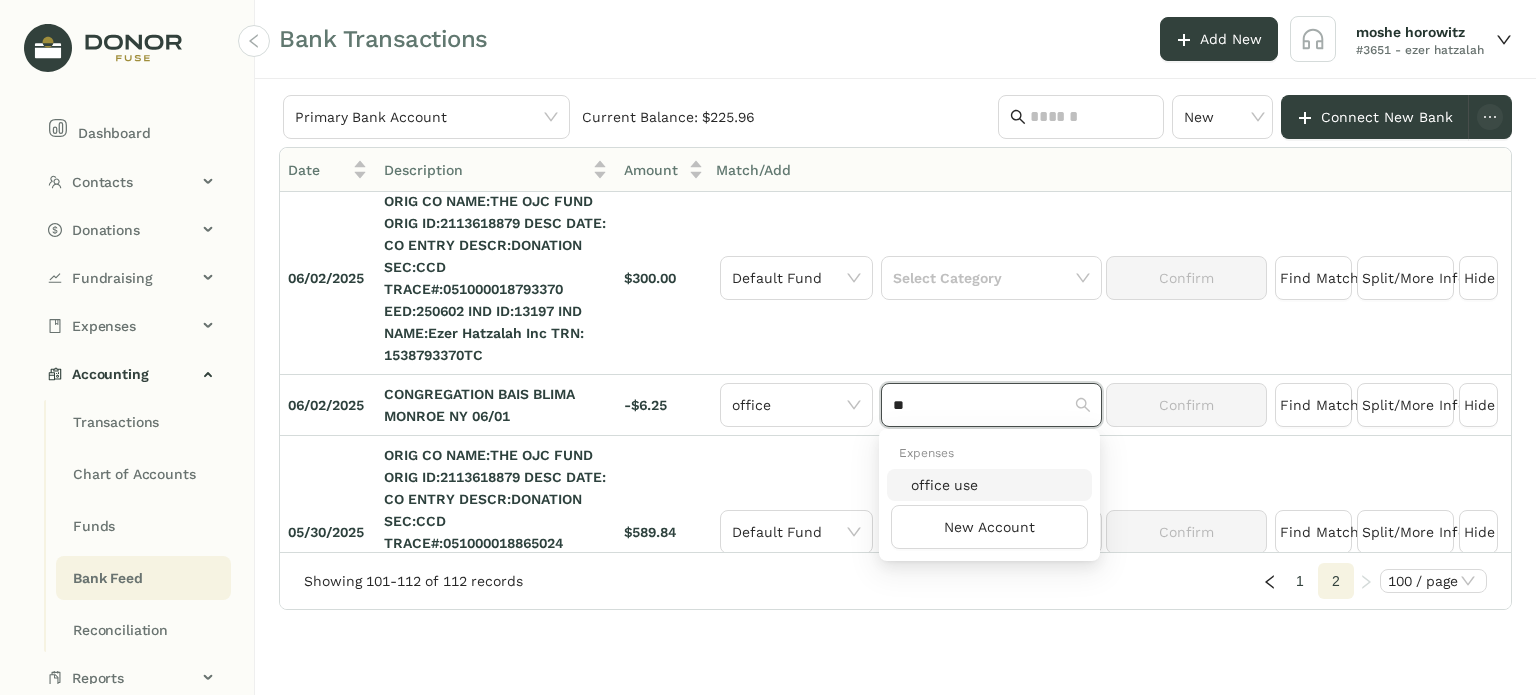 type on "**" 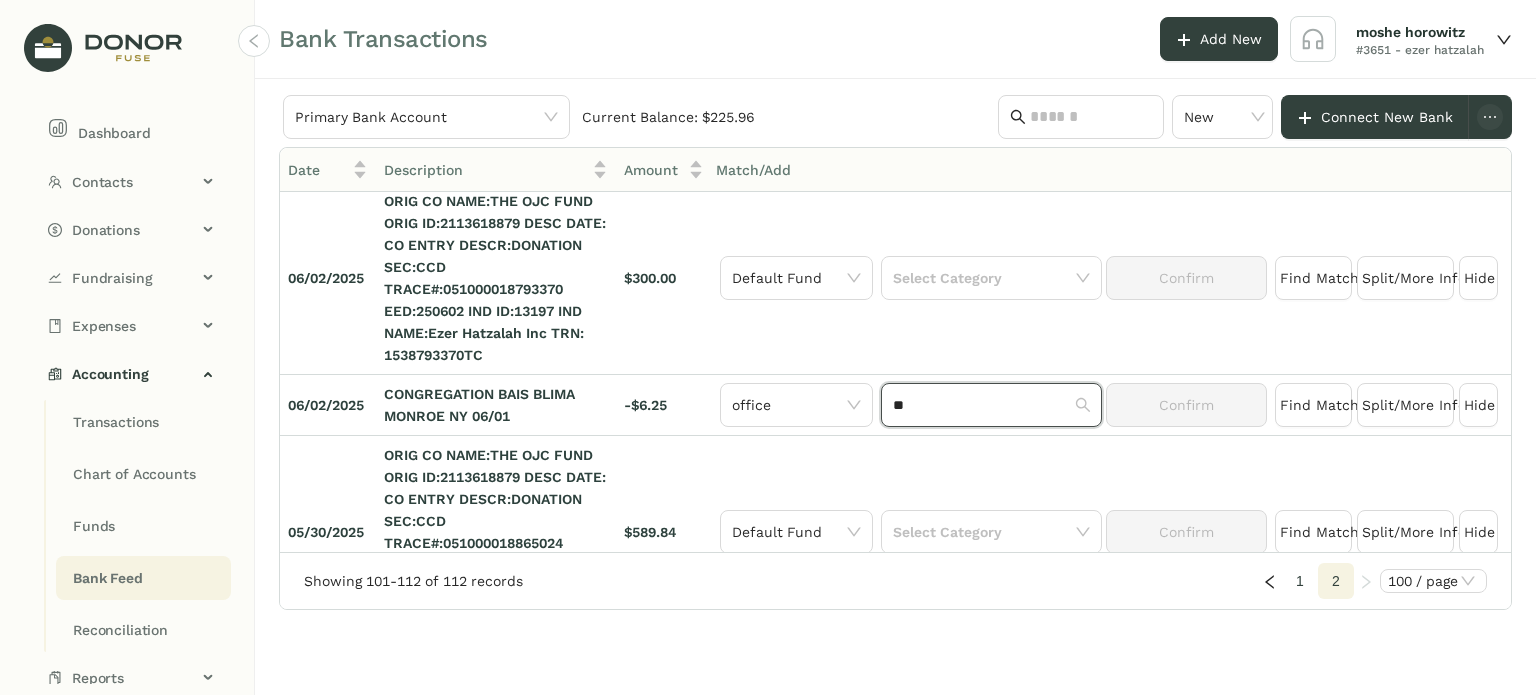 type 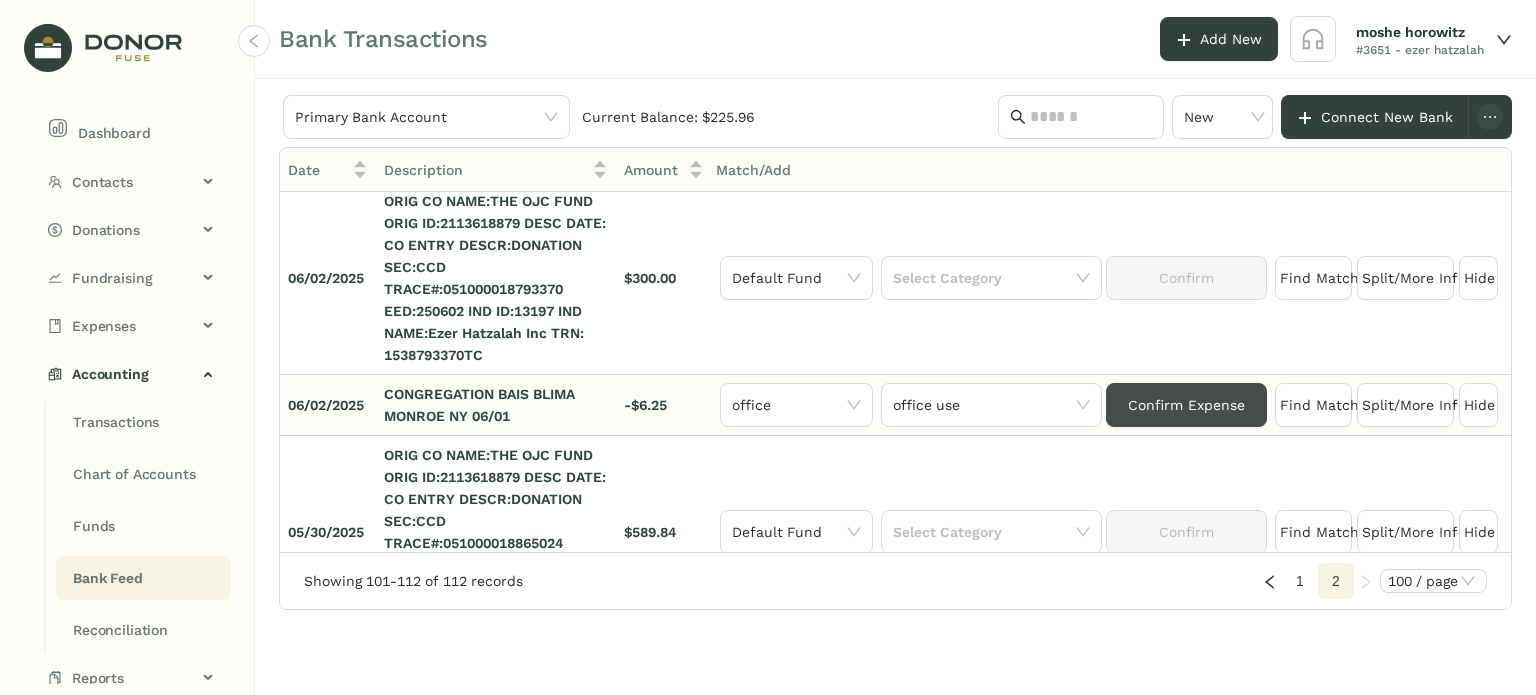 click on "Confirm Expense" 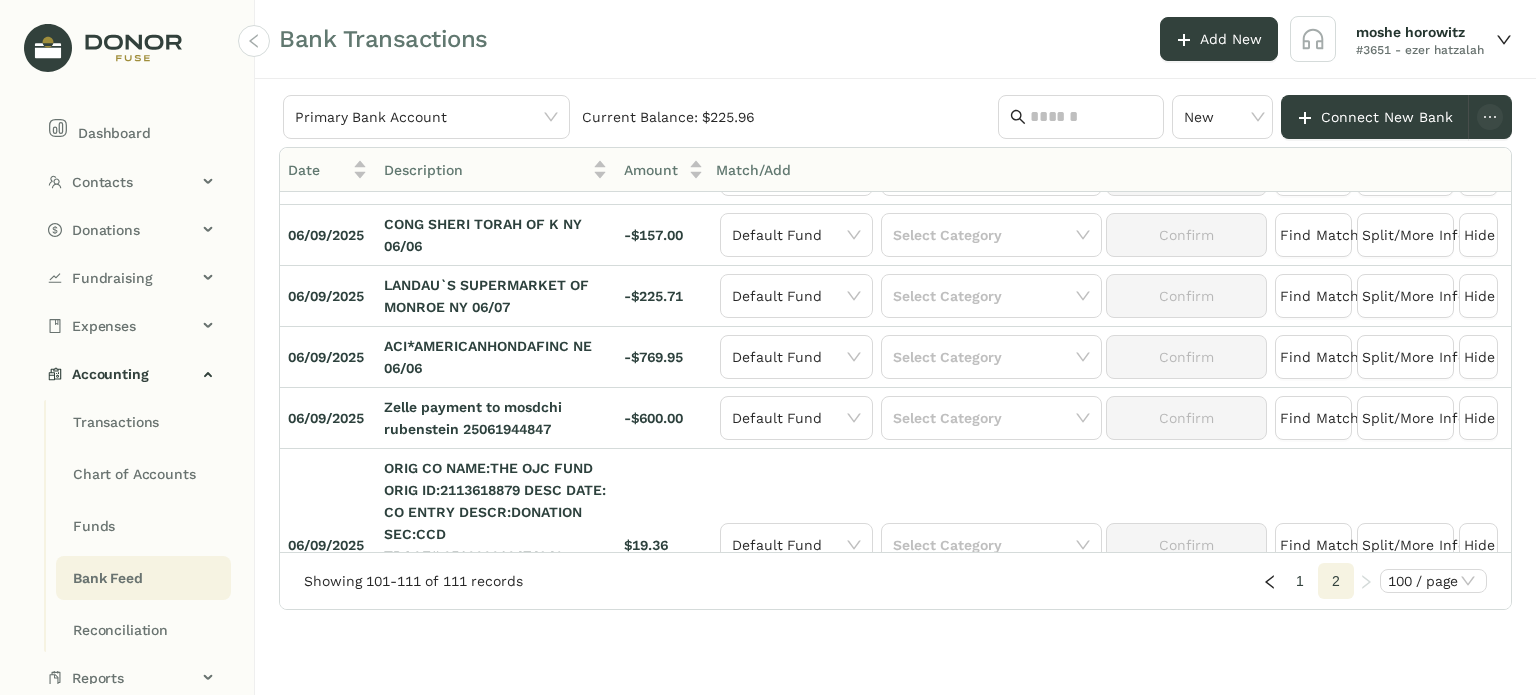 scroll, scrollTop: 55, scrollLeft: 0, axis: vertical 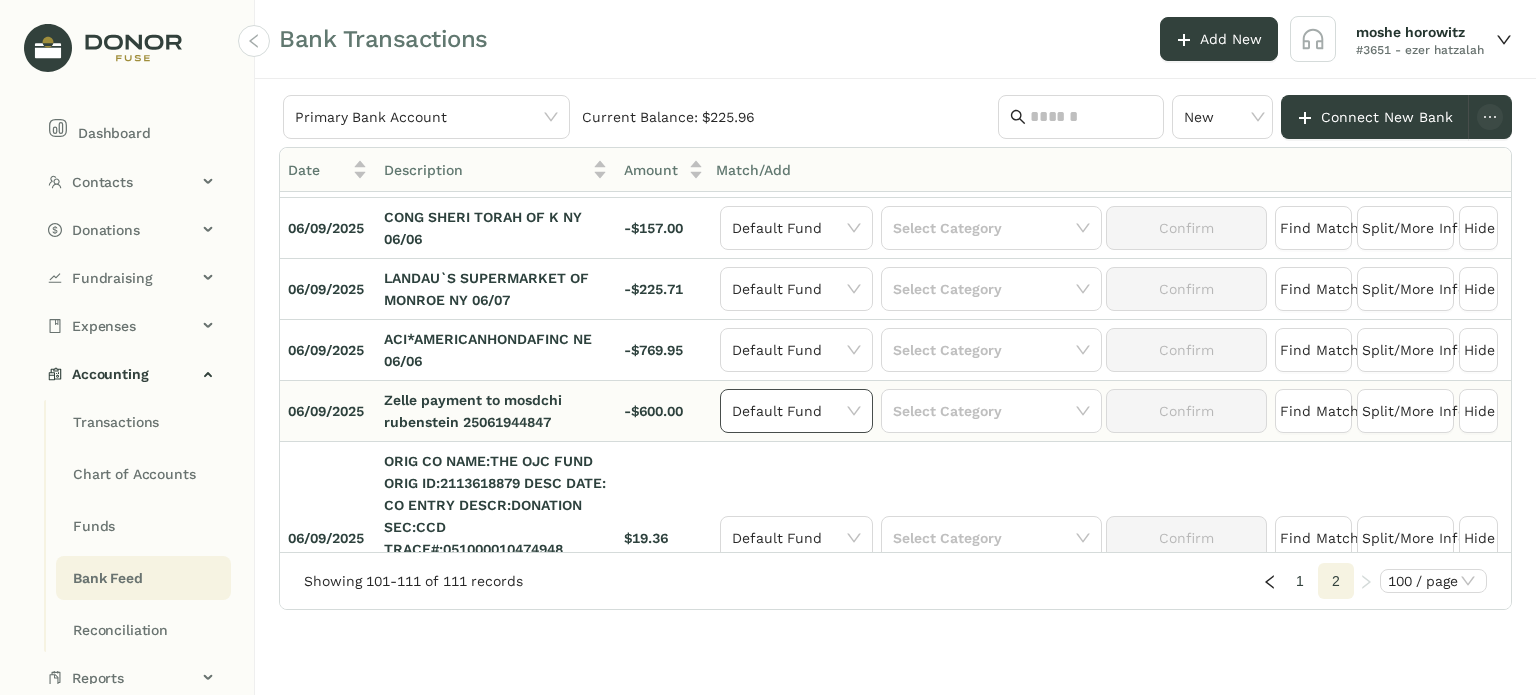 click 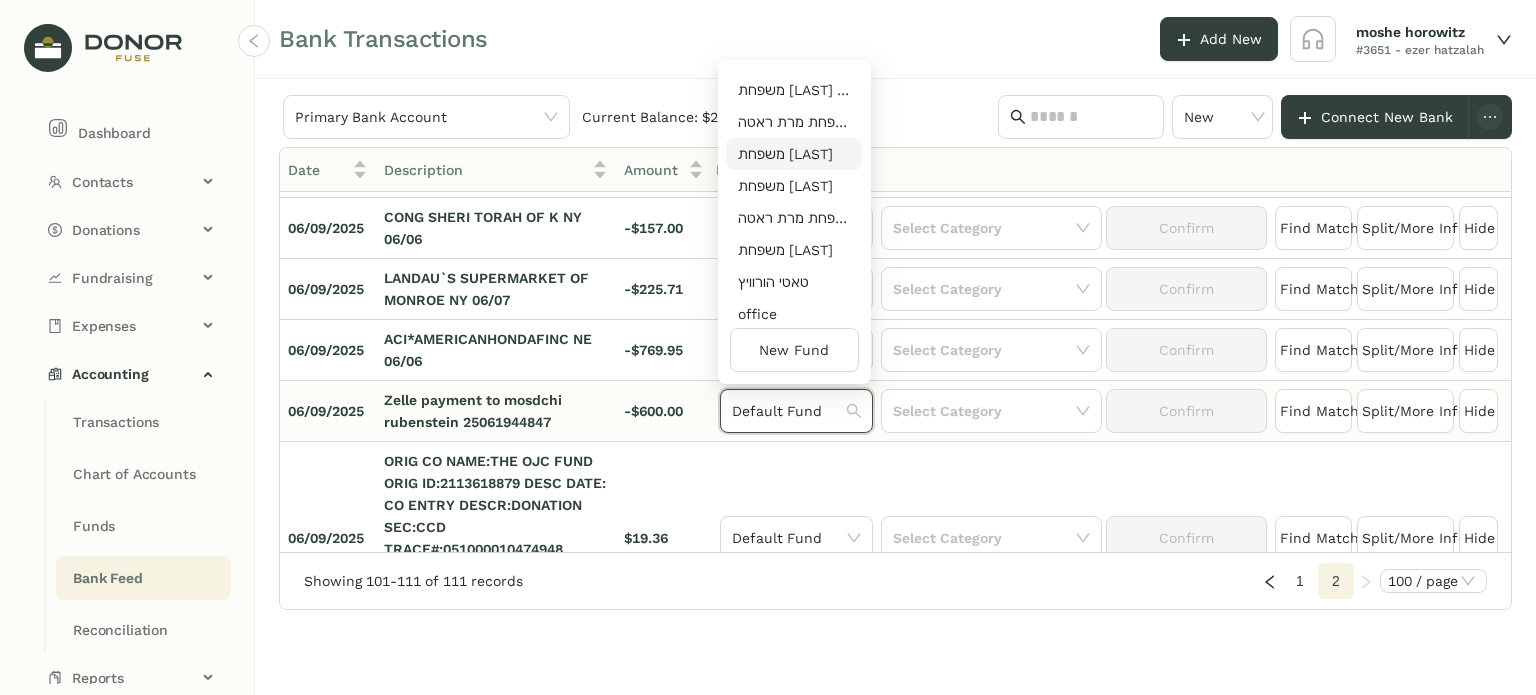 scroll, scrollTop: 64, scrollLeft: 0, axis: vertical 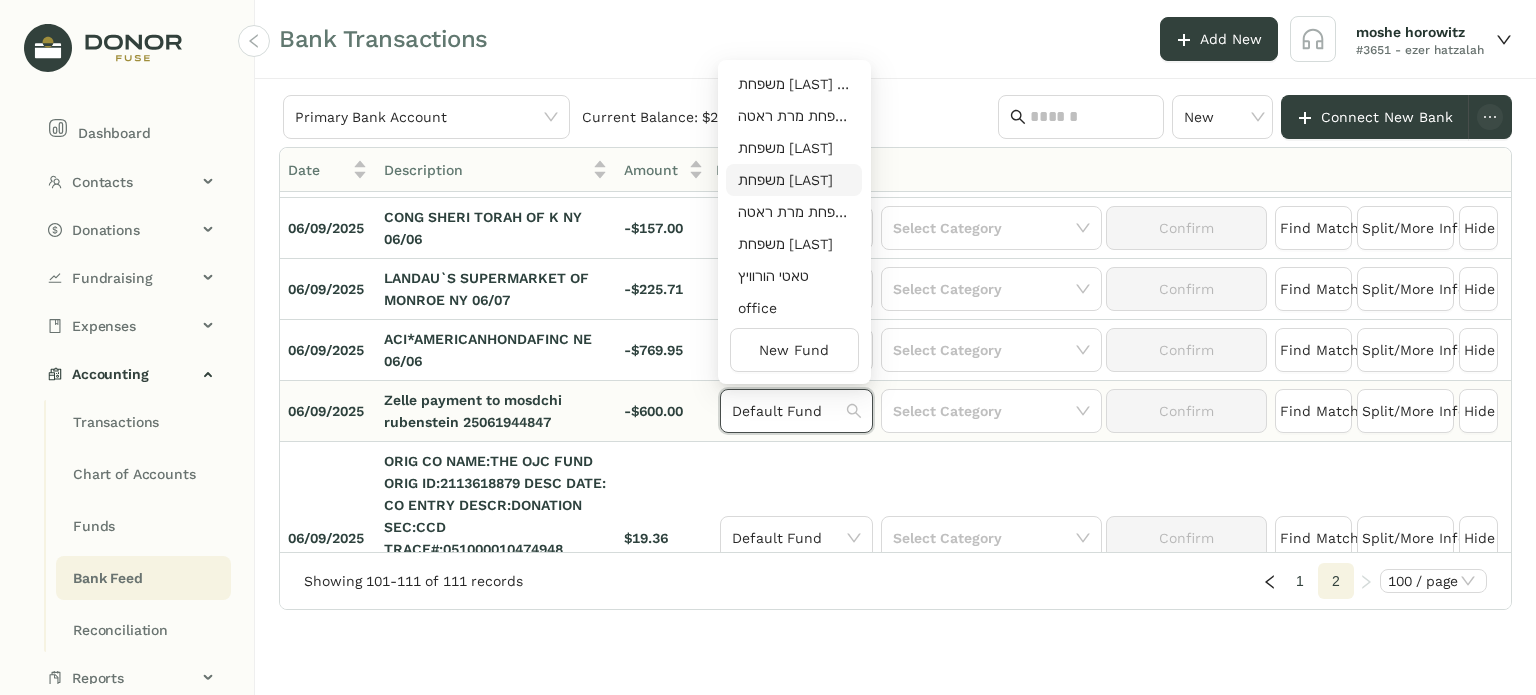 click on "משפחת מרדכי רובענשטיין" at bounding box center (794, 180) 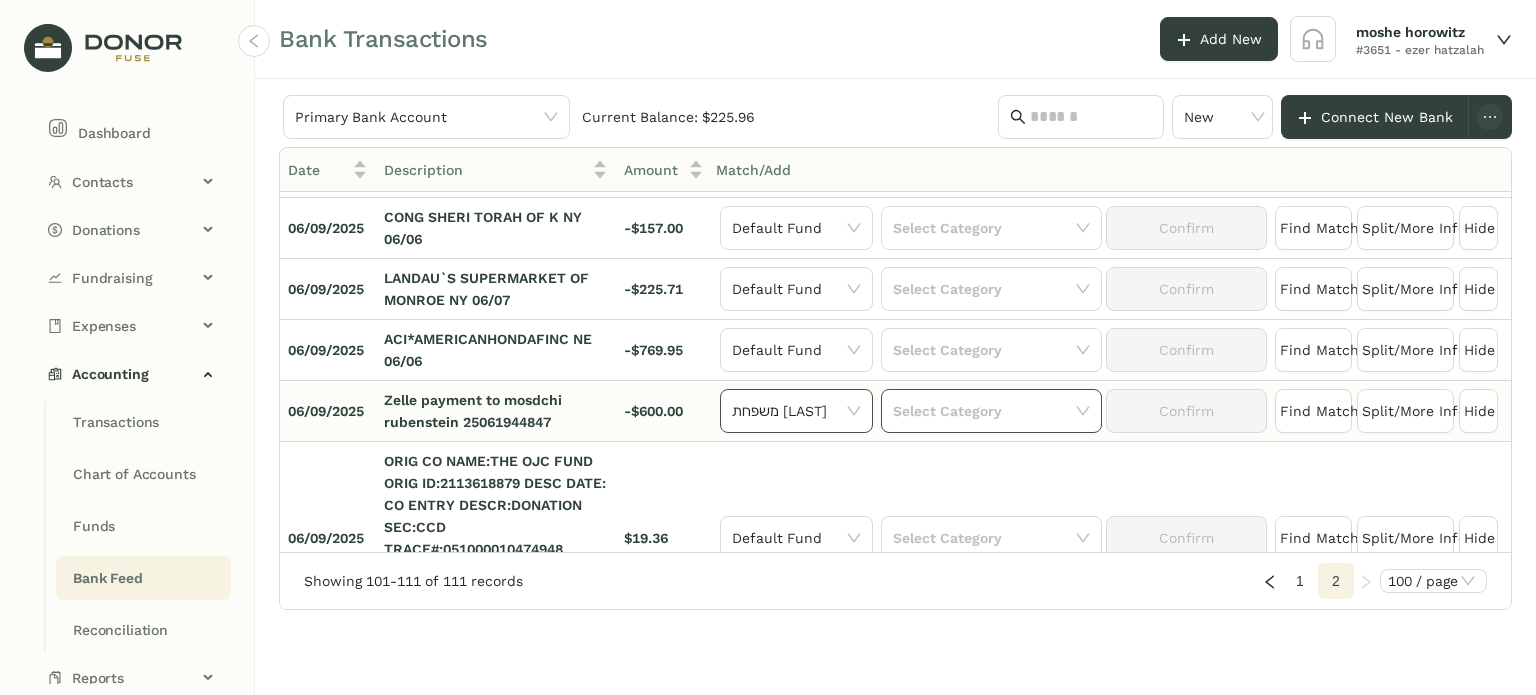 click 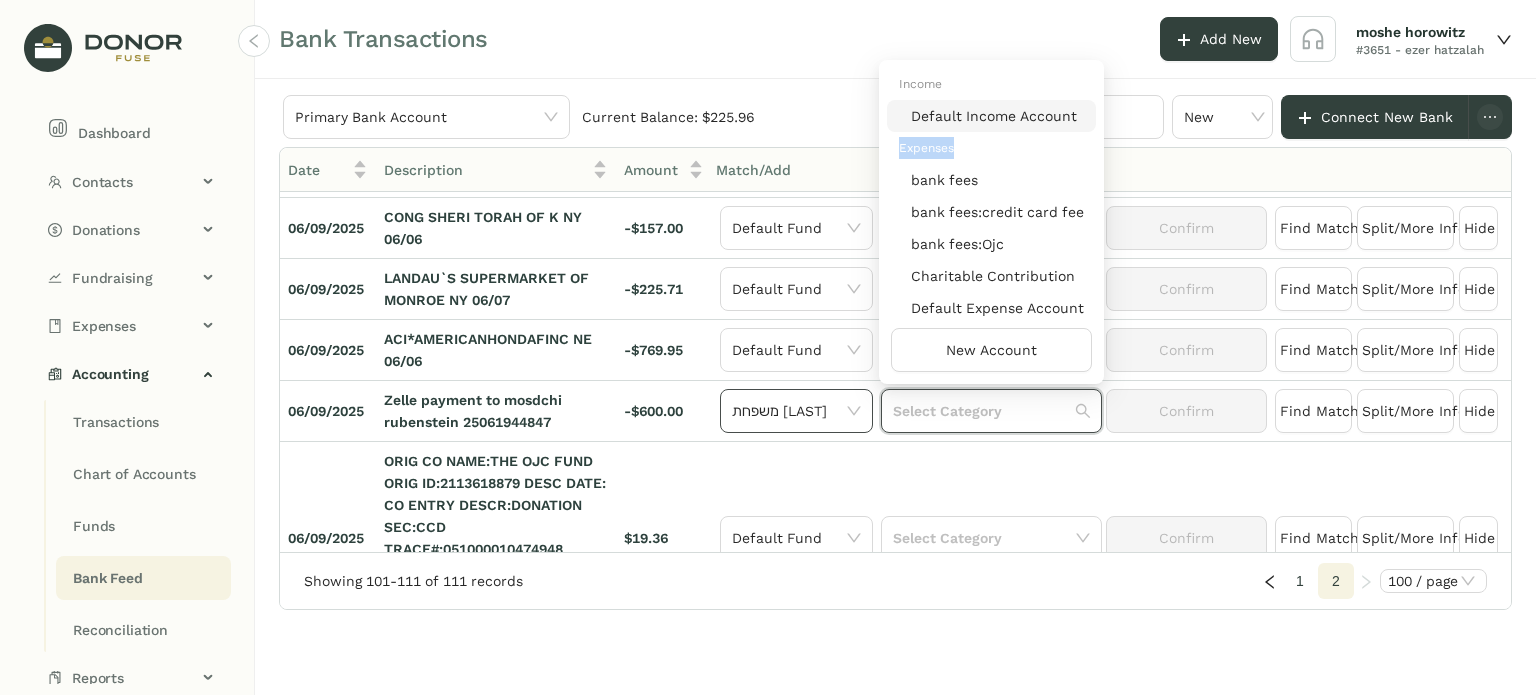 click on "Income Default Income Account Expenses bank fees bank fees:credit card fee bank fees:Ojc Charitable Contribution Default Expense Account Exchange Gain or Loss New Account" at bounding box center (991, 222) 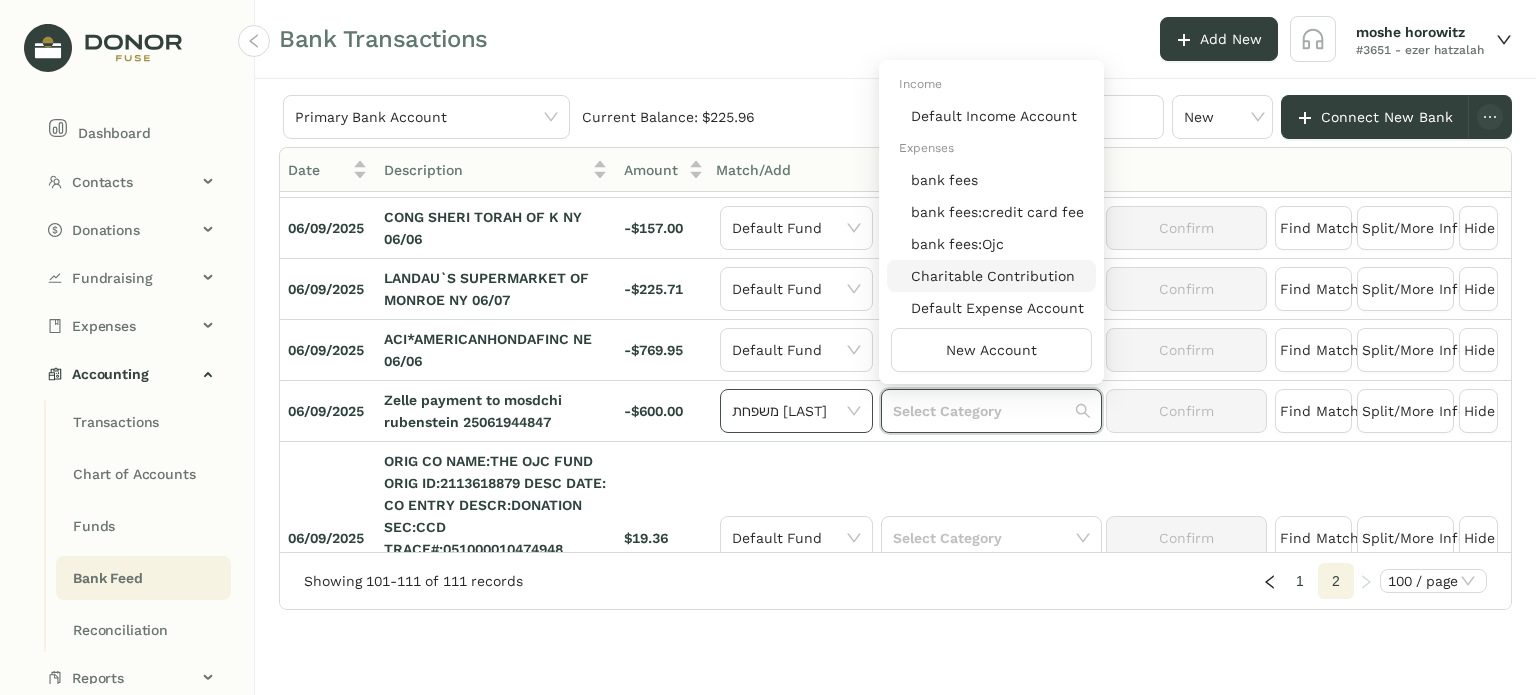 click on "Charitable Contribution" 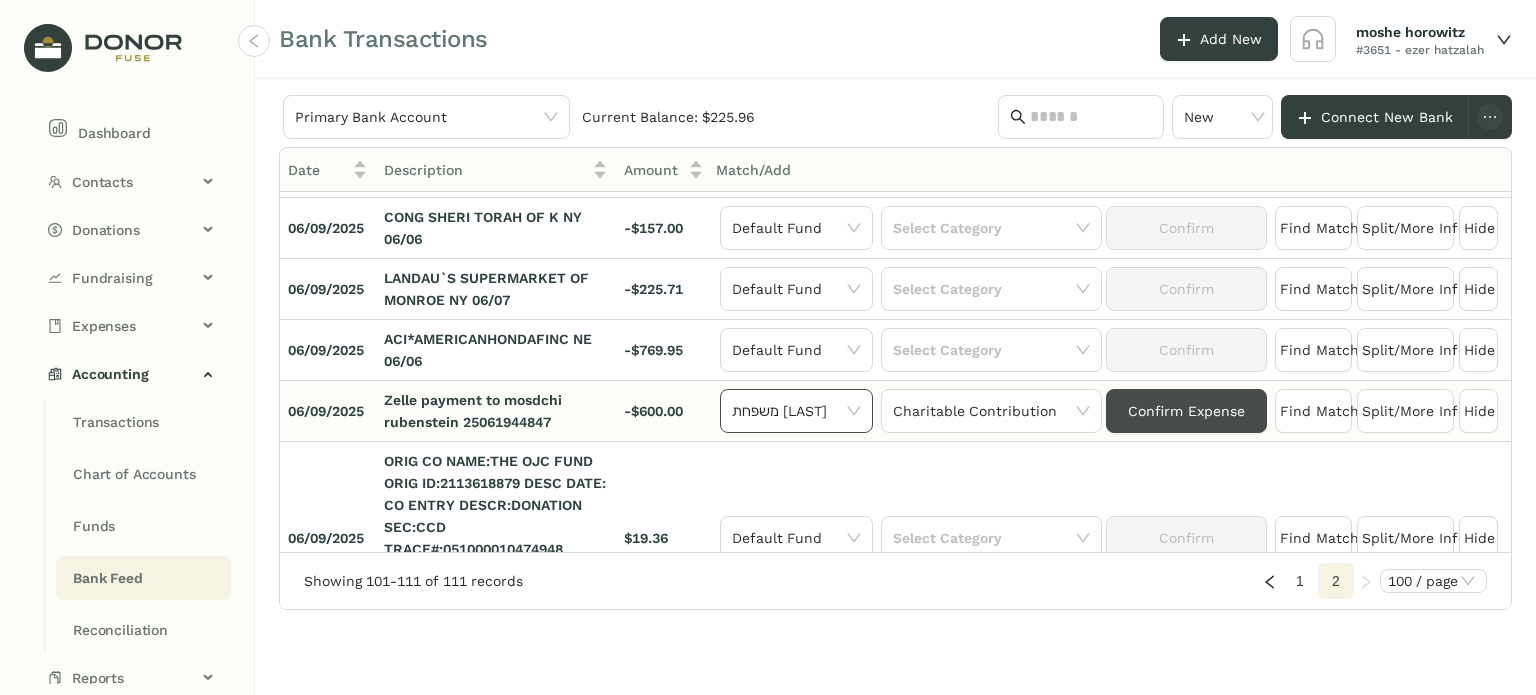 click on "Confirm Expense" 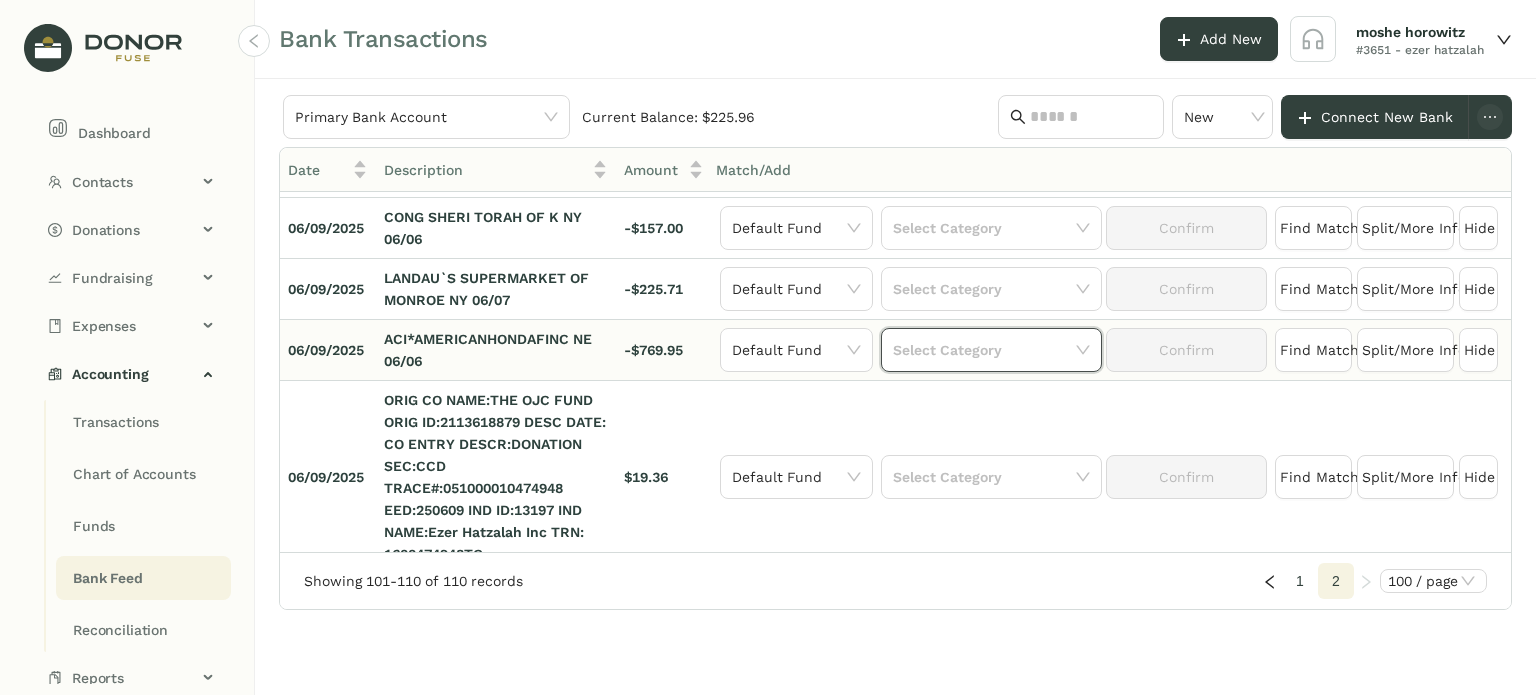 click 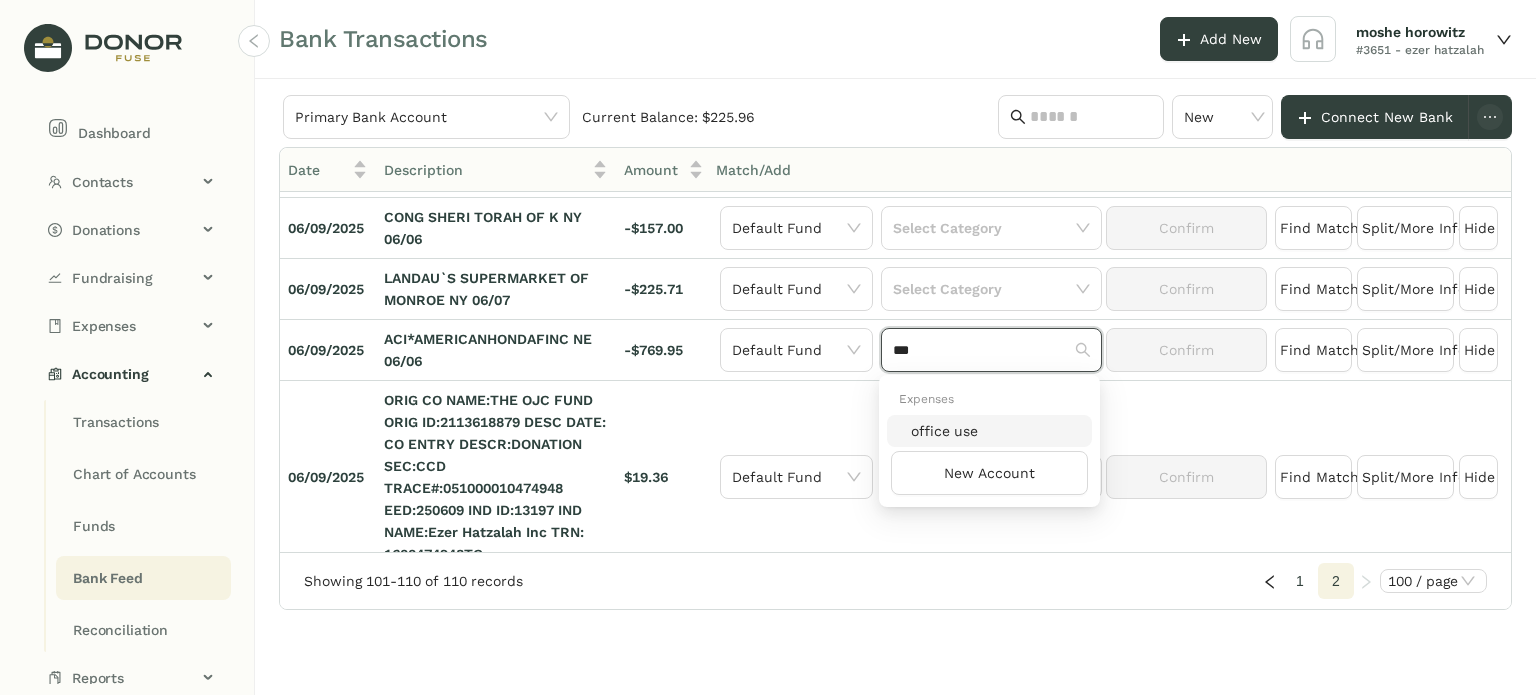 type on "***" 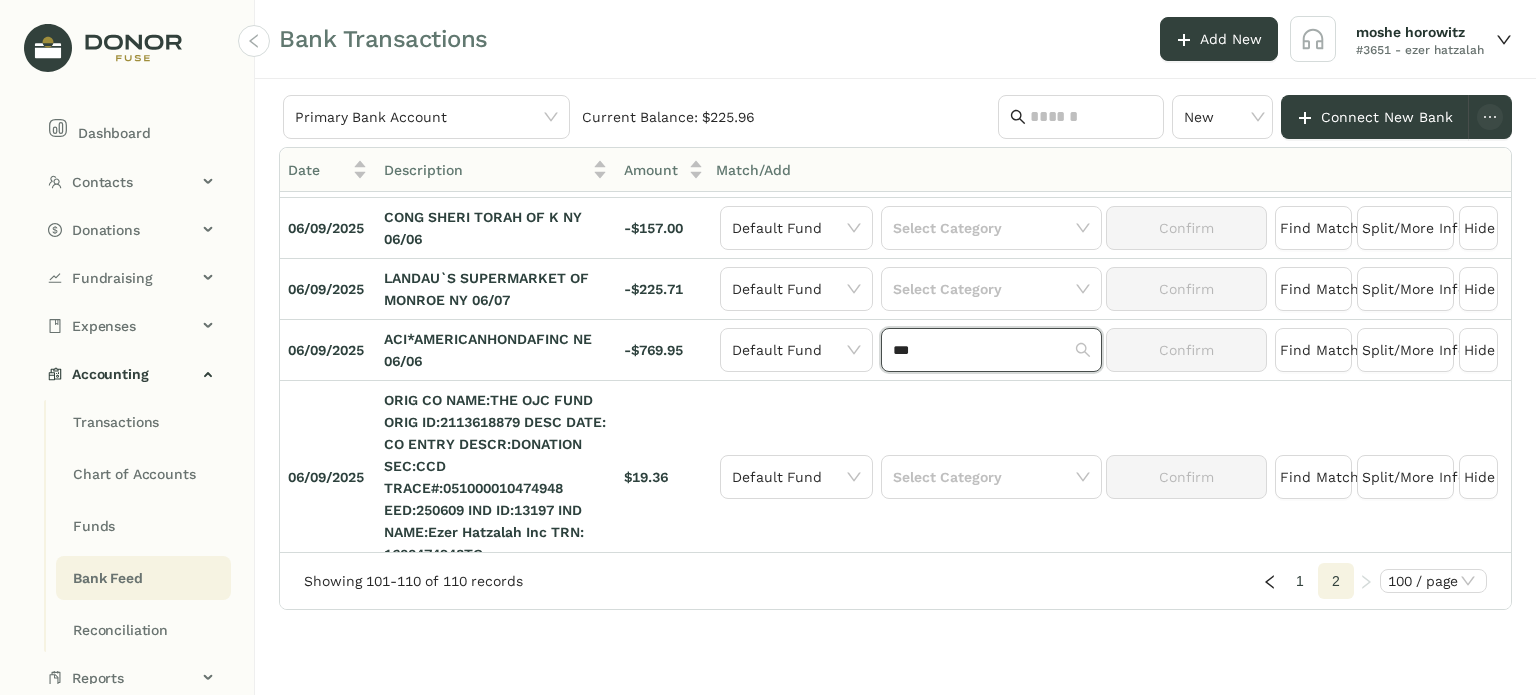 type 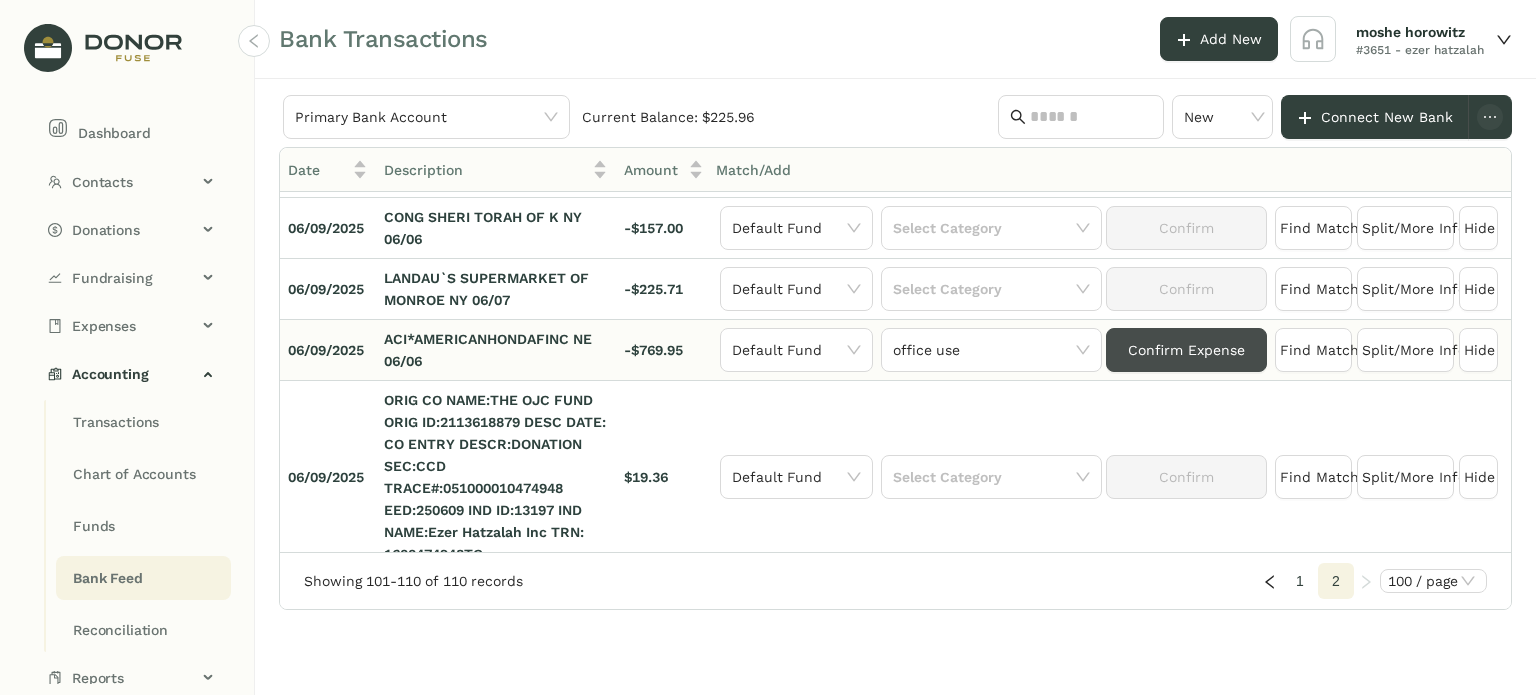 click on "Confirm Expense" 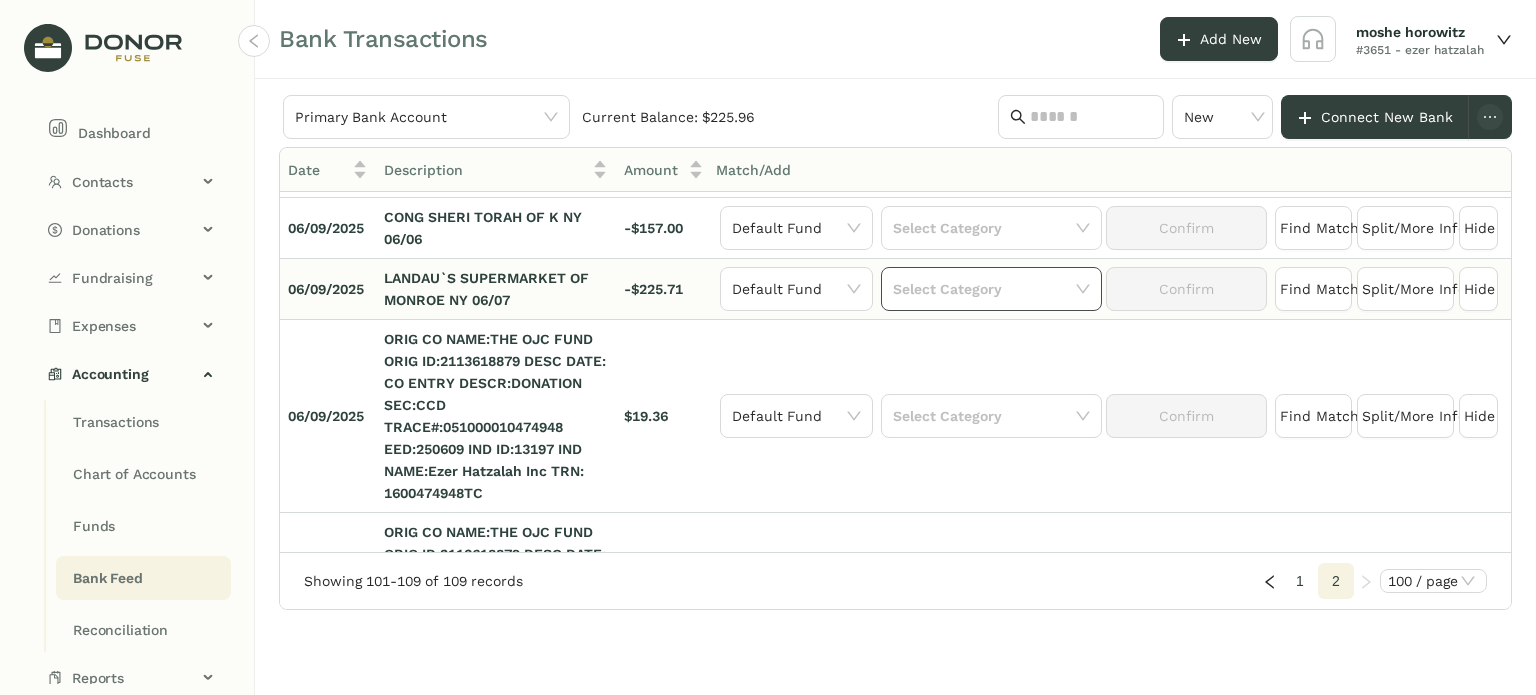 click 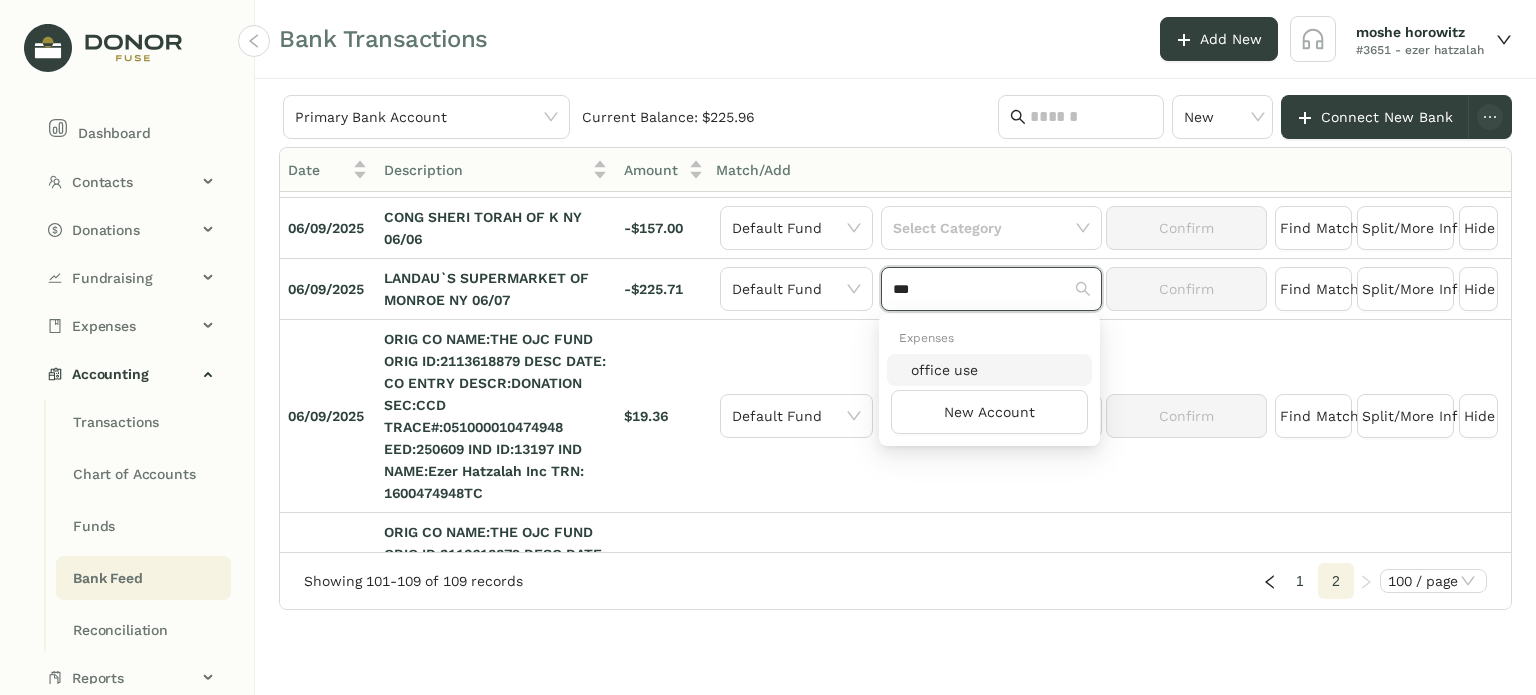 type on "***" 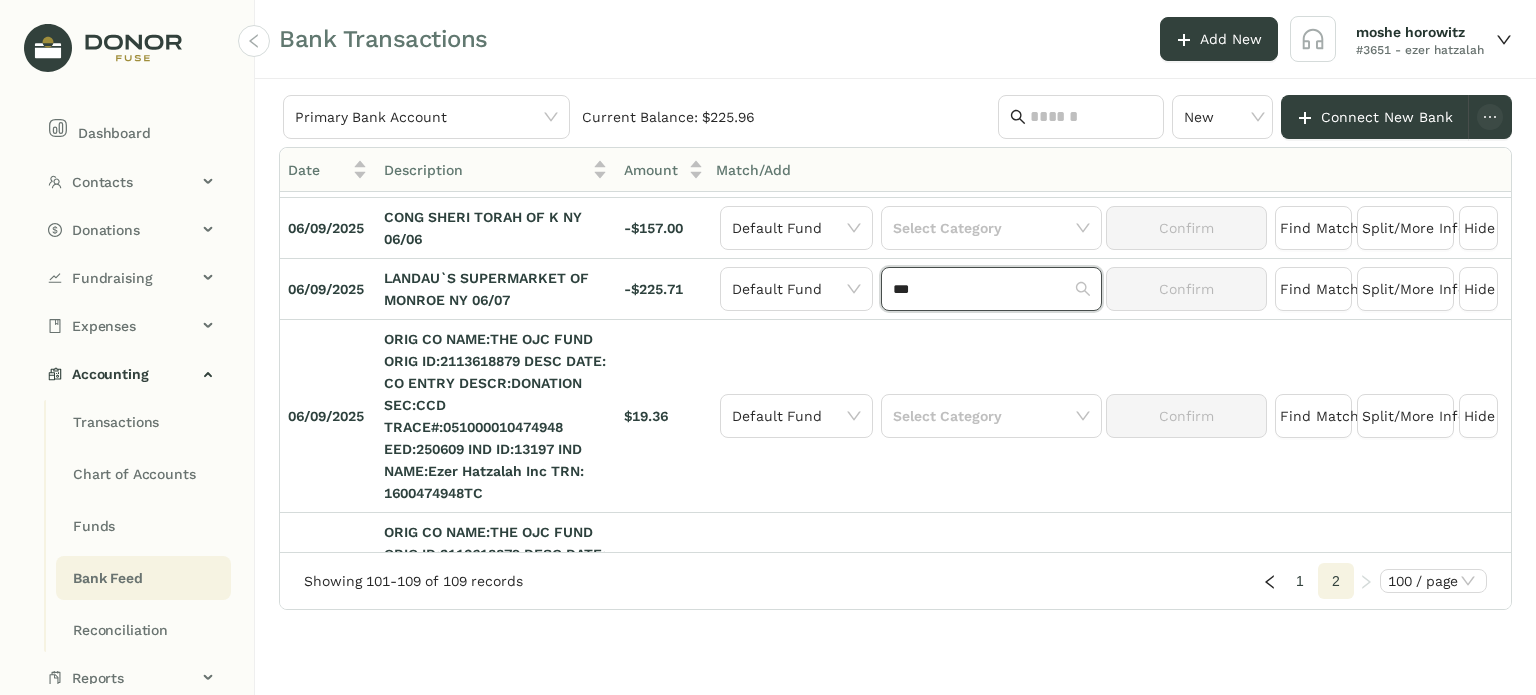 type 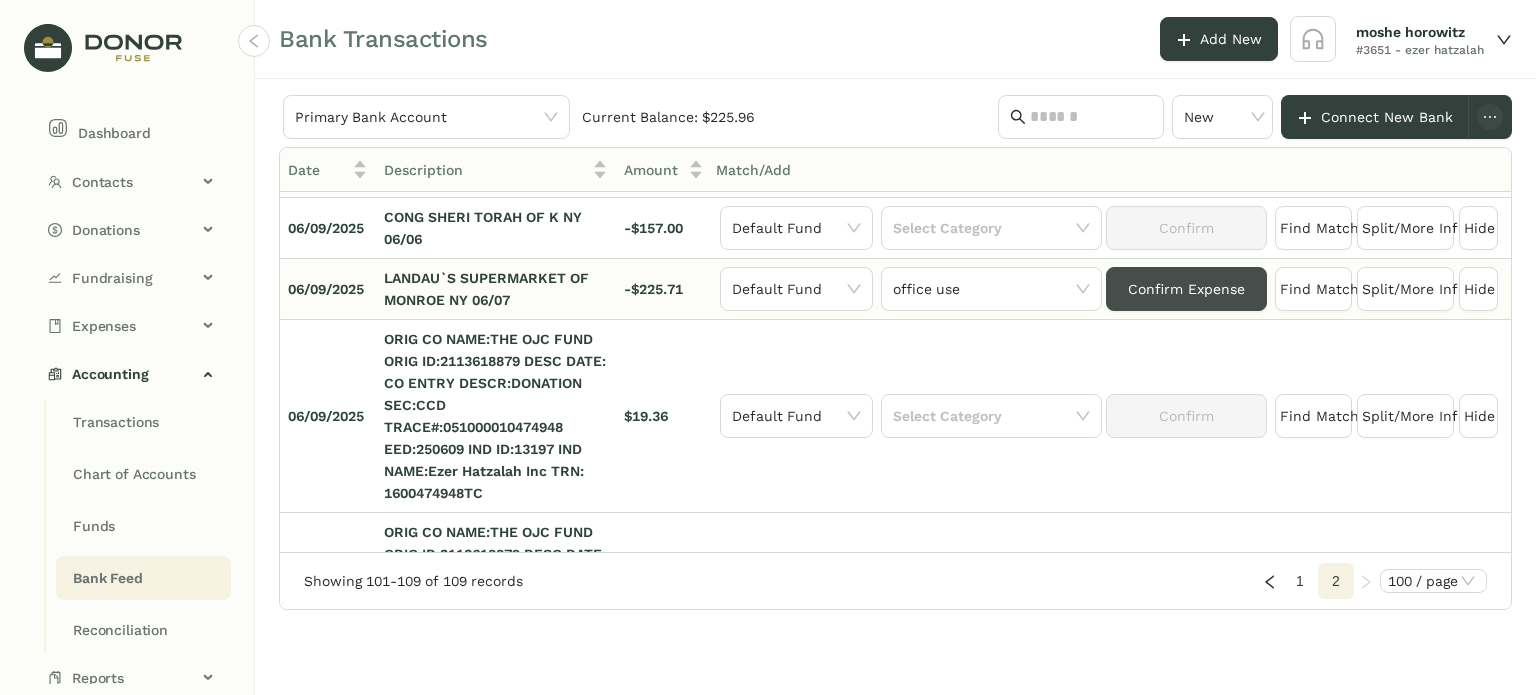 click on "Confirm Expense" 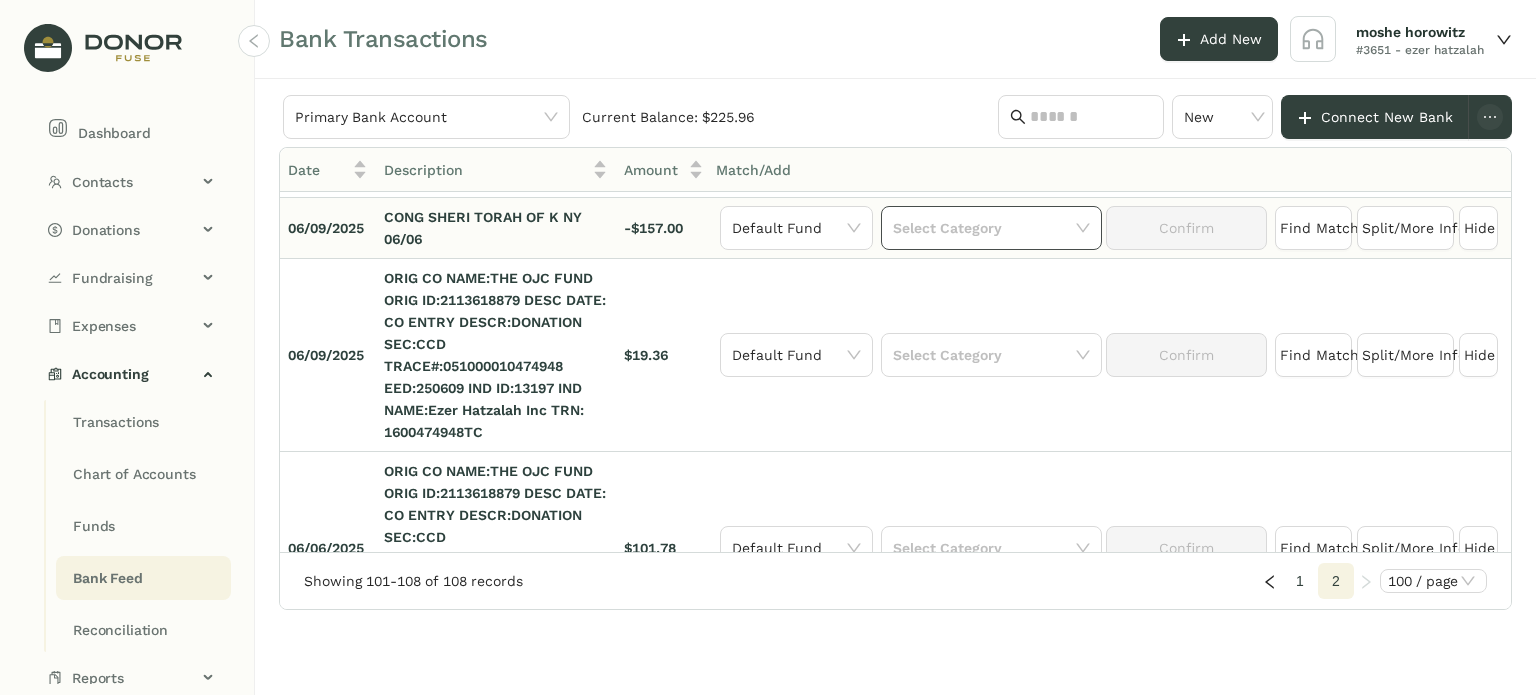 click 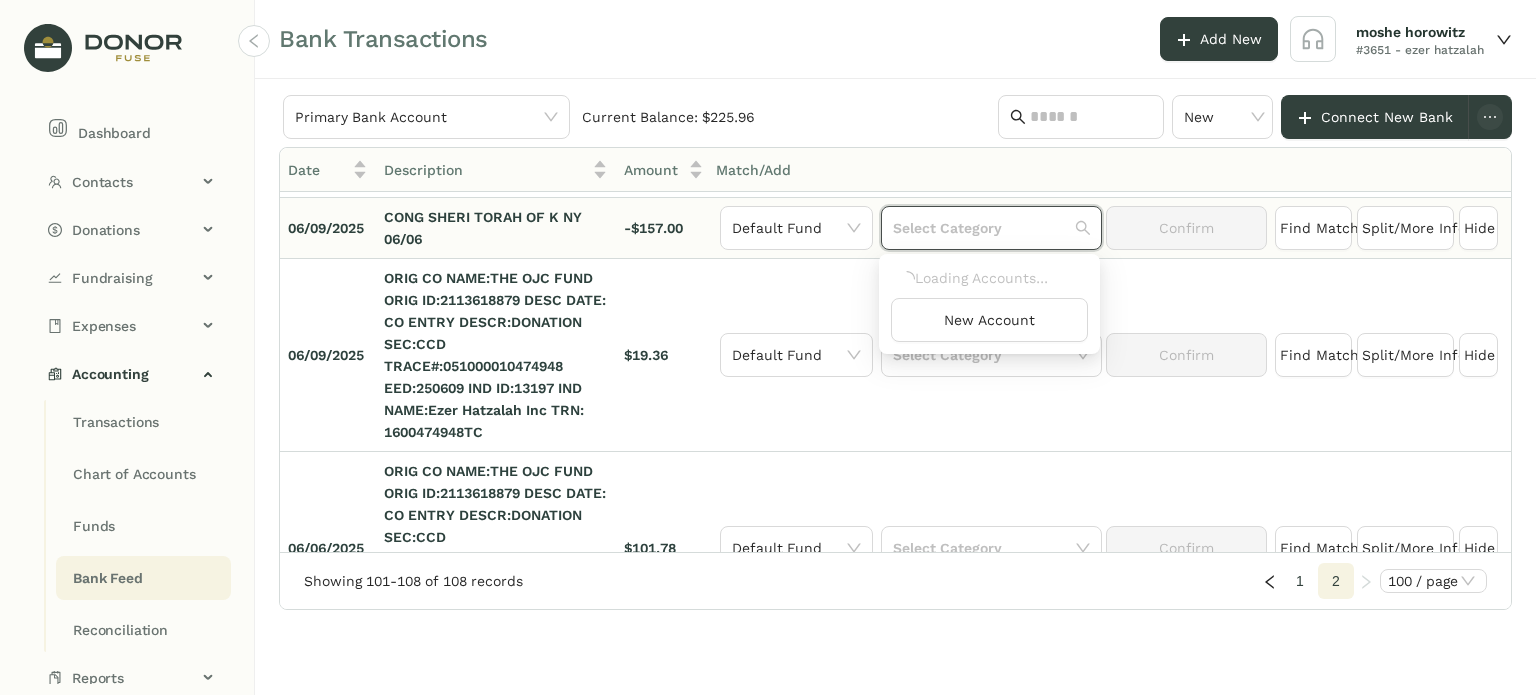 click 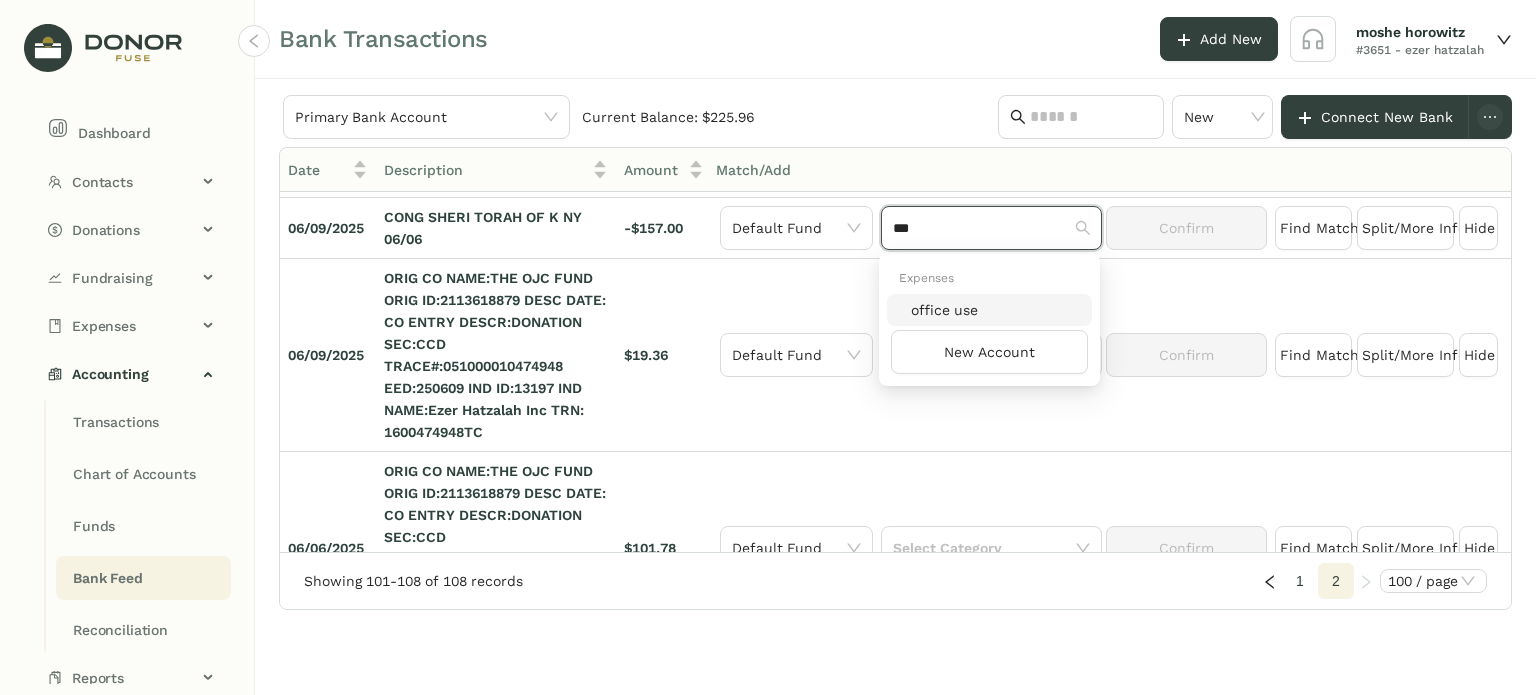 type on "***" 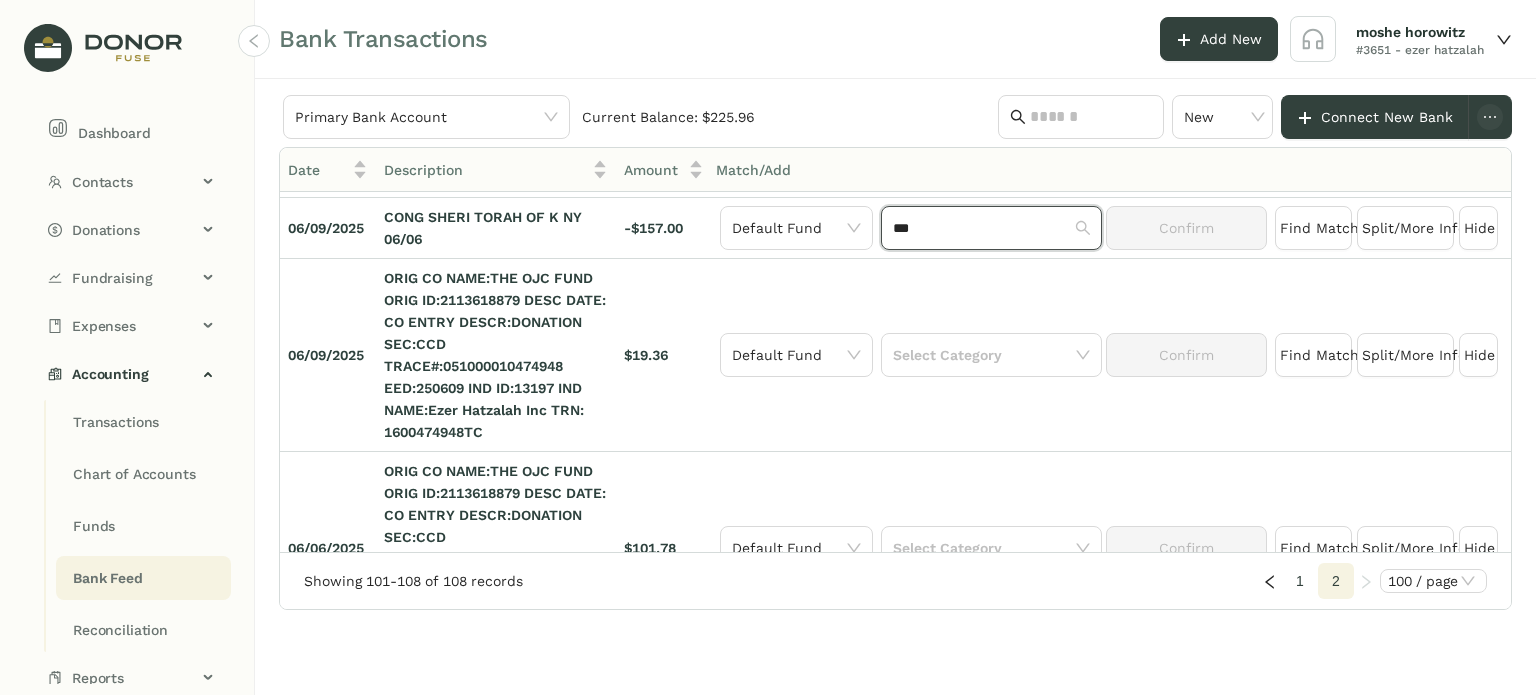 type 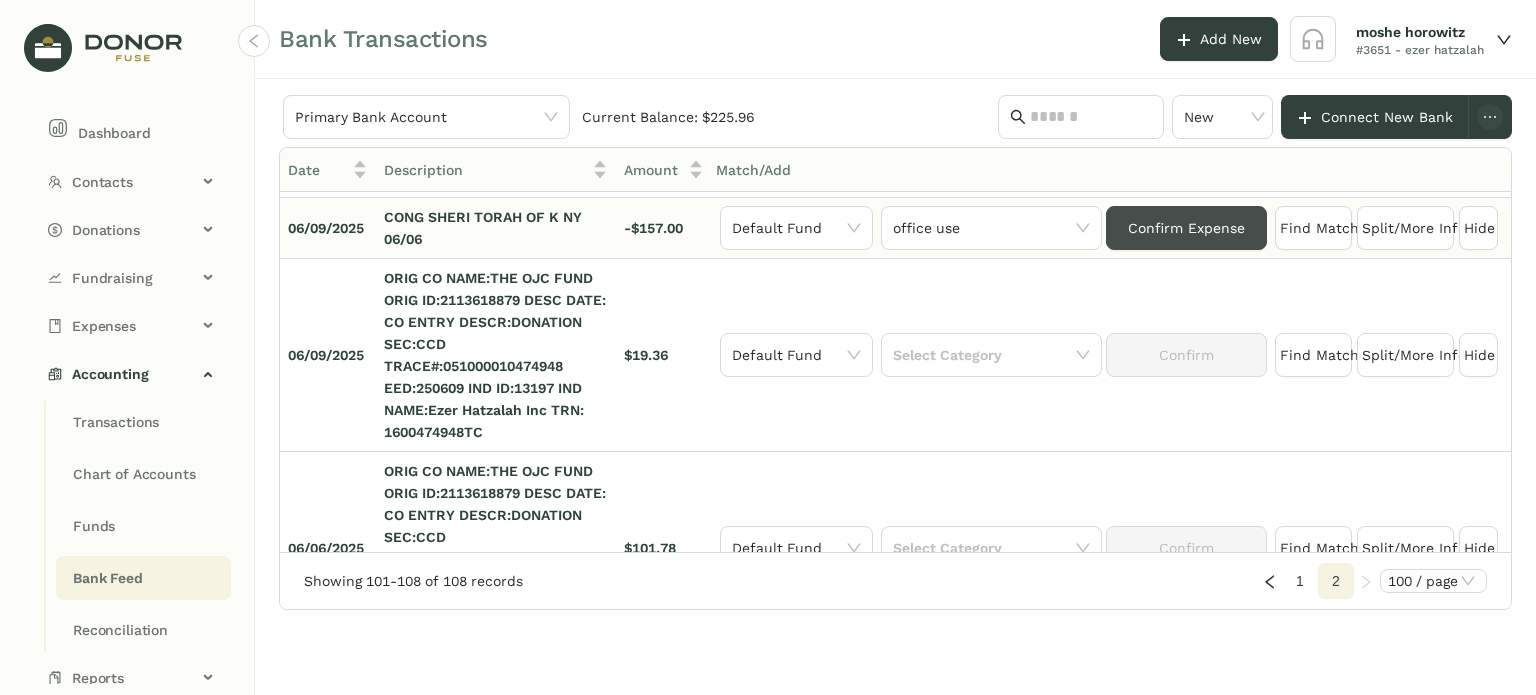 click on "Confirm Expense" 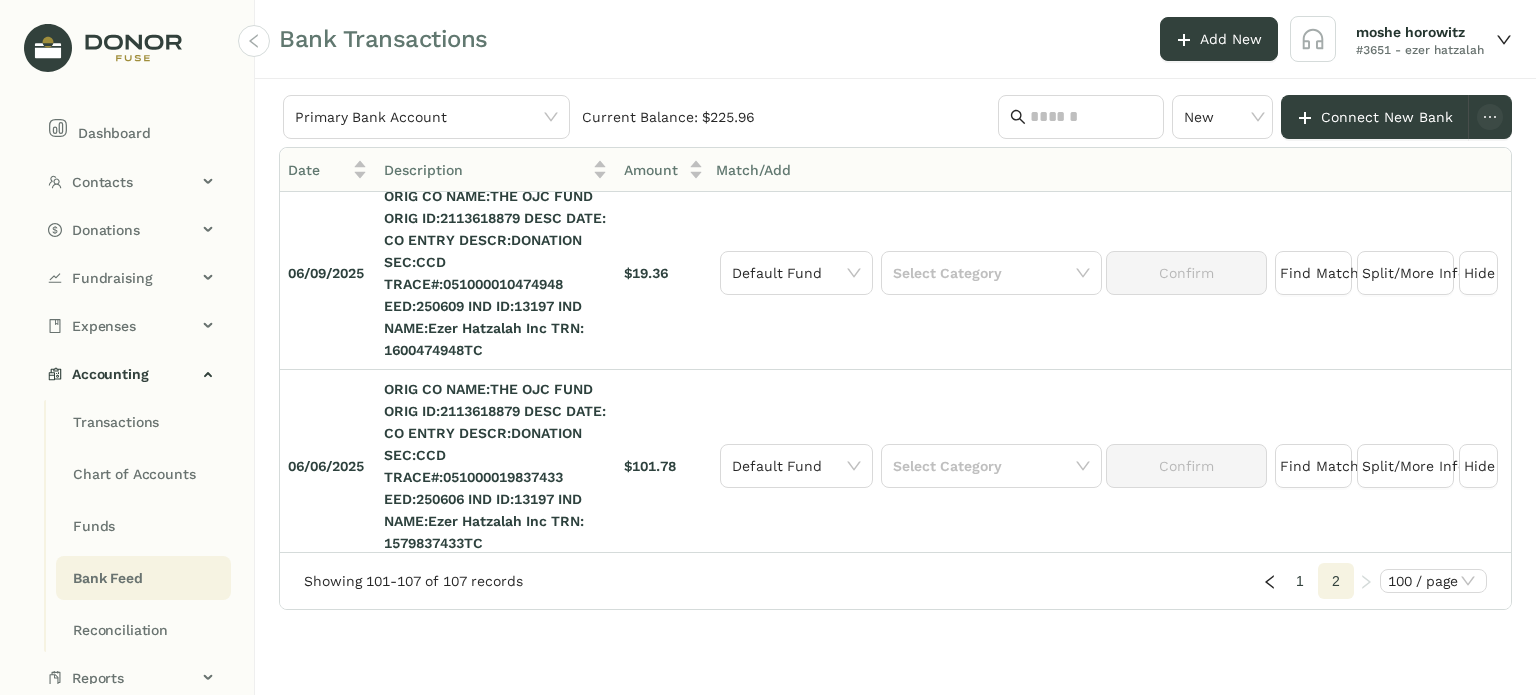 scroll, scrollTop: 0, scrollLeft: 0, axis: both 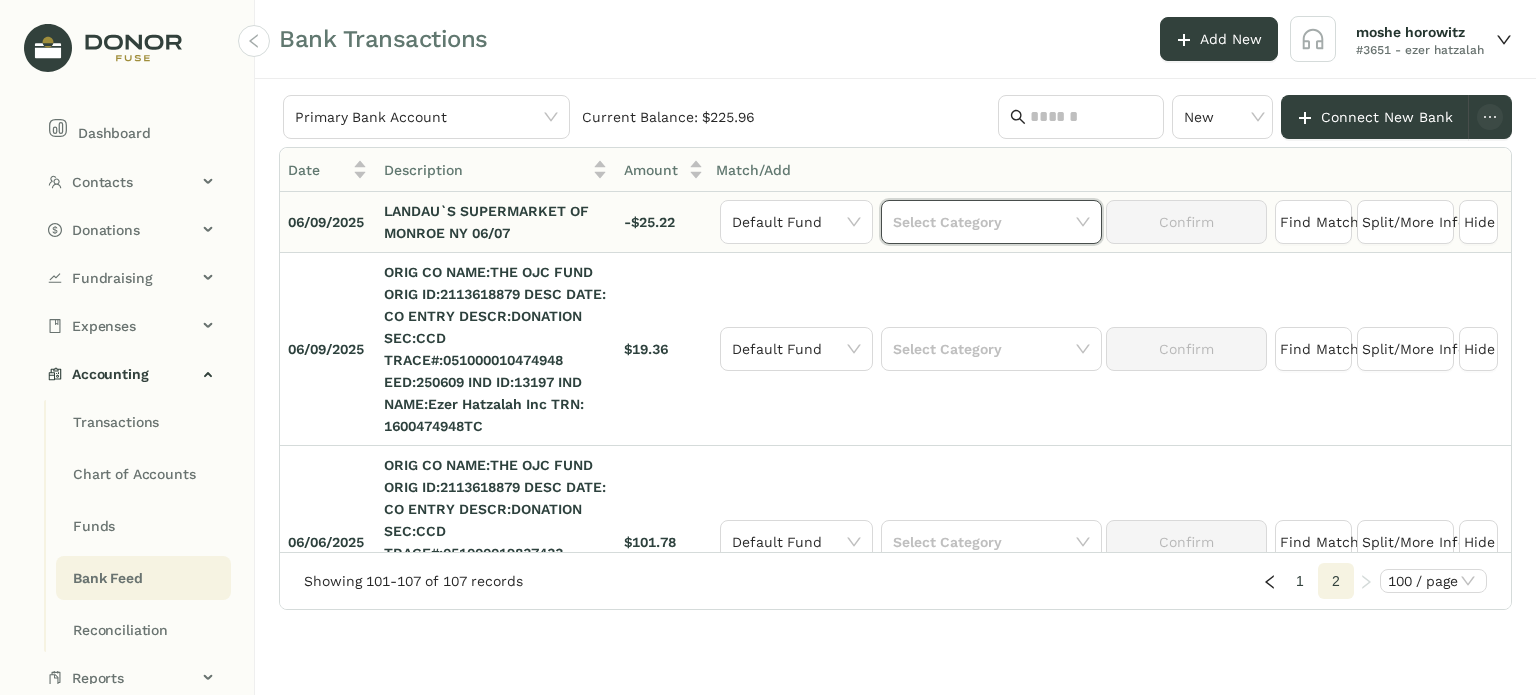 click 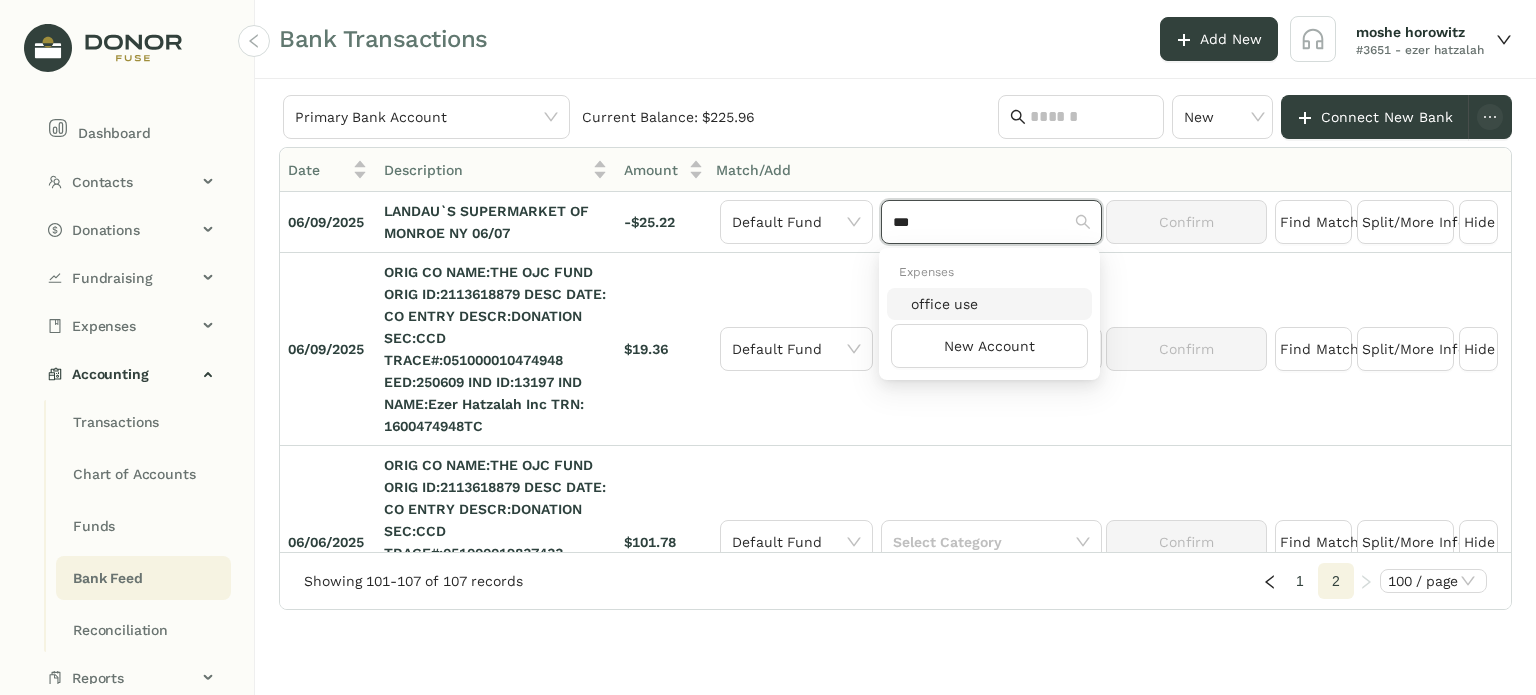 type on "***" 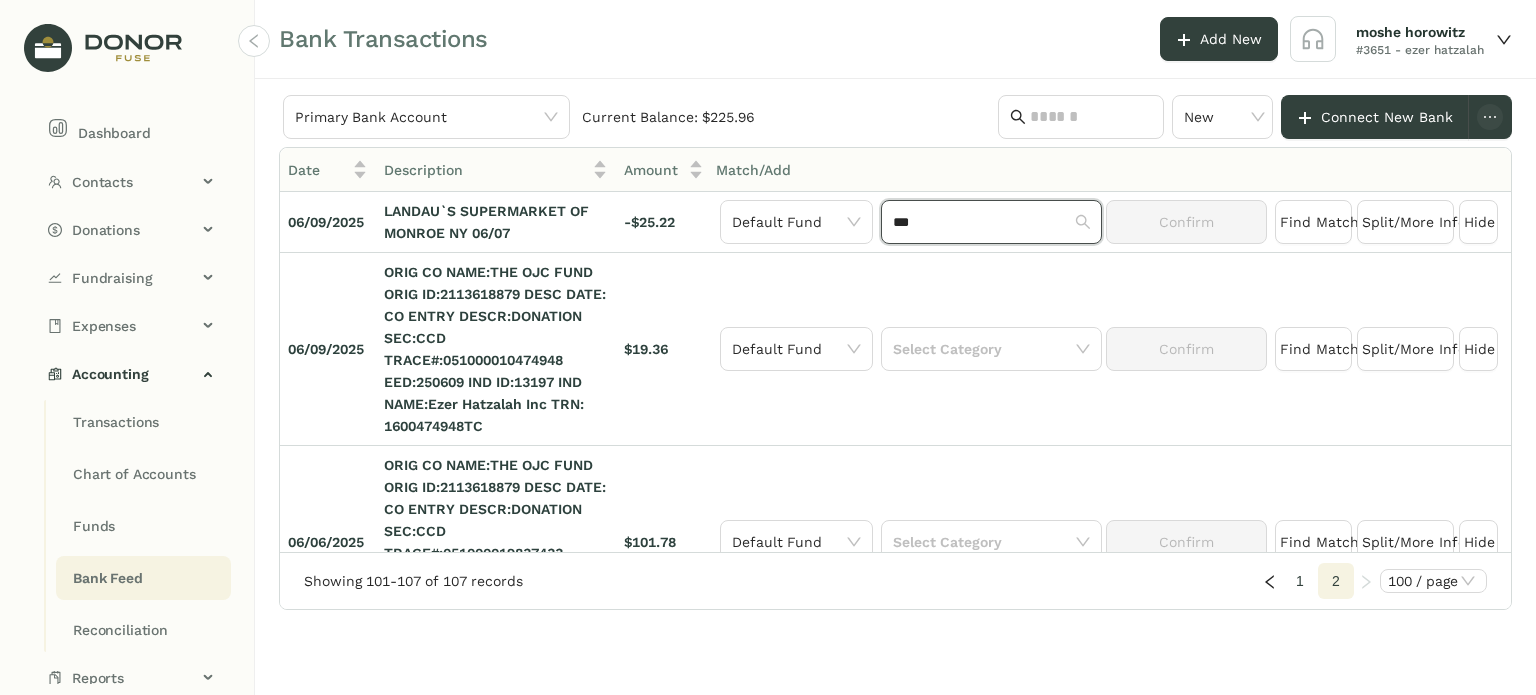 type 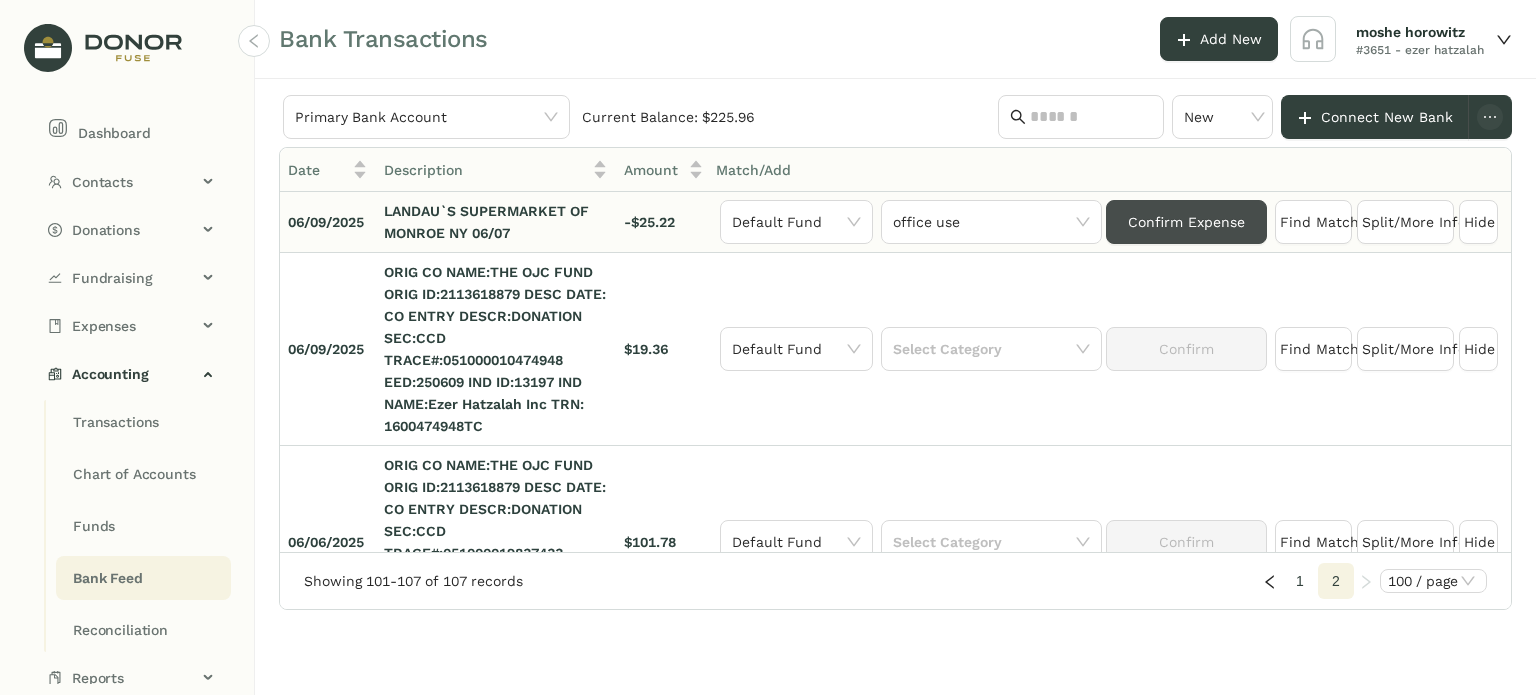 click on "Confirm Expense" 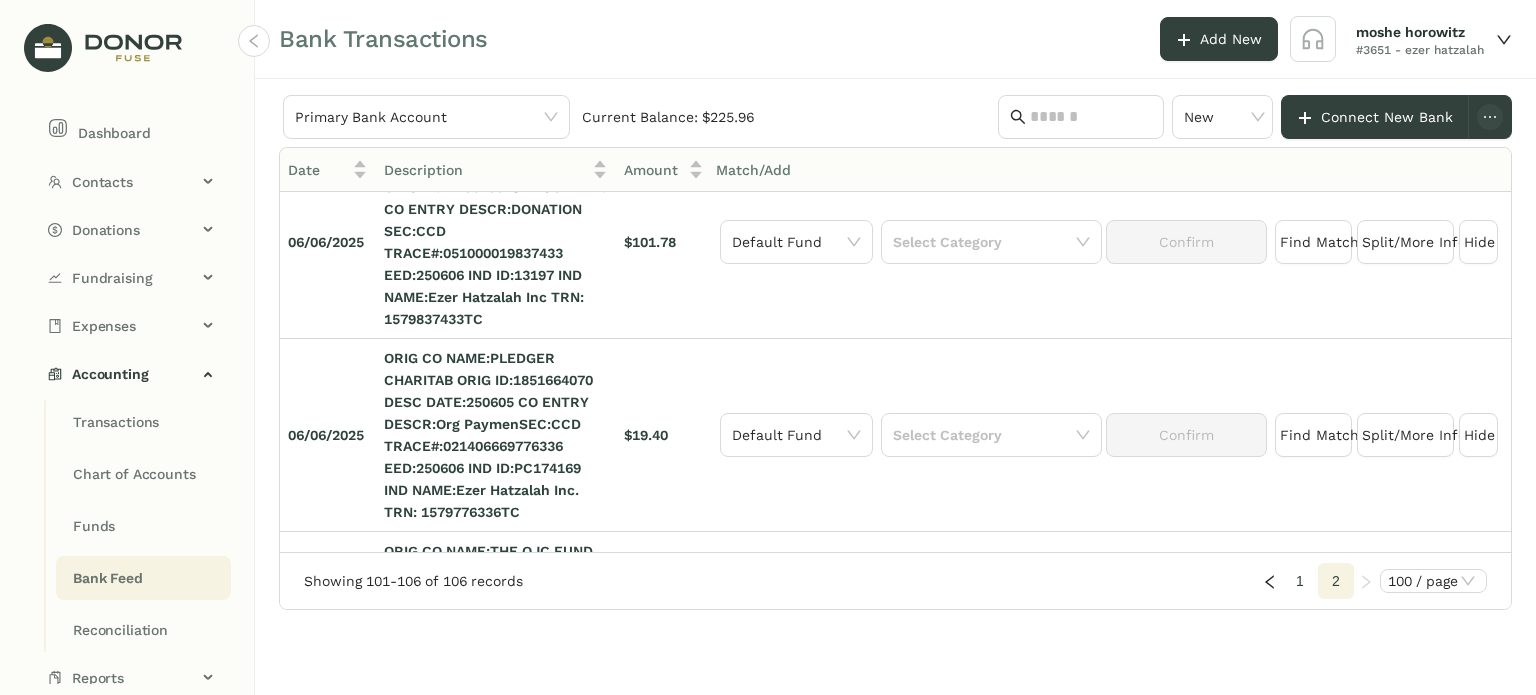 scroll, scrollTop: 0, scrollLeft: 0, axis: both 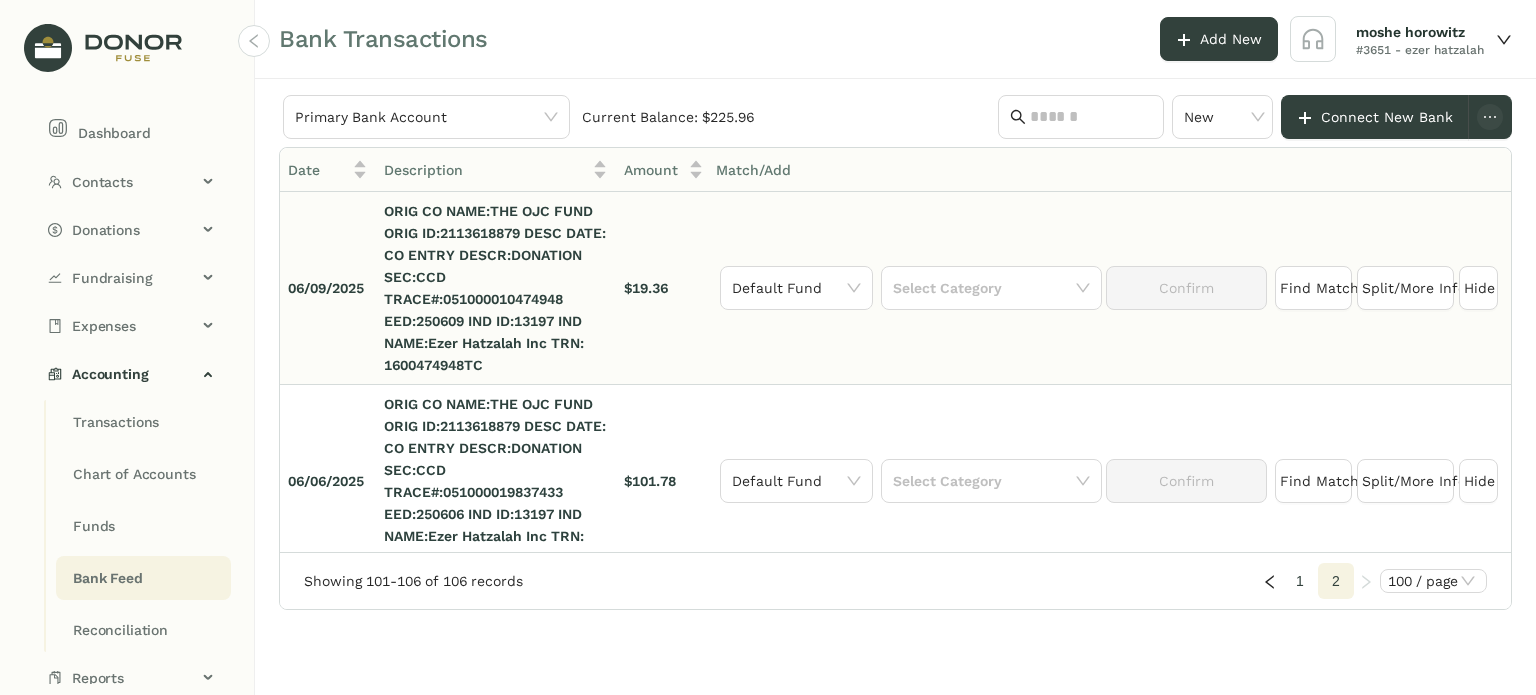 click on "Find Match   Split/More Info   Hide" 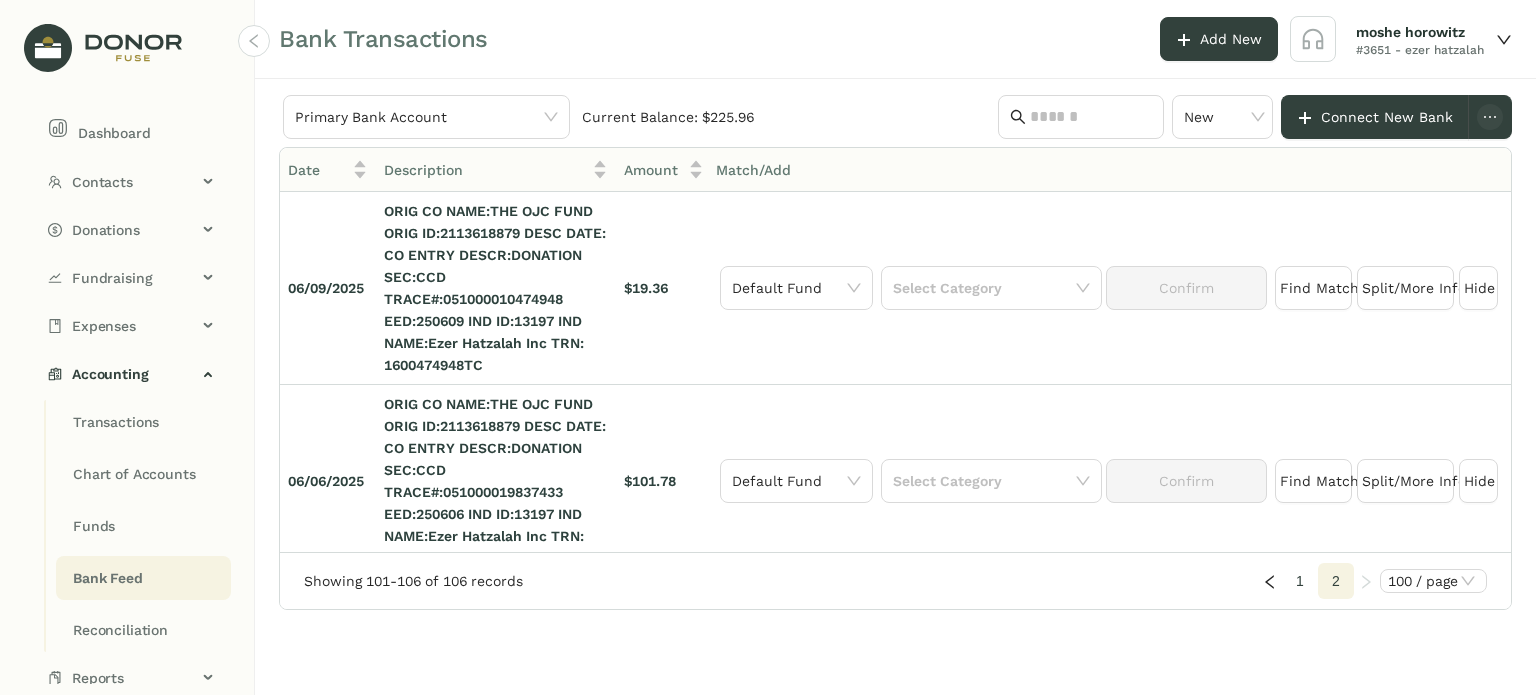 drag, startPoint x: 1511, startPoint y: 206, endPoint x: 1508, endPoint y: 303, distance: 97.04638 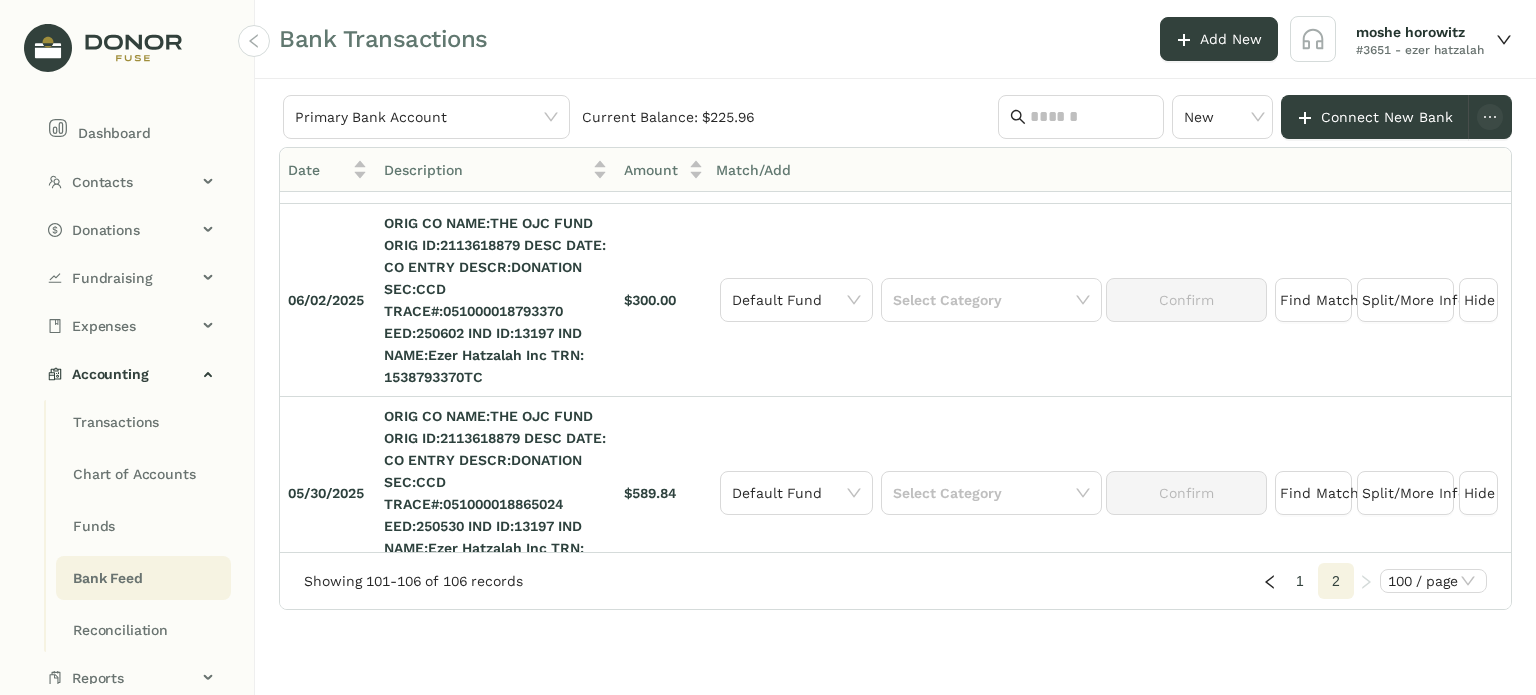 scroll, scrollTop: 796, scrollLeft: 0, axis: vertical 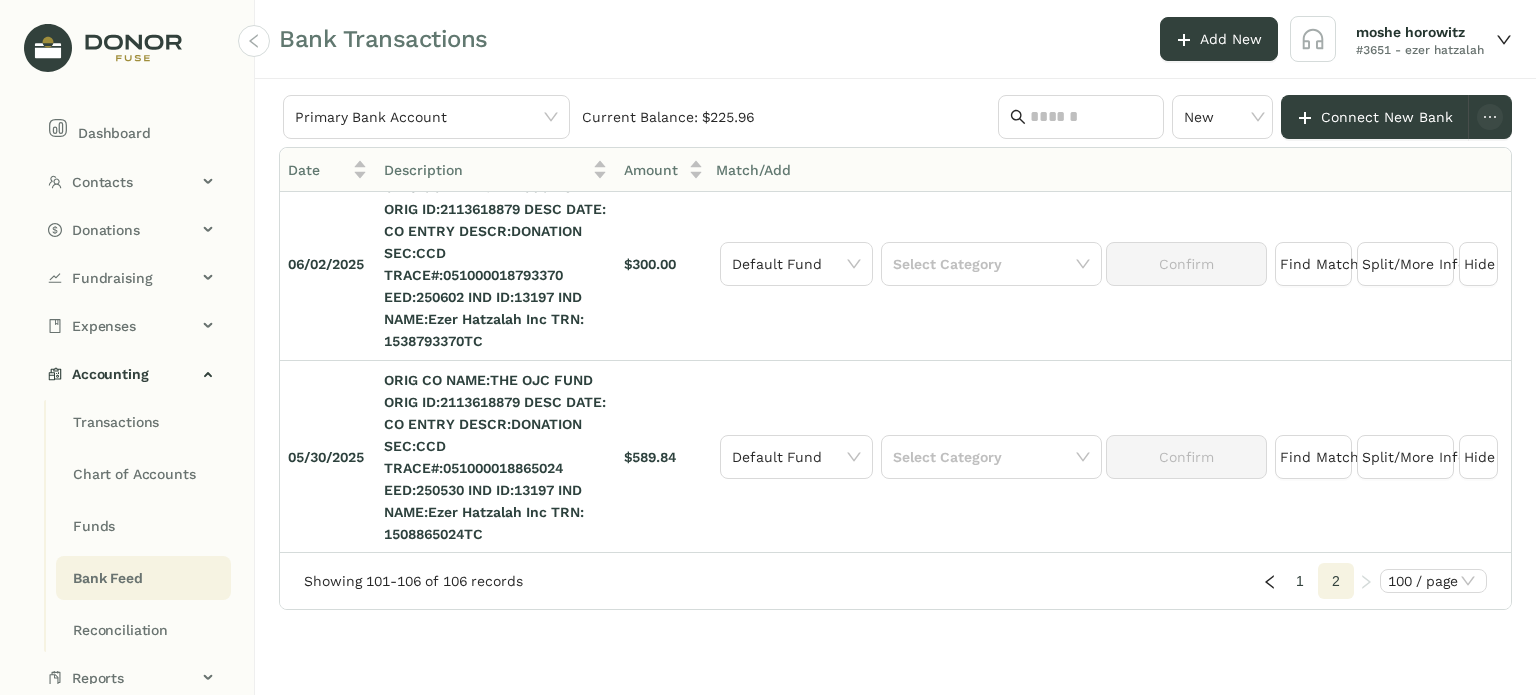 click on "1" 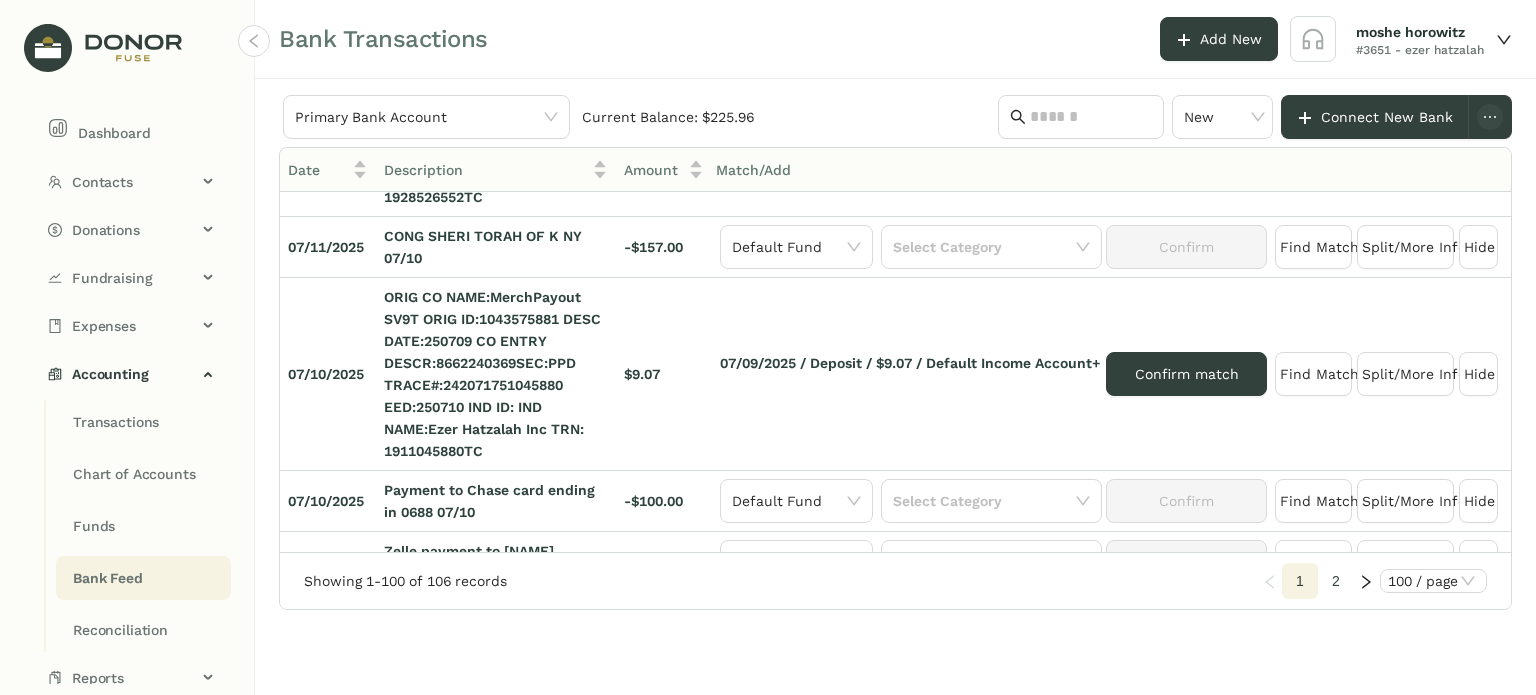 scroll, scrollTop: 1003, scrollLeft: 0, axis: vertical 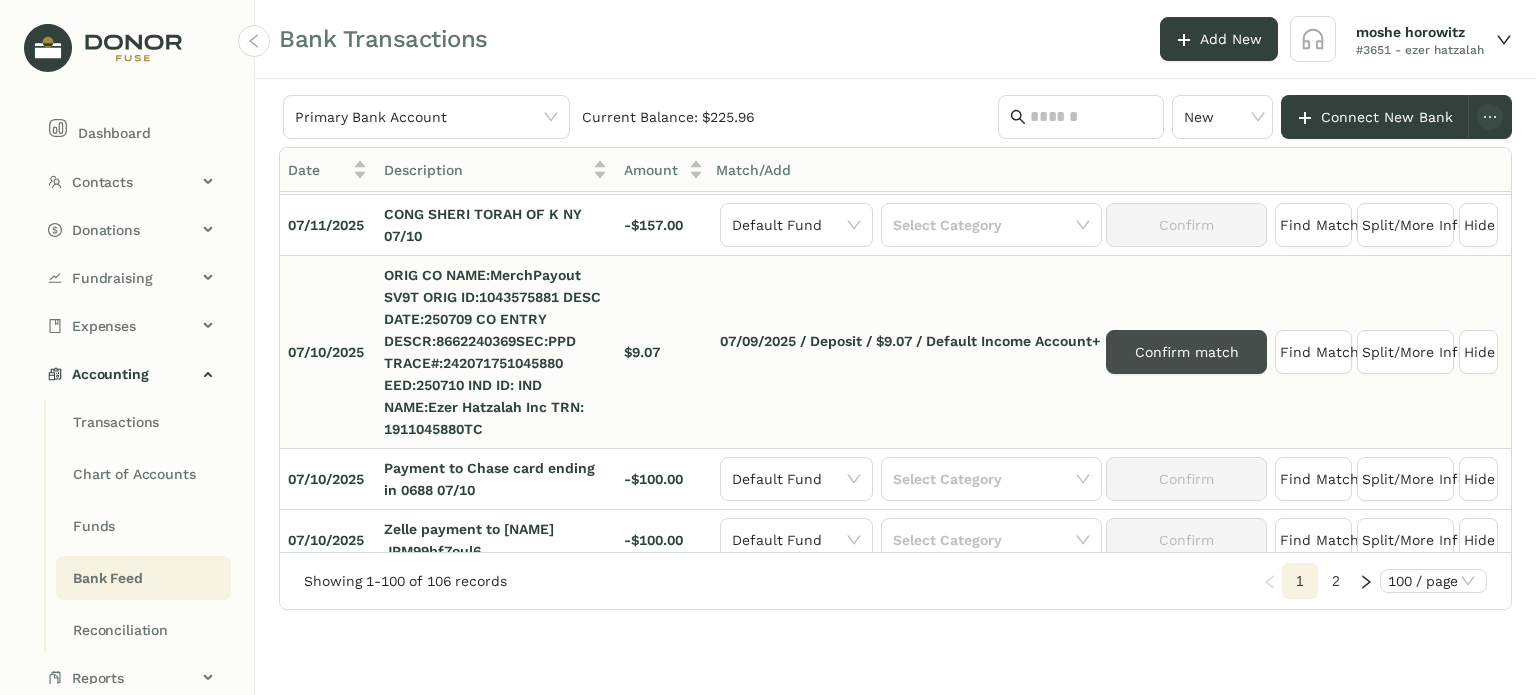 click on "Confirm match" 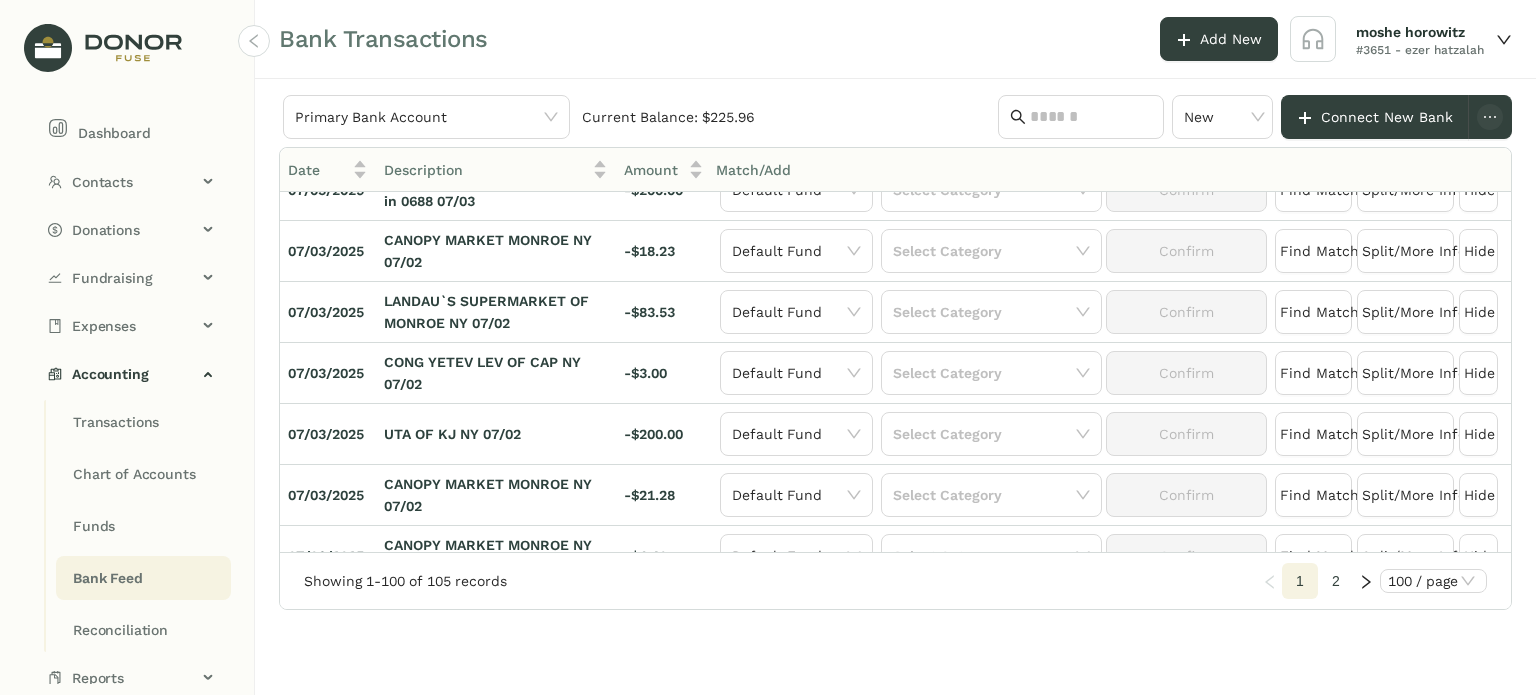 scroll, scrollTop: 5362, scrollLeft: 0, axis: vertical 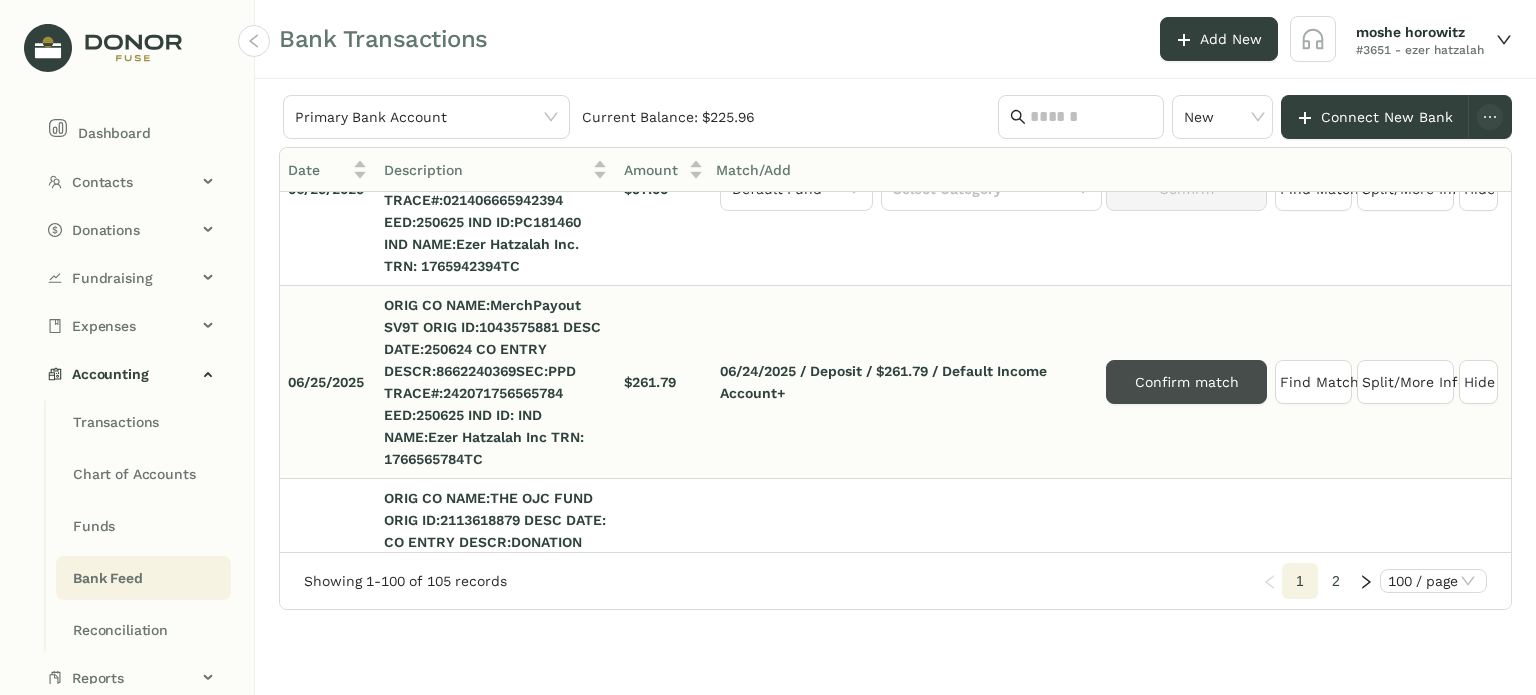click on "Confirm match" 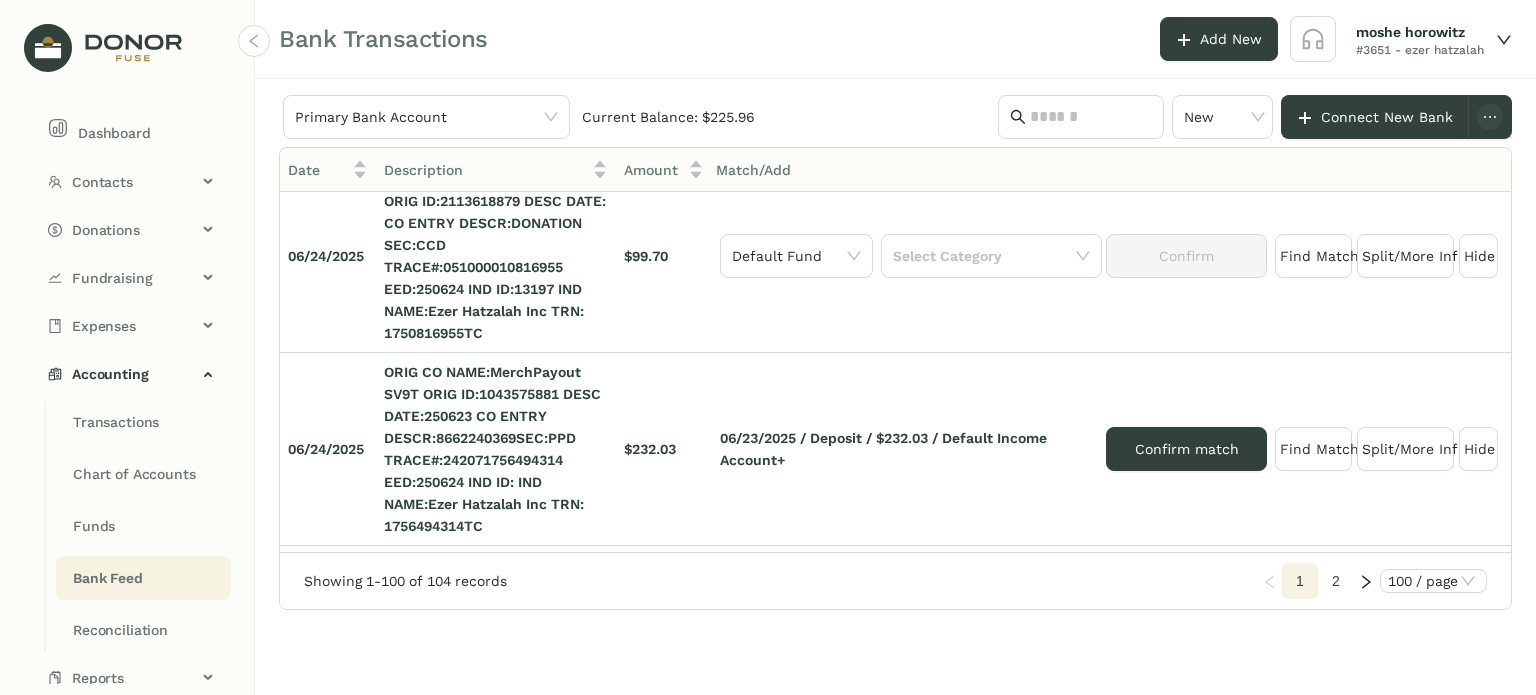 scroll, scrollTop: 6480, scrollLeft: 0, axis: vertical 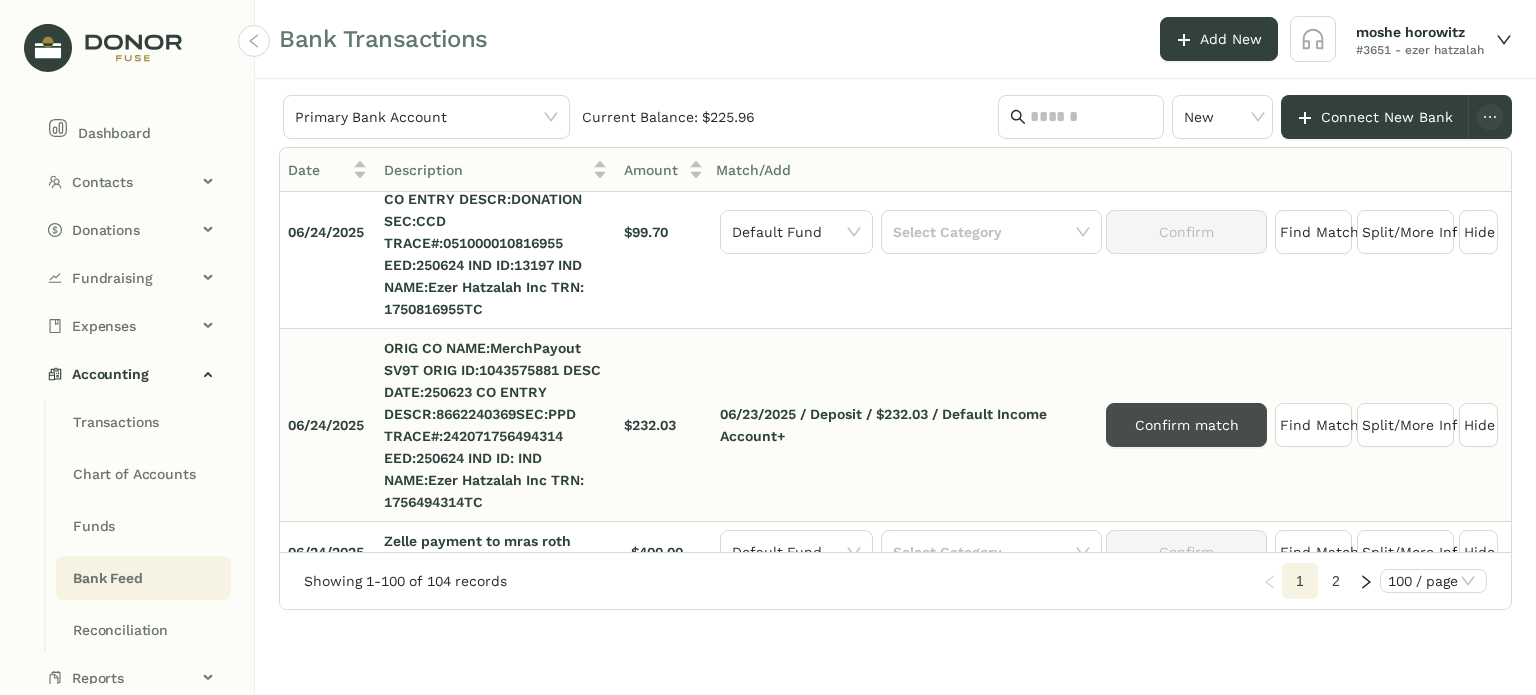 click on "Confirm match" 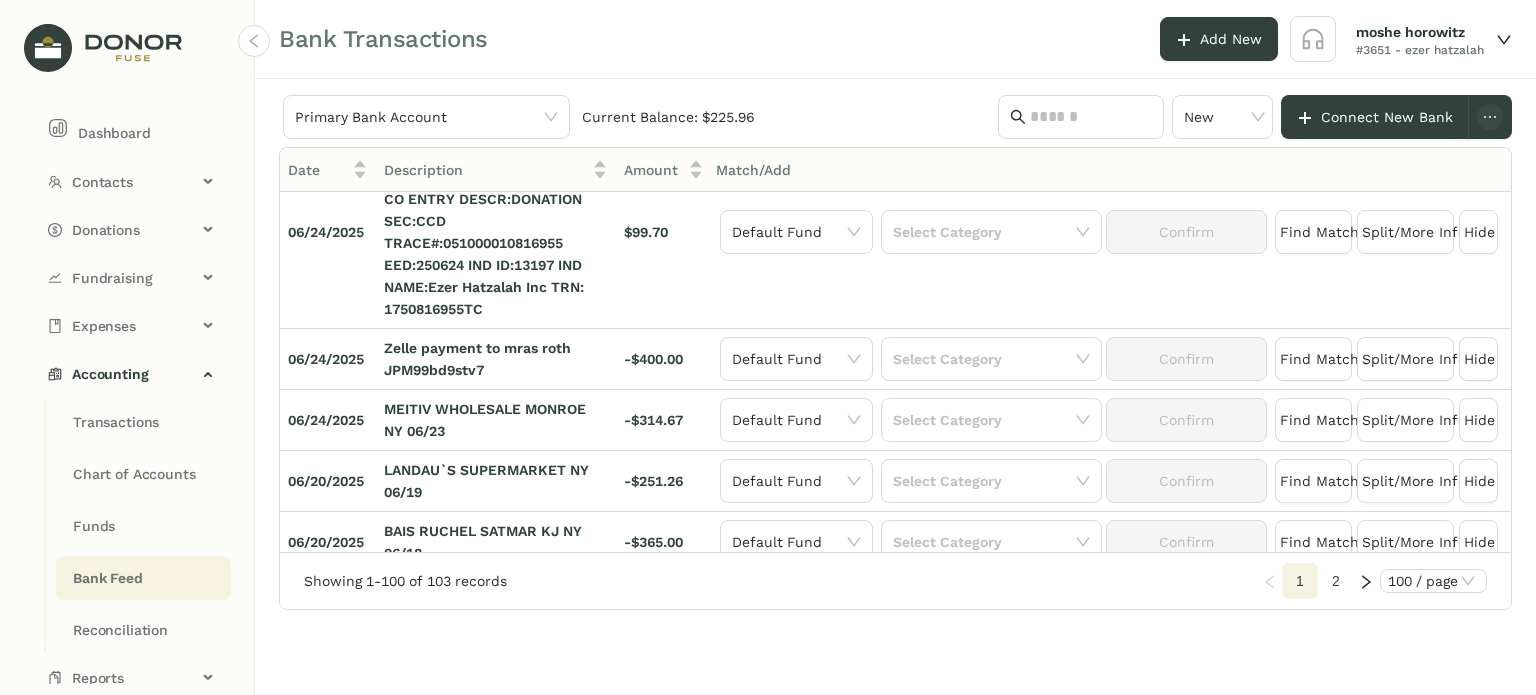click on "Date Description Amount  Match/Add  07/16/2025 PAYMENT TO CHASE CARD ENDING IN 0688 07/16 -$150.00 Default Fund  Select Category   Confirm   Find Match   Split/More Info   Hide  07/16/2025 POS DEBIT WWW*KEEPCALLING.COM -$5.00 Default Fund  Select Category   Confirm   Find Match   Split/More Info   Hide  07/15/2025 ORIG CO NAME:THE OJC FUND ORIG ID:2113618879 DESC DATE: CO ENTRY DESCR:DONATION SEC:CCD TRACE#:051000018435242 EED:250715 IND ID:13197 IND NAME:Ezer Hatzalah Inc TRN: 1968435242TC $62.96 Default Fund  Select Category   Confirm   Find Match   Split/More Info   Hide  07/15/2025 TASHBAR DIVREI CHAIM NY 07/14 -$324.00 Default Fund  Select Category   Confirm   Find Match   Split/More Info   Hide  07/14/2025 PRESHBURG BAKERY MONROE NY 07/10 -$32.98 Default Fund  Select Category   Confirm   Find Match   Split/More Info   Hide  07/14/2025 Payment to Chase card ending in 0688 07/14 -$50.00 Default Fund  Select Category   Confirm   Find Match   Split/More Info   Hide  07/14/2025 -$50.00 Default Fund  Confirm" 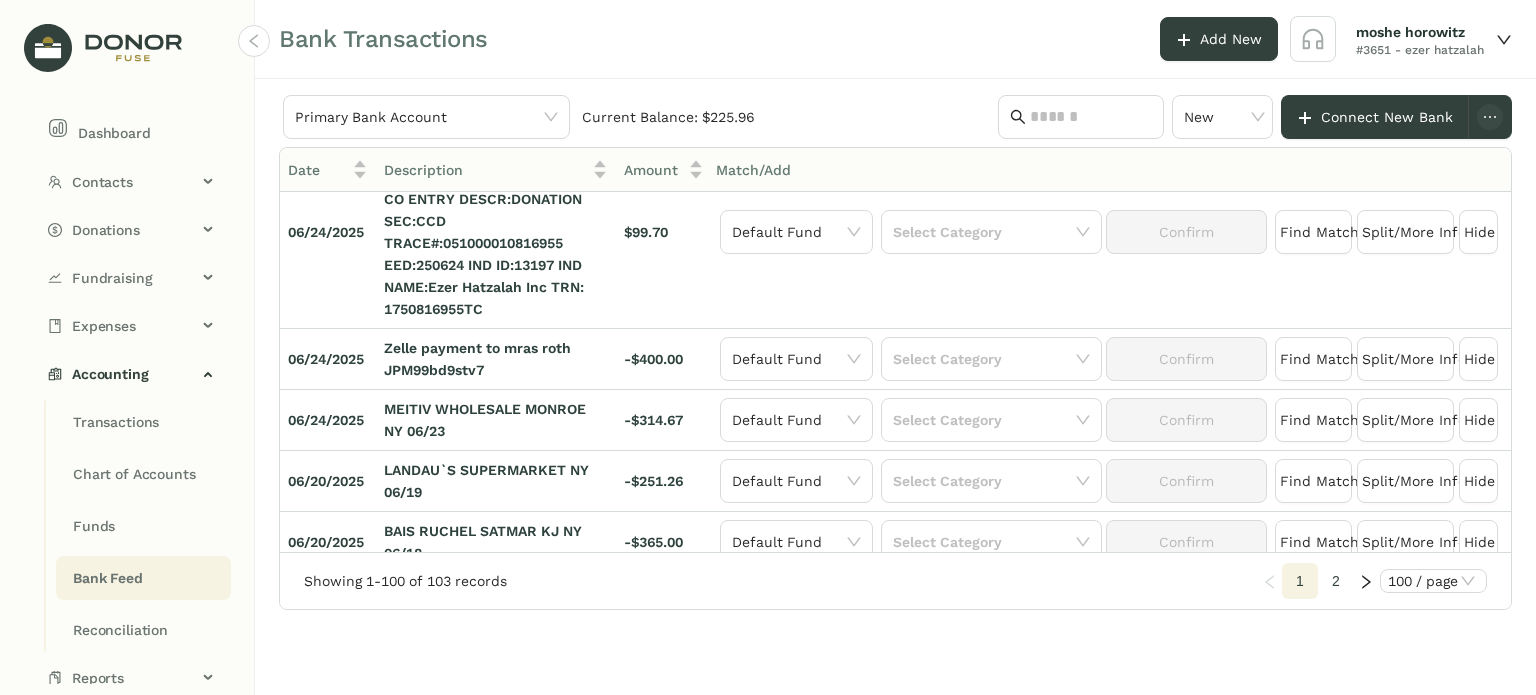 scroll, scrollTop: 6165, scrollLeft: 0, axis: vertical 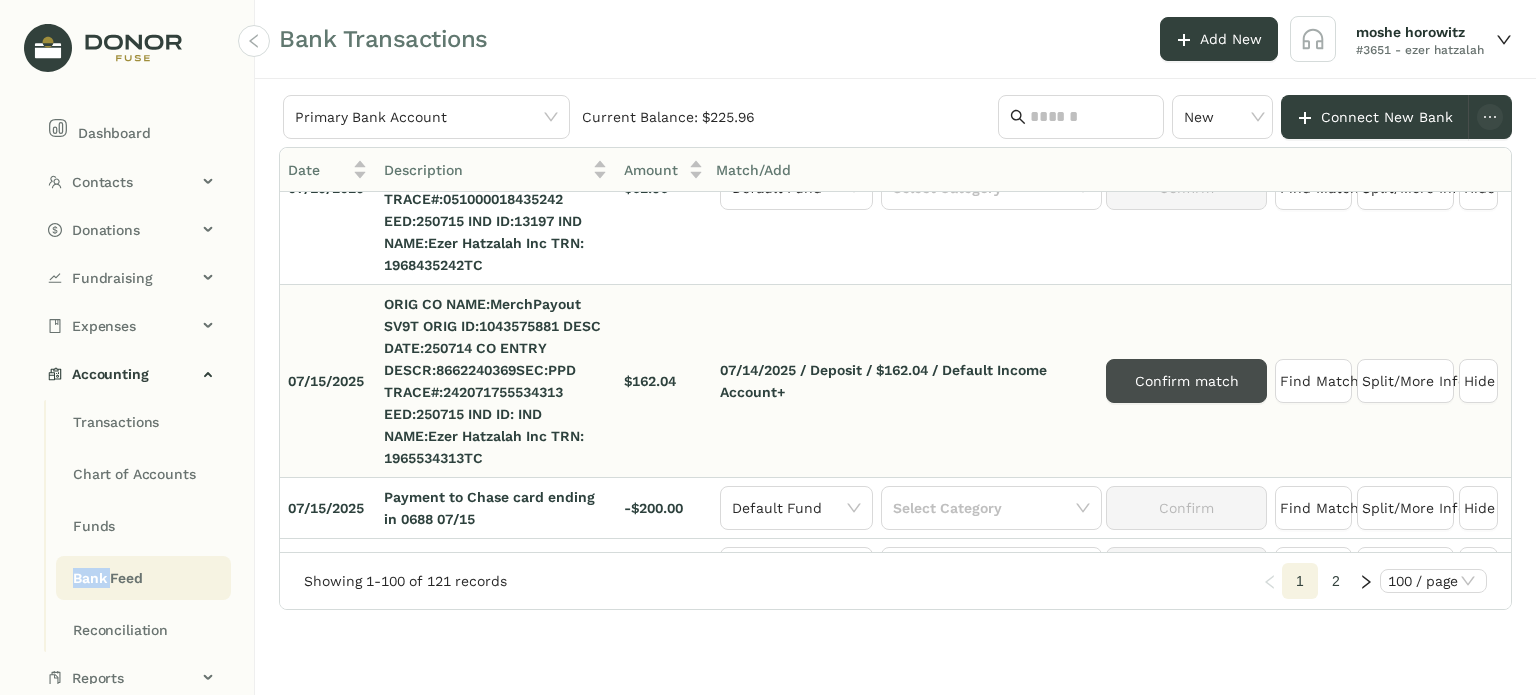 drag, startPoint x: 1510, startPoint y: 207, endPoint x: 1136, endPoint y: 383, distance: 413.34247 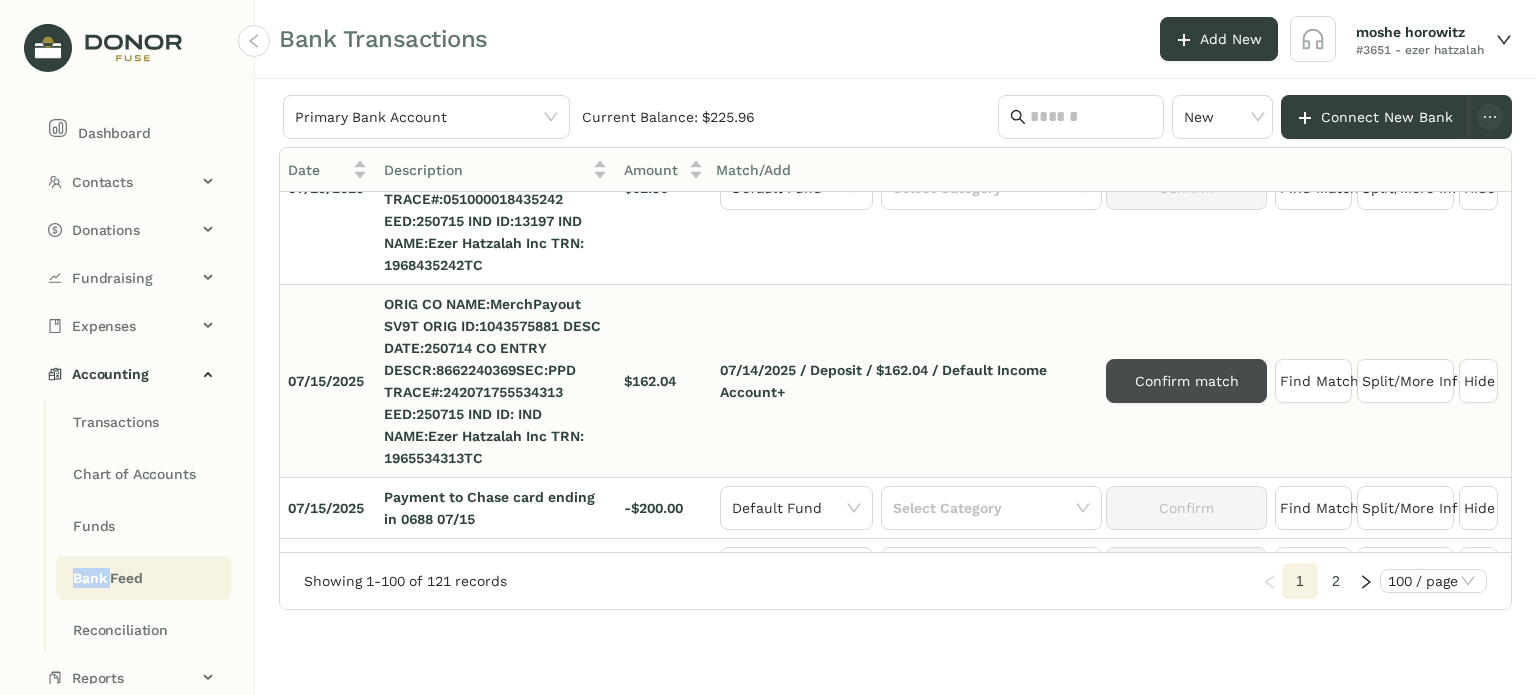 click on "Confirm match" 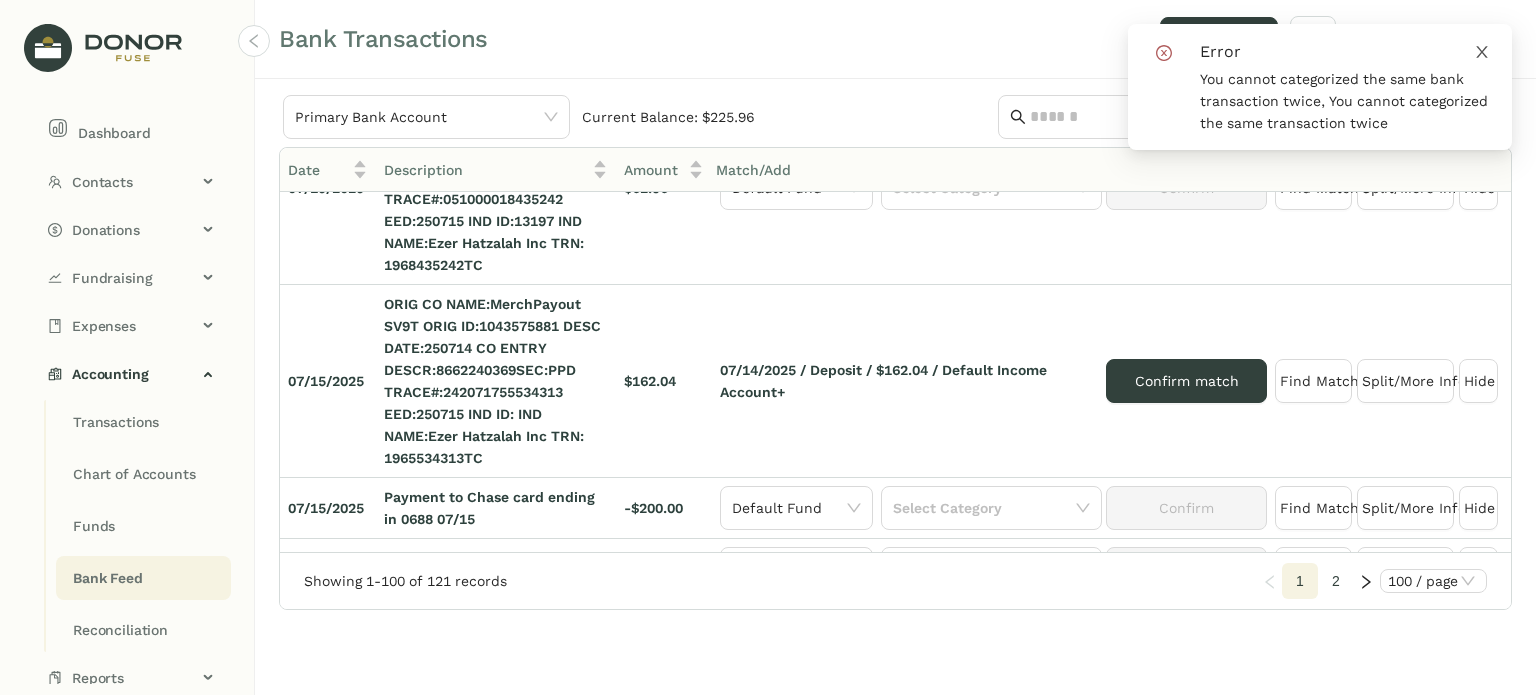 click 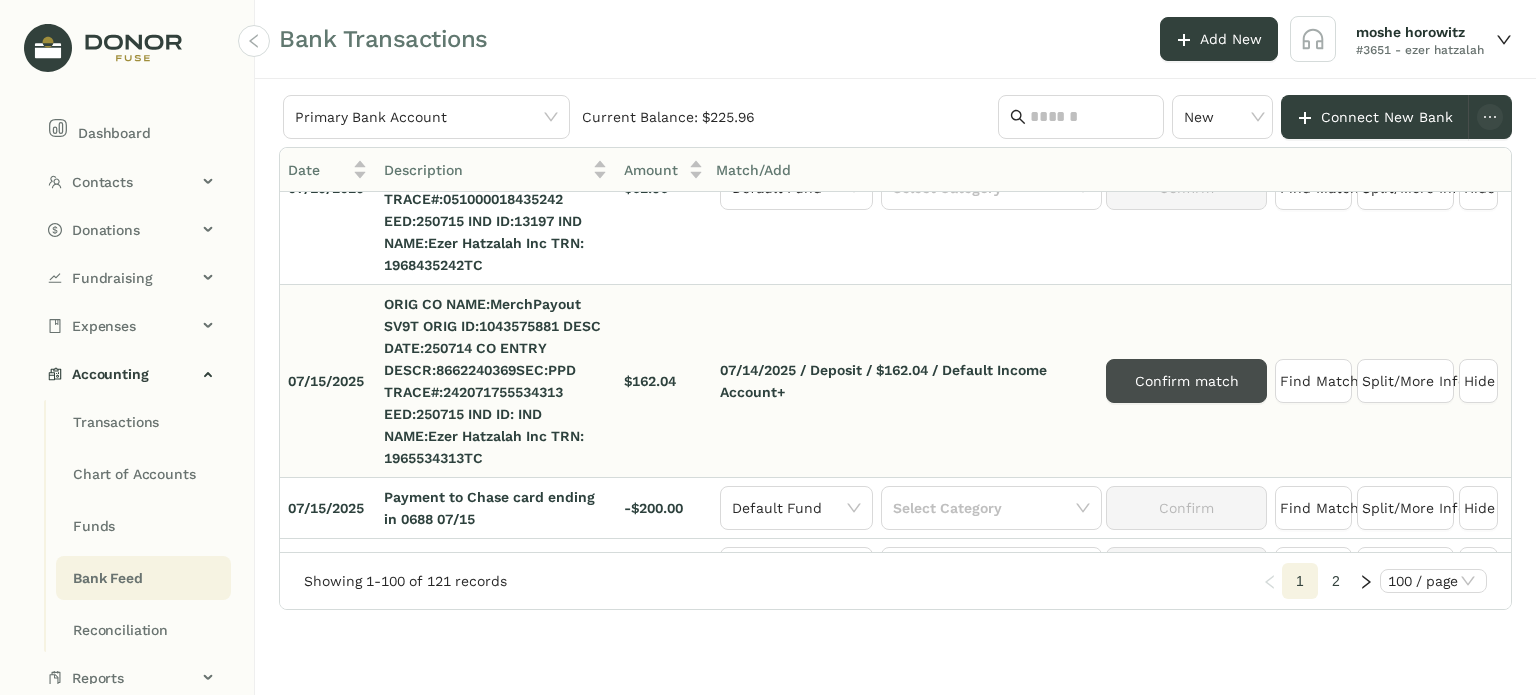 click on "Confirm match" 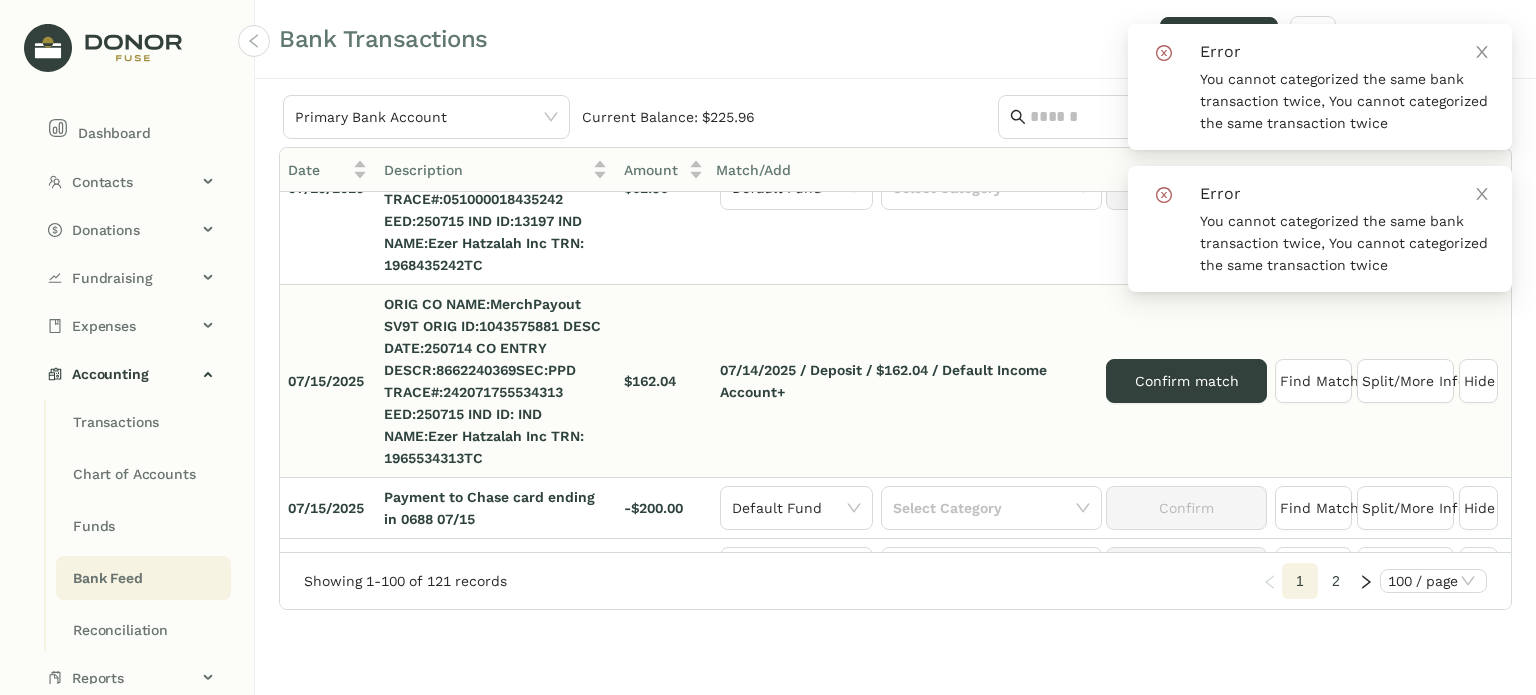 click on "[DATE] / [TRANSACTION_TYPE] / [CURRENCY][AMOUNT] / [BRAND] - [CATEGORY]  Confirm match" 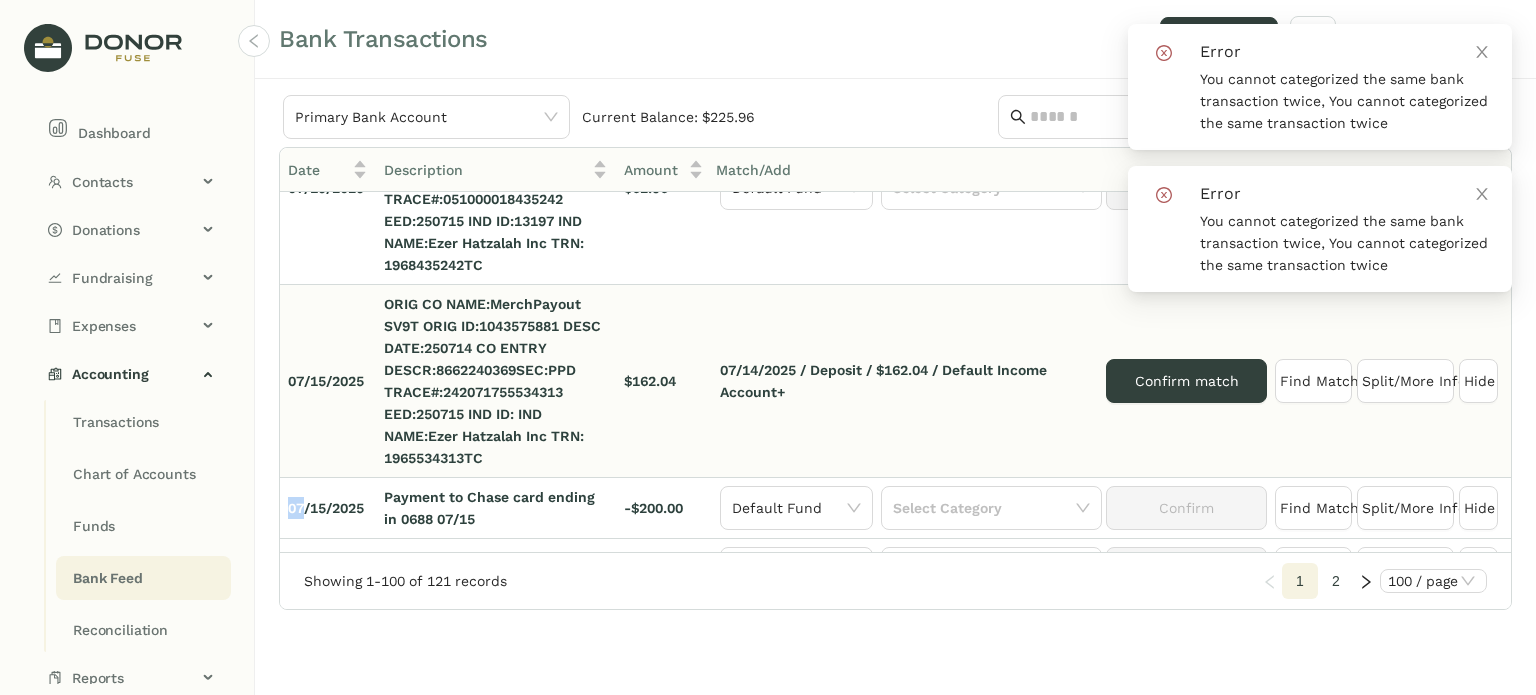 click on "[DATE] / [TRANSACTION_TYPE] / [CURRENCY][AMOUNT] / [BRAND] - [CATEGORY]  Confirm match" 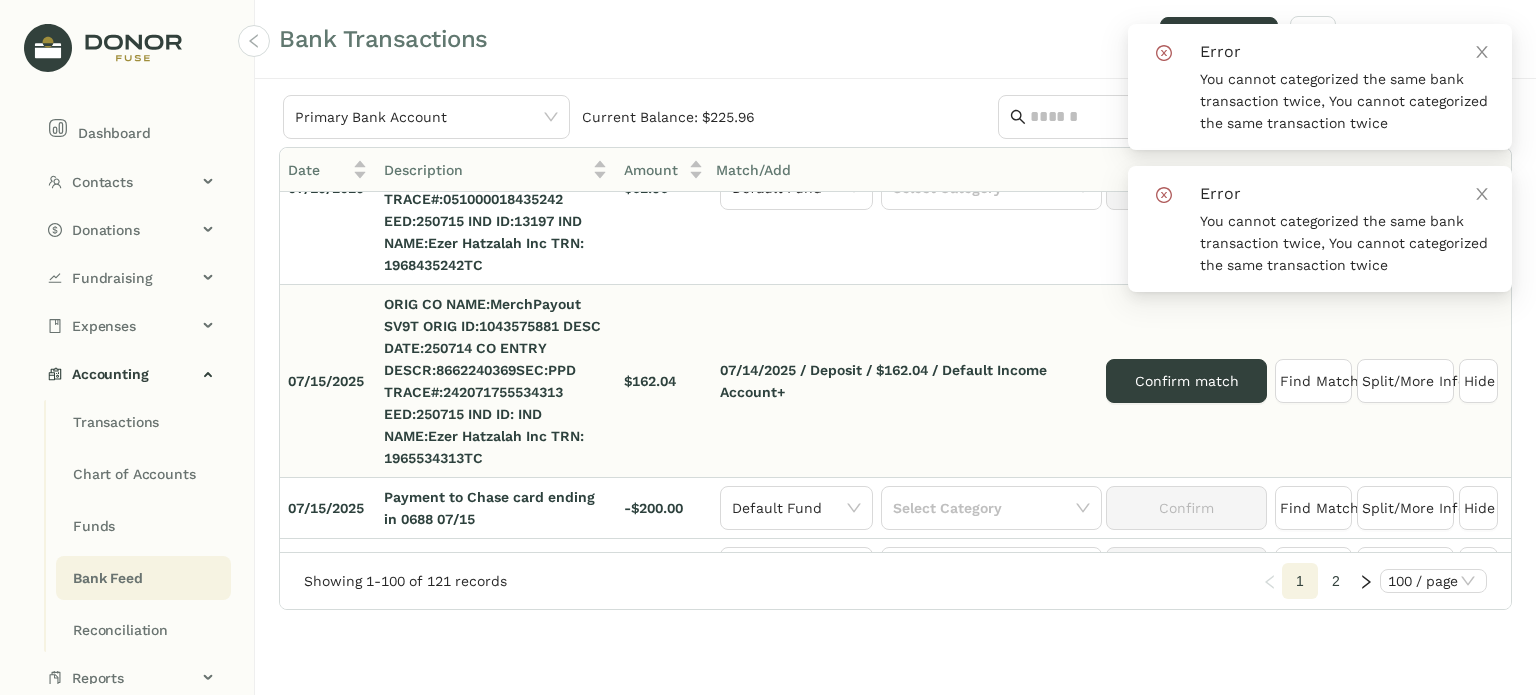 click on "[DATE] / [TRANSACTION_TYPE] / [CURRENCY][AMOUNT] / [BRAND] - [CATEGORY]  Confirm match" 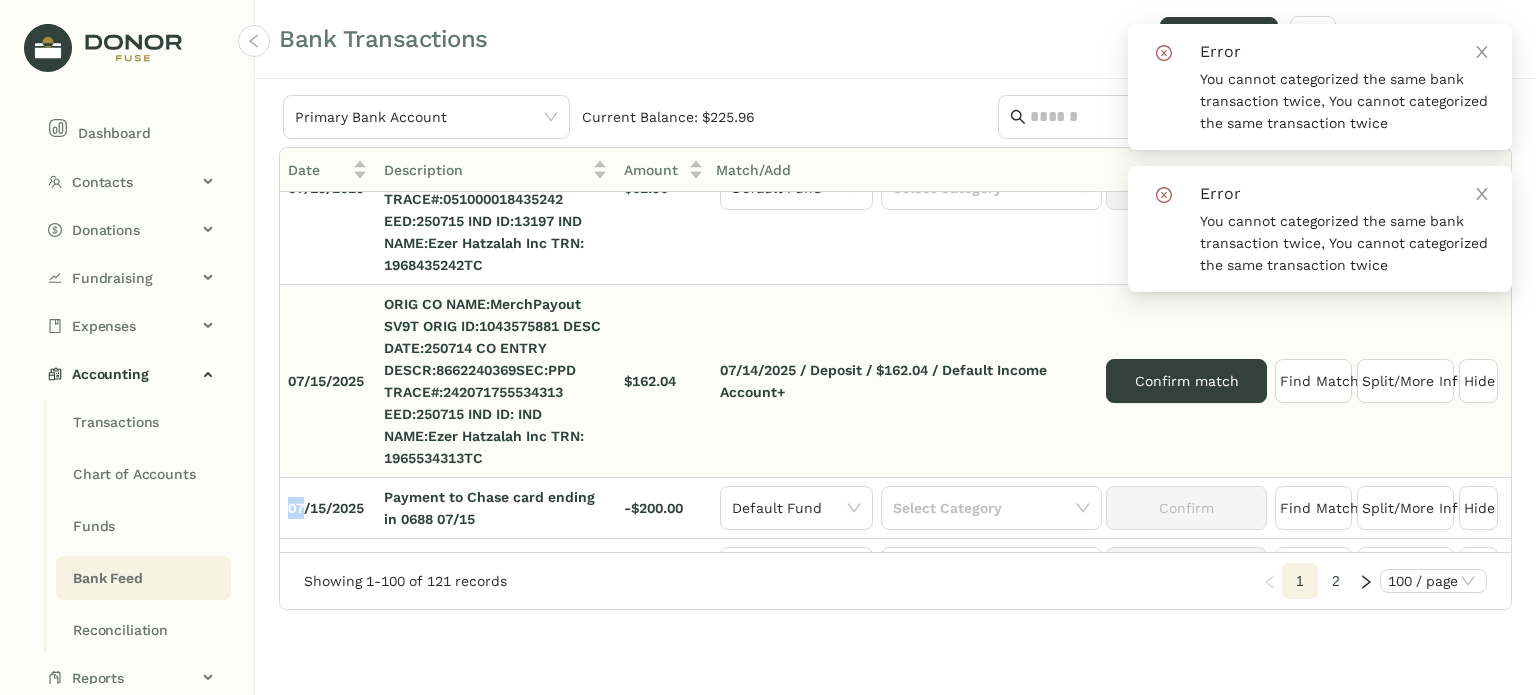 click on "[DATE] / [TRANSACTION_TYPE] / [CURRENCY][AMOUNT] / [BRAND] - [CATEGORY]  Confirm match" 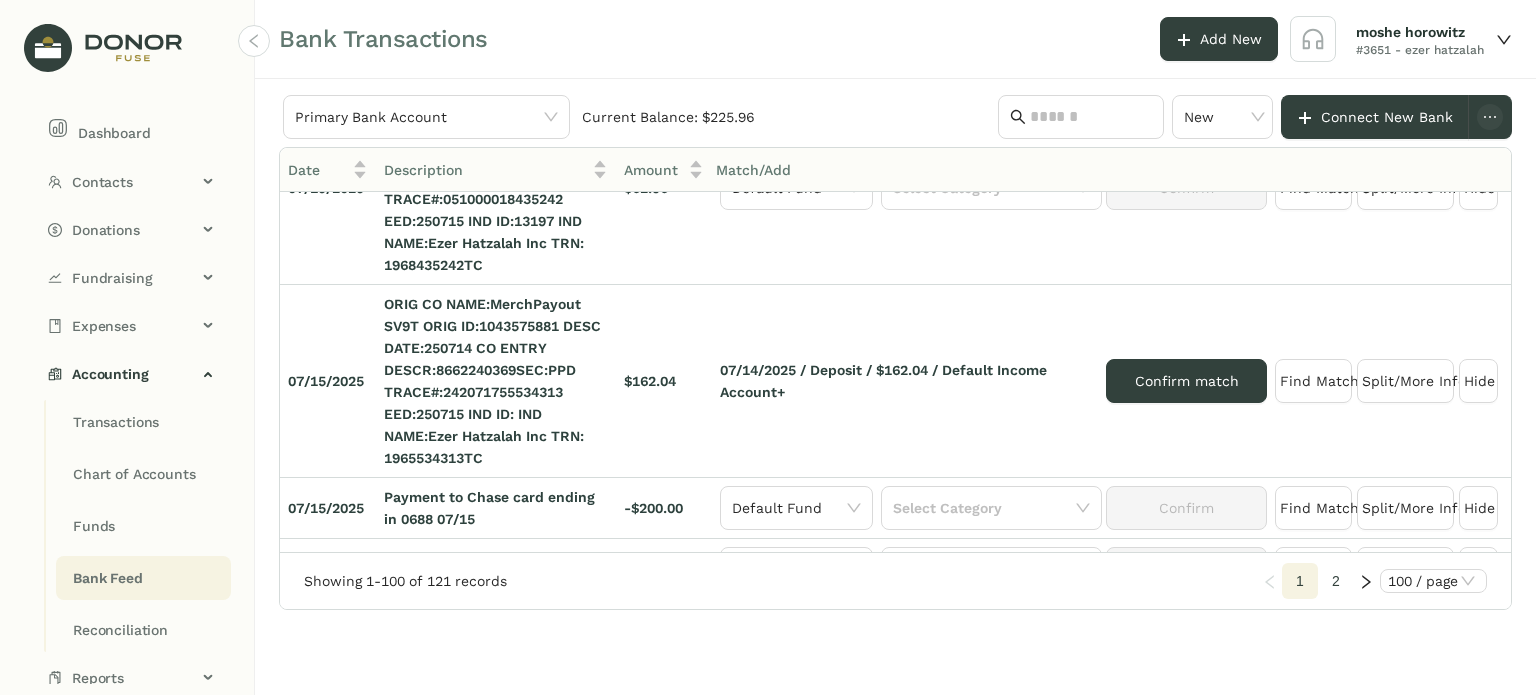 click on "Add New [FIRST] [LAST] #[NUMBER] - [BRAND]" 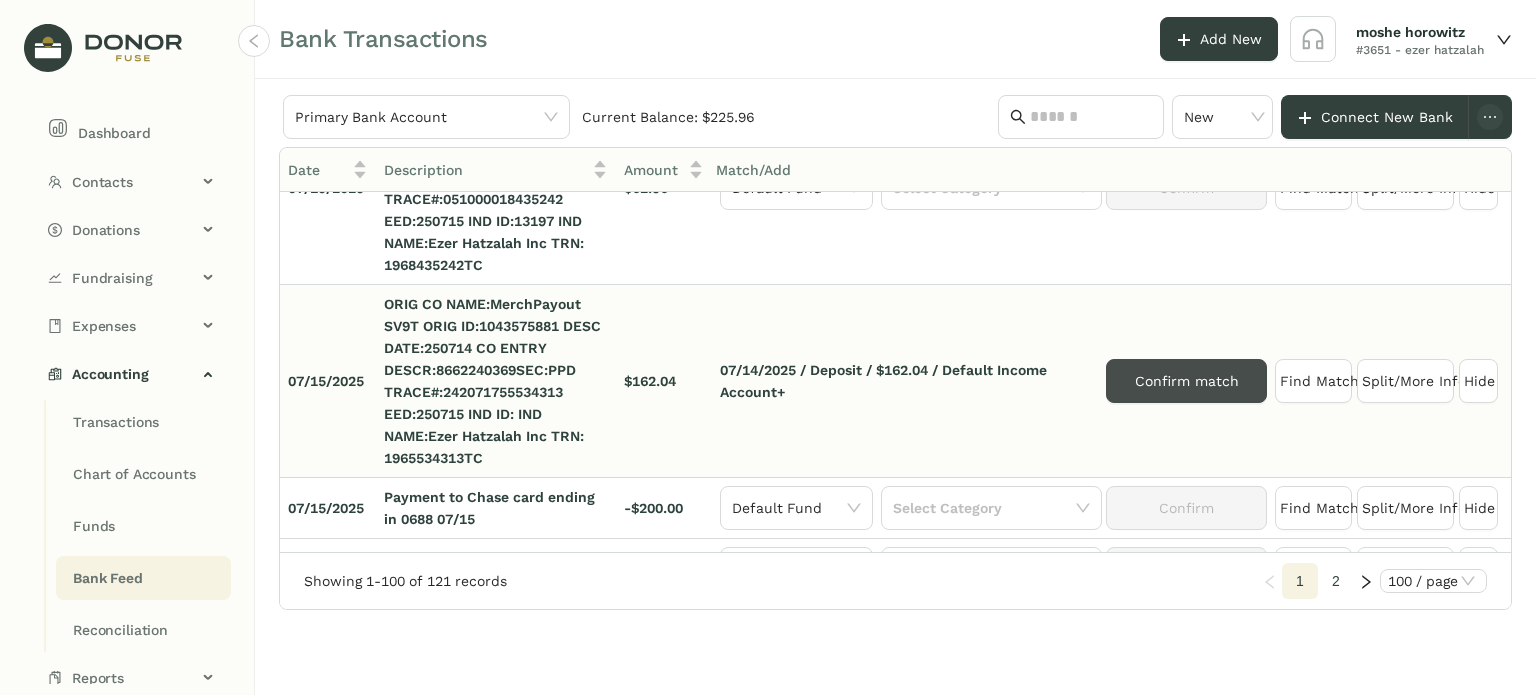 click on "Confirm match" 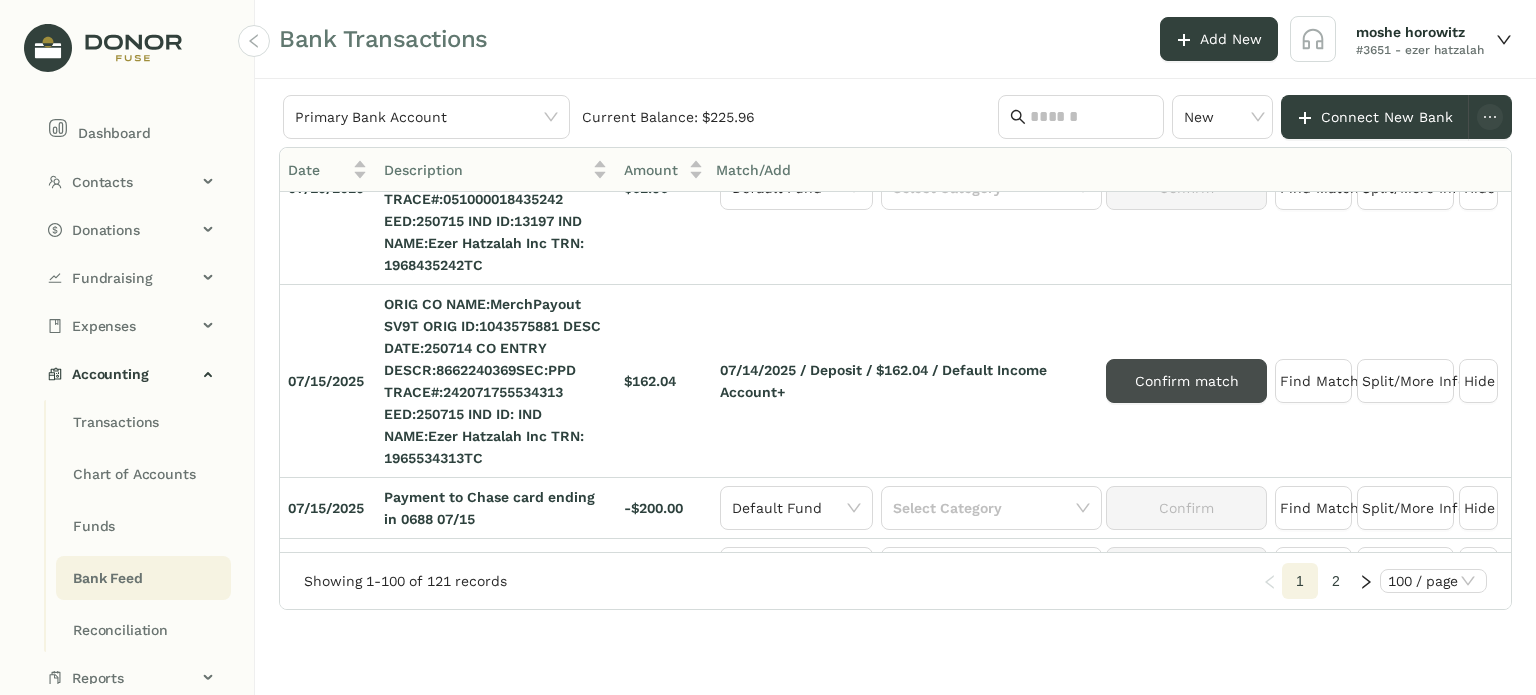 scroll, scrollTop: 88, scrollLeft: 0, axis: vertical 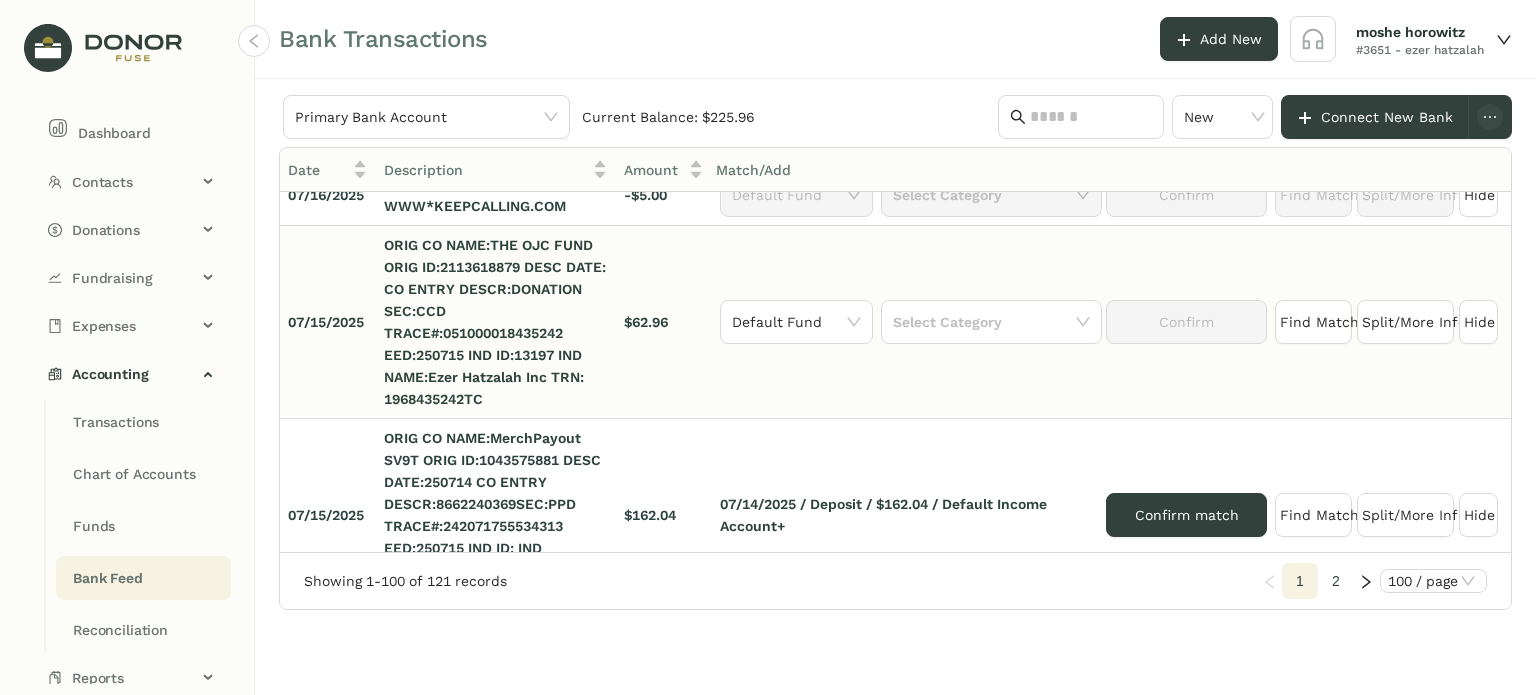 drag, startPoint x: 1508, startPoint y: 198, endPoint x: 742, endPoint y: 404, distance: 793.21625 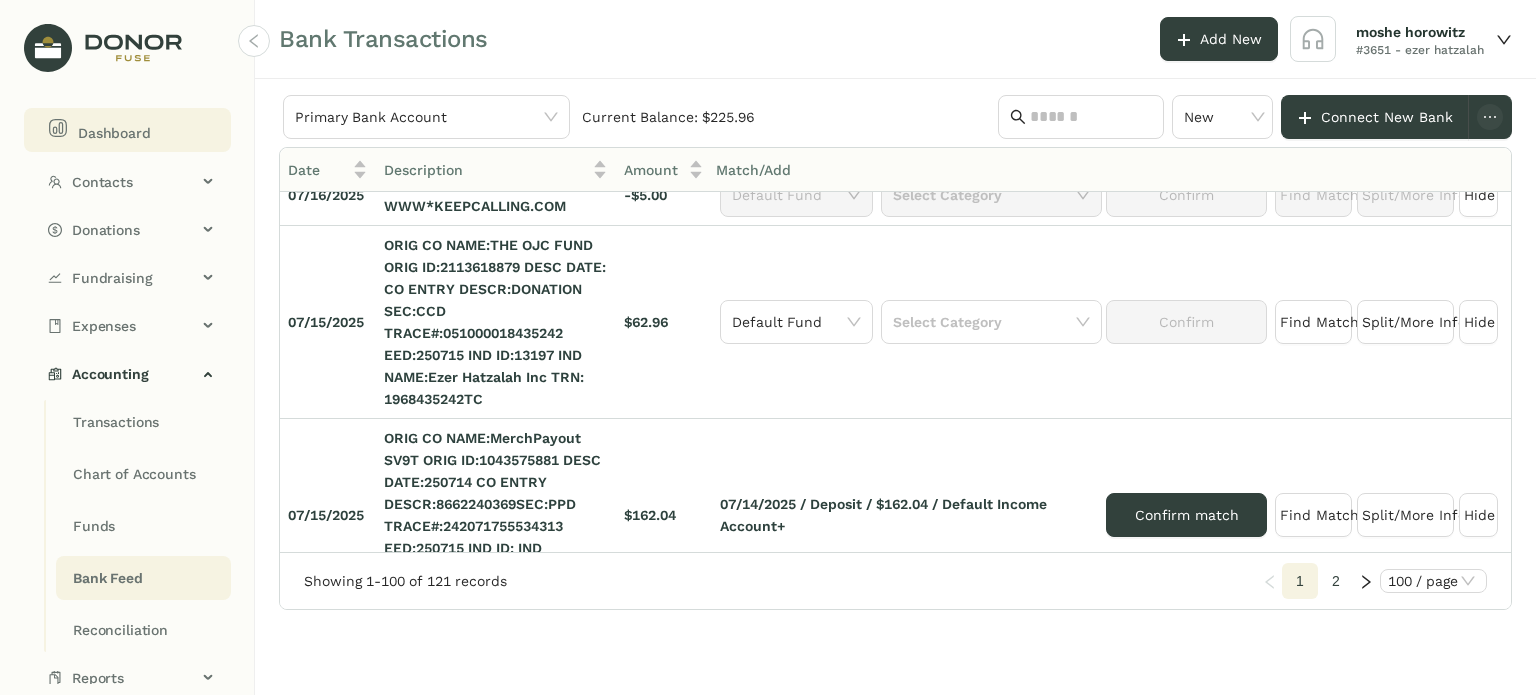 click on "Dashboard" 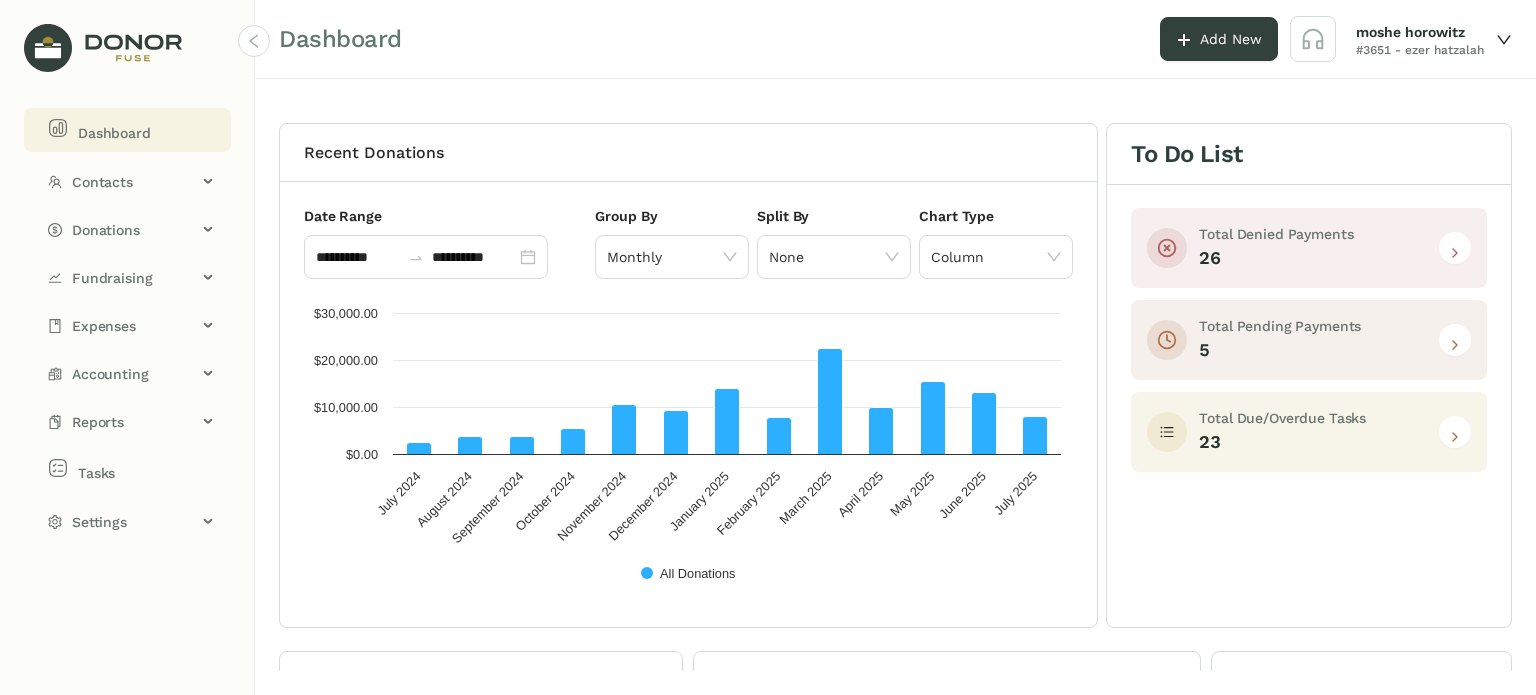 click 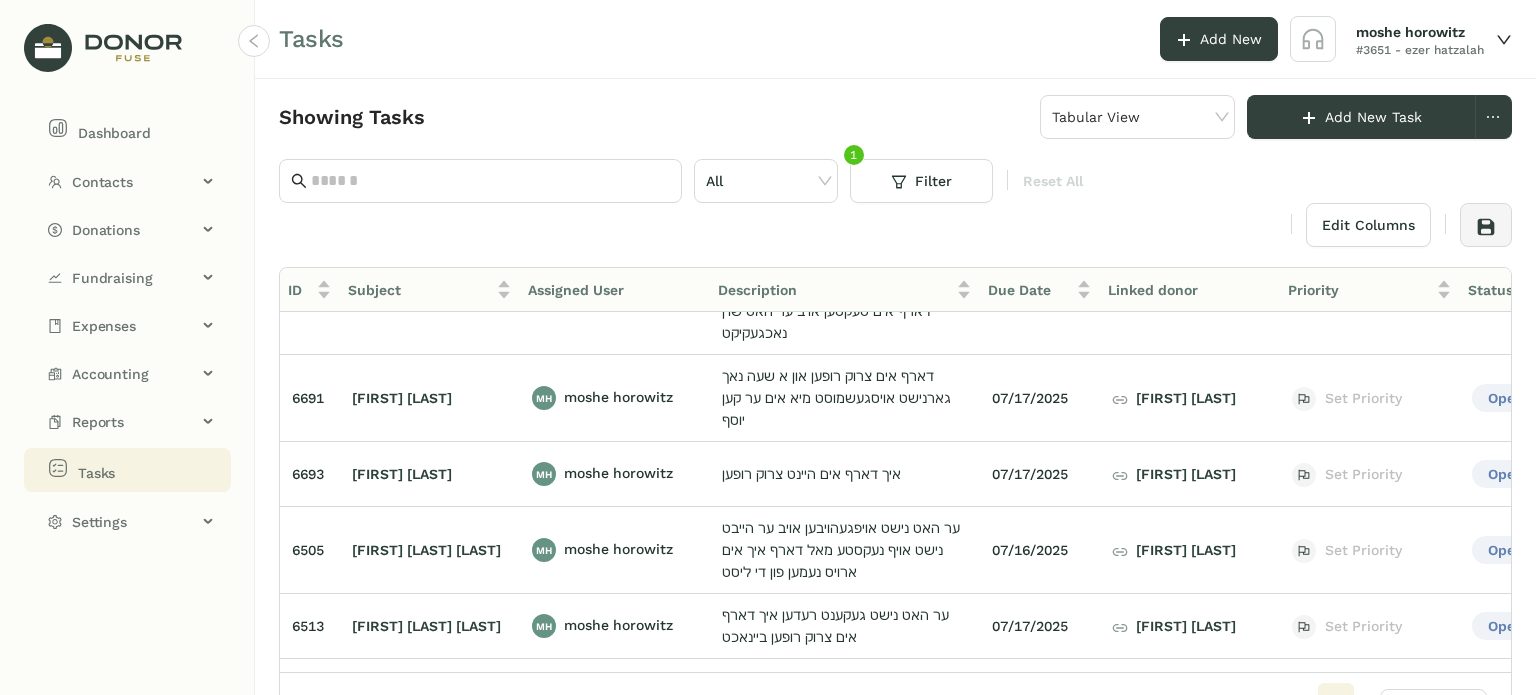 scroll, scrollTop: 442, scrollLeft: 0, axis: vertical 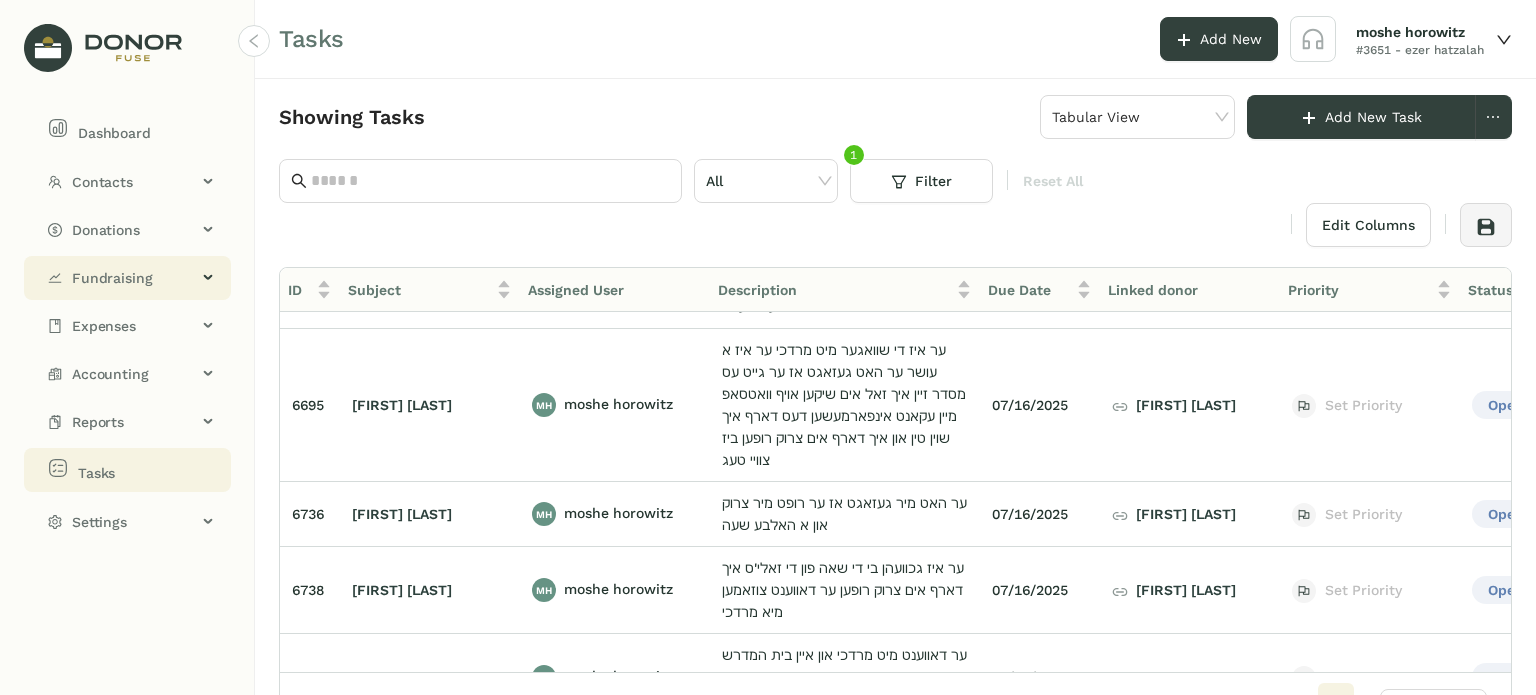 click on "Fundraising" 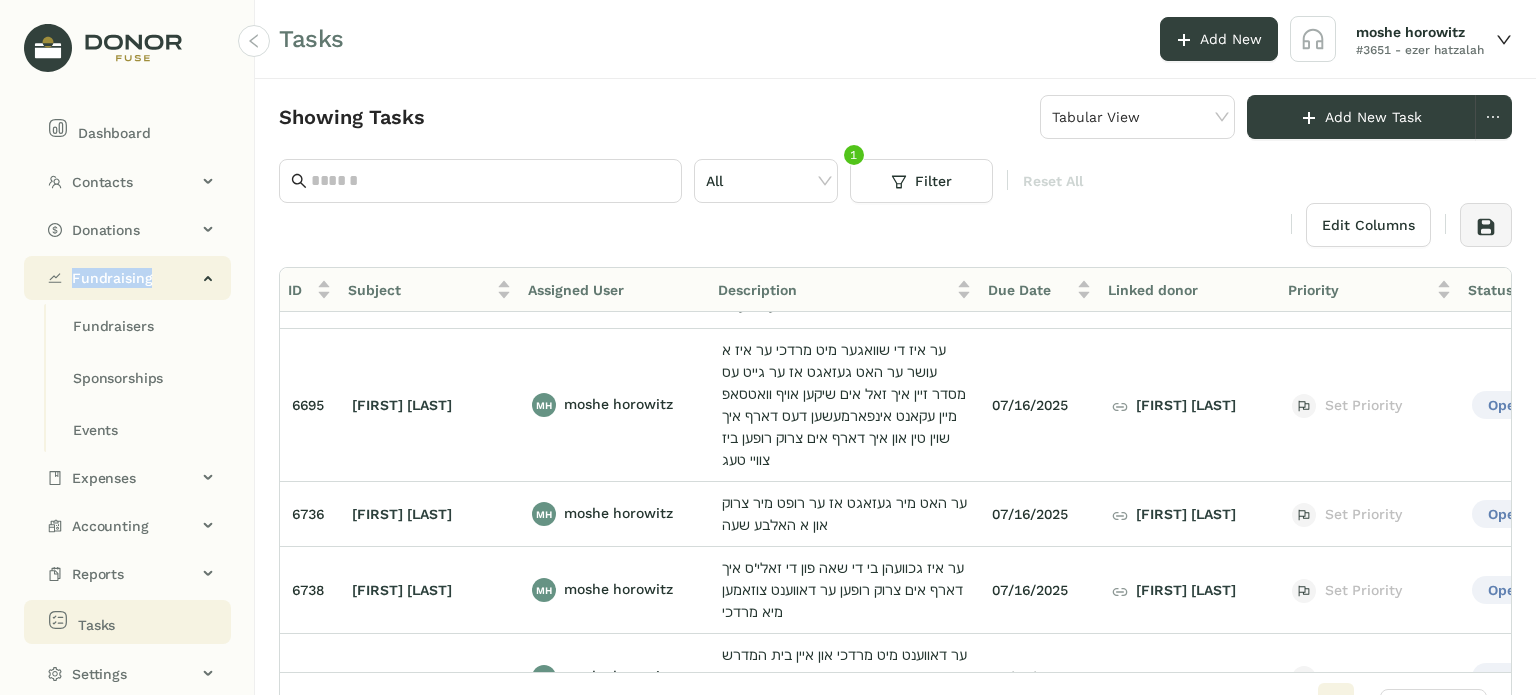 drag, startPoint x: 97, startPoint y: 287, endPoint x: 104, endPoint y: 271, distance: 17.464249 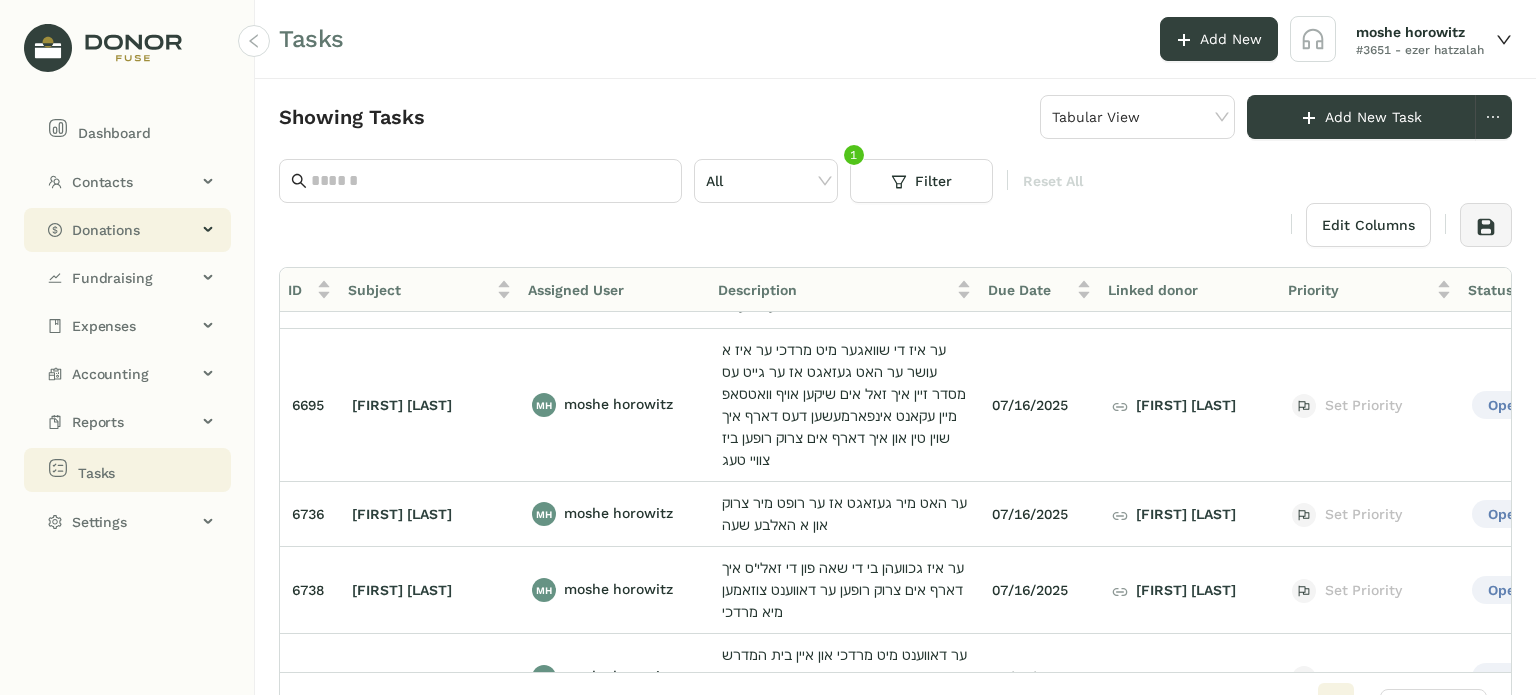 click on "Donations" 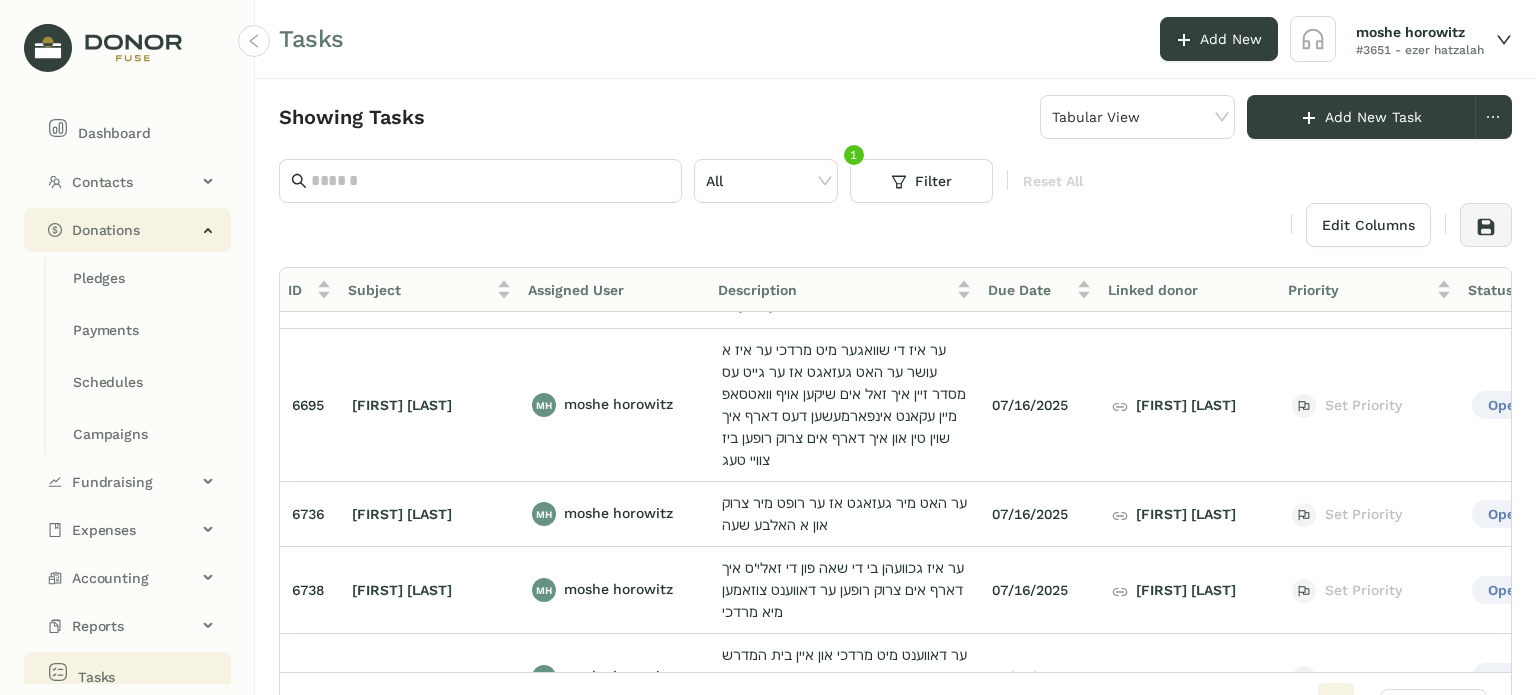 click on "Donations" 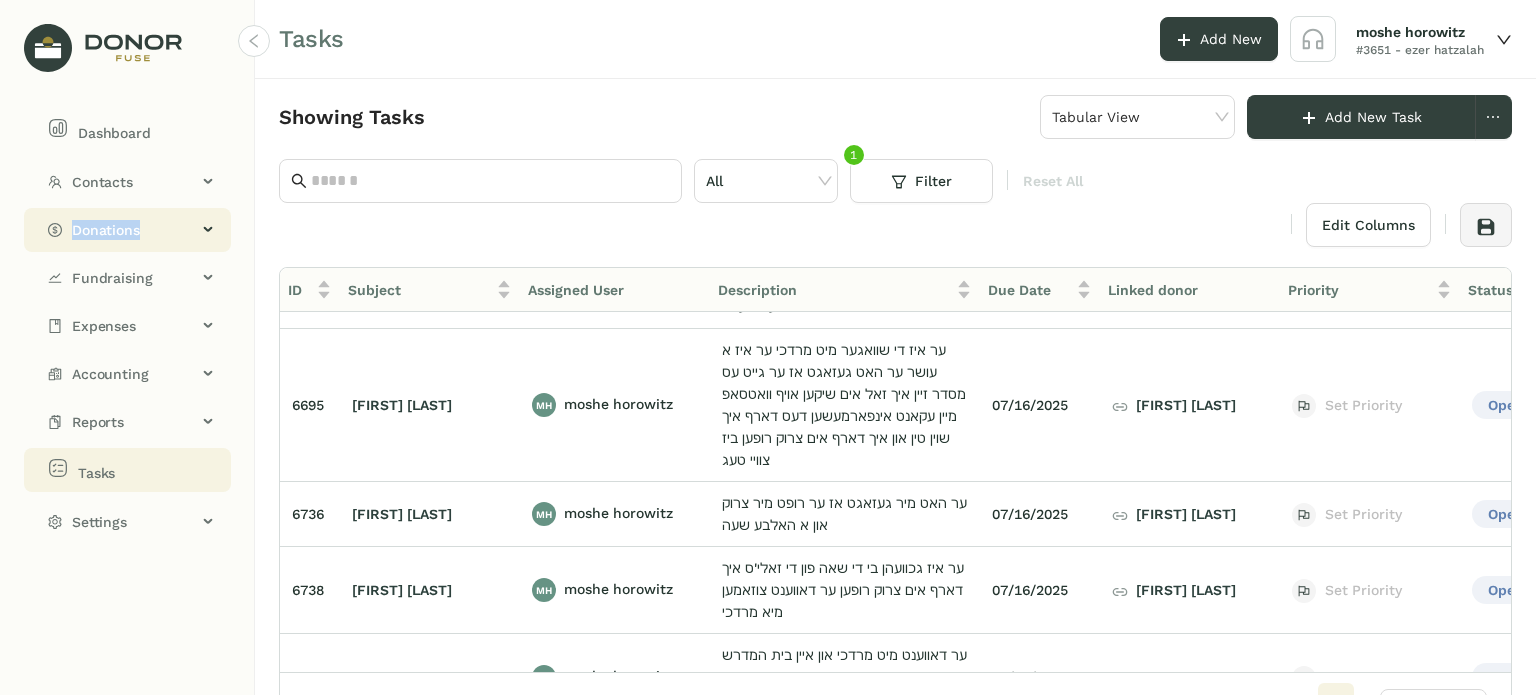 click on "Donations" 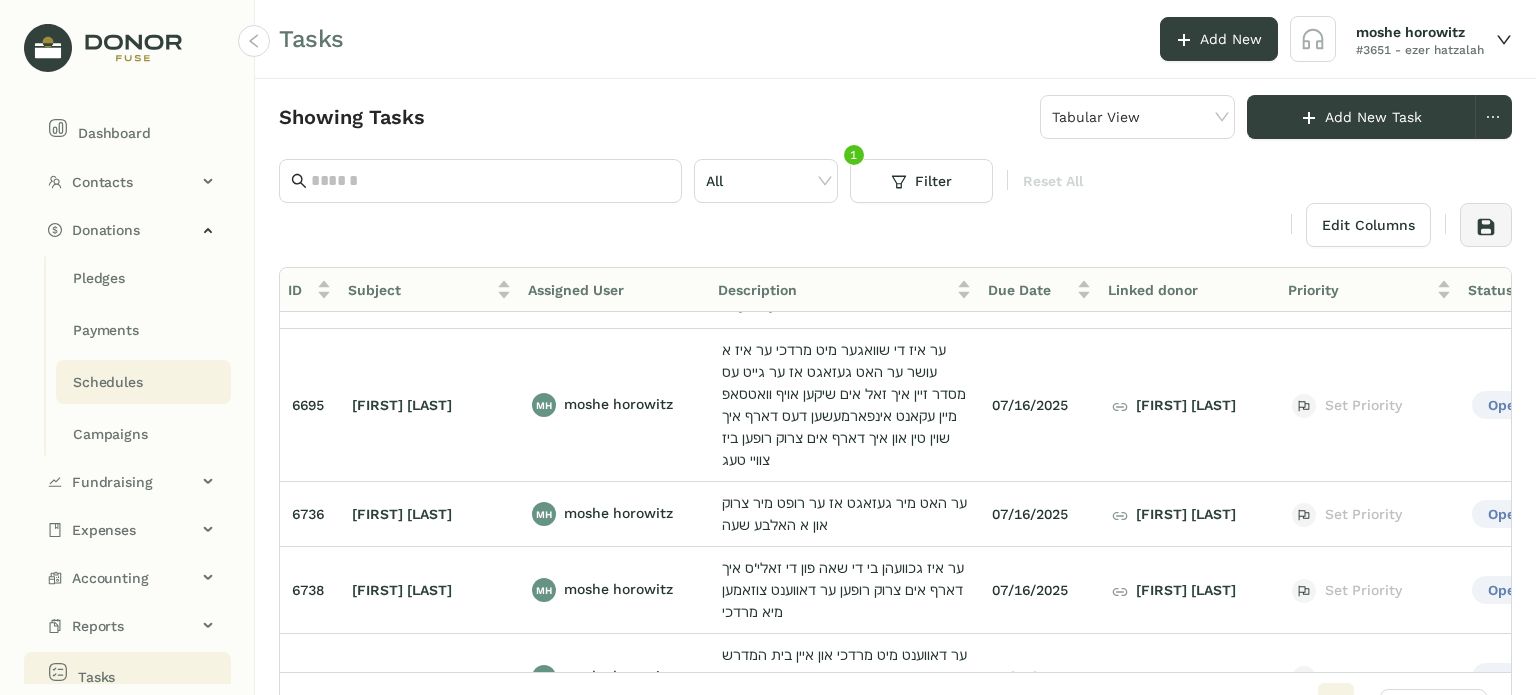 click on "Schedules" 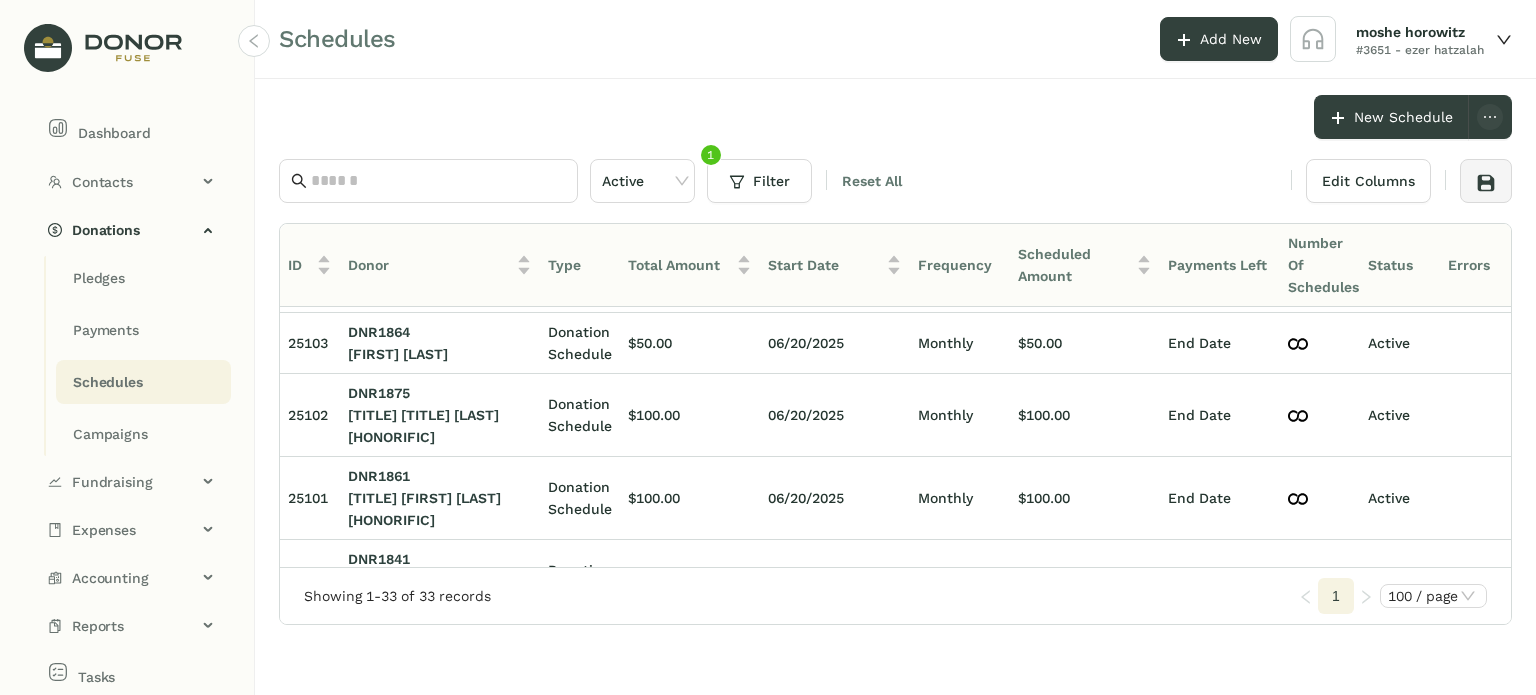scroll, scrollTop: 0, scrollLeft: 0, axis: both 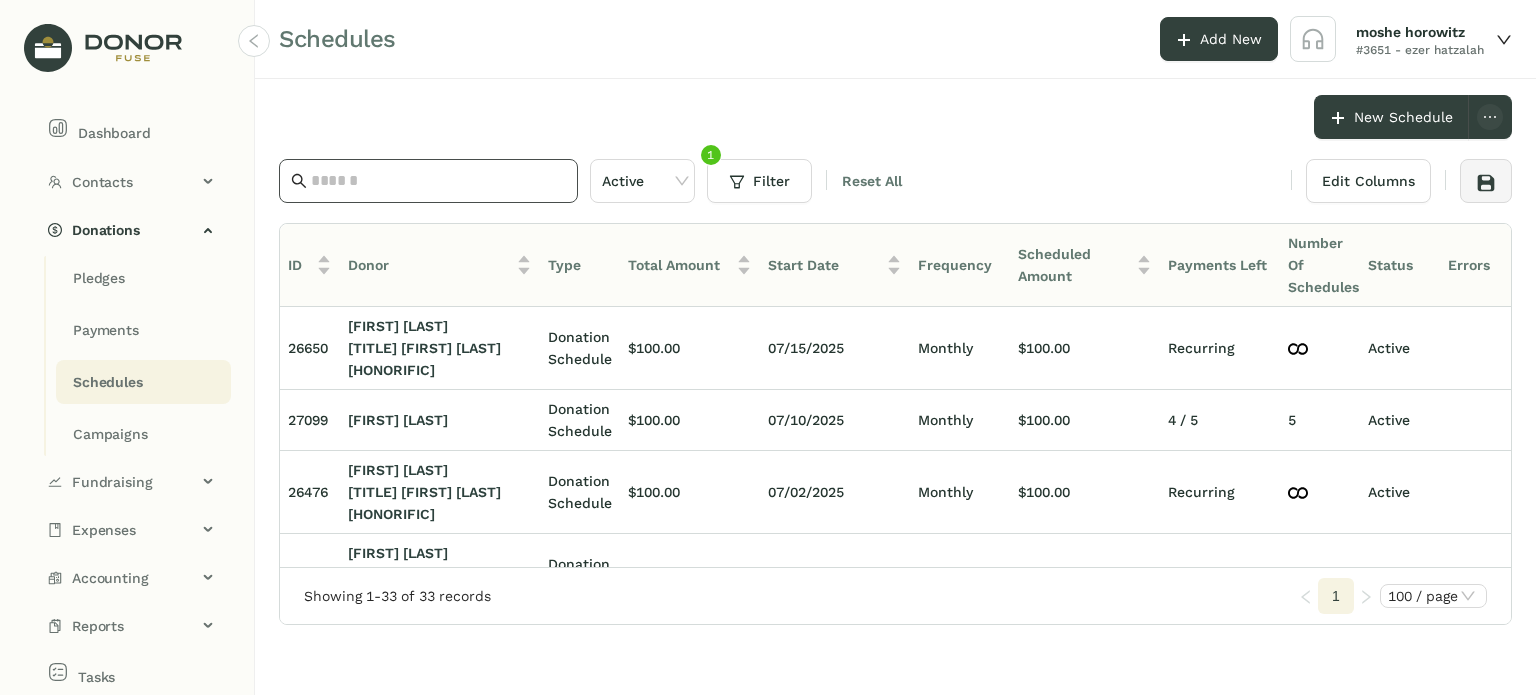 click 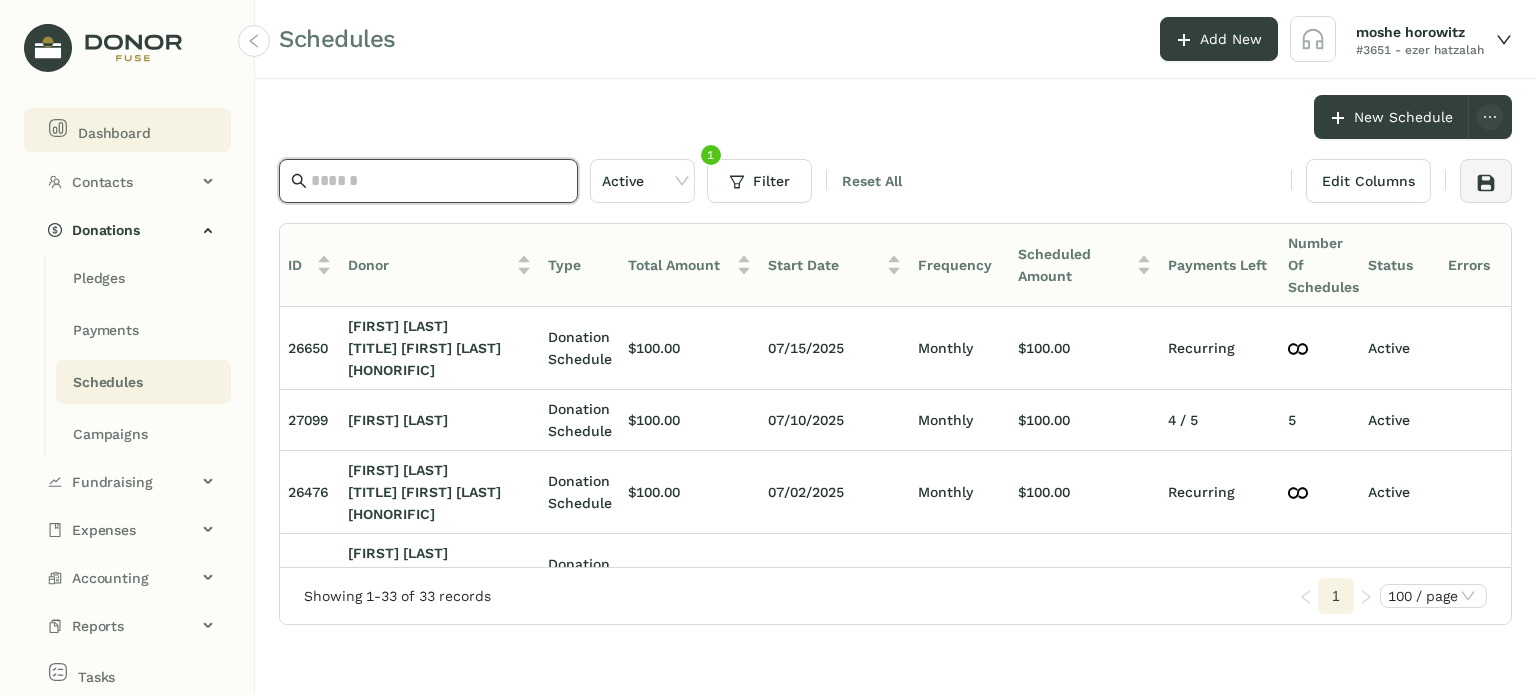 click on "Dashboard" 